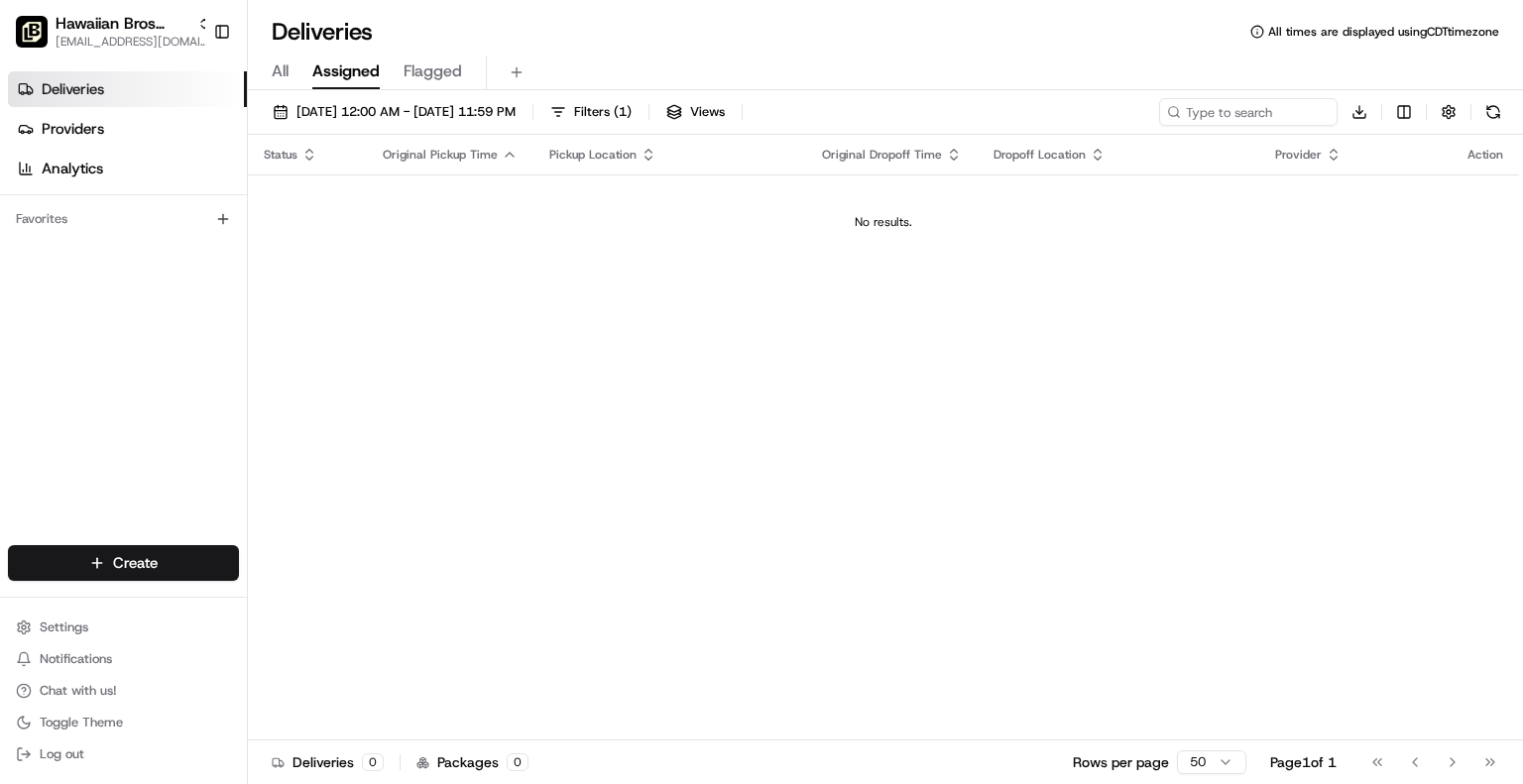 scroll, scrollTop: 0, scrollLeft: 0, axis: both 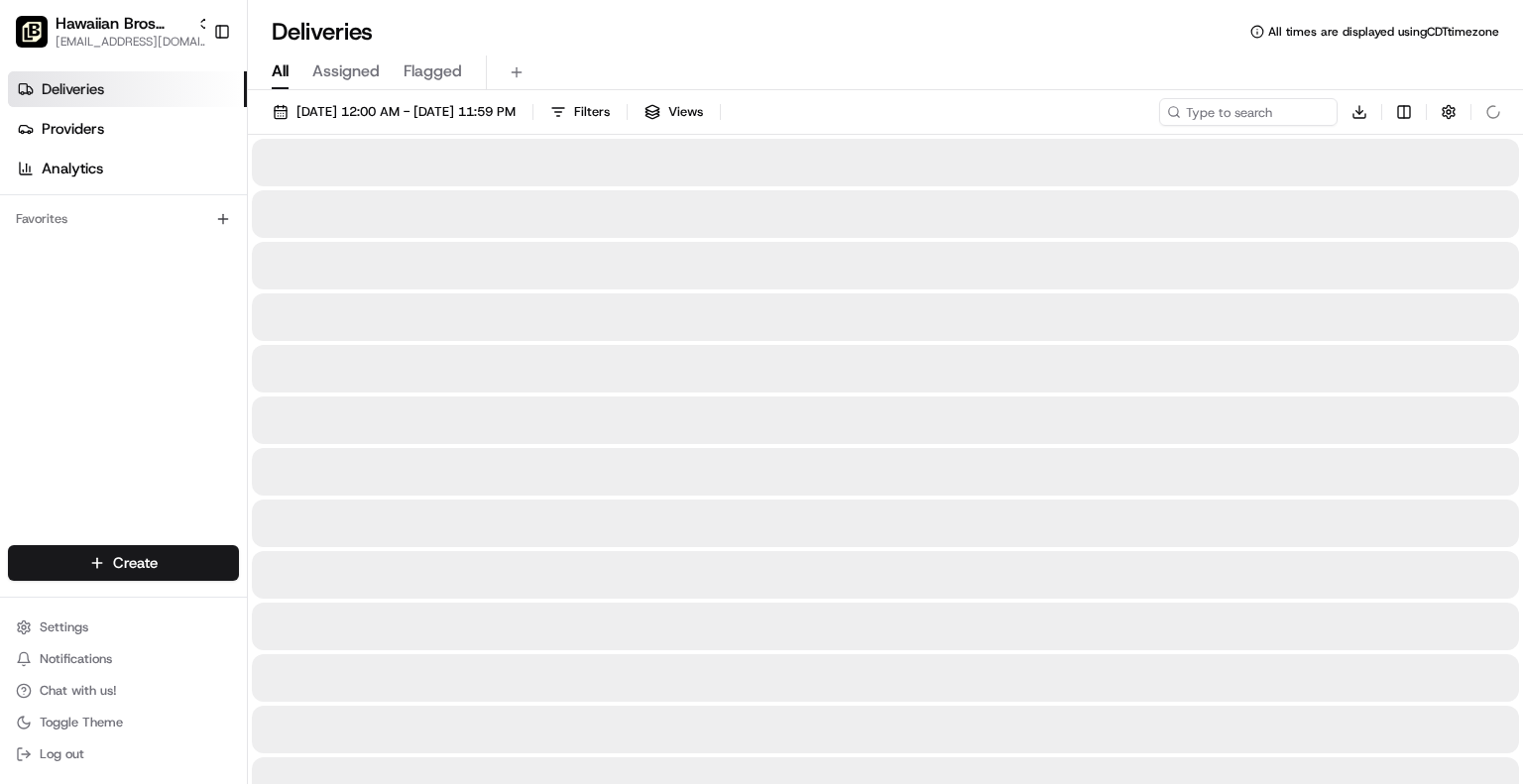 click on "All" at bounding box center [280, 71] 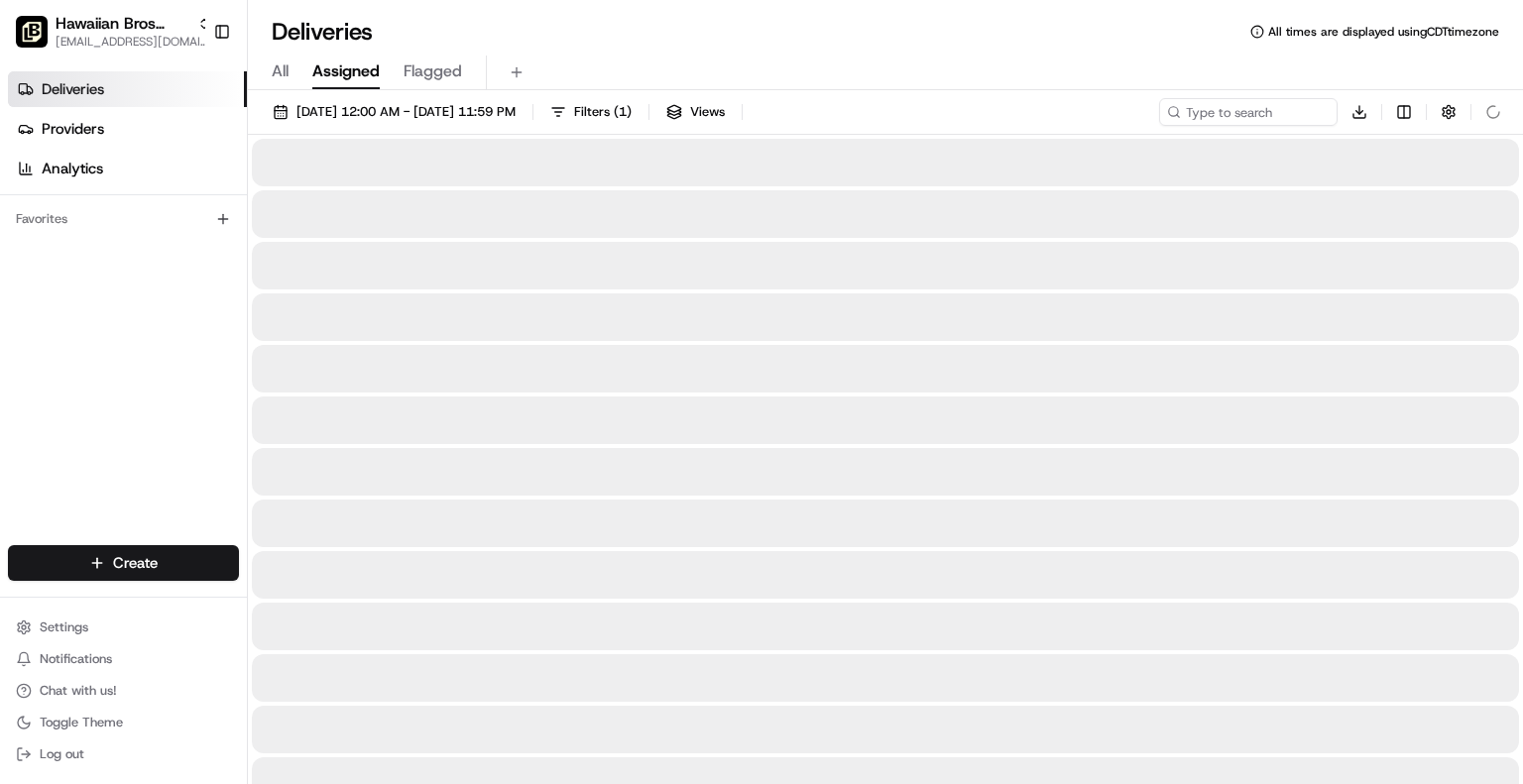 click on "Assigned" at bounding box center (346, 71) 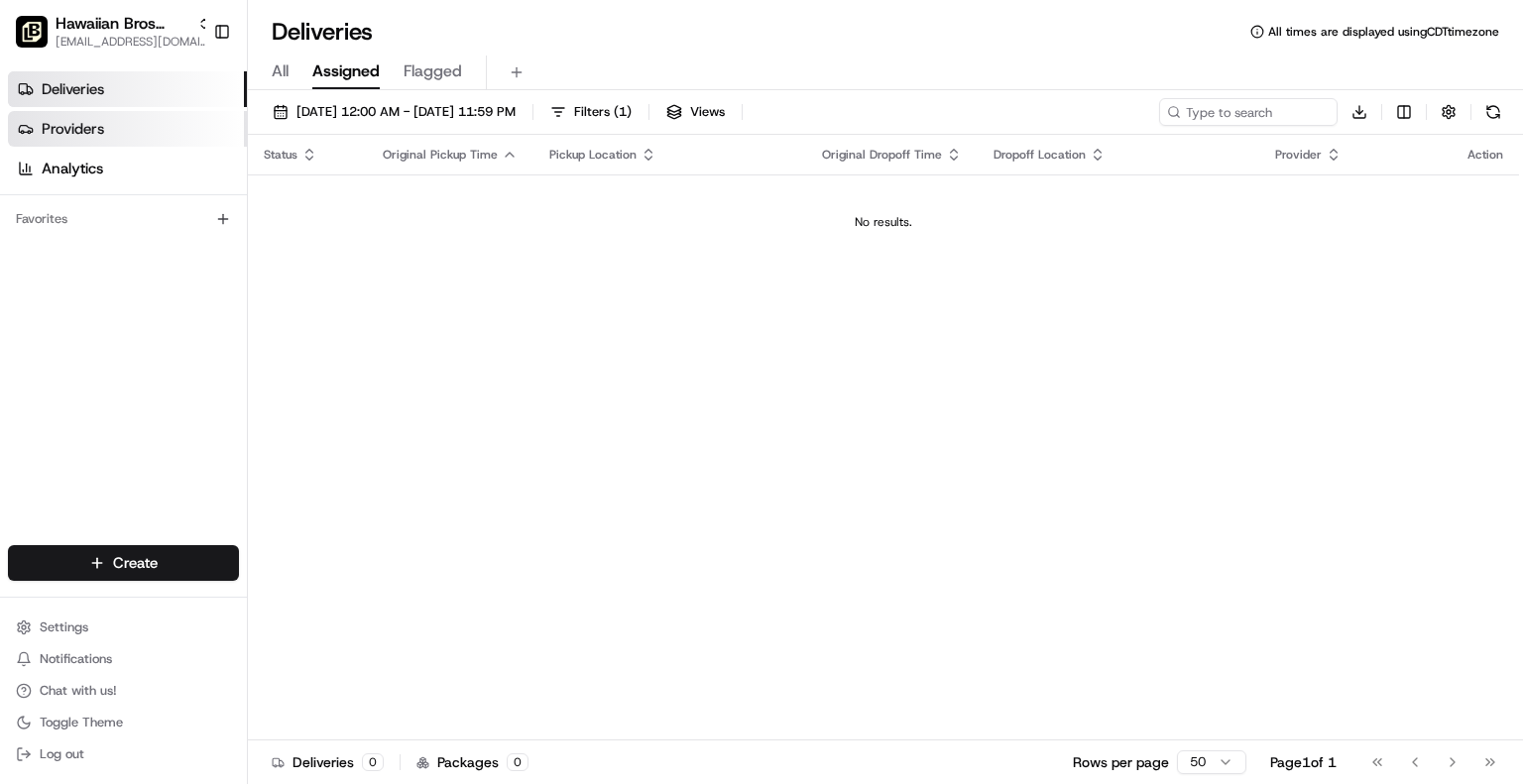 click on "Providers" at bounding box center (127, 129) 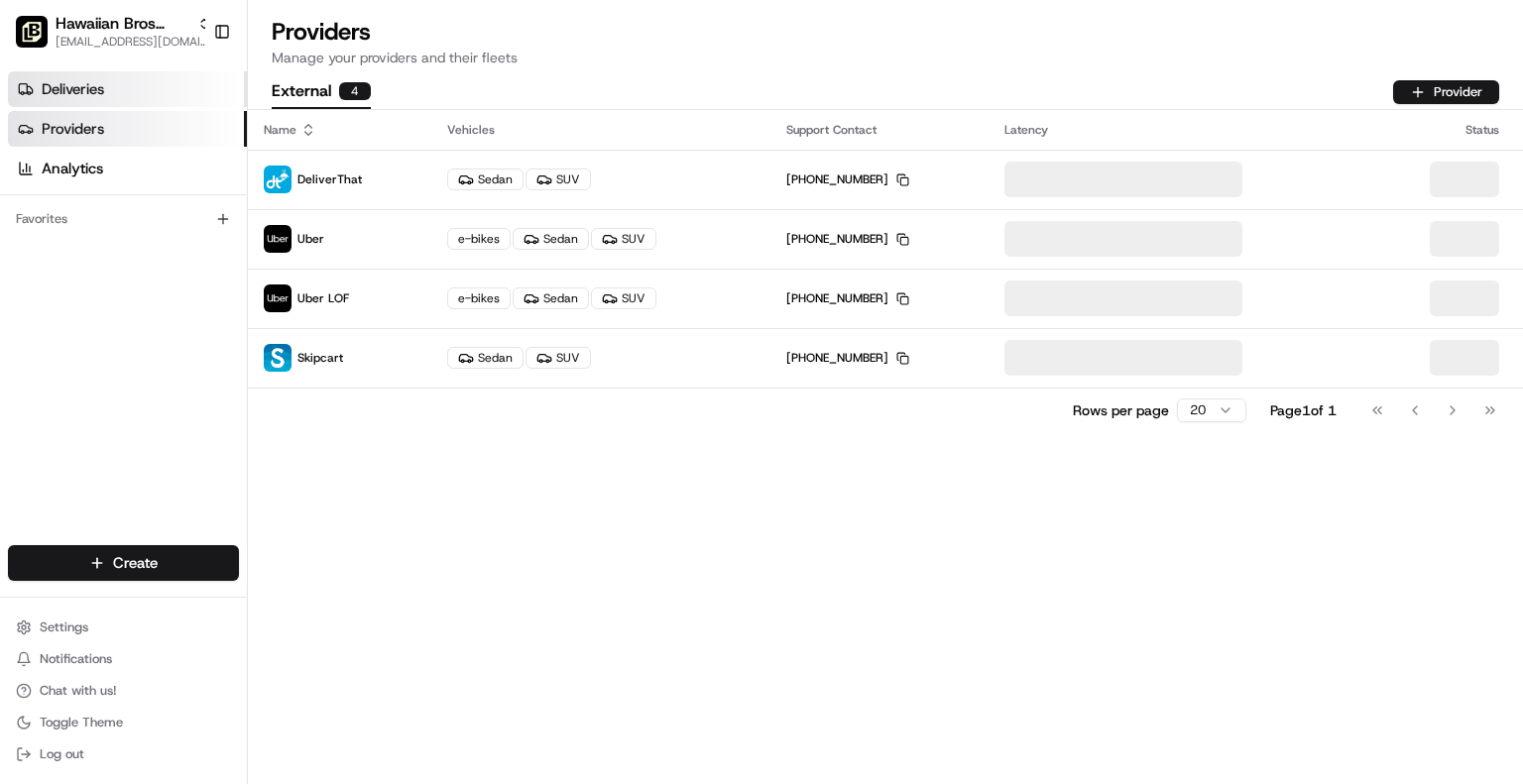 click on "Deliveries" at bounding box center (127, 89) 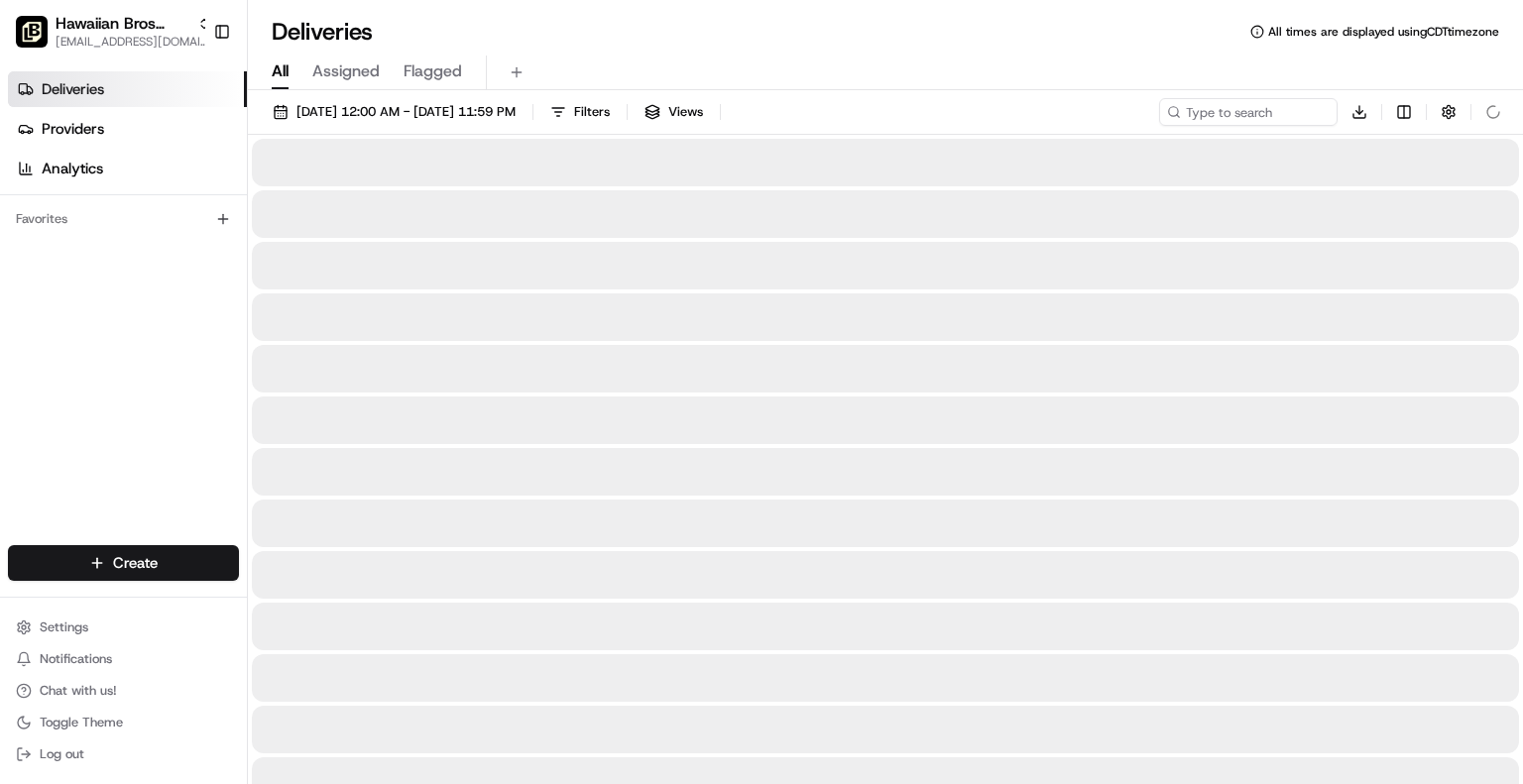 click on "All" at bounding box center [280, 71] 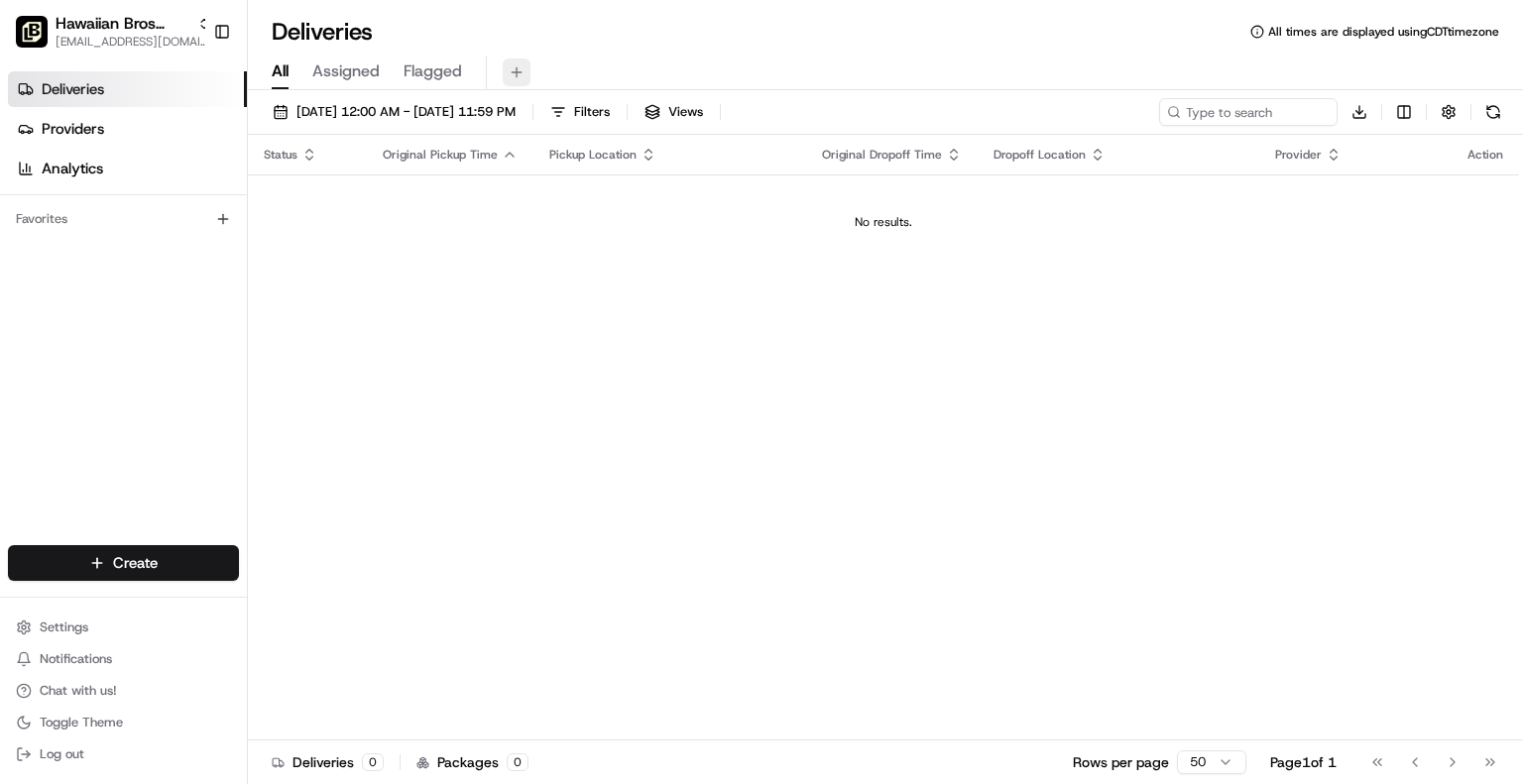 click at bounding box center [517, 72] 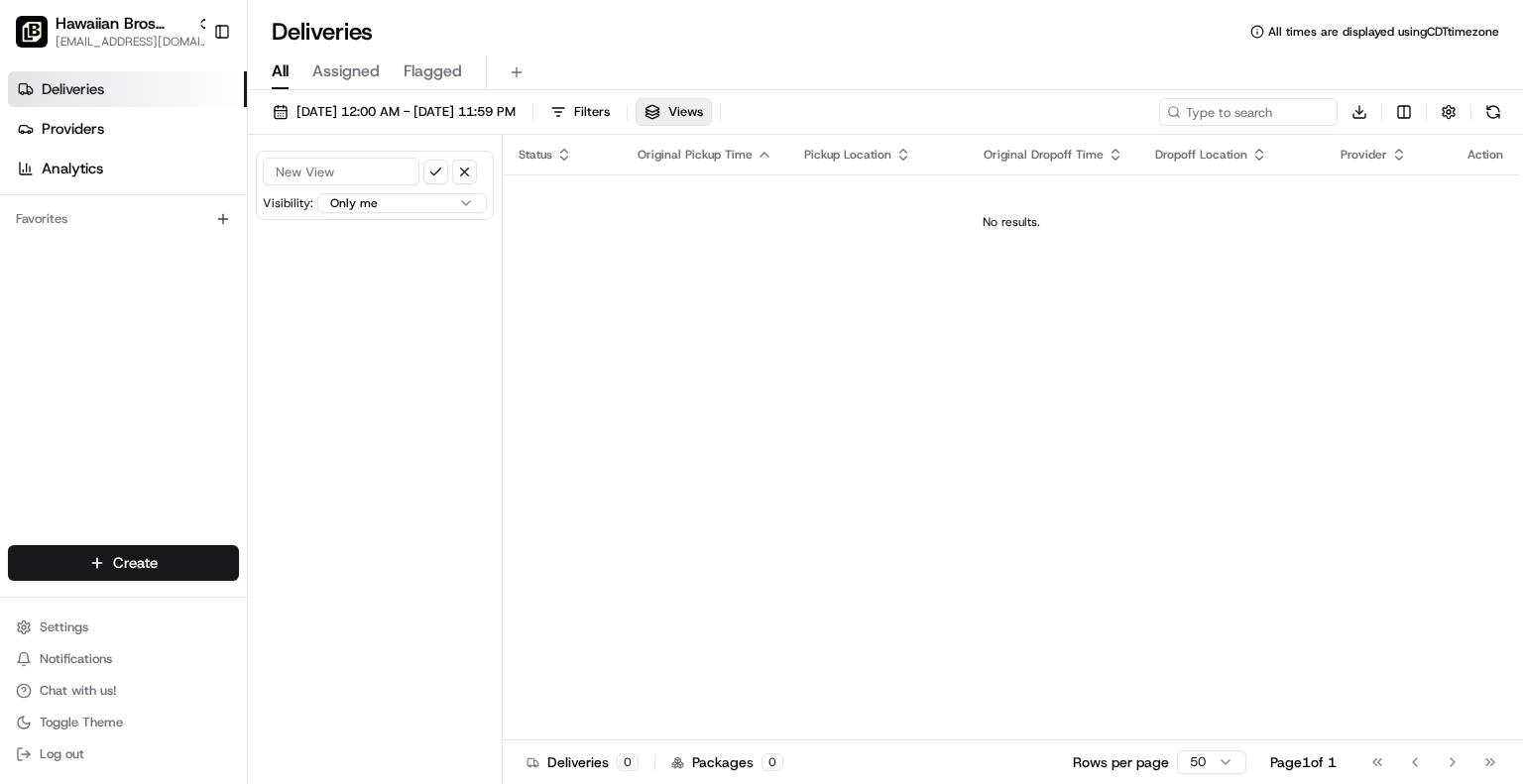 click on "Assigned" at bounding box center [346, 71] 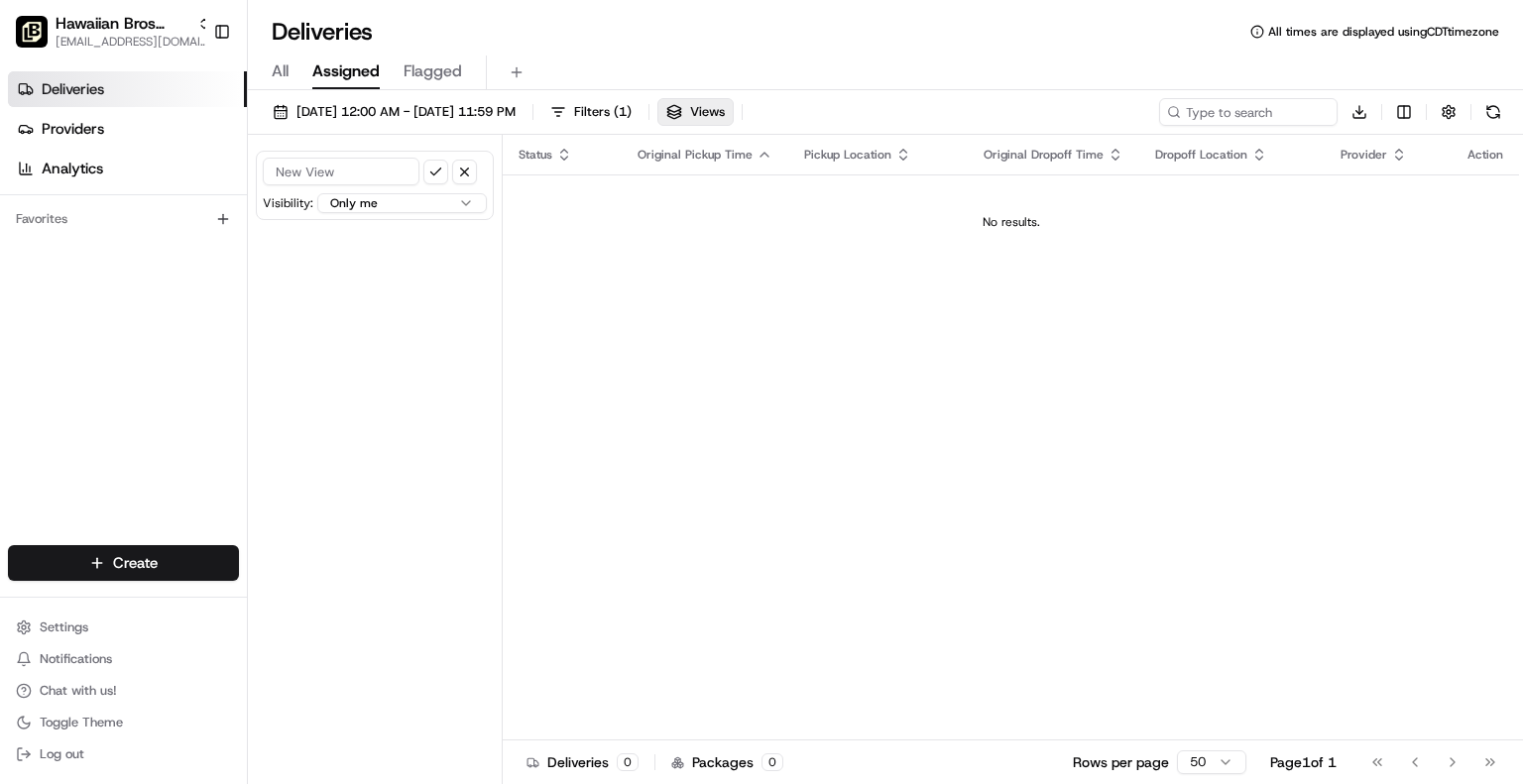 click on "All" at bounding box center (280, 71) 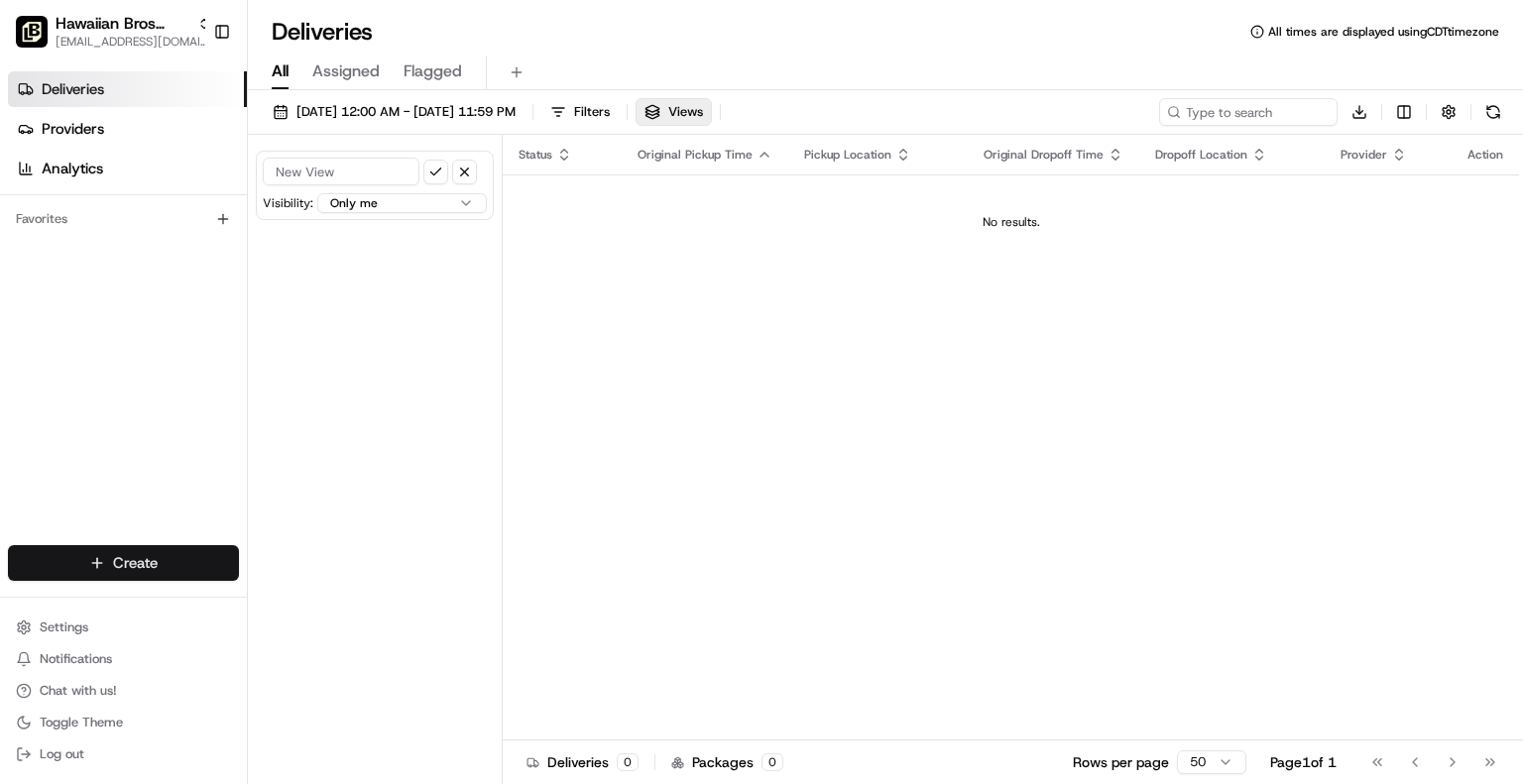 click on "Hawaiian Bros (Allen TX_Stacy) jbaxley@fr.hawaiianbros.com Toggle Sidebar Deliveries Providers Analytics Favorites Main Menu Members & Organization Organization Users Roles Preferences Customization Tracking Orchestration Automations Dispatch Strategy Locations Pickup Locations Dropoff Locations Billing Billing Refund Requests Integrations Notification Triggers Webhooks API Keys Request Logs Create Settings Notifications Chat with us! Toggle Theme Log out Deliveries All times are displayed using  CDT  timezone All Assigned Flagged 07/14/2025 12:00 AM - 07/14/2025 11:59 PM Filters Views Download Visibility: Only me All organizations within this account All users within this organization Only me within this organization Status Original Pickup Time Pickup Location Original Dropoff Time Dropoff Location Provider Action No results. Deliveries 0 Packages 0 Rows per page 50 Page  1  of   1 Go to first page Go to previous page Go to next page Go to last page" at bounding box center (762, 392) 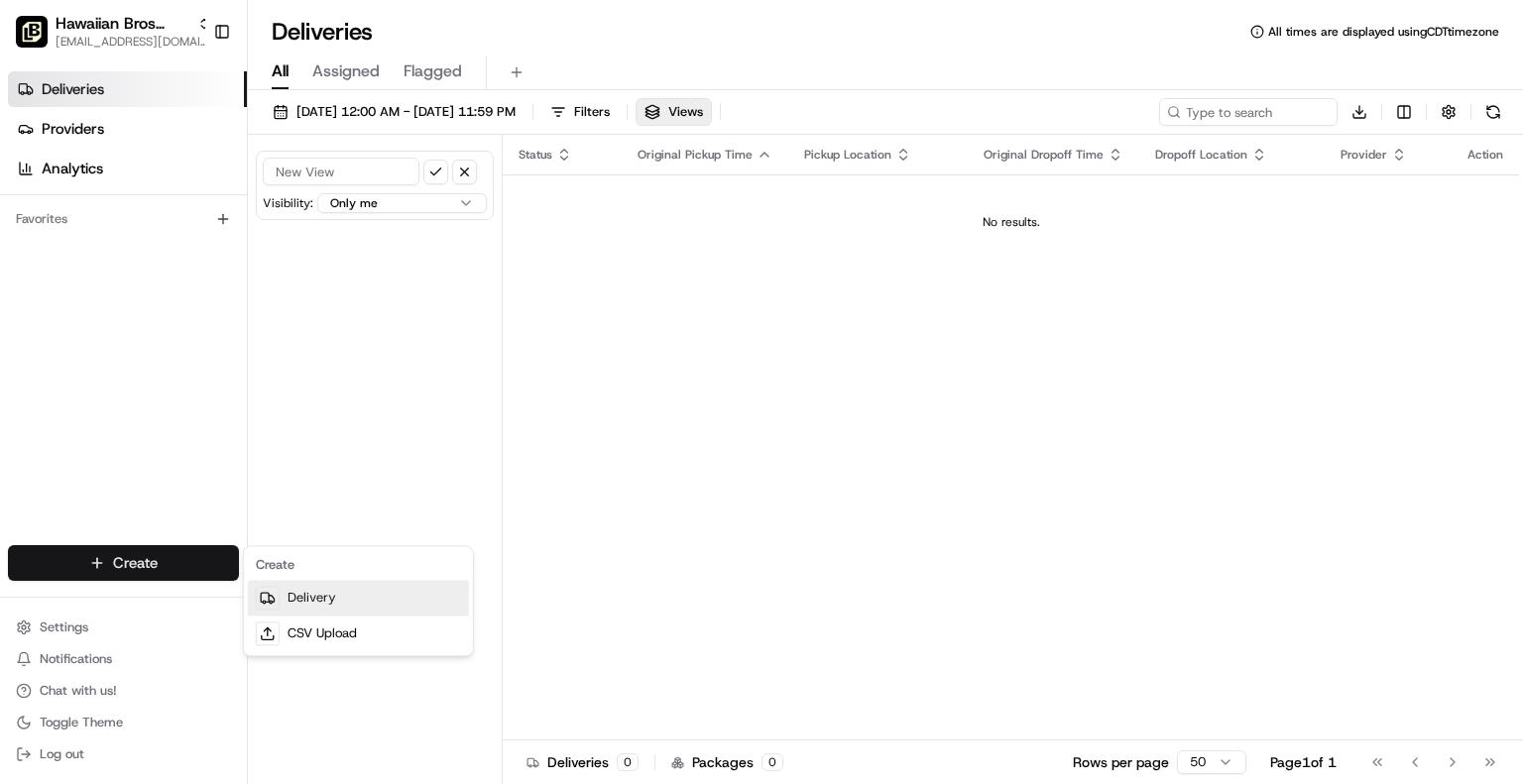 click on "Delivery" at bounding box center (358, 598) 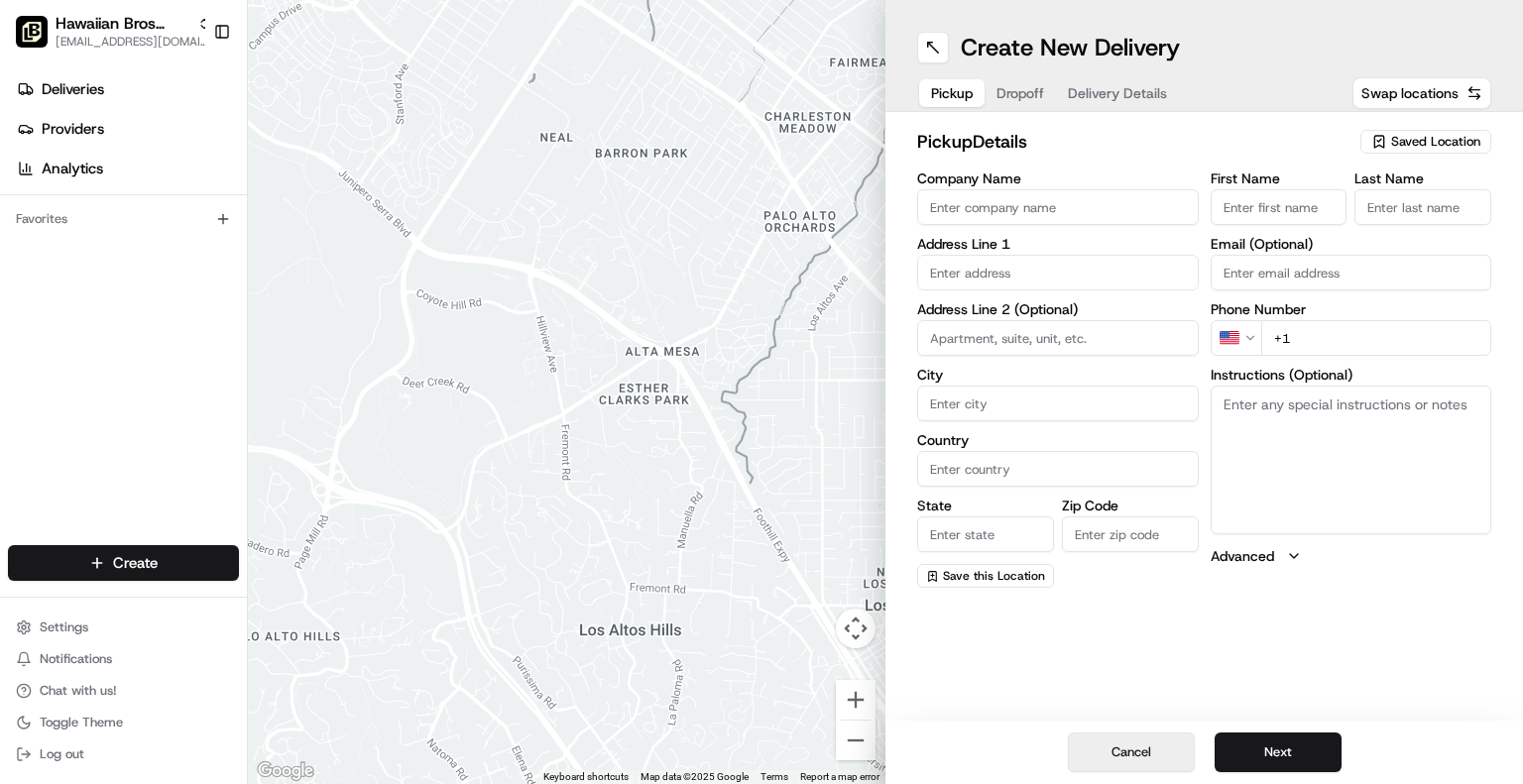 click on "Cancel" at bounding box center [1131, 752] 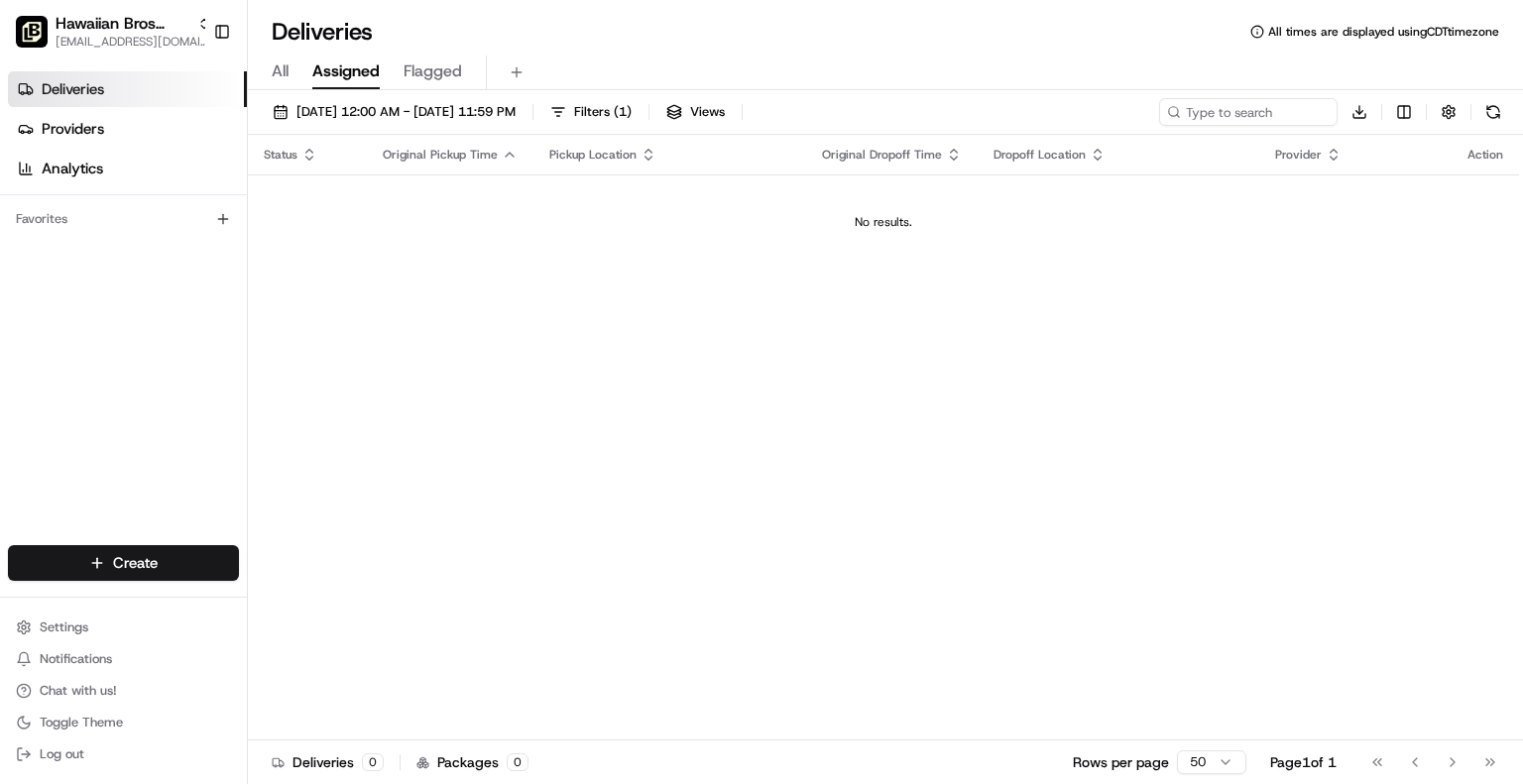 scroll, scrollTop: 0, scrollLeft: 0, axis: both 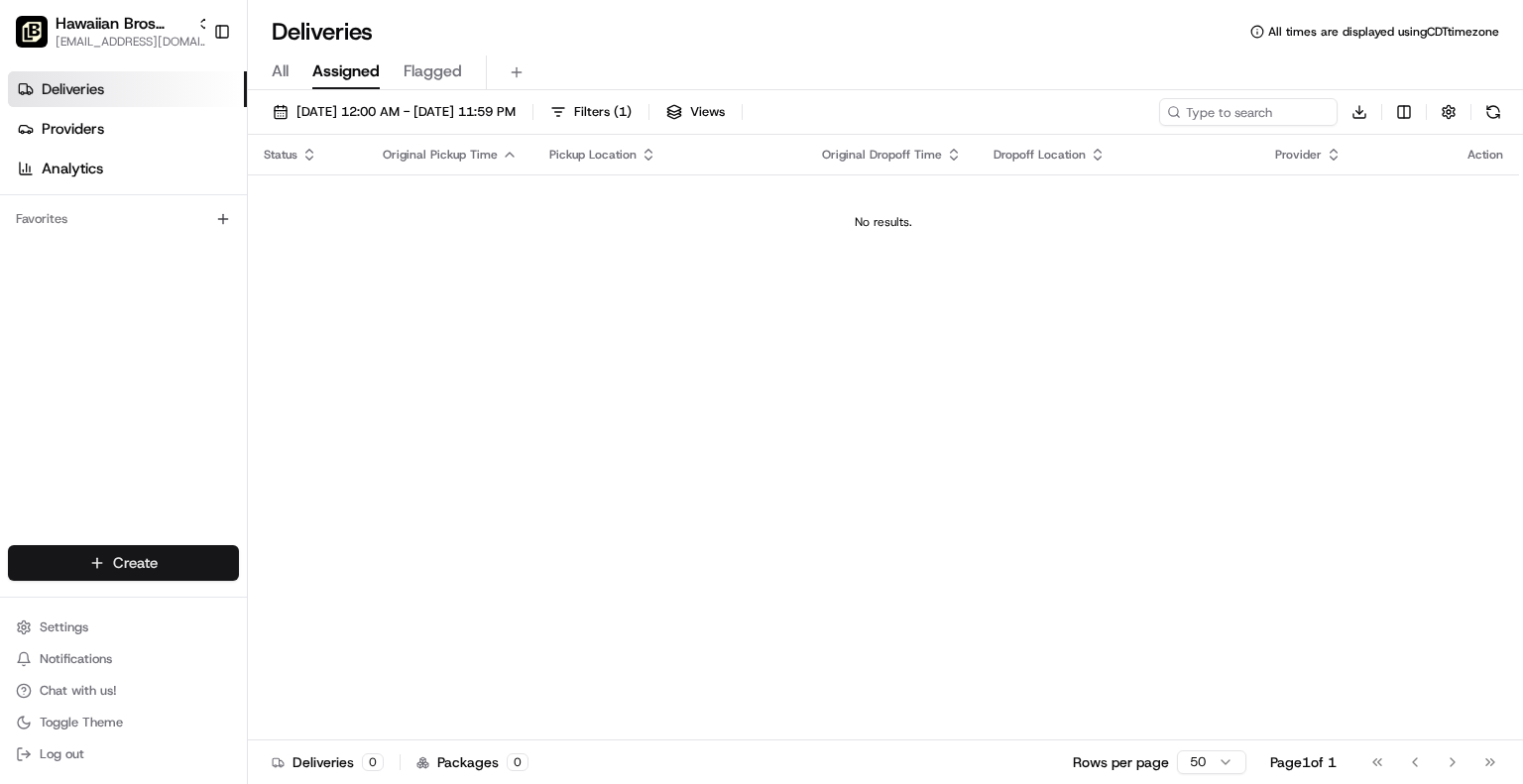 click on "Hawaiian Bros (Allen TX_Stacy) jbaxley@fr.hawaiianbros.com Toggle Sidebar Deliveries Providers Analytics Favorites Main Menu Members & Organization Organization Users Roles Preferences Customization Tracking Orchestration Automations Dispatch Strategy Locations Pickup Locations Dropoff Locations Billing Billing Refund Requests Integrations Notification Triggers Webhooks API Keys Request Logs Create Settings Notifications Chat with us! Toggle Theme Log out Deliveries All times are displayed using  CDT  timezone All Assigned Flagged 07/14/2025 12:00 AM - 07/14/2025 11:59 PM Filters ( 1 ) Views Download Status Original Pickup Time Pickup Location Original Dropoff Time Dropoff Location Provider Action No results. Deliveries 0 Packages 0 Rows per page 50 Page  1  of   1 Go to first page Go to previous page Go to next page Go to last page
Create Create" at bounding box center (762, 392) 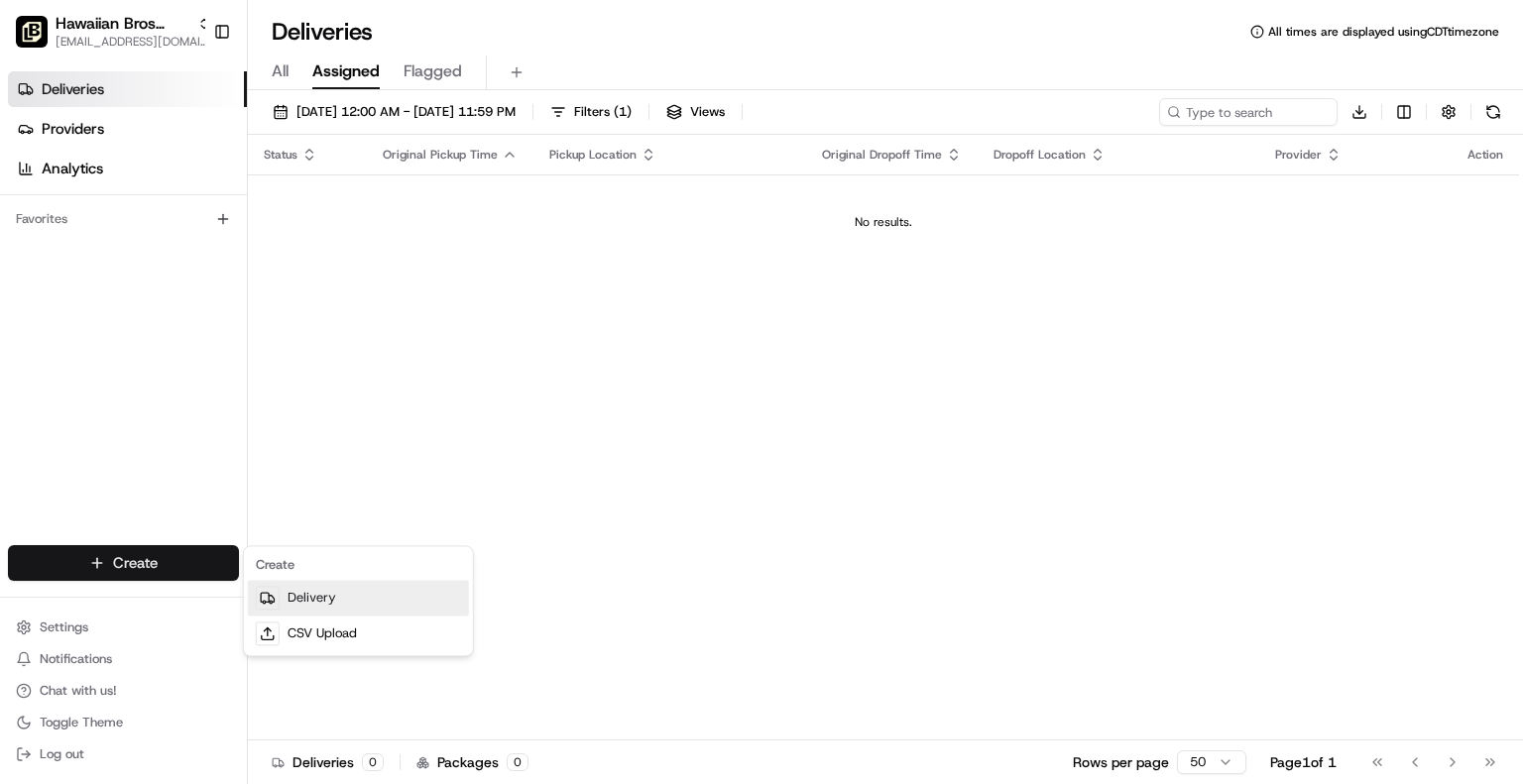 click on "Delivery" at bounding box center [358, 598] 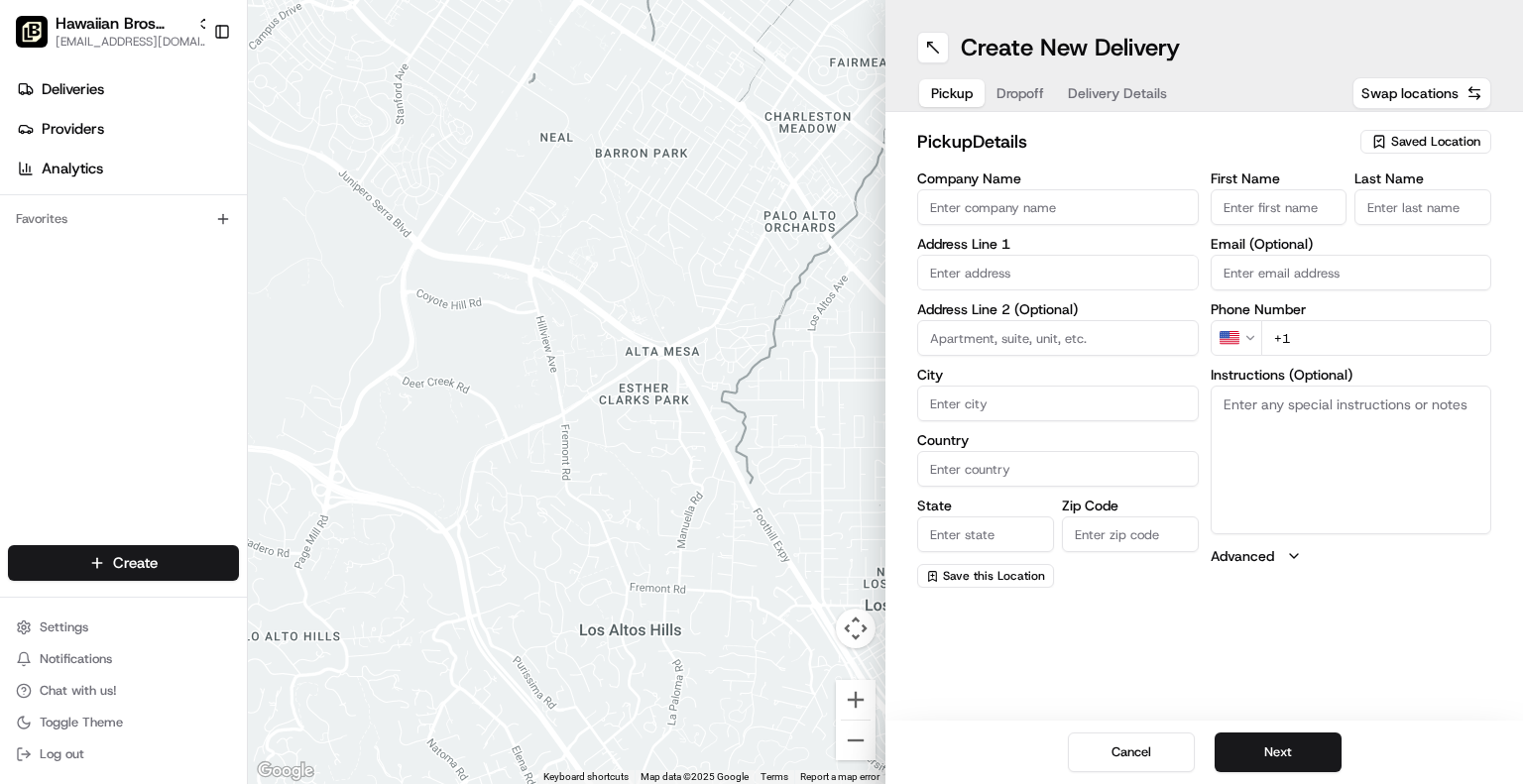 click on "Company Name" at bounding box center (1058, 207) 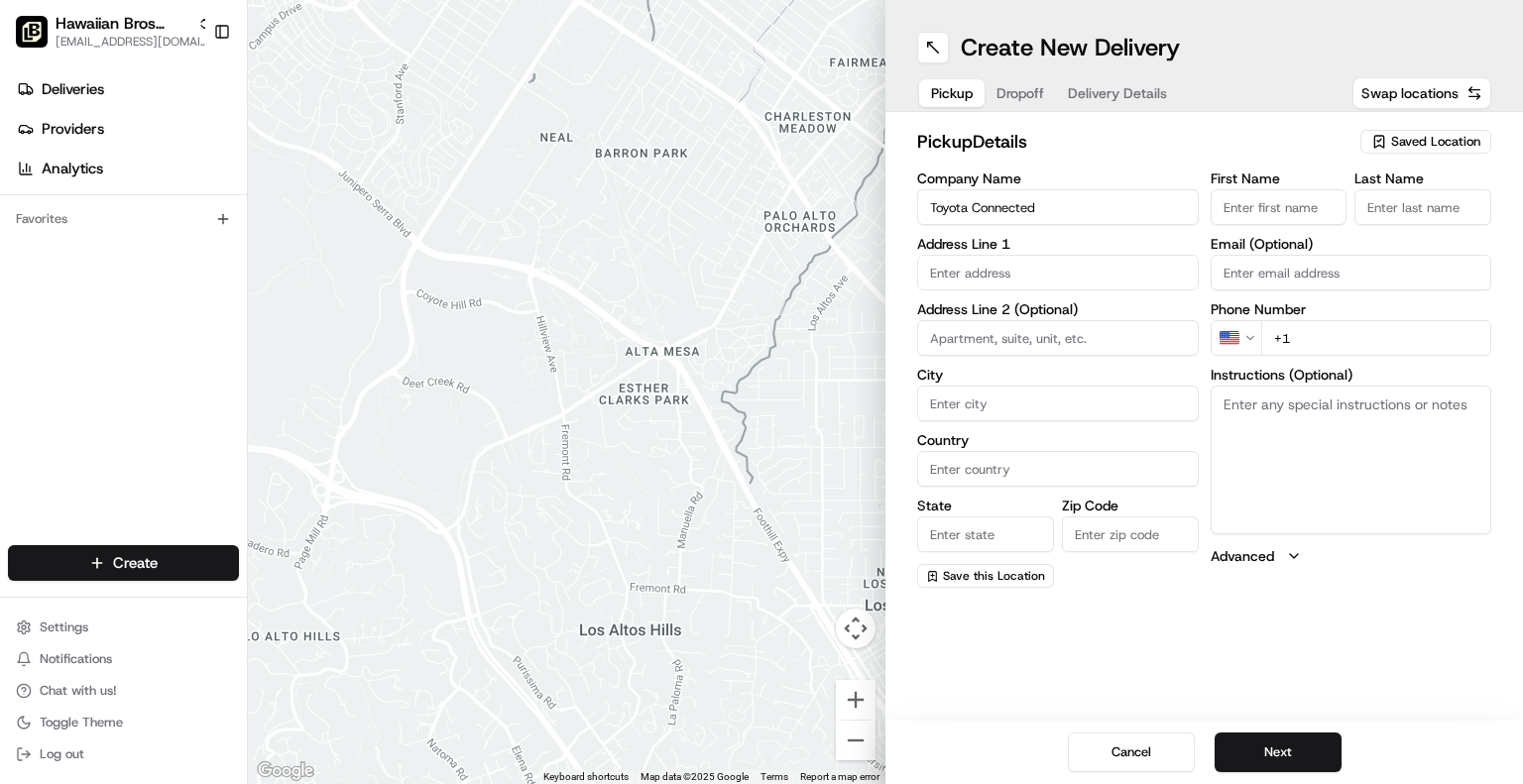 type on "Toyota Connected" 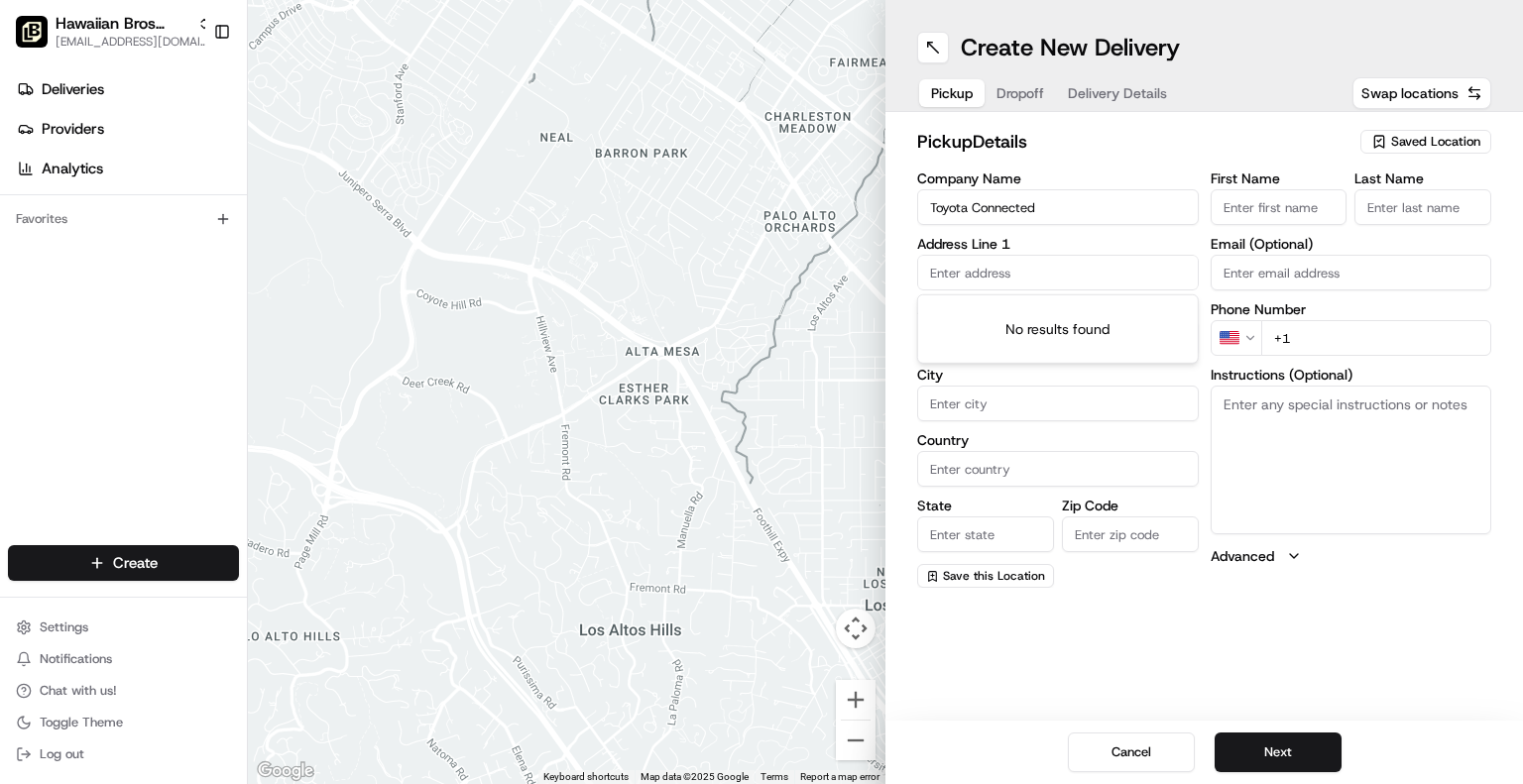 paste on "7300 Windrose Ave, Suite 210" 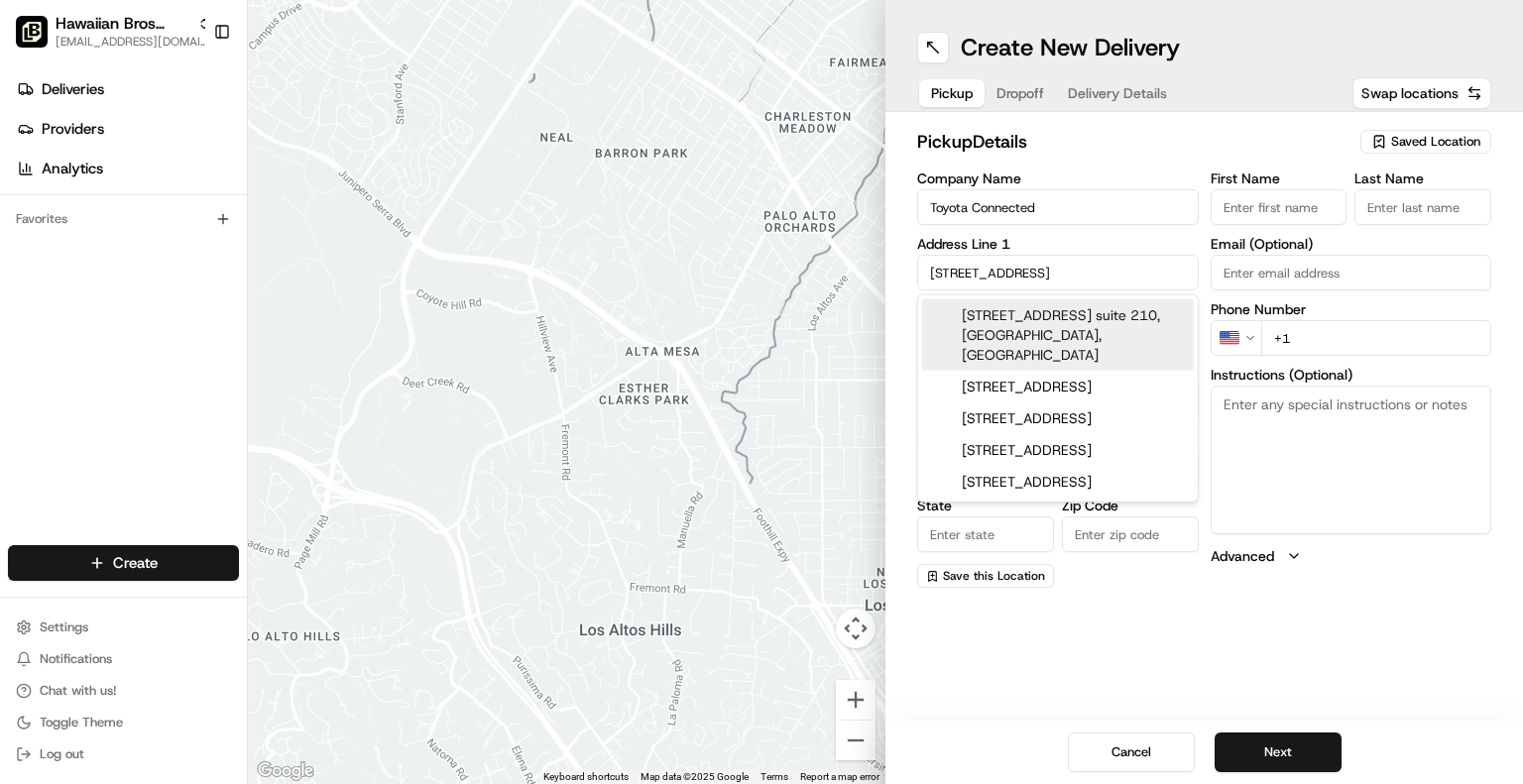 click on "7300 Windrose Ave. suite 210, Plano, TX" at bounding box center (1058, 335) 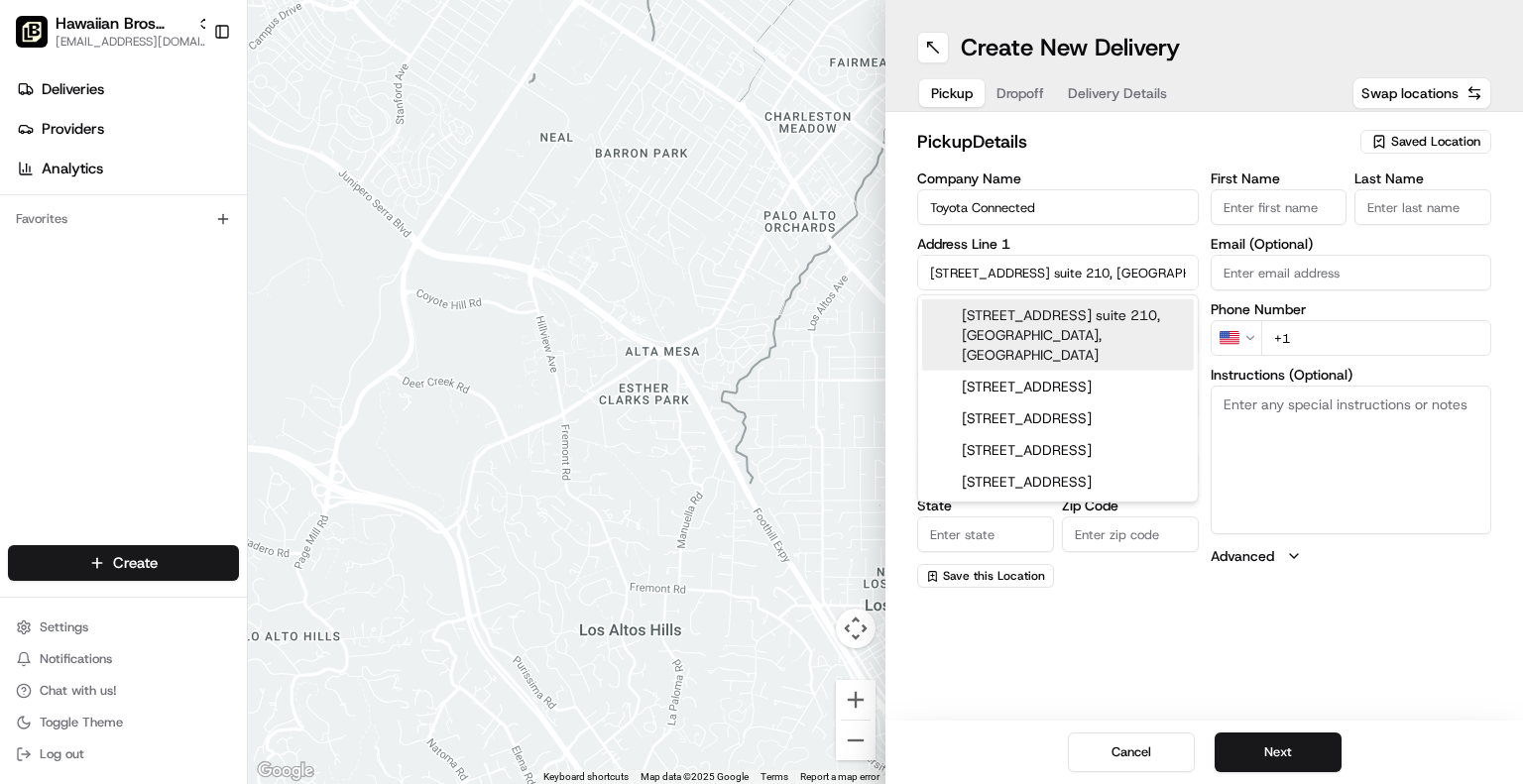 type on "7300 Windrose Ave. #210, Plano, TX 75024, USA" 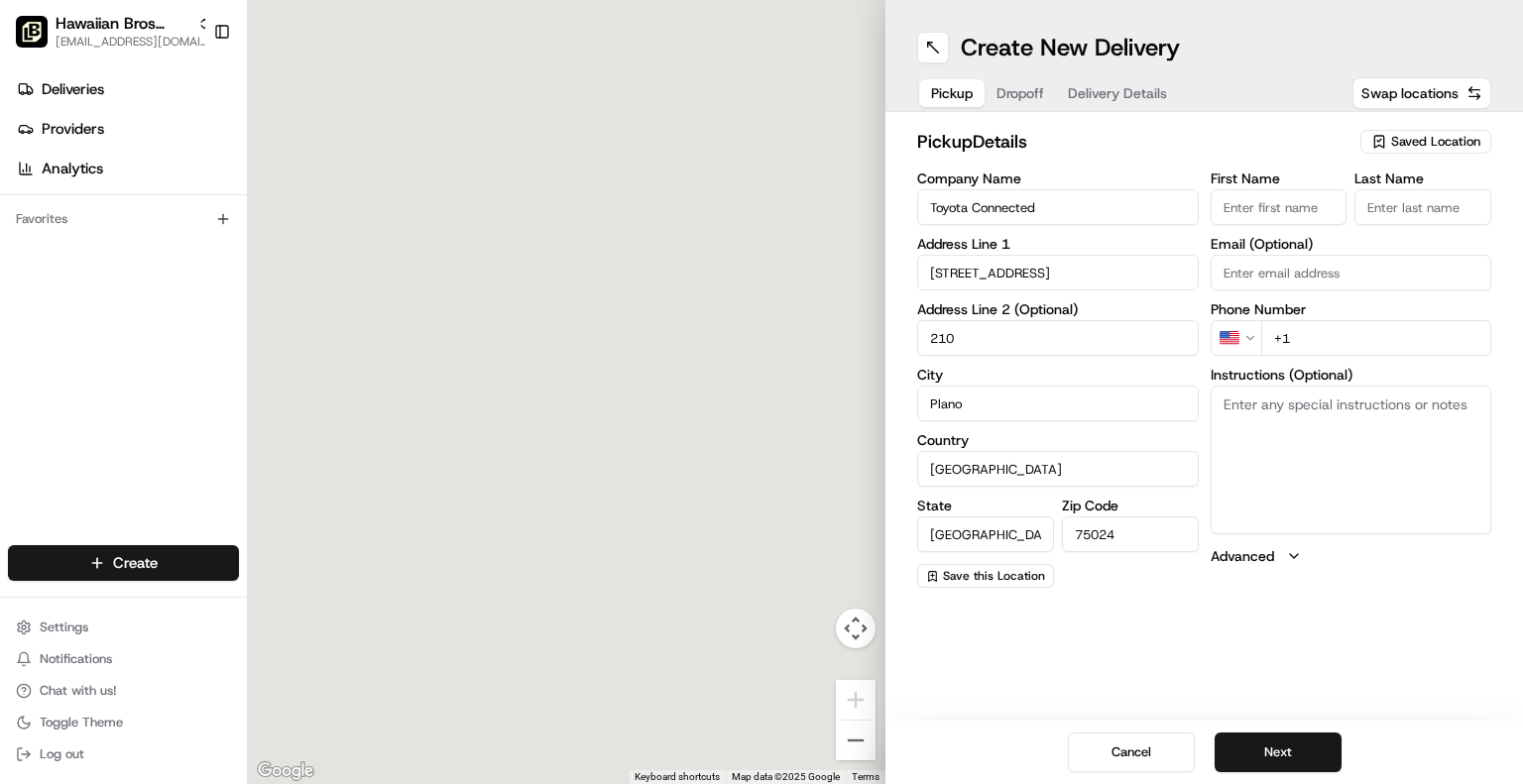 type on "7300 Windrose Avenue" 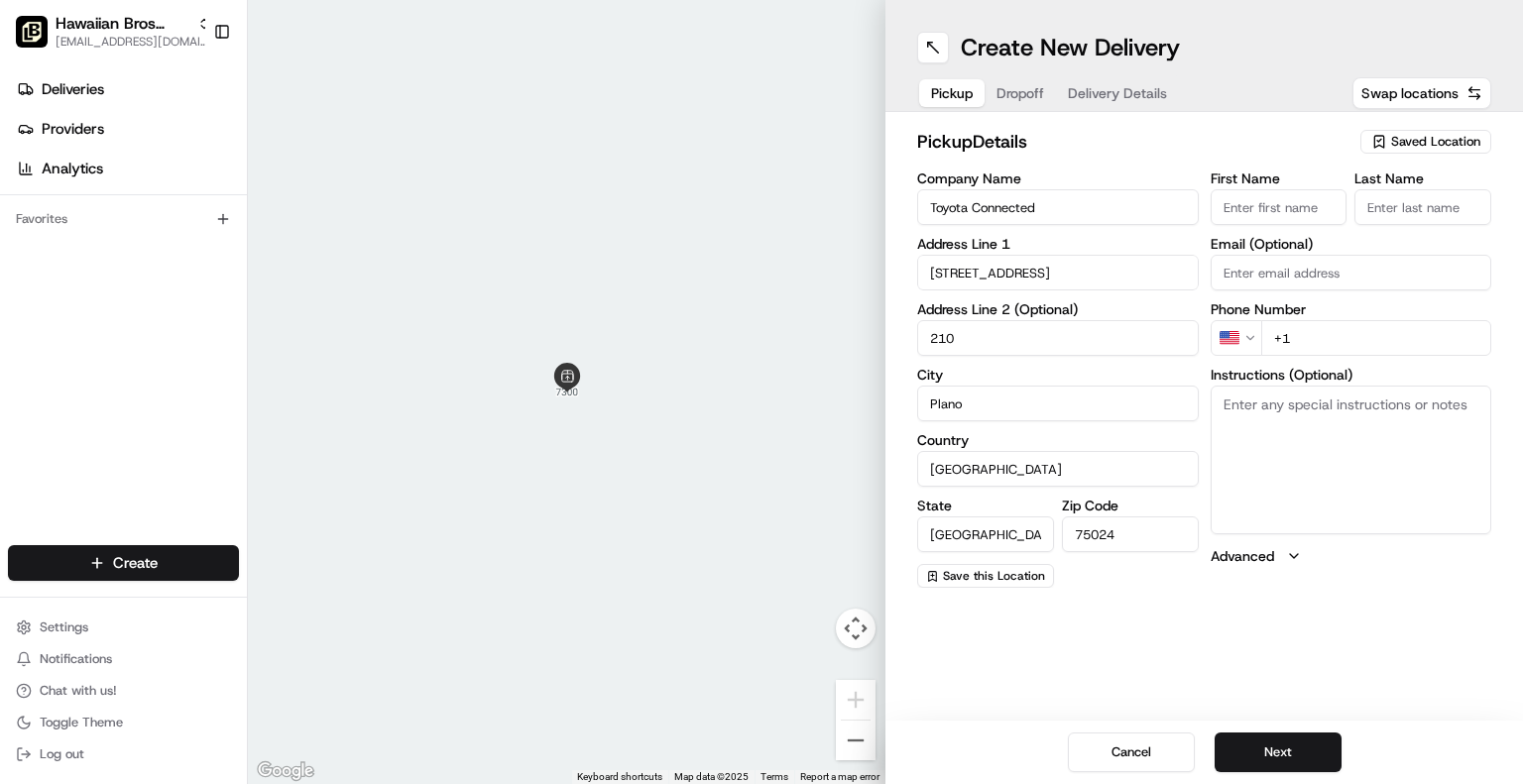 click on "First Name" at bounding box center (1279, 207) 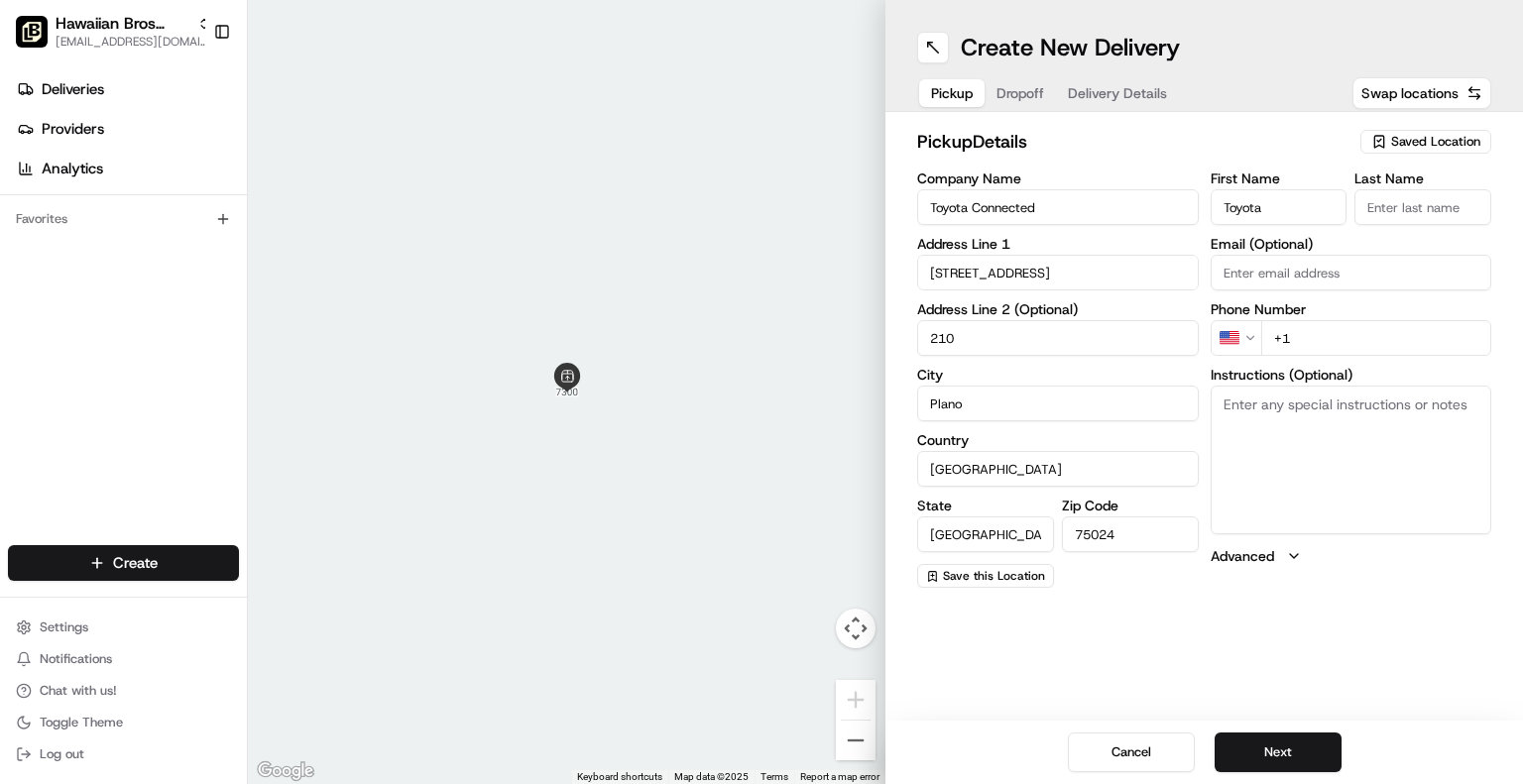 type on "Toyota" 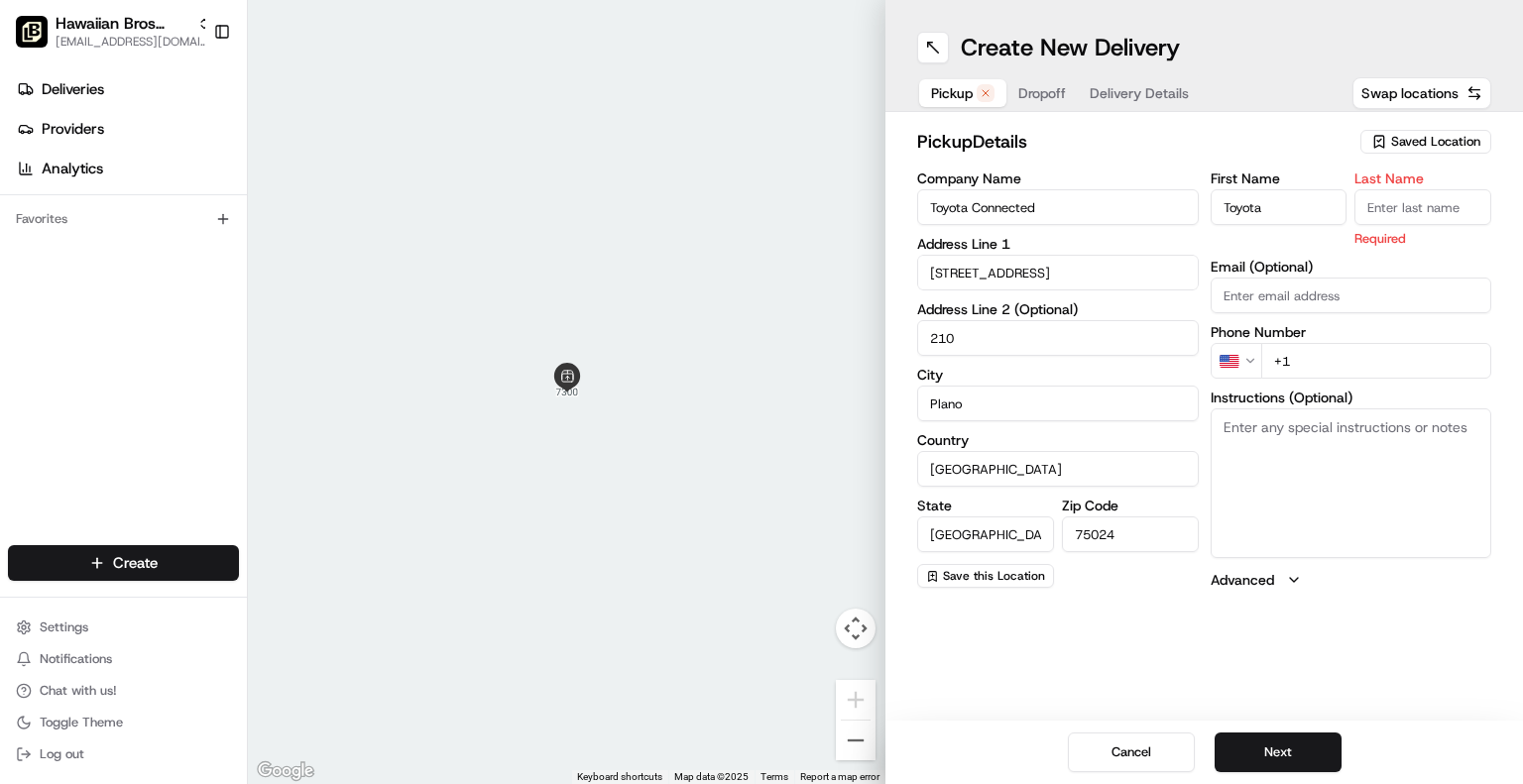 click on "Last Name" at bounding box center [1423, 207] 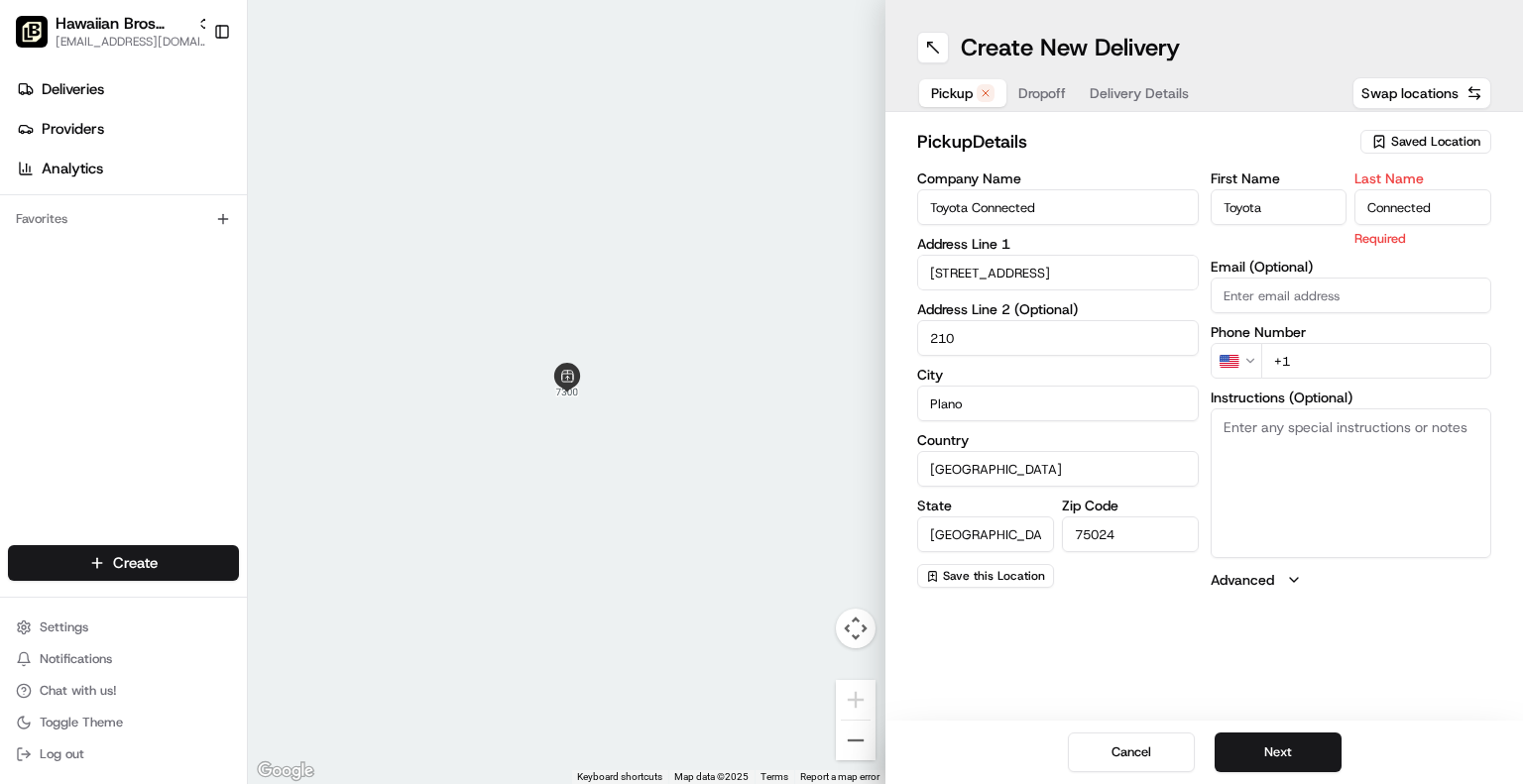 type on "Connected" 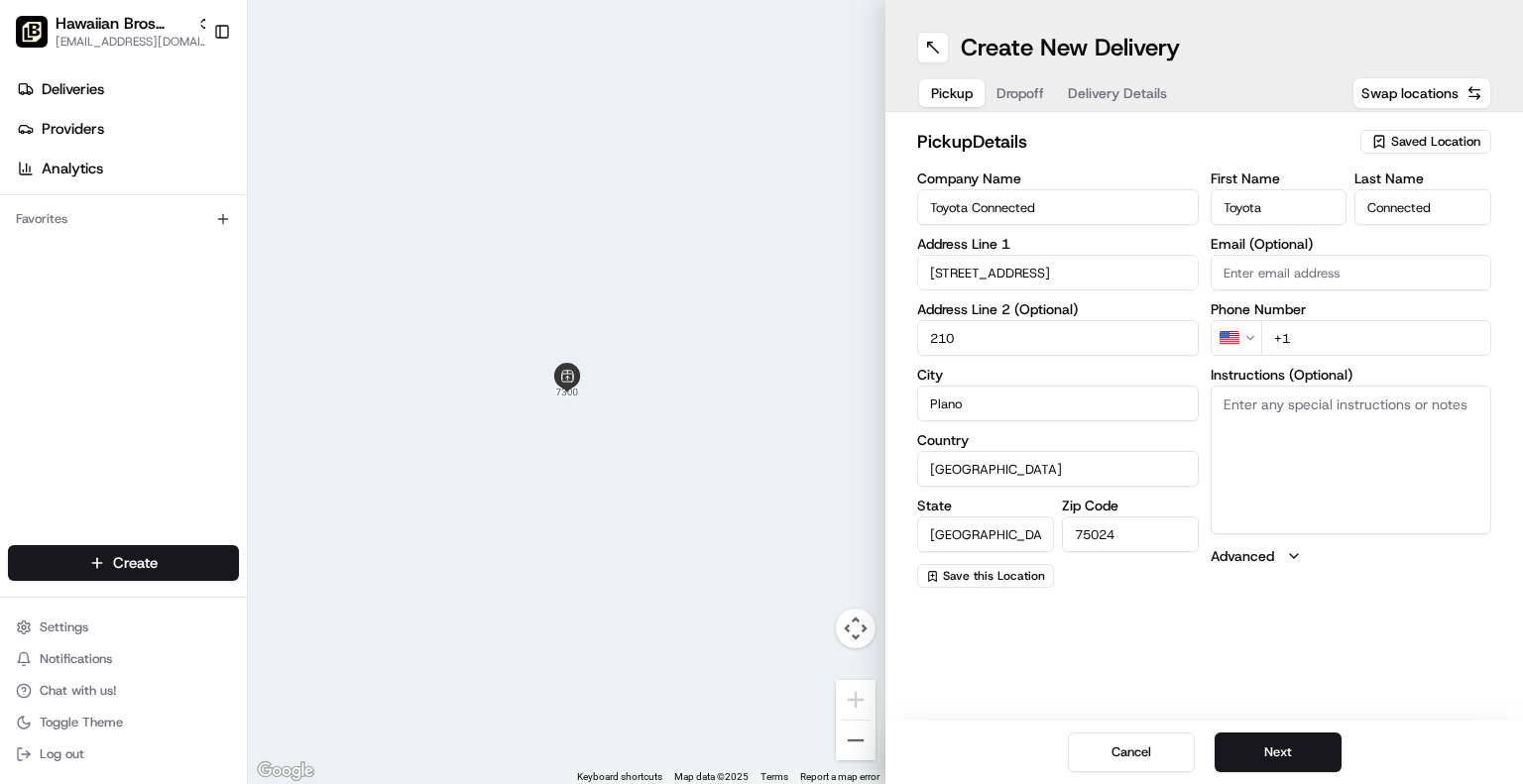click on "First Name Toyota Last Name Connected Email (Optional) Phone Number US +1 Instructions (Optional) Advanced" at bounding box center (1351, 380) 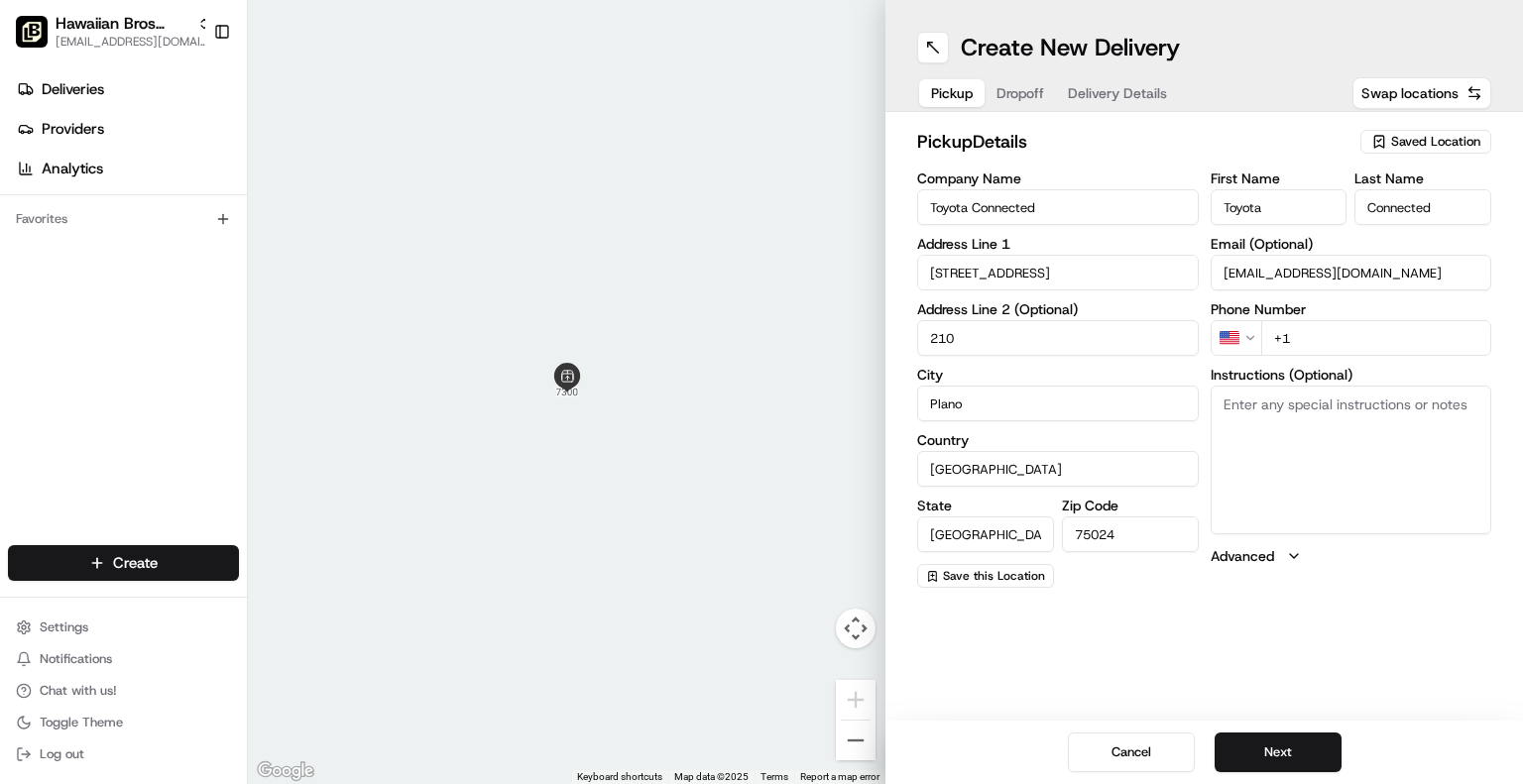 type on "front.desk@toyotaconnected.com" 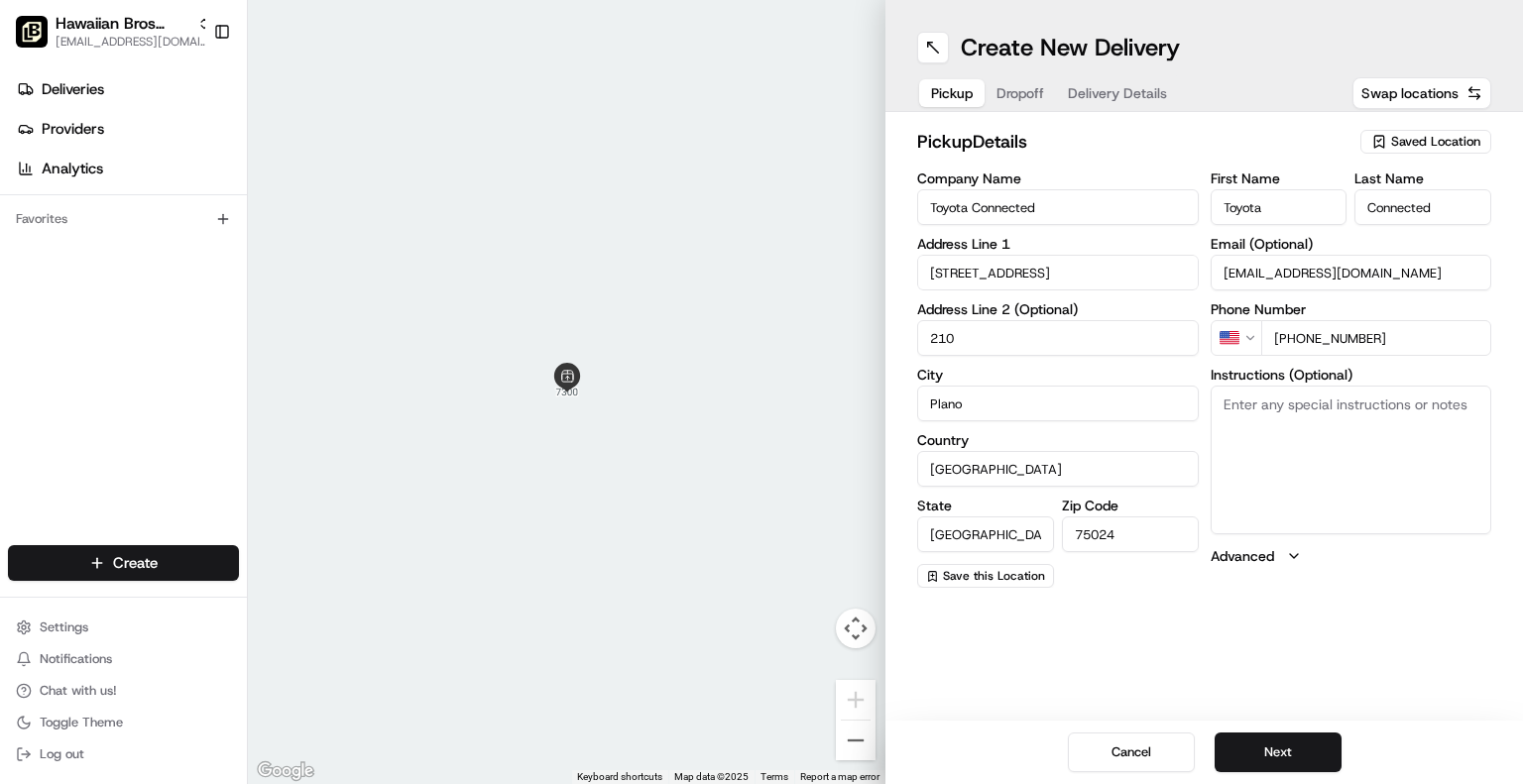 type on "+1 469 744 9083" 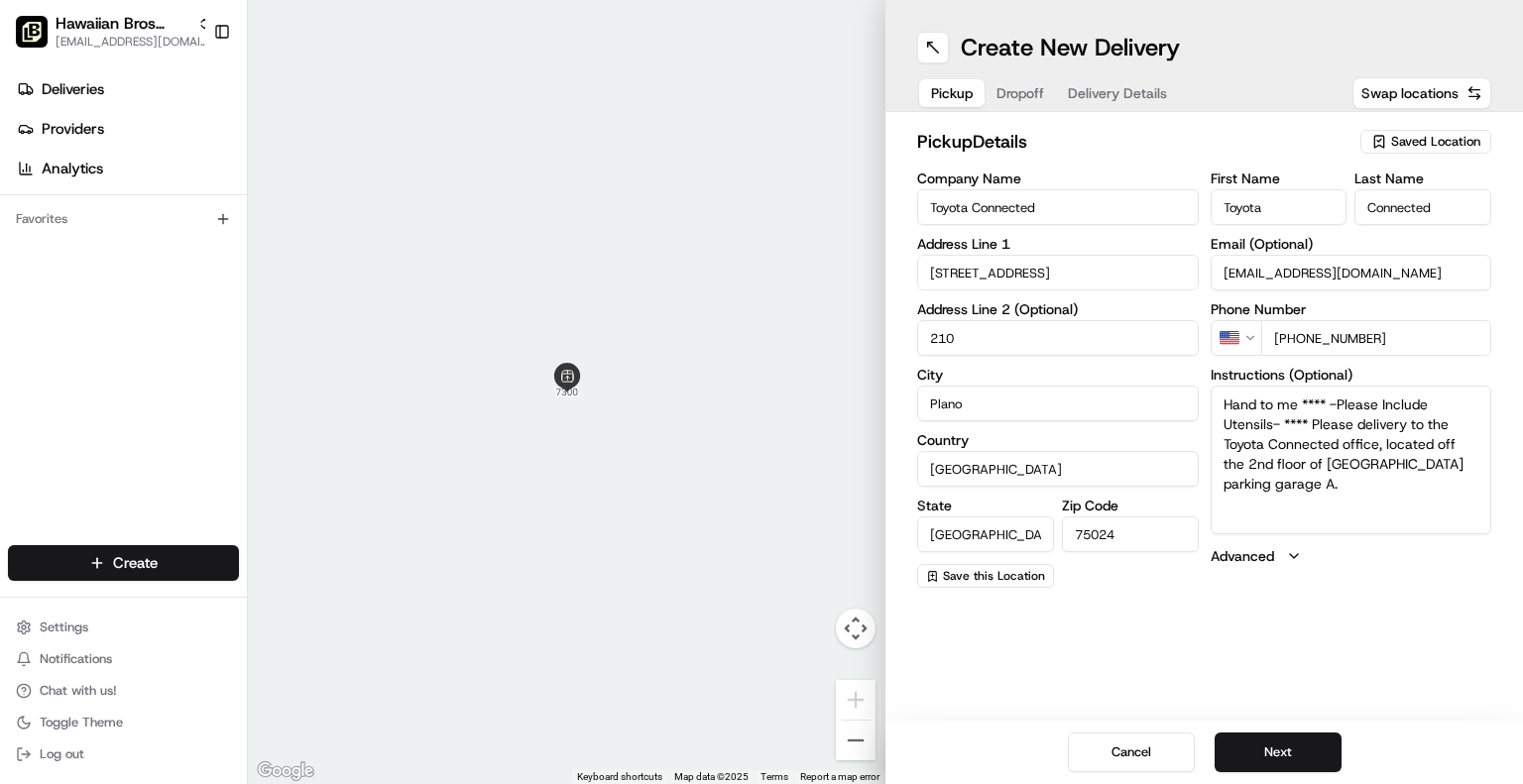 type on "Hand to me **** -Please Include Utensils- **** Please delivery to the Toyota Connected office, located off the 2nd floor of Legacy West parking garage A." 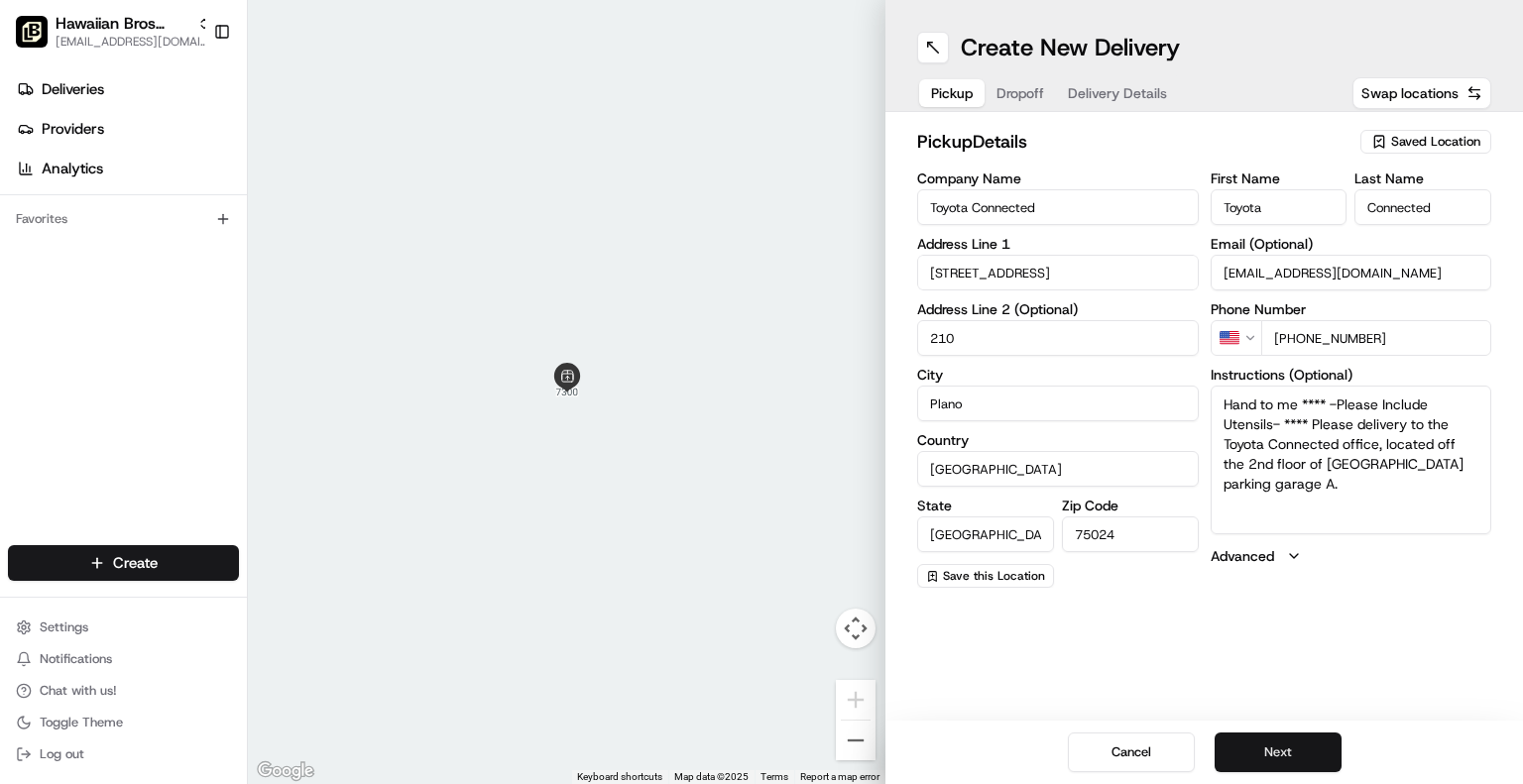 click on "Next" at bounding box center [1278, 752] 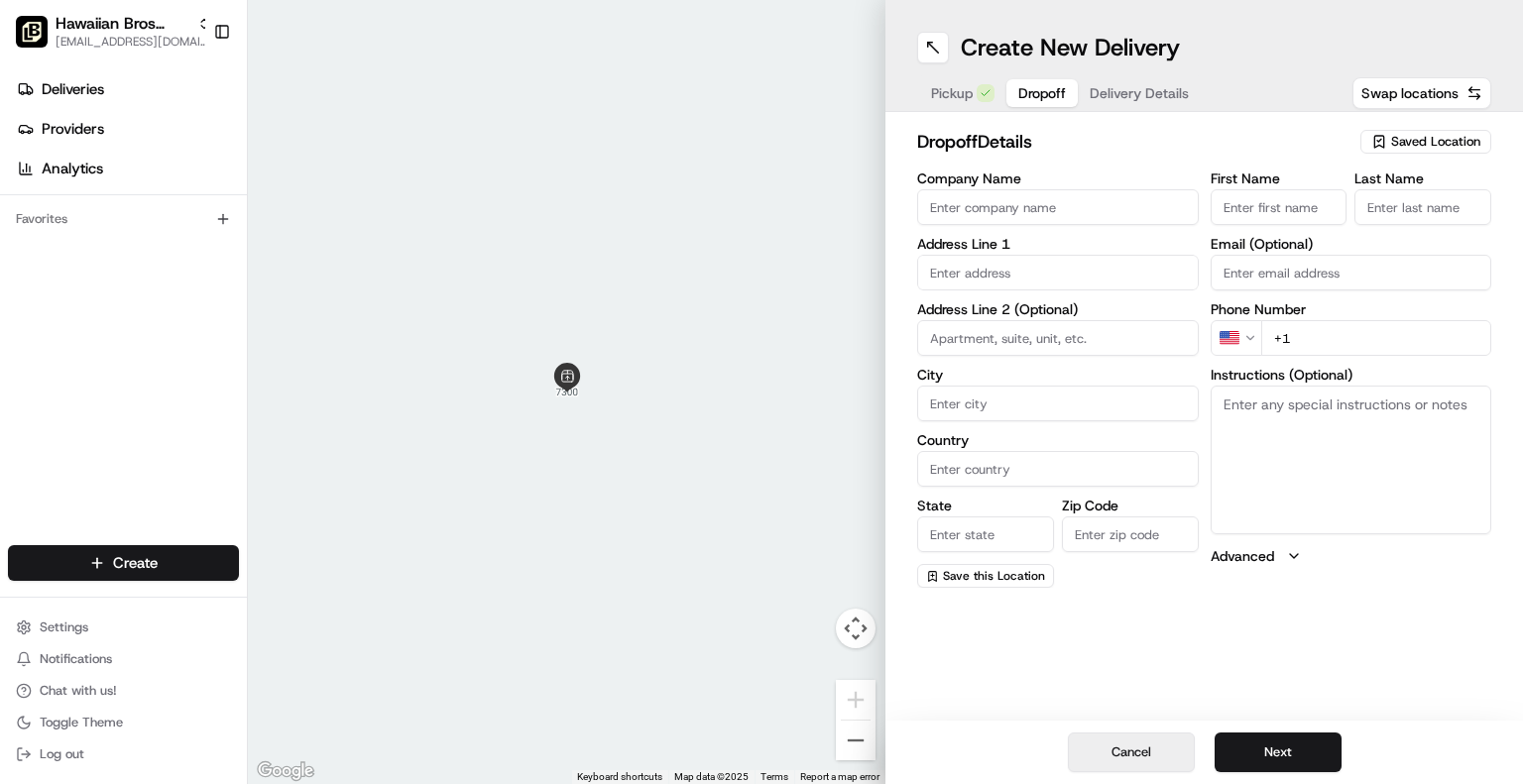click on "Cancel" at bounding box center (1131, 752) 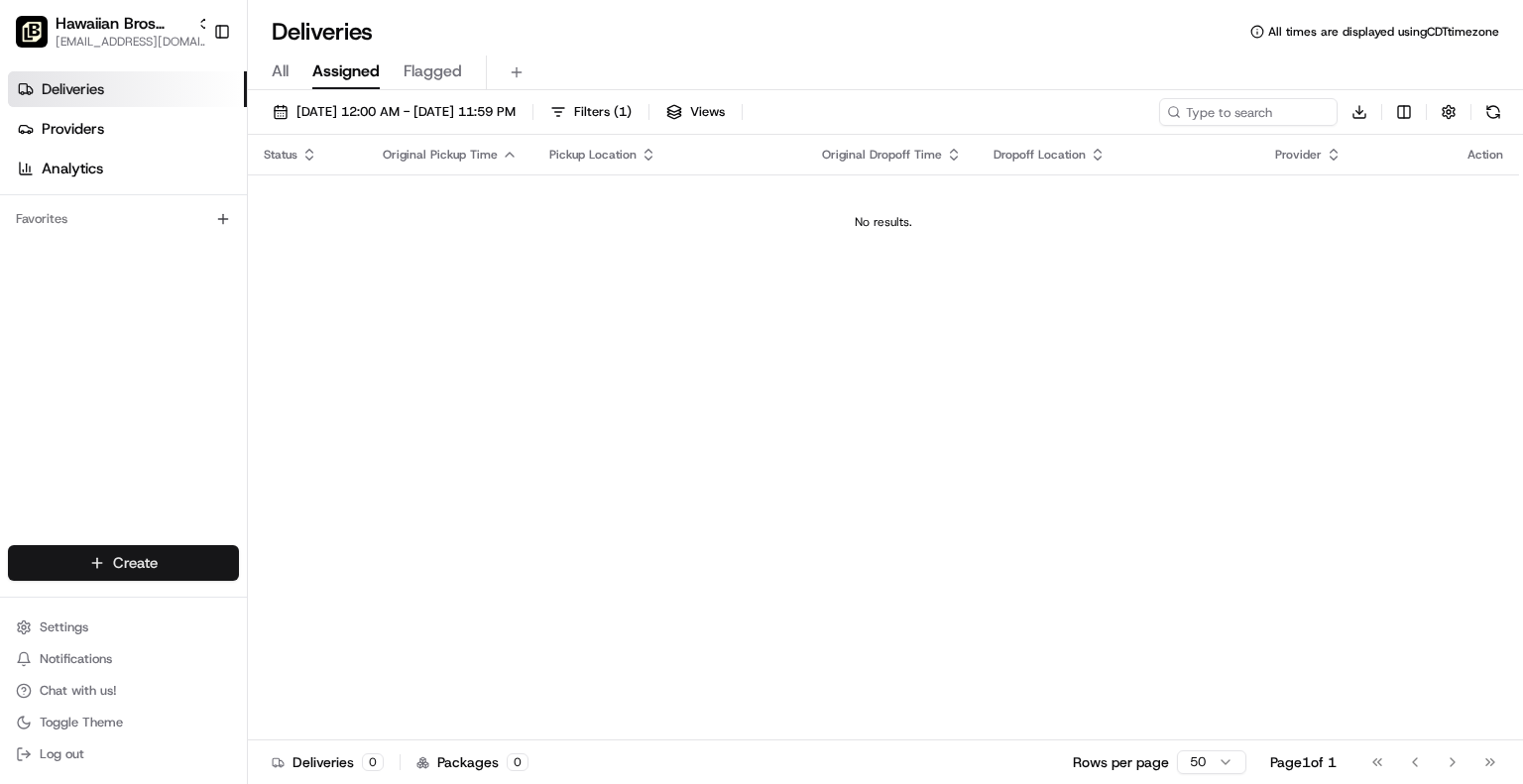 click on "Hawaiian Bros (Allen TX_Stacy) jbaxley@fr.hawaiianbros.com Toggle Sidebar Deliveries Providers Analytics Favorites Main Menu Members & Organization Organization Users Roles Preferences Customization Tracking Orchestration Automations Dispatch Strategy Locations Pickup Locations Dropoff Locations Billing Billing Refund Requests Integrations Notification Triggers Webhooks API Keys Request Logs Create Settings Notifications Chat with us! Toggle Theme Log out Deliveries All times are displayed using  CDT  timezone All Assigned Flagged 07/14/2025 12:00 AM - 07/14/2025 11:59 PM Filters ( 1 ) Views Download Status Original Pickup Time Pickup Location Original Dropoff Time Dropoff Location Provider Action No results. Deliveries 0 Packages 0 Rows per page 50 Page  1  of   1 Go to first page Go to previous page Go to next page Go to last page
Create Create" at bounding box center (762, 392) 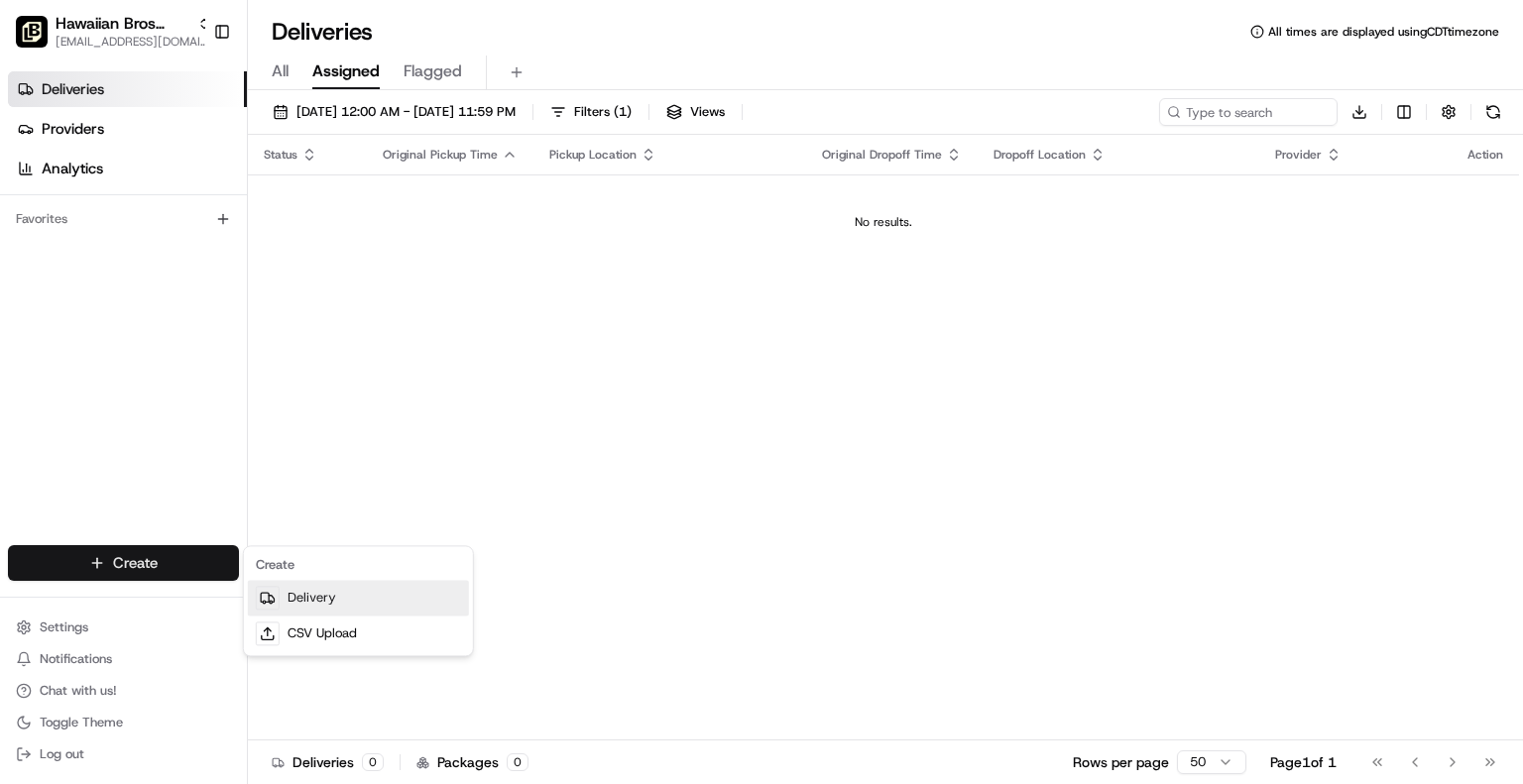 click on "Delivery" at bounding box center (358, 598) 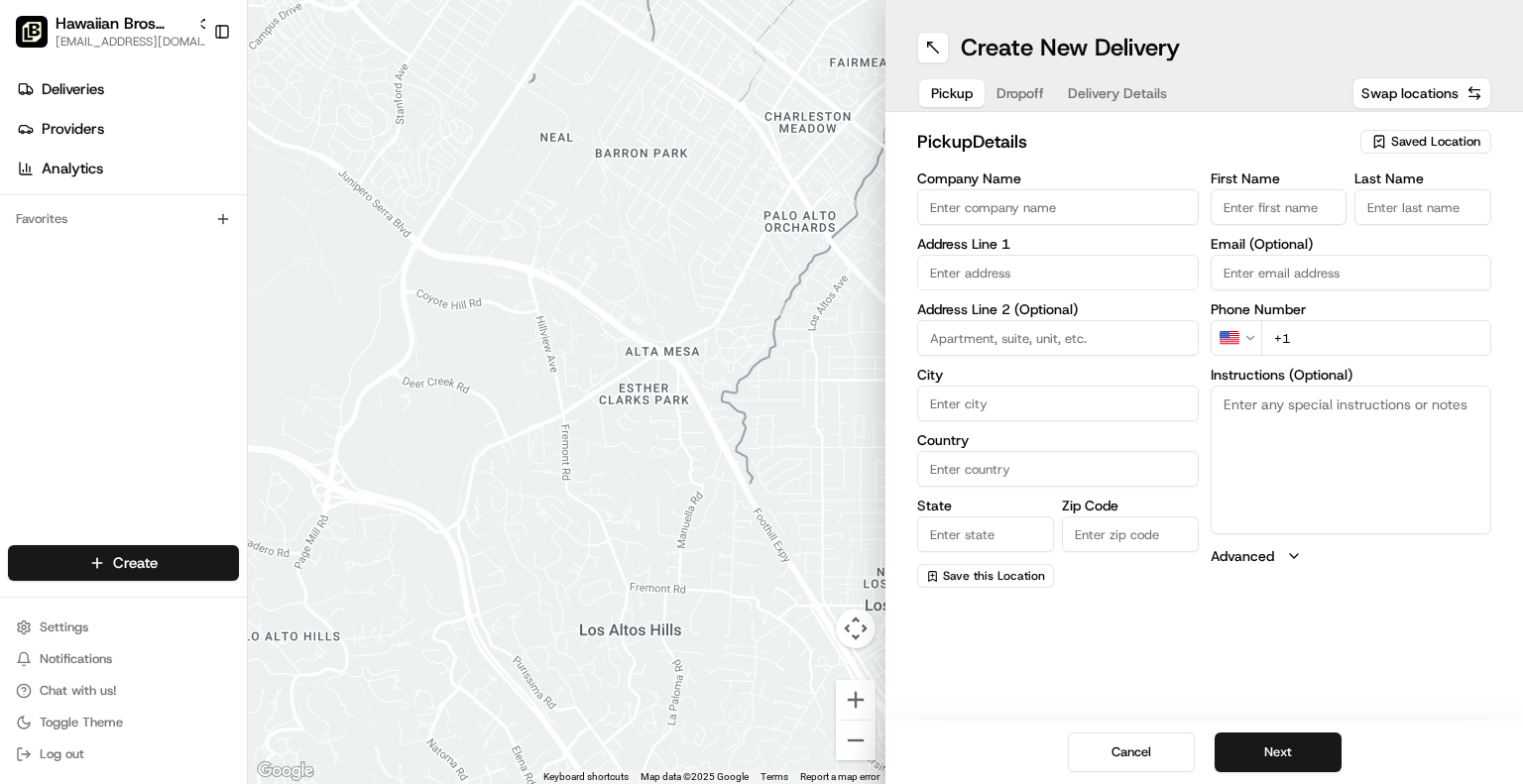 click on "Company Name" at bounding box center (1058, 207) 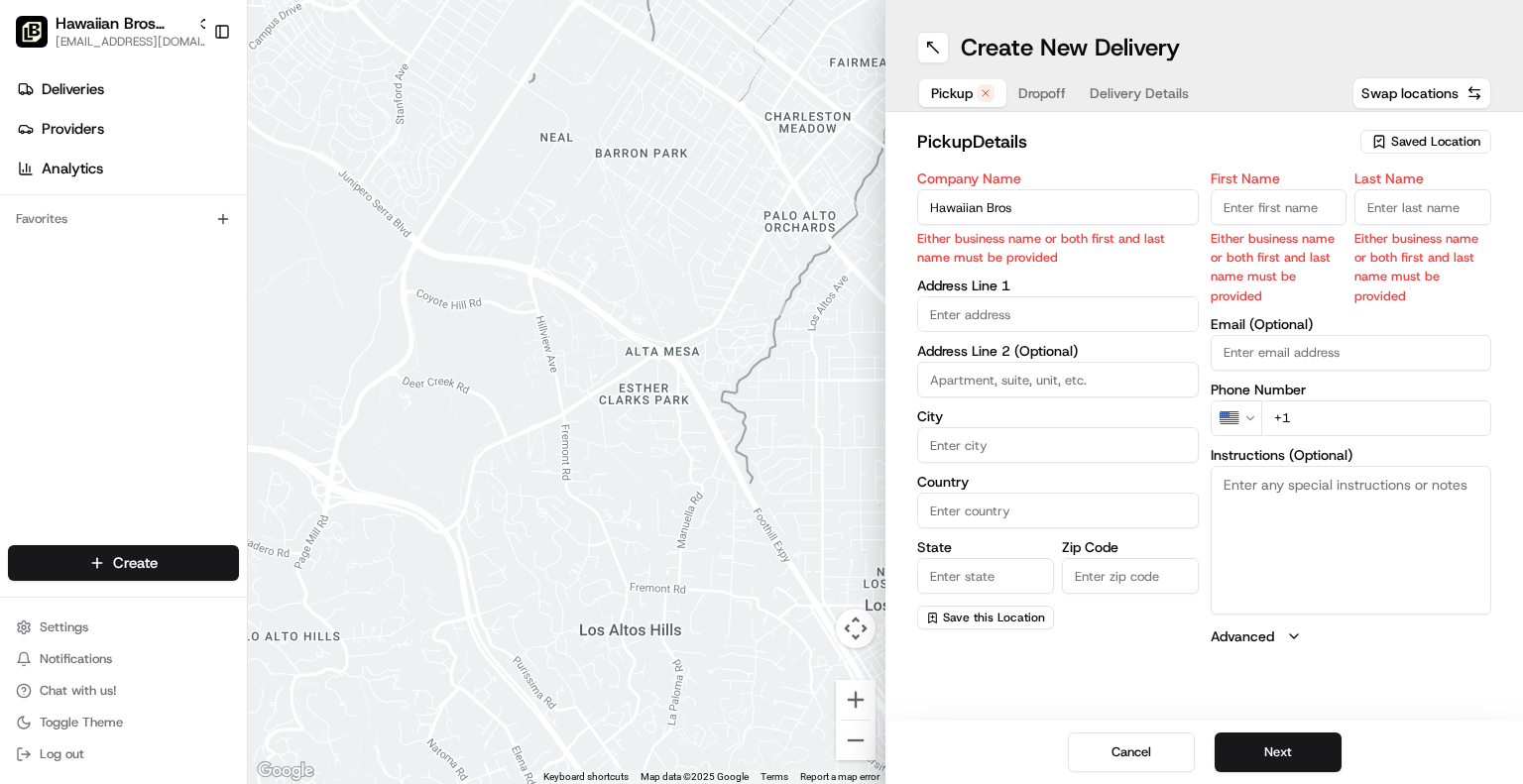 type on "Hawaiian Bros" 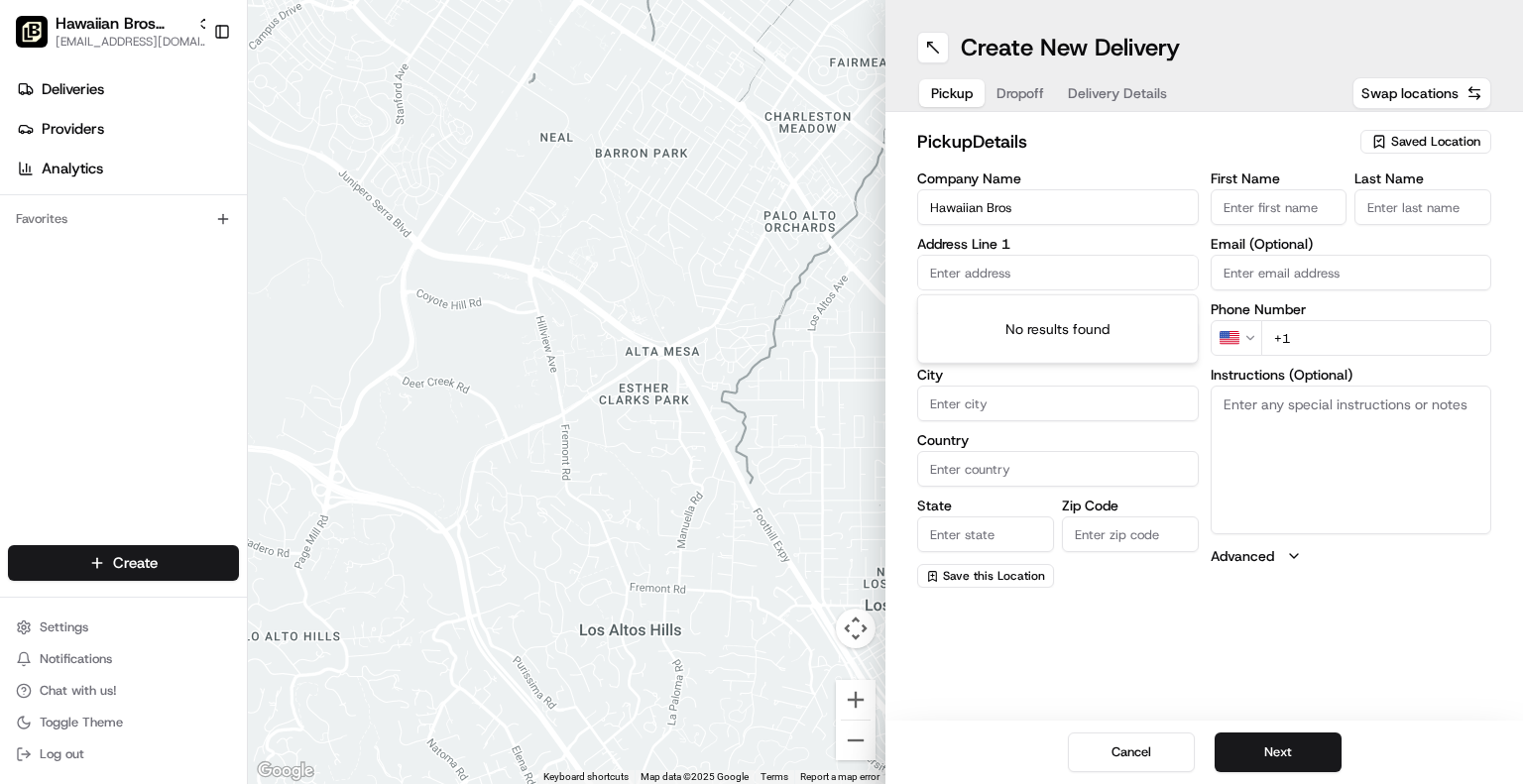 paste on "8820 FM 423 in Little Elm, TX." 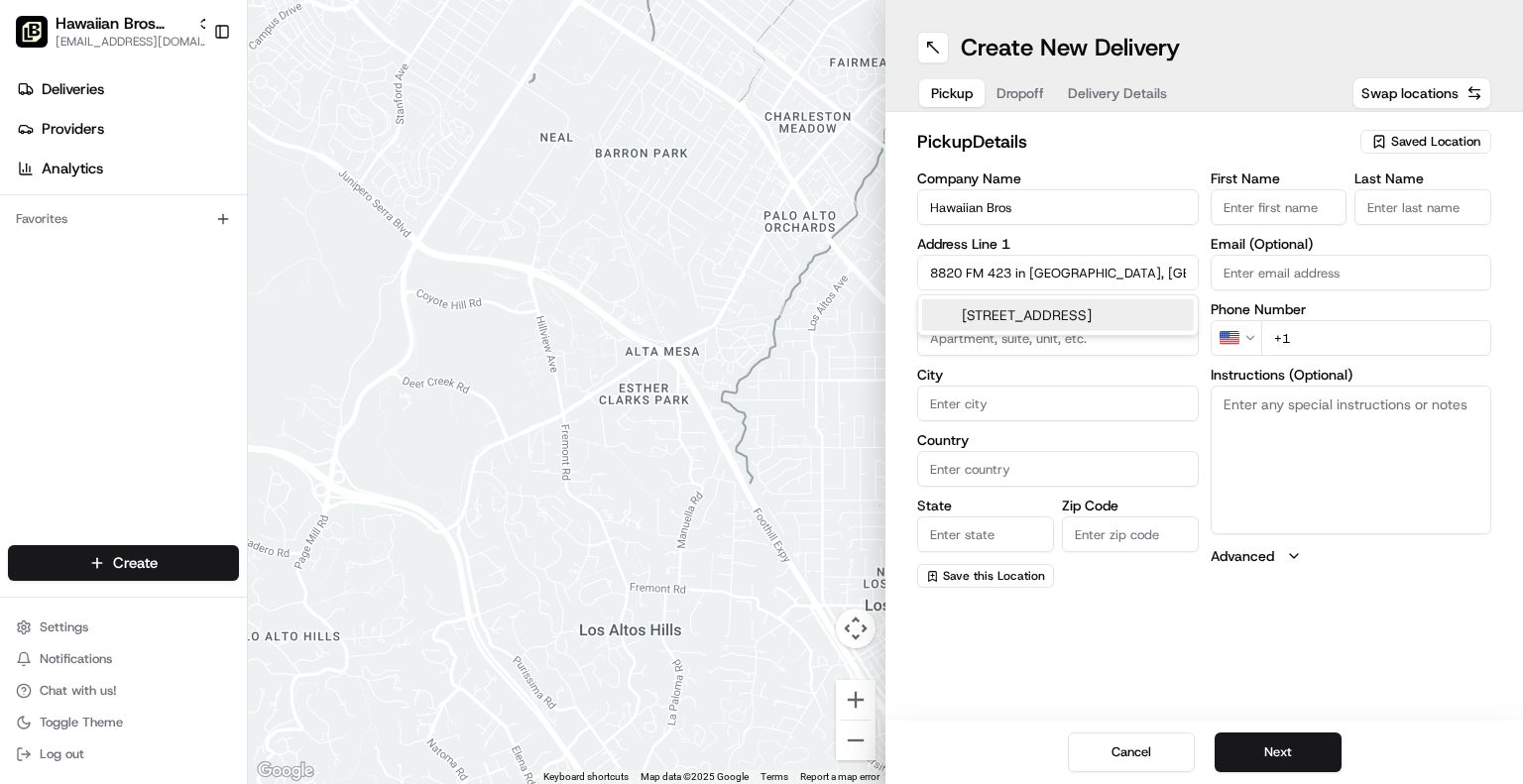 click on "8820 Farm to Market Road 423, Frisco, TX" at bounding box center [1058, 315] 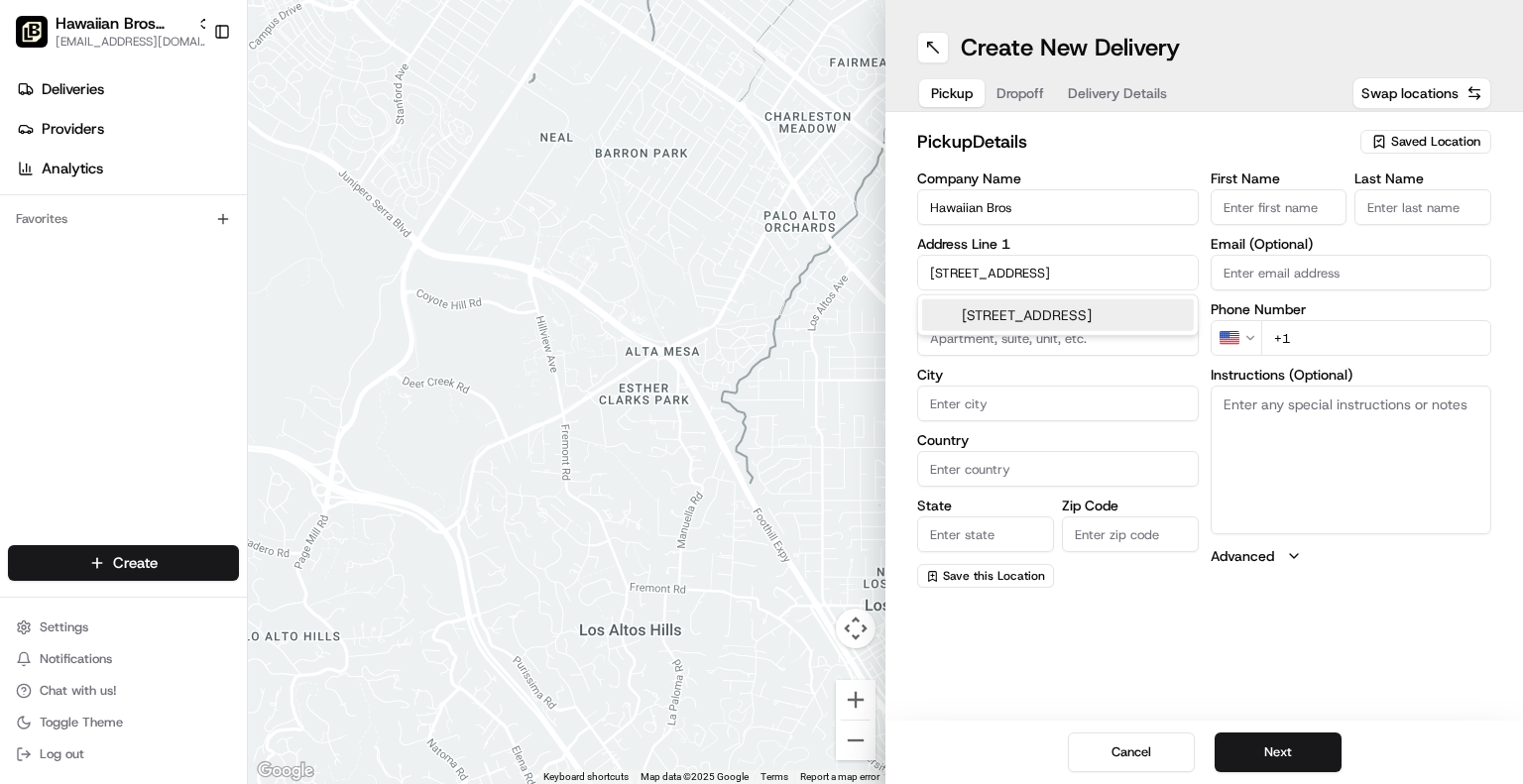 type on "[STREET_ADDRESS]" 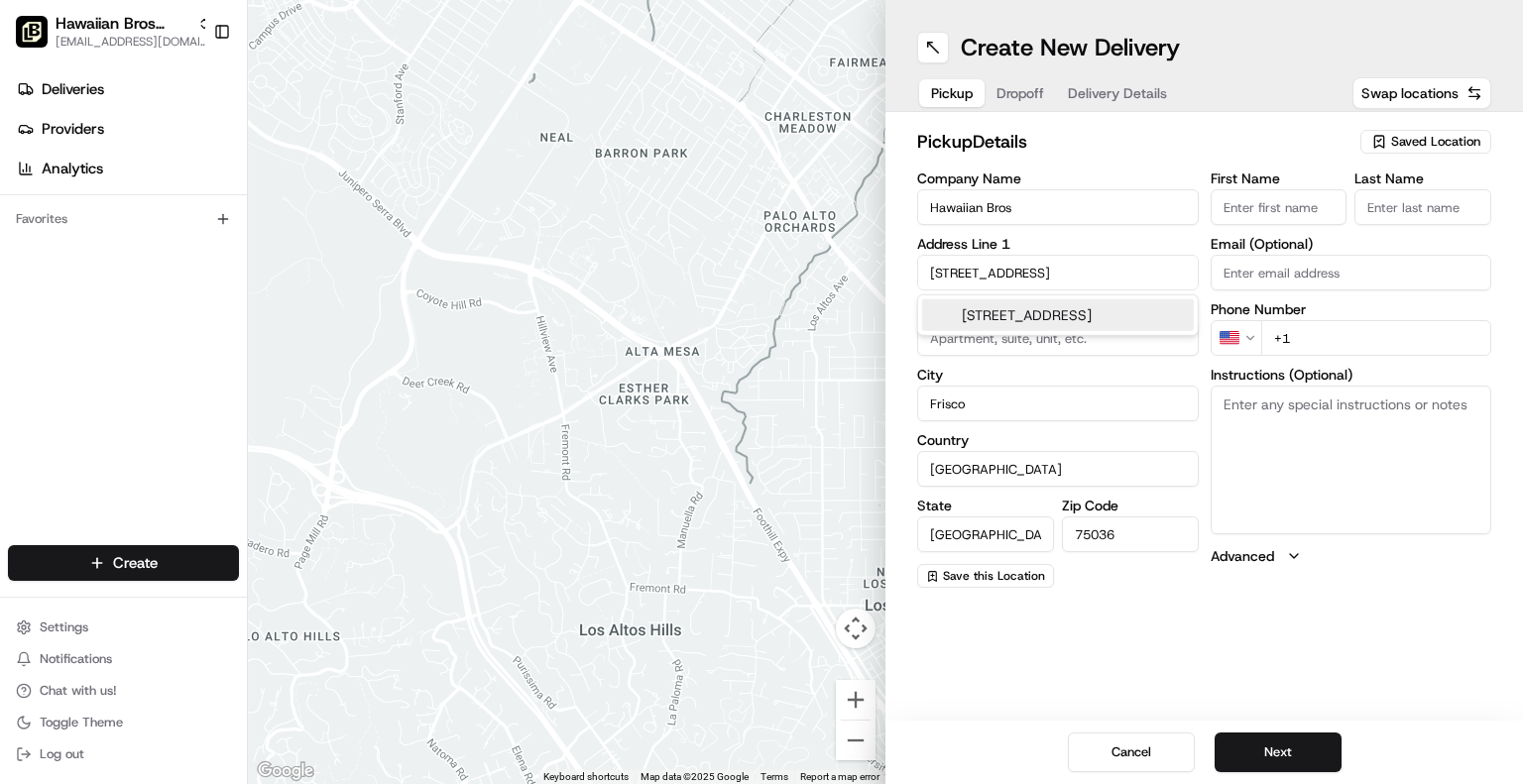 type on "8820 Farm to Market Road 423" 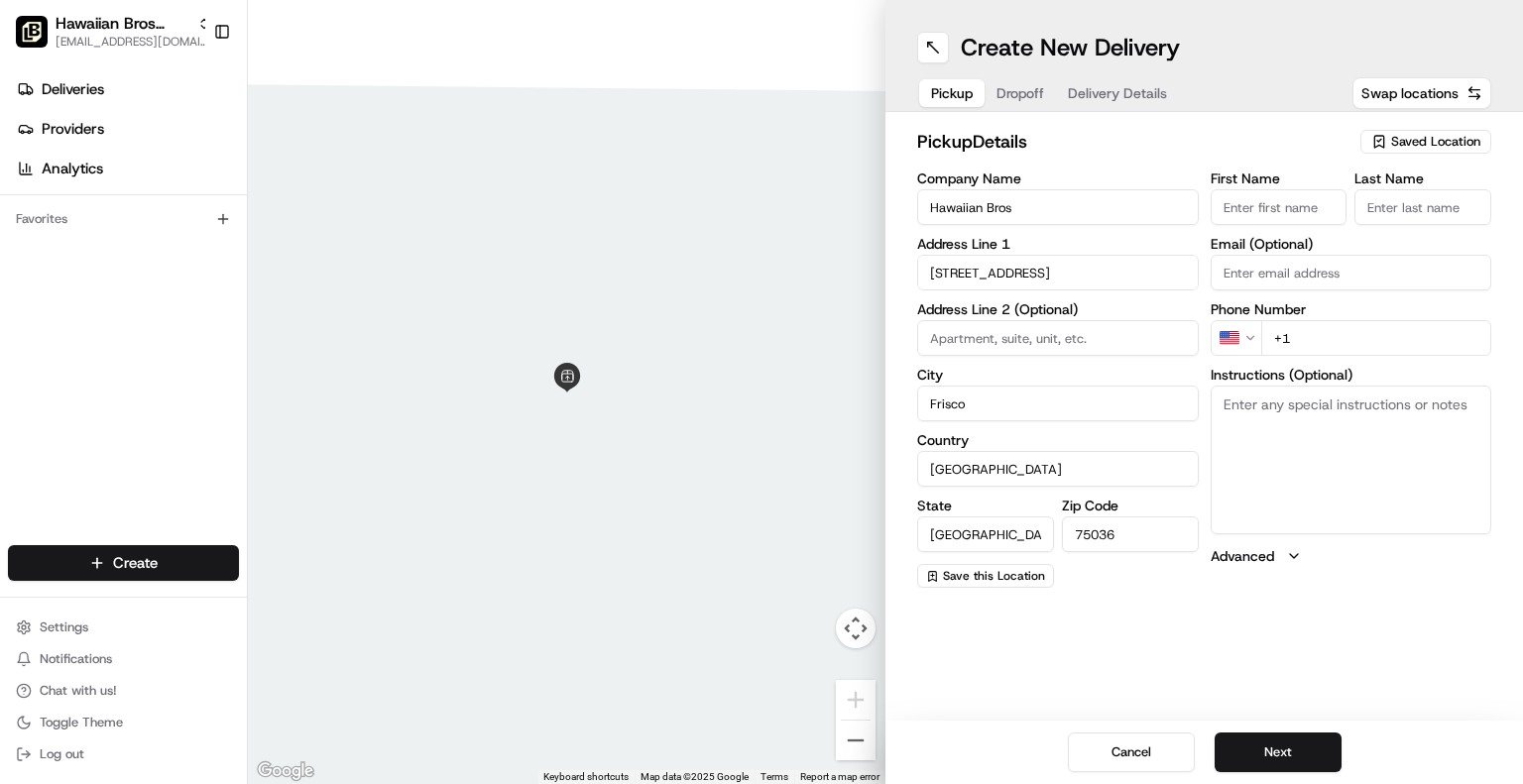 click on "First Name" at bounding box center (1279, 207) 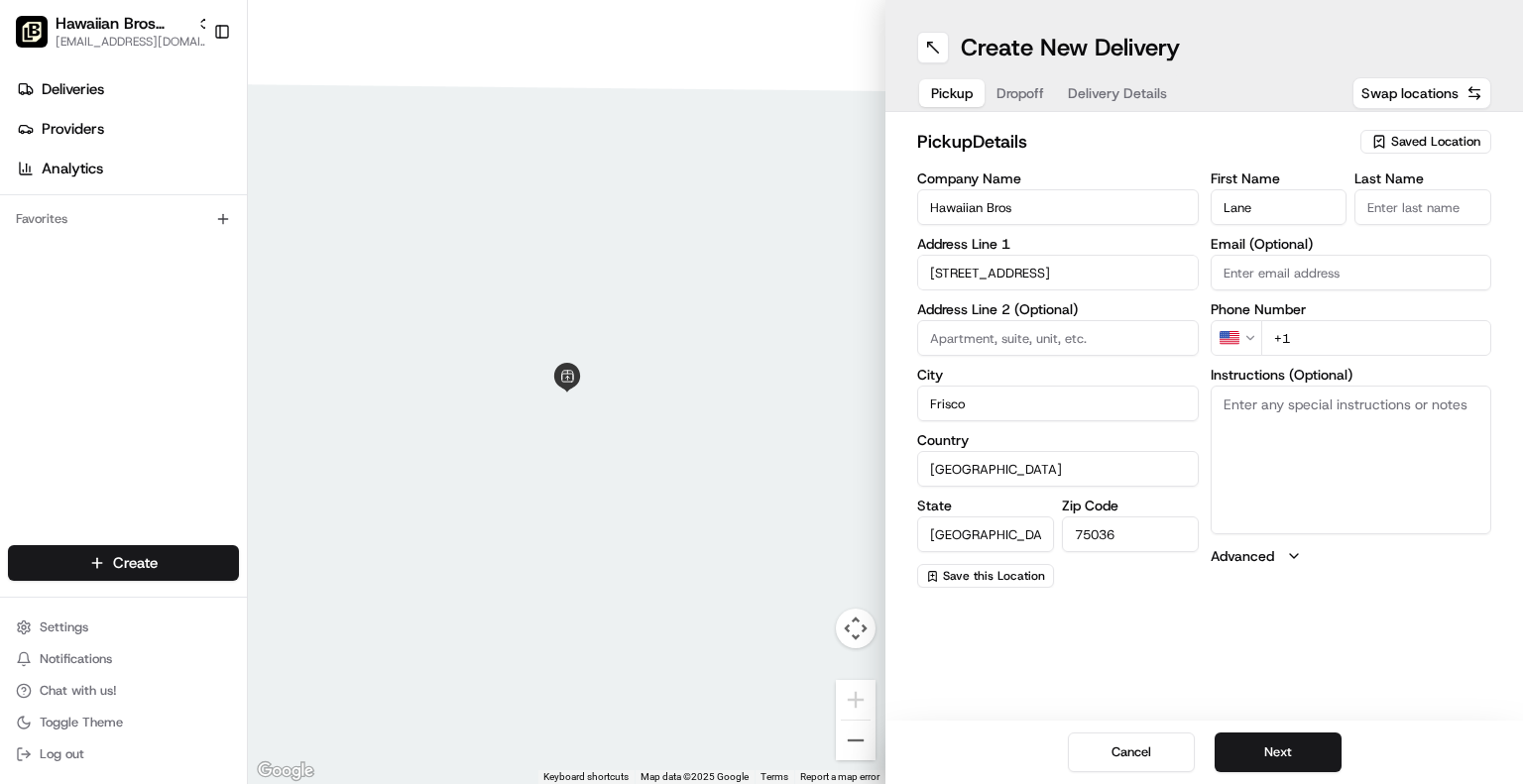 type on "Lane" 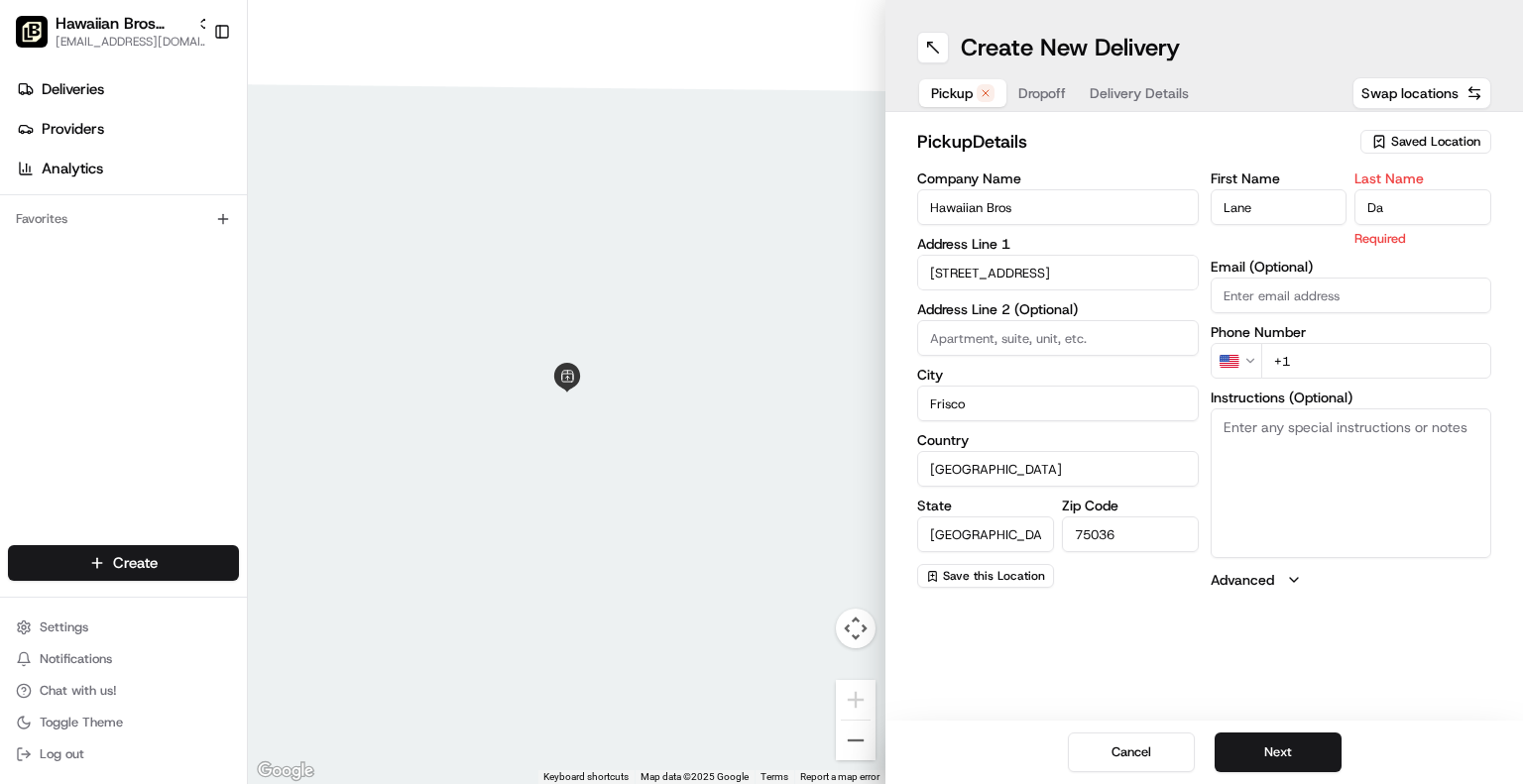 click on "Da" at bounding box center [1423, 207] 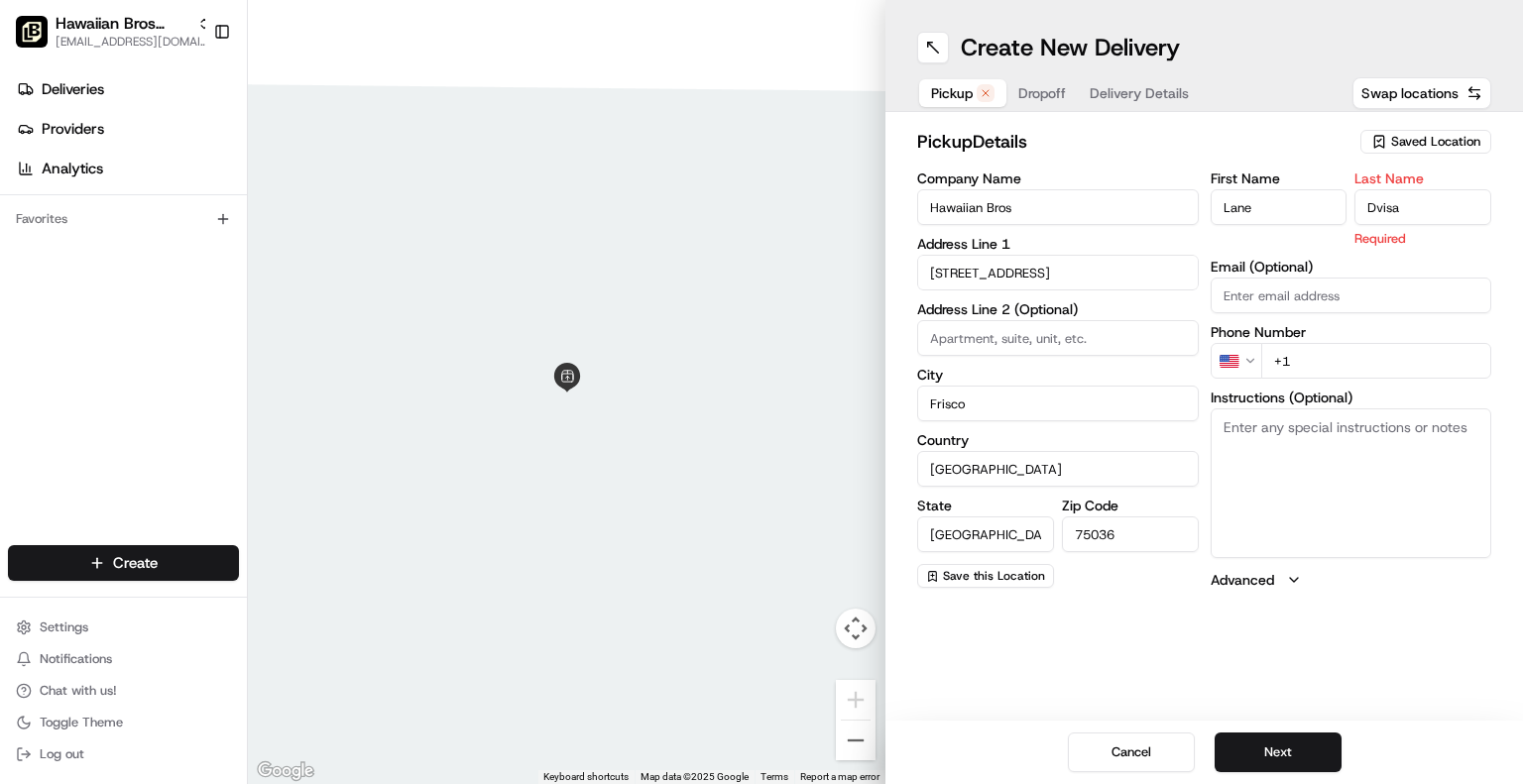 type on "Dvisa" 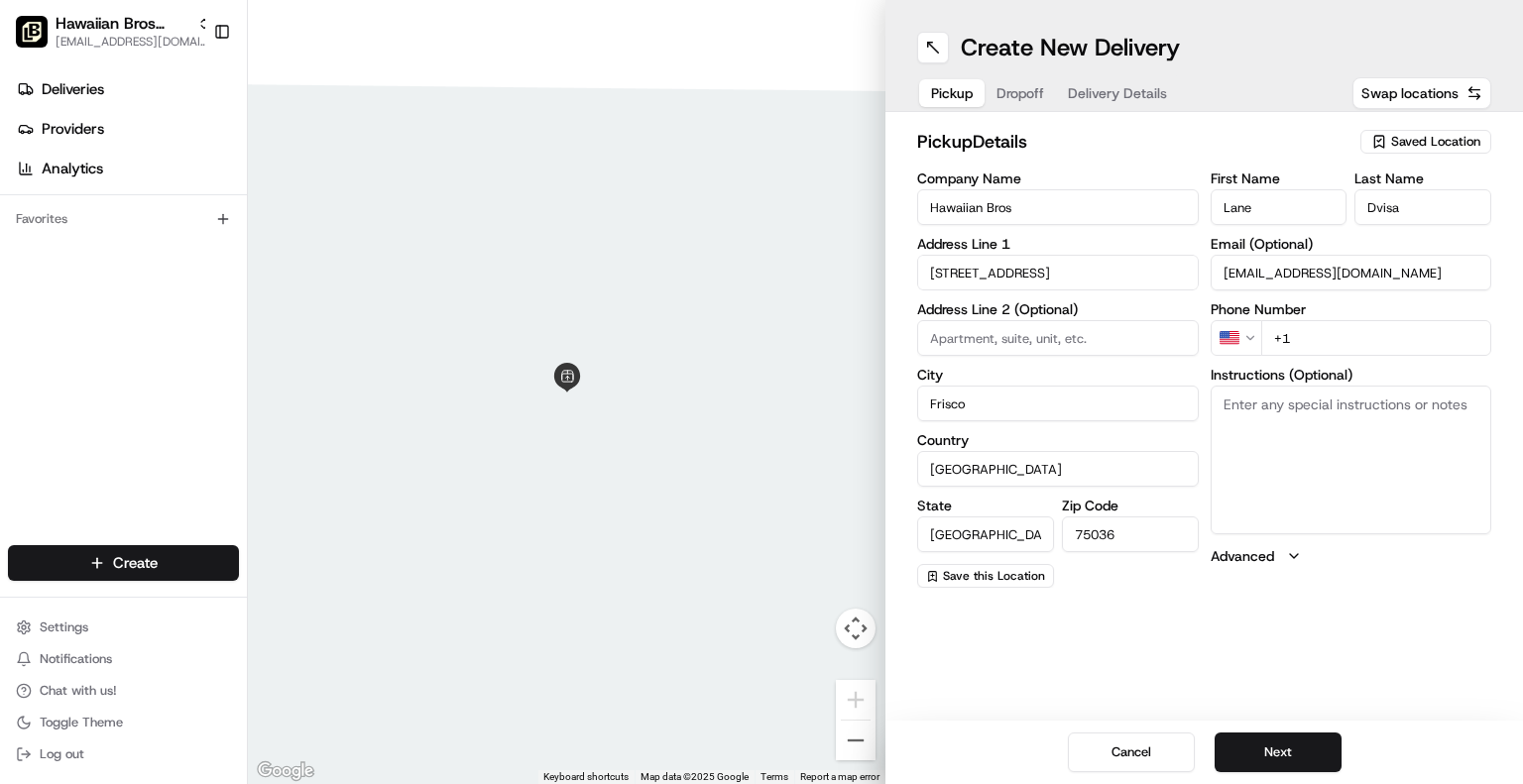 type on "ldavis@fr.hawaiianbros.com" 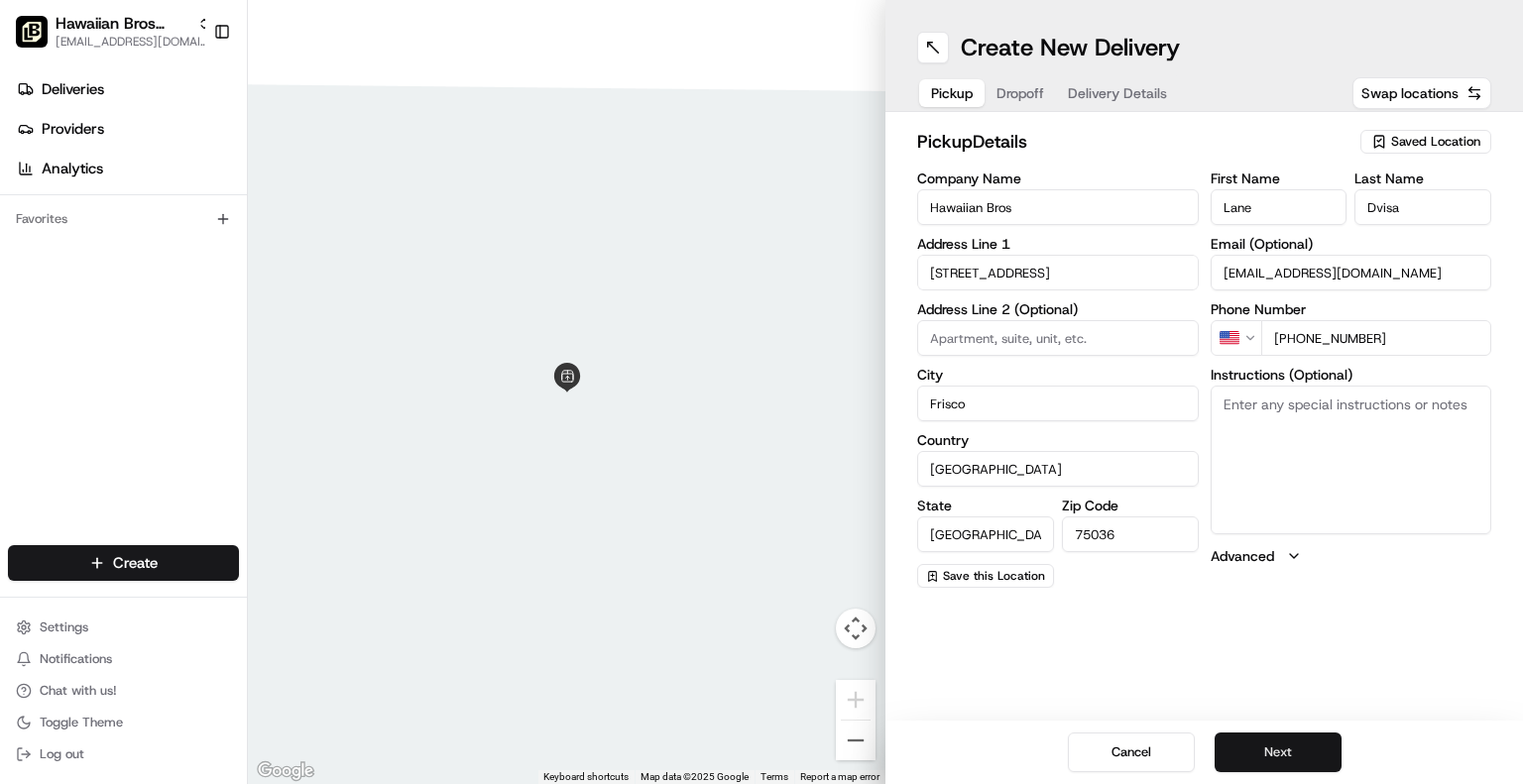 type on "+1 458 895 0009" 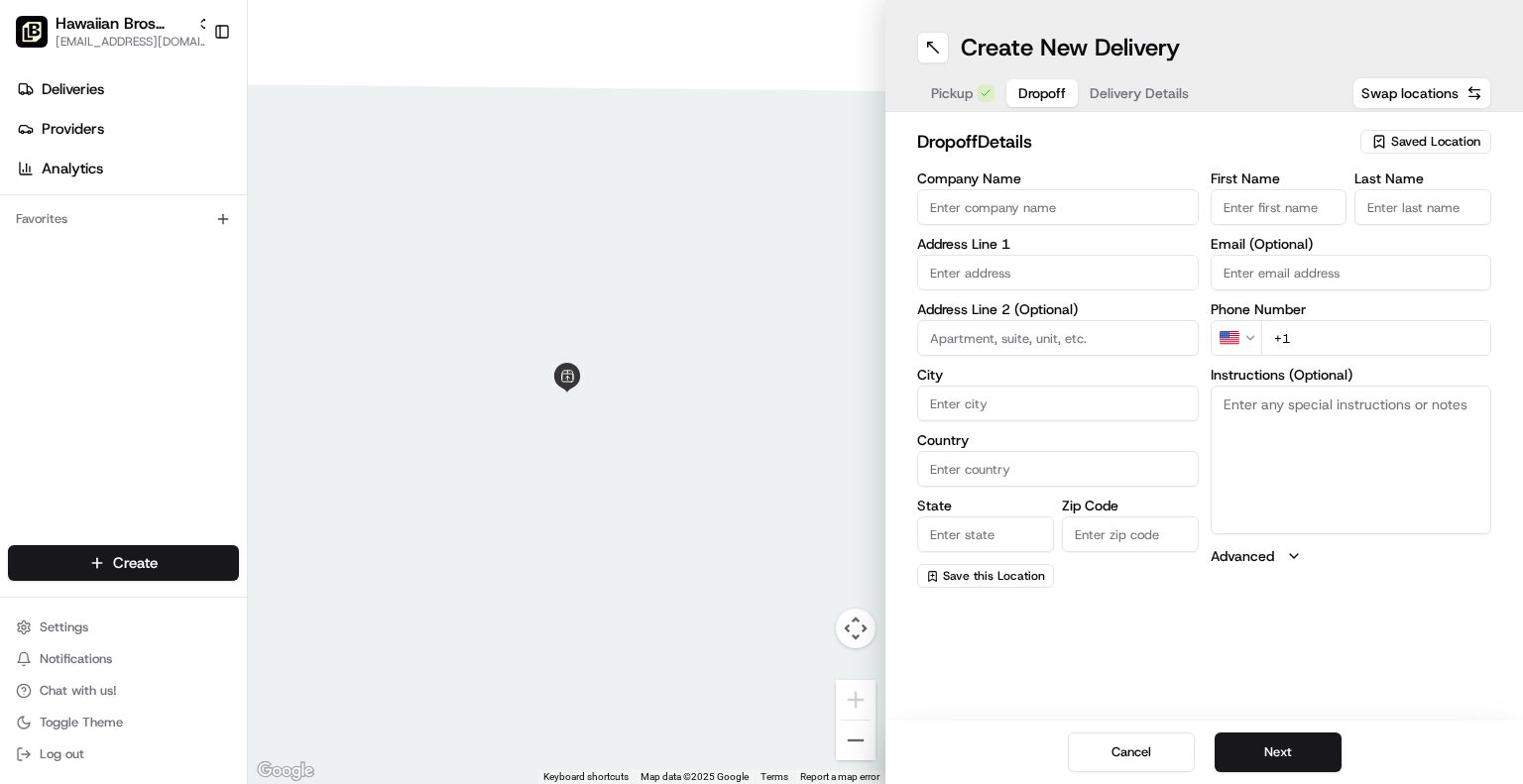click on "Company Name" at bounding box center (1058, 207) 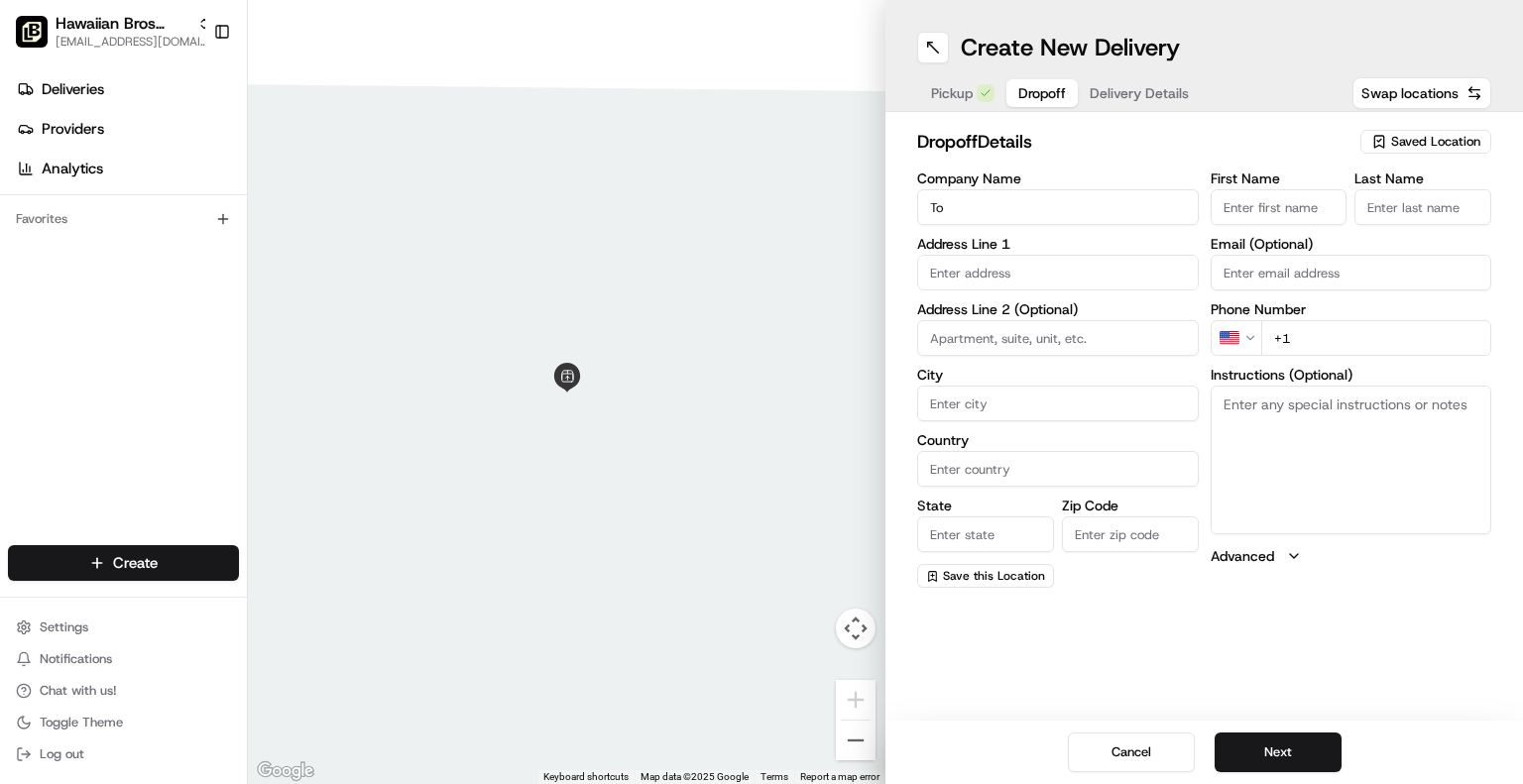 type on "T" 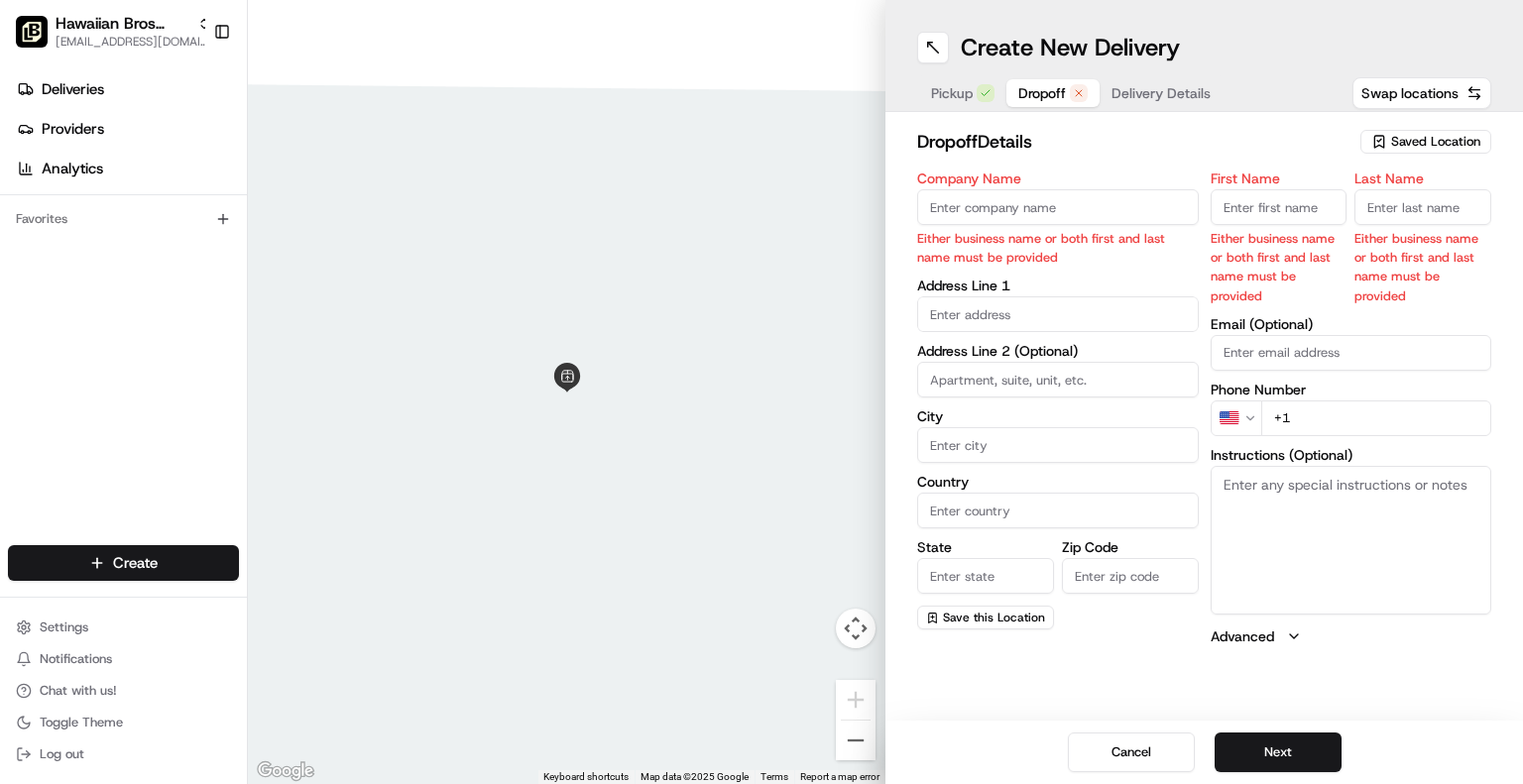 click on "Company Name" at bounding box center (1058, 207) 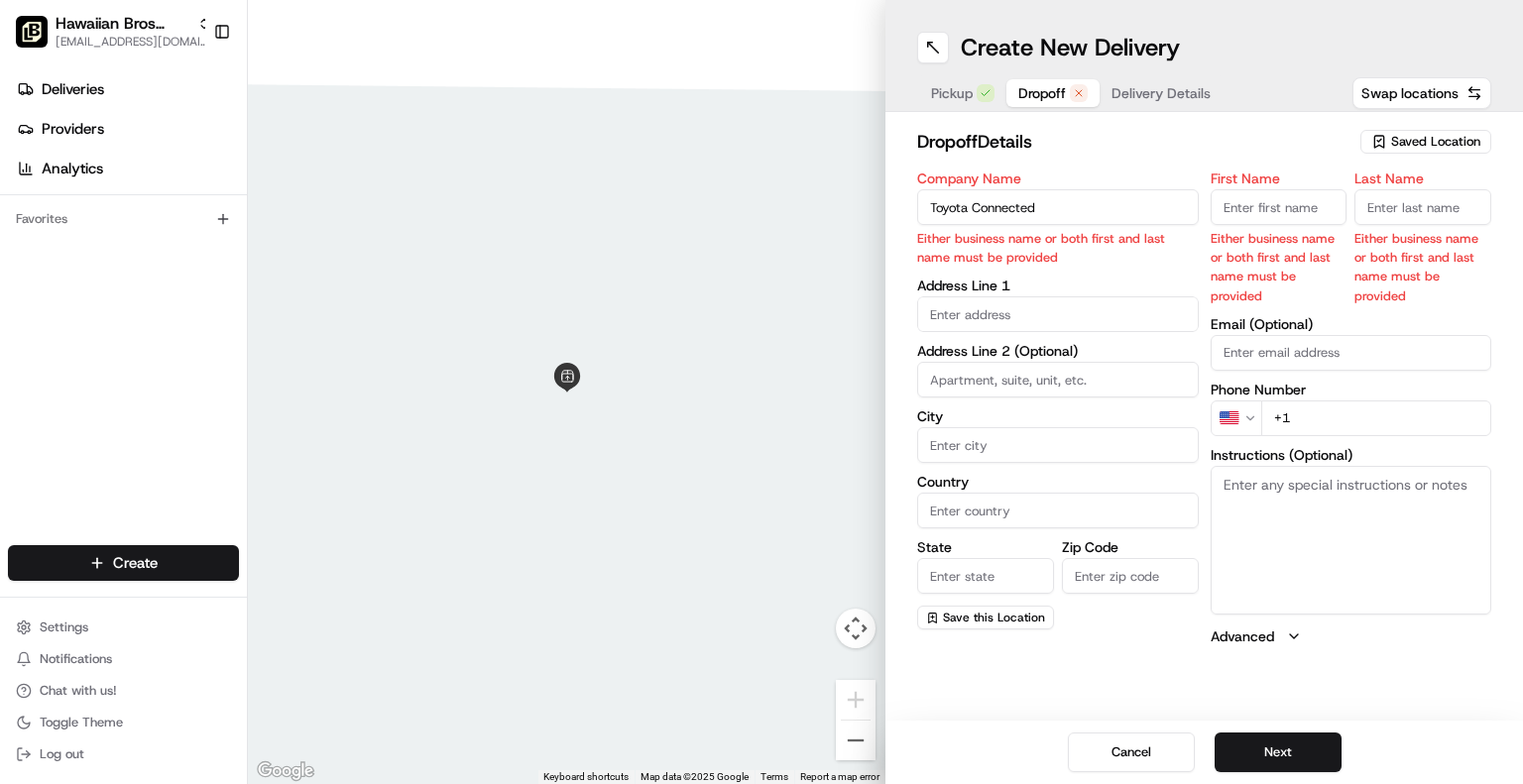 type on "Toyota Connected" 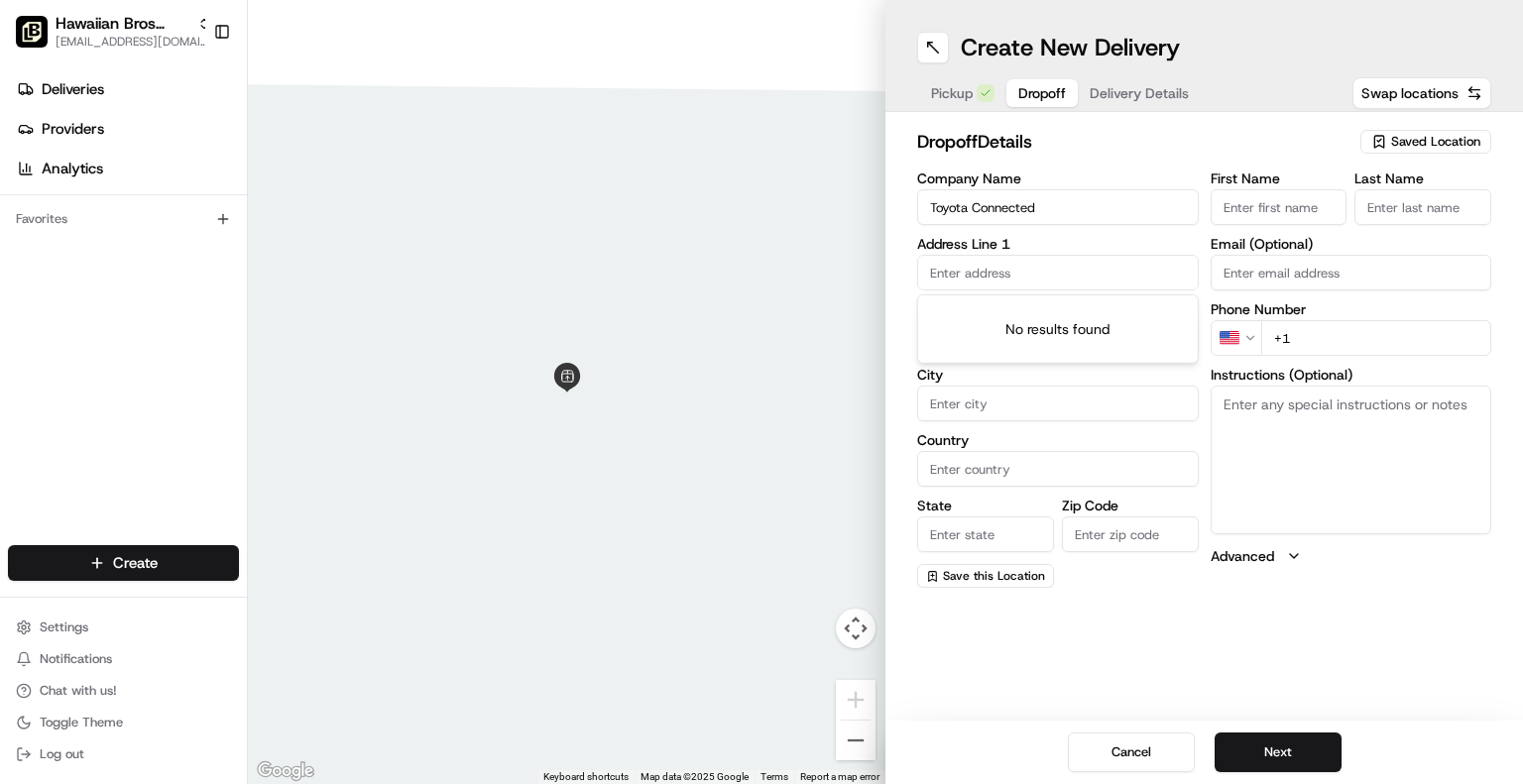 click on "Hawaiian Bros (Allen TX_Stacy) jbaxley@fr.hawaiianbros.com Toggle Sidebar Deliveries Providers Analytics Favorites Main Menu Members & Organization Organization Users Roles Preferences Customization Tracking Orchestration Automations Dispatch Strategy Locations Pickup Locations Dropoff Locations Billing Billing Refund Requests Integrations Notification Triggers Webhooks API Keys Request Logs Create Settings Notifications Chat with us! Toggle Theme Log out ← Move left → Move right ↑ Move up ↓ Move down + Zoom in - Zoom out Home Jump left by 75% End Jump right by 75% Page Up Jump up by 75% Page Down Jump down by 75% Keyboard shortcuts Map Data Map data ©2025 Google Map data ©2025 Google 2 m  Click to toggle between metric and imperial units Terms Report a map error Create New Delivery Pickup Dropoff Delivery Details Swap locations dropoff  Details Saved Location Company Name Toyota Connected Address Line 1 Address Line 2 (Optional) City Country State Zip Code Save this Location First Name" at bounding box center (762, 392) 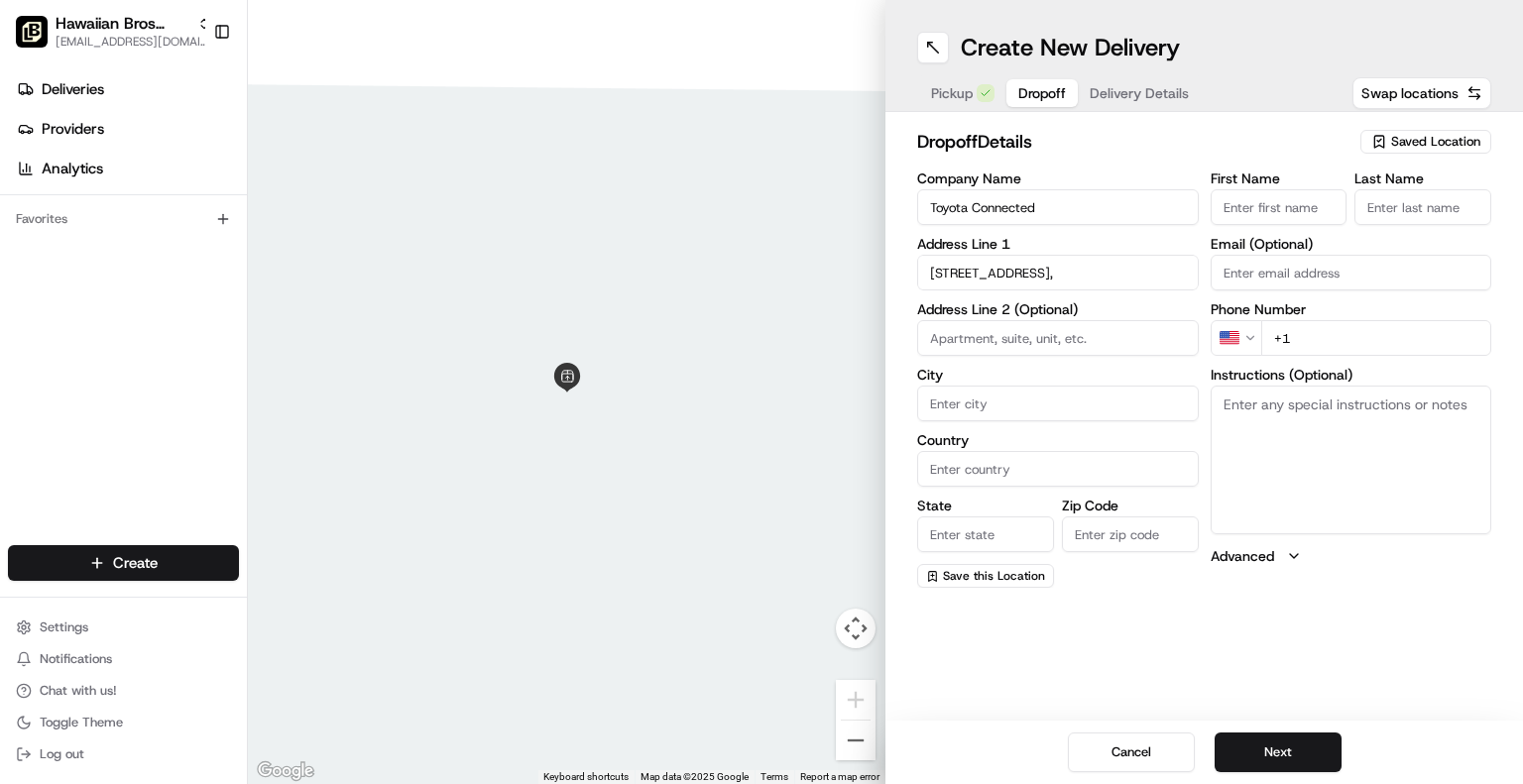 drag, startPoint x: 1028, startPoint y: 233, endPoint x: 1143, endPoint y: 279, distance: 123.85879 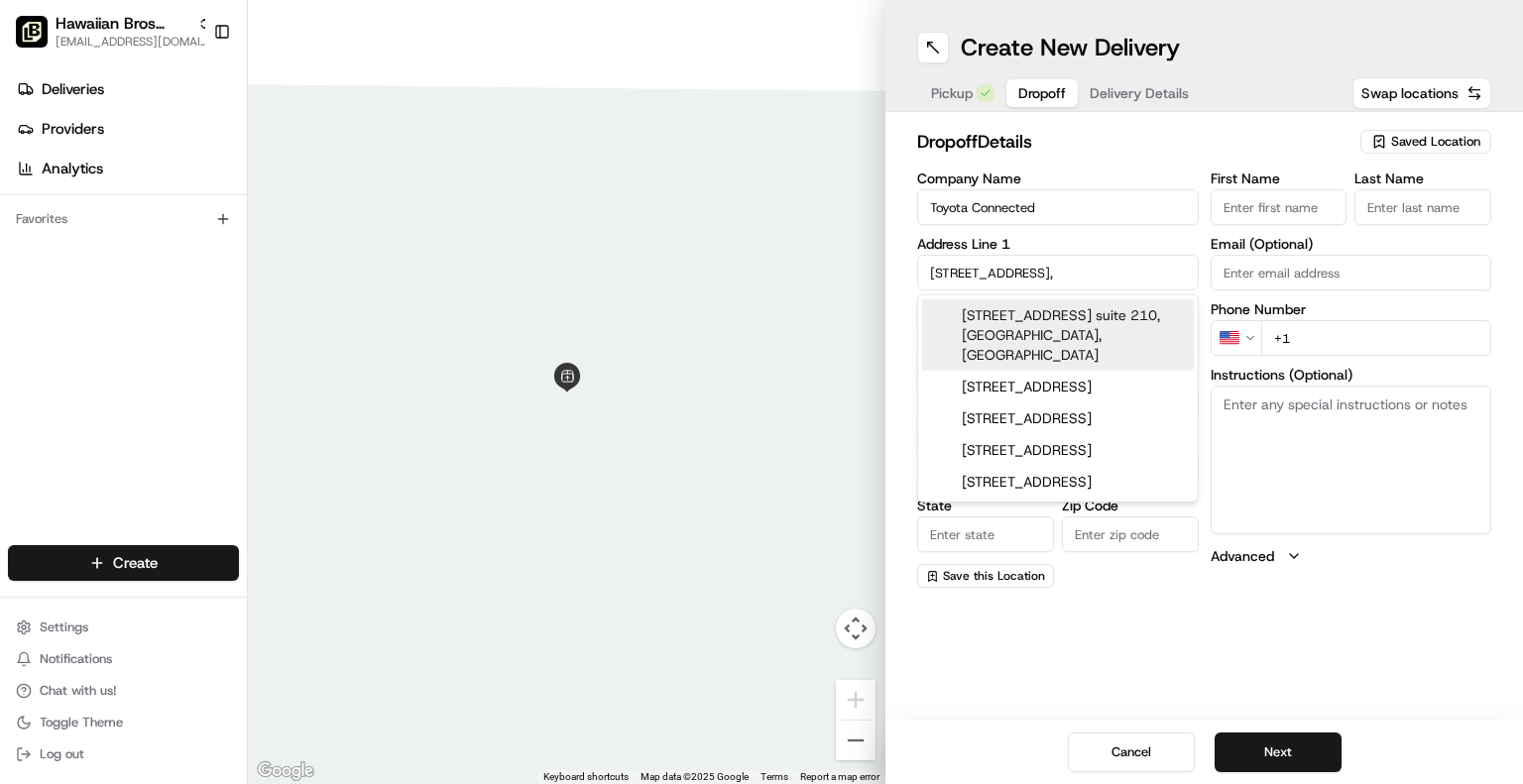 click on "7300 Windrose Ave, Suite 210," at bounding box center [1058, 273] 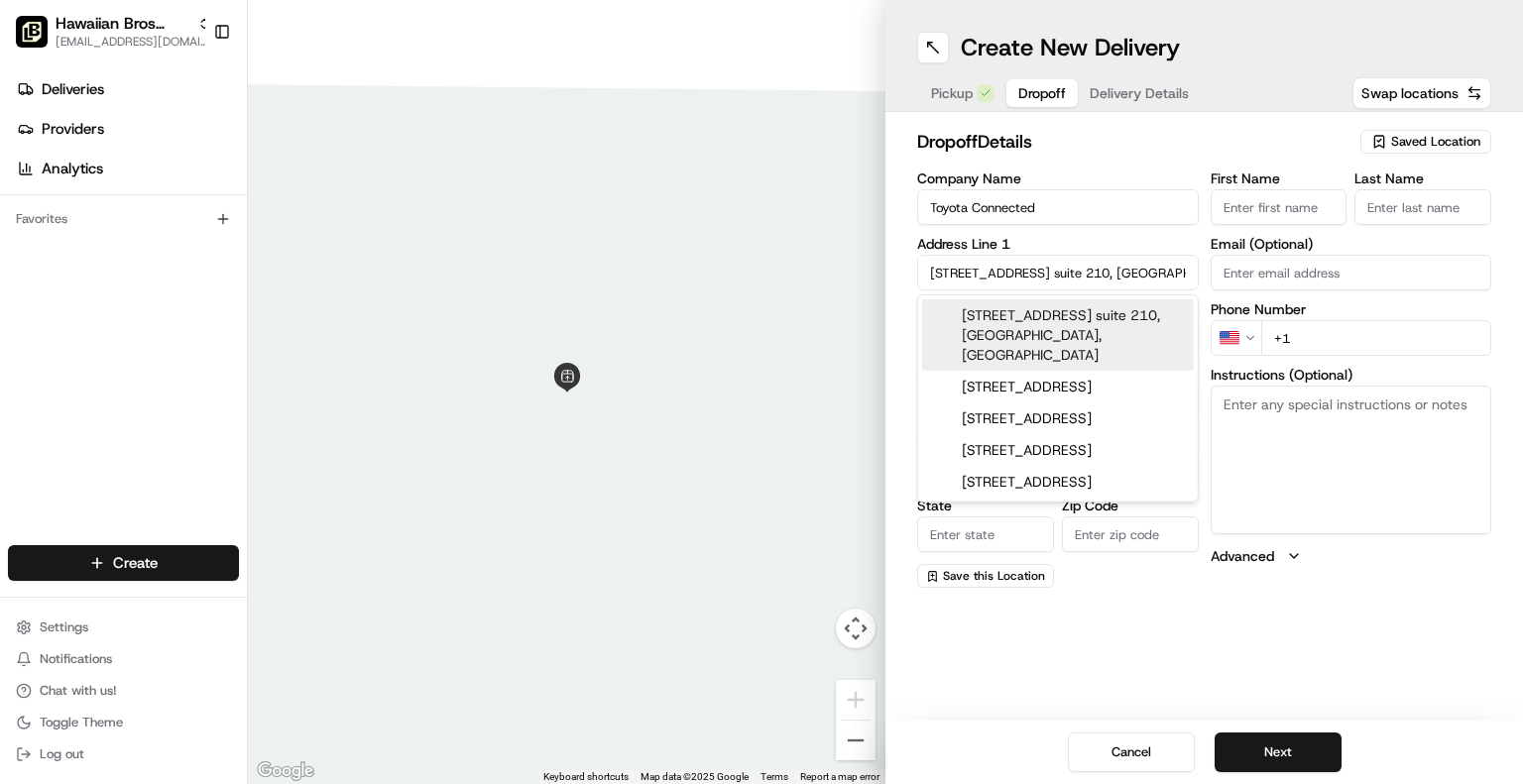type on "7300 Windrose Ave. #210, Plano, TX 75024, USA" 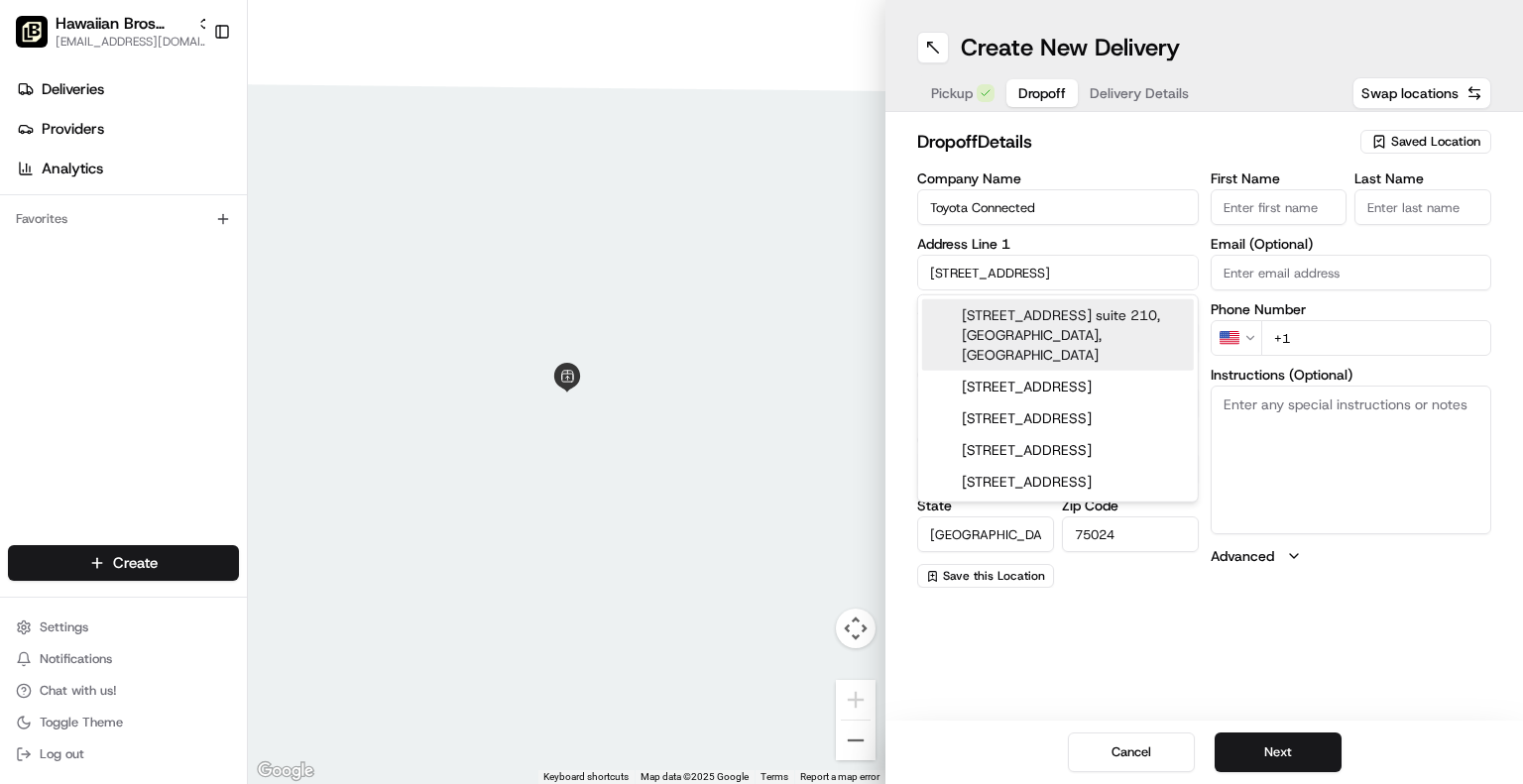 type on "7300 Windrose Avenue" 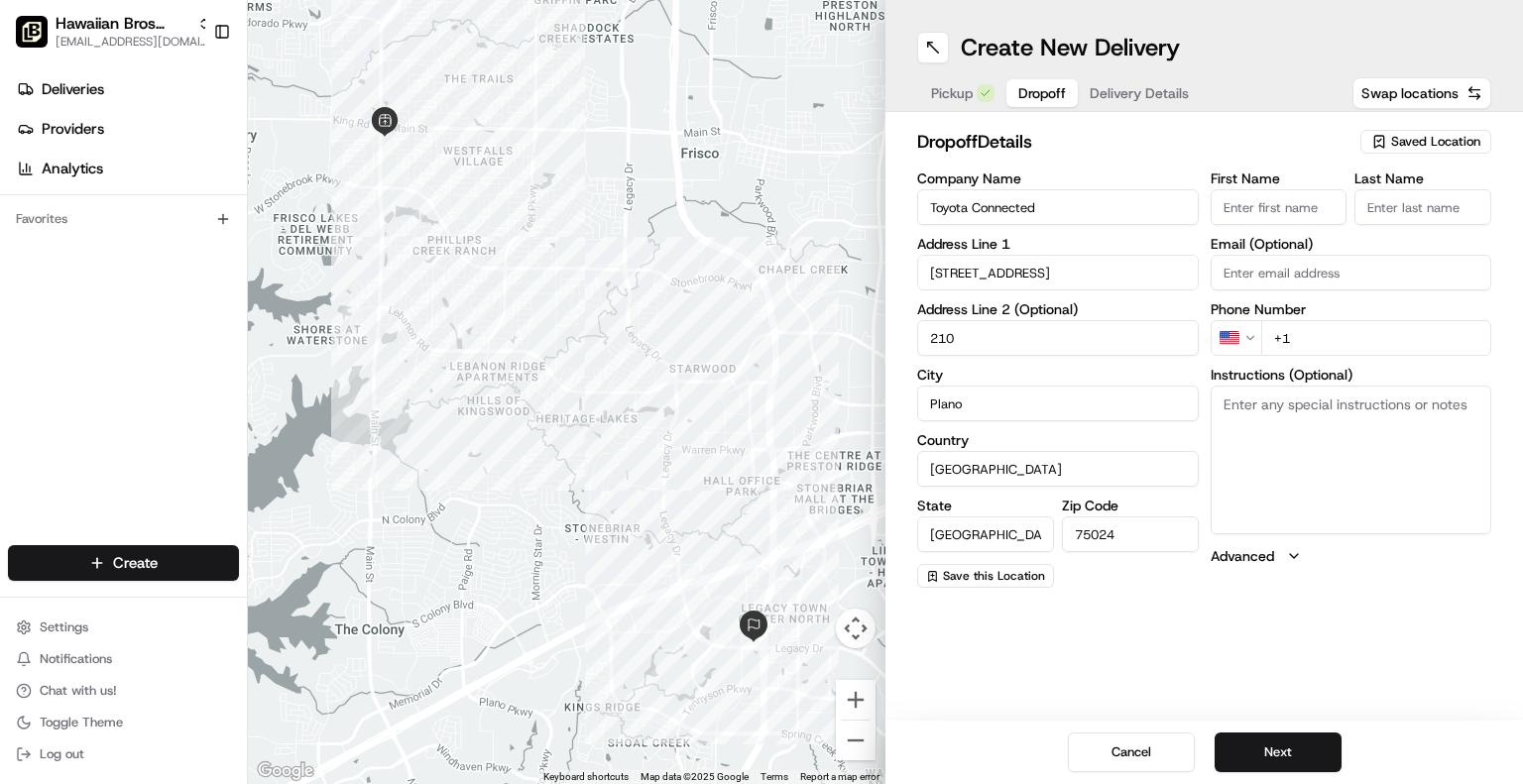 click on "First Name" at bounding box center (1279, 207) 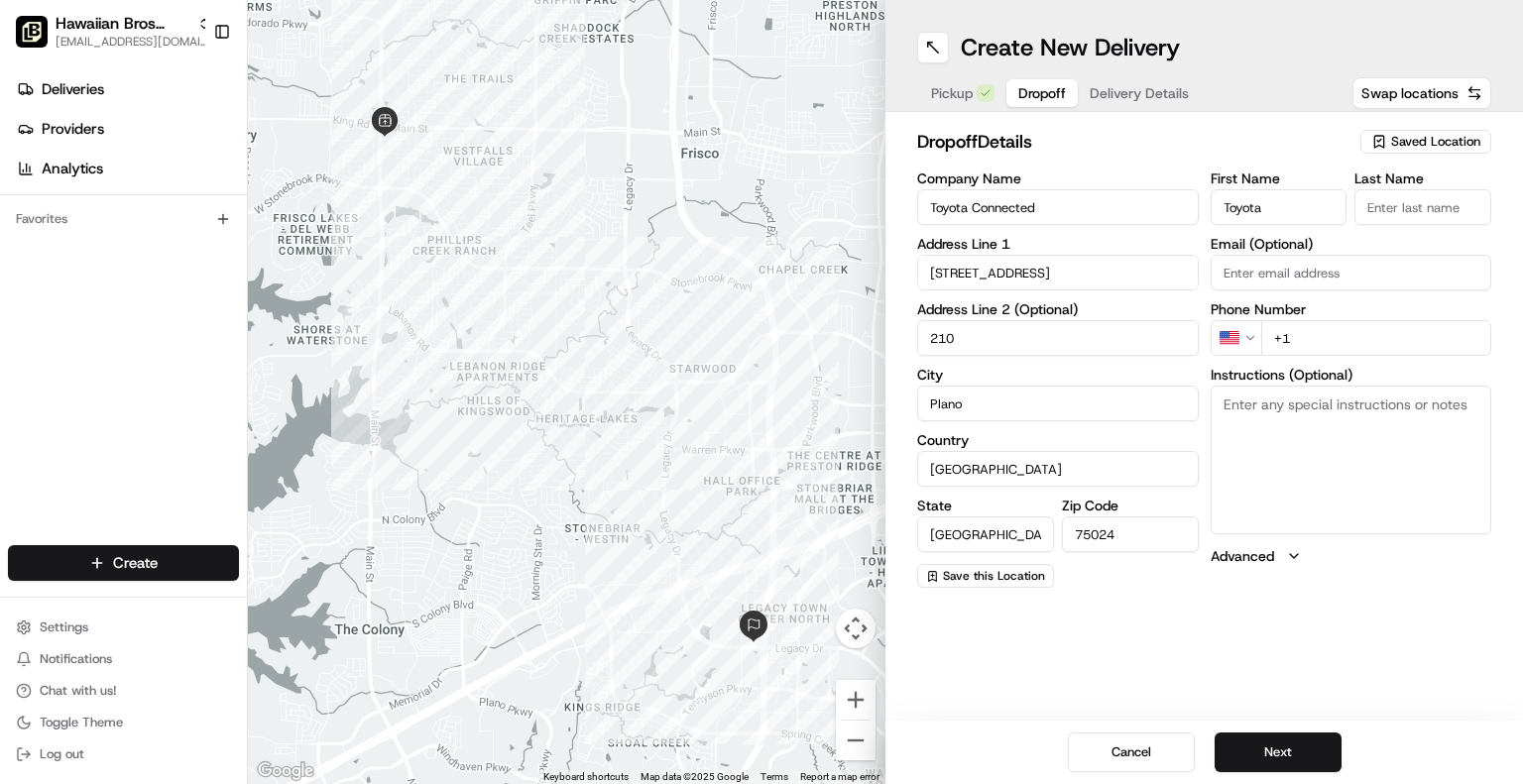 type on "Toyota" 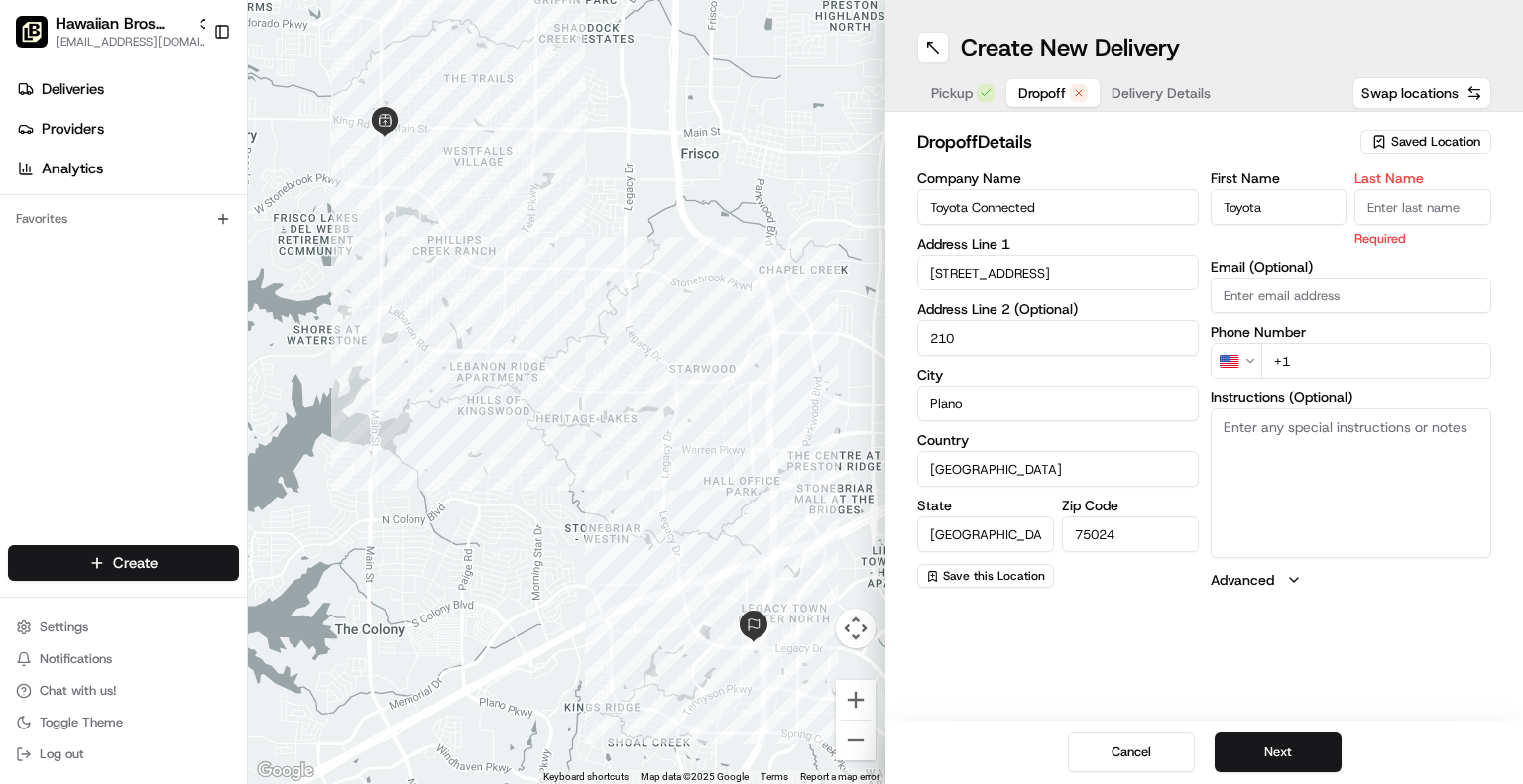 click on "Last Name" at bounding box center (1423, 207) 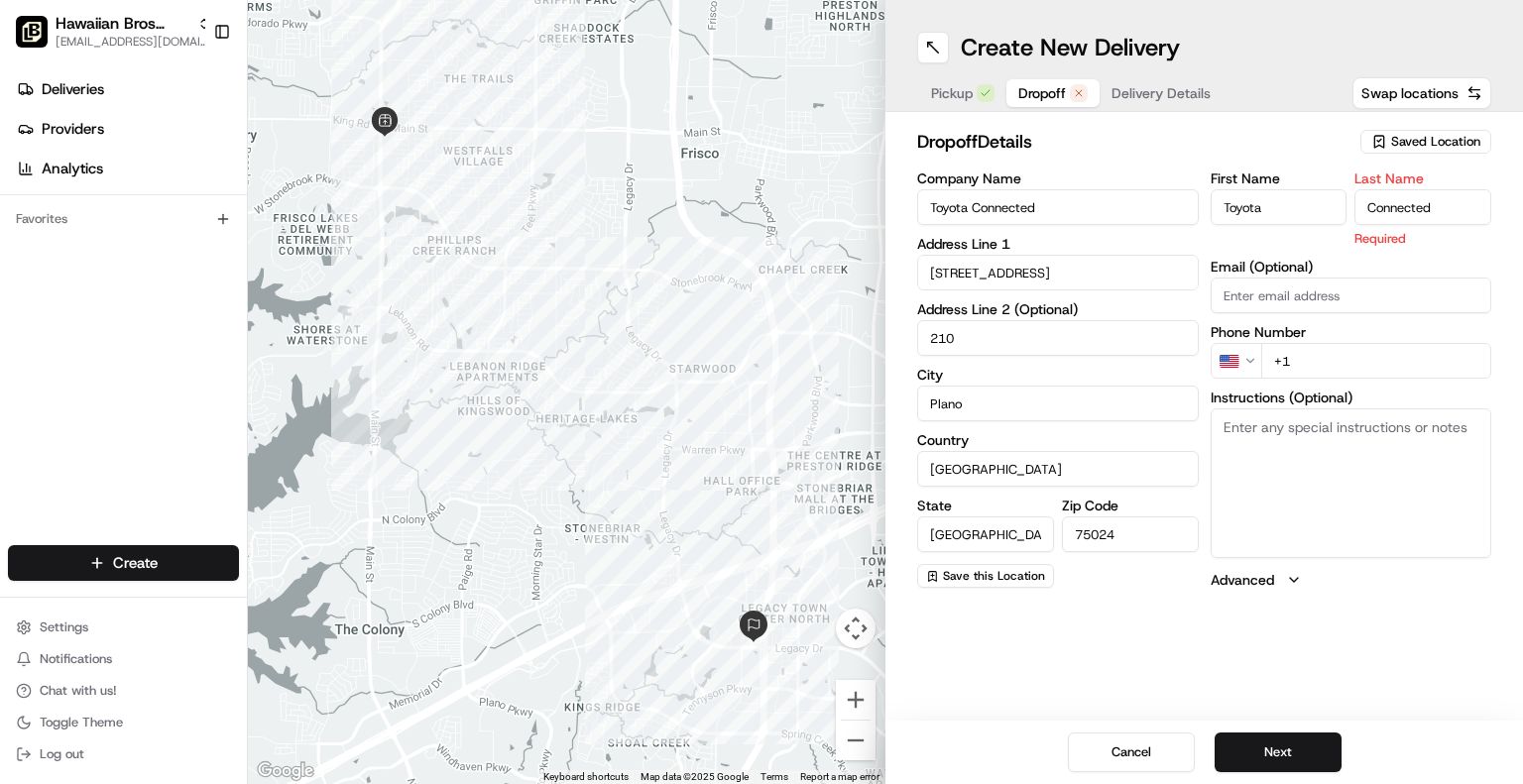 type on "Connected" 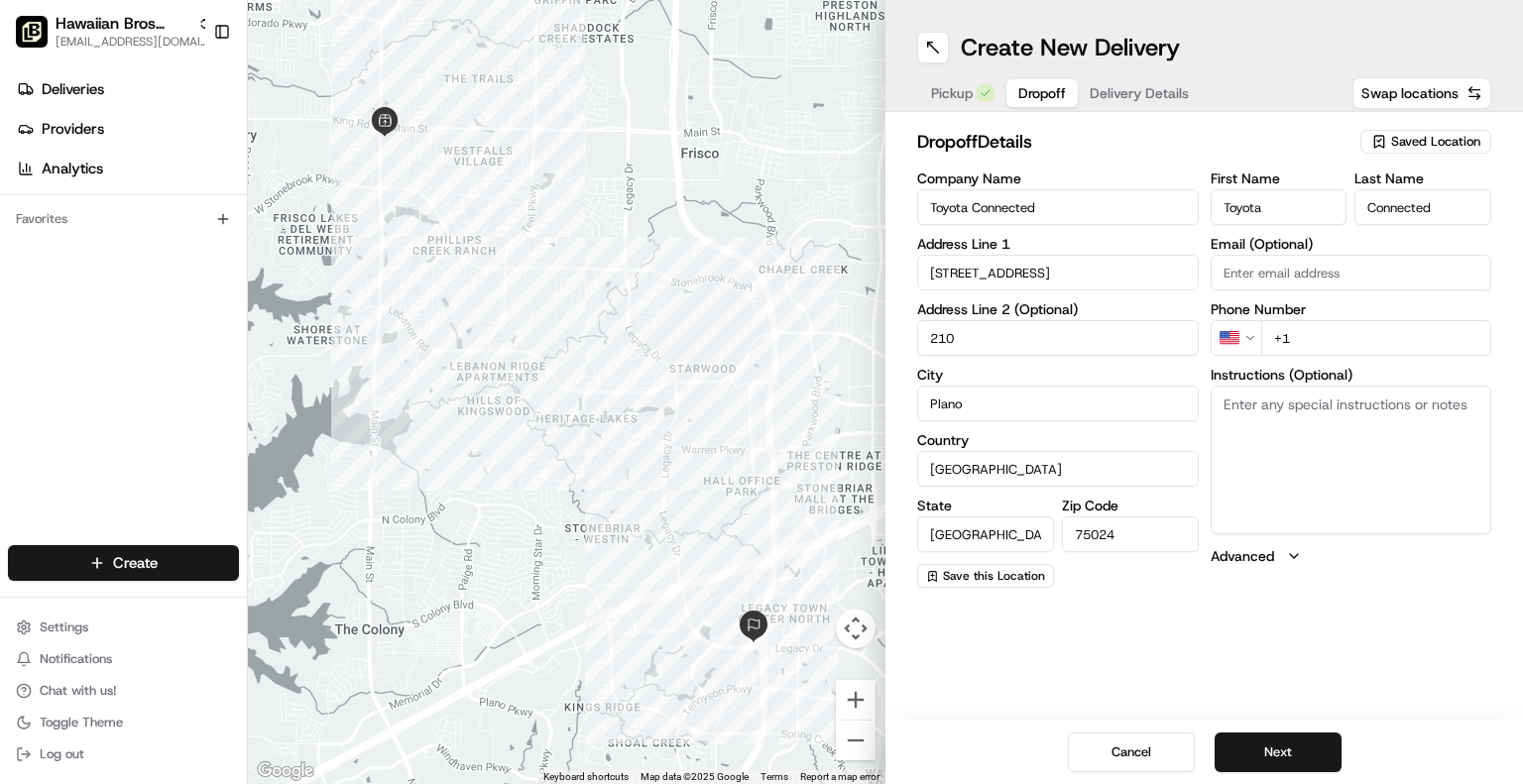 click on "First Name Toyota Last Name Connected Email (Optional) Phone Number US +1 Instructions (Optional) Advanced" at bounding box center (1351, 380) 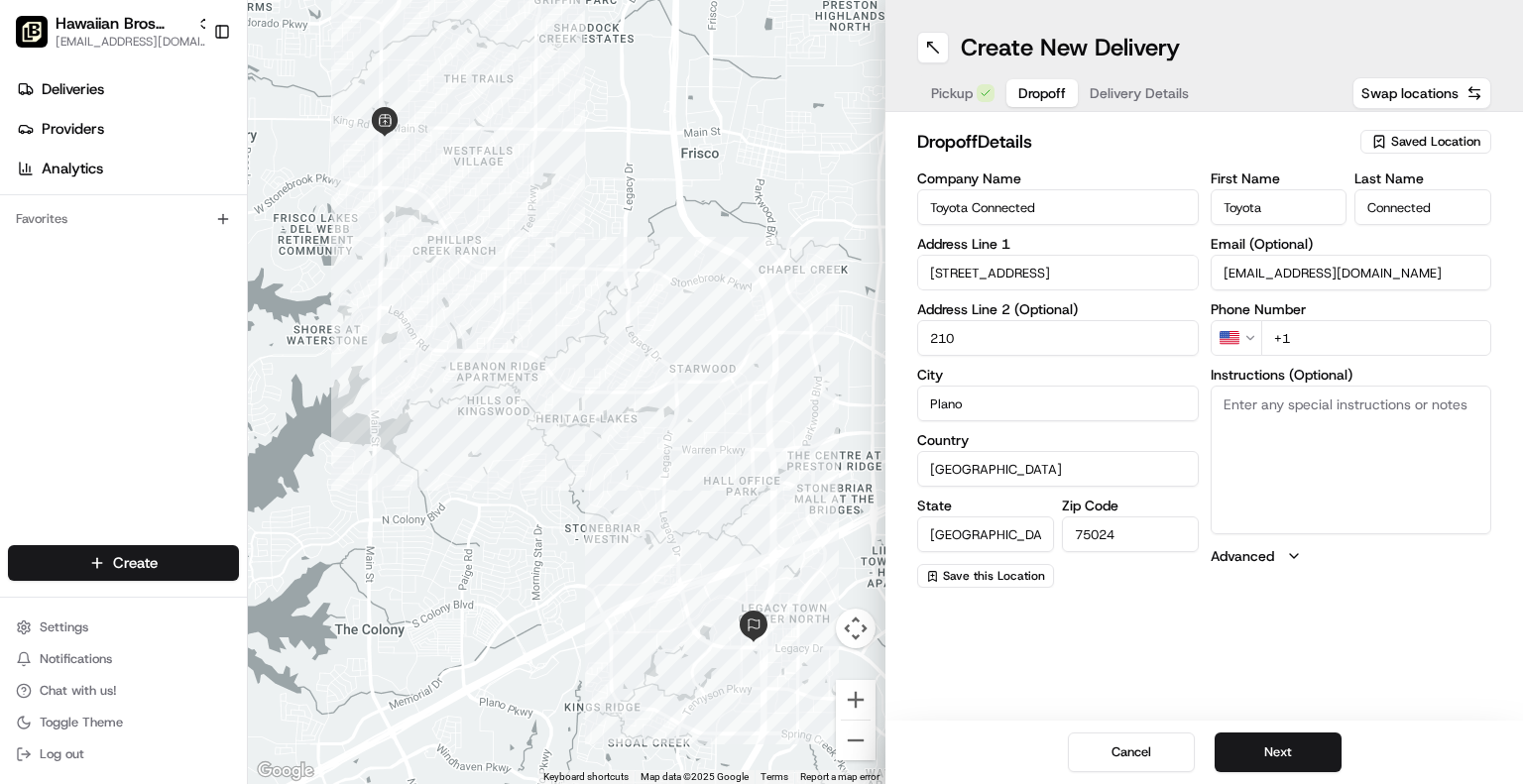 type on "front.desk@toyotaconnected.com" 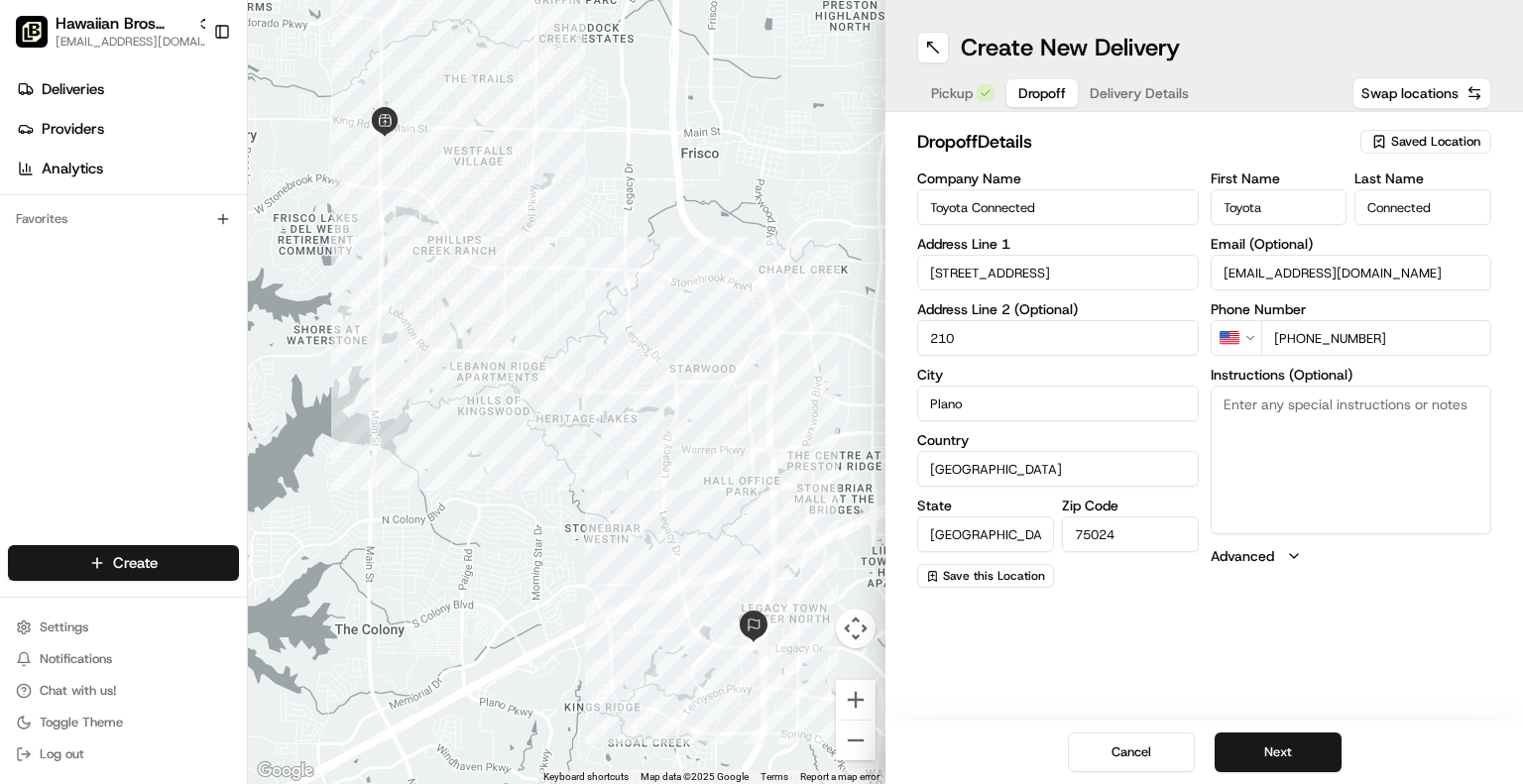 type on "+1 469 744 9083" 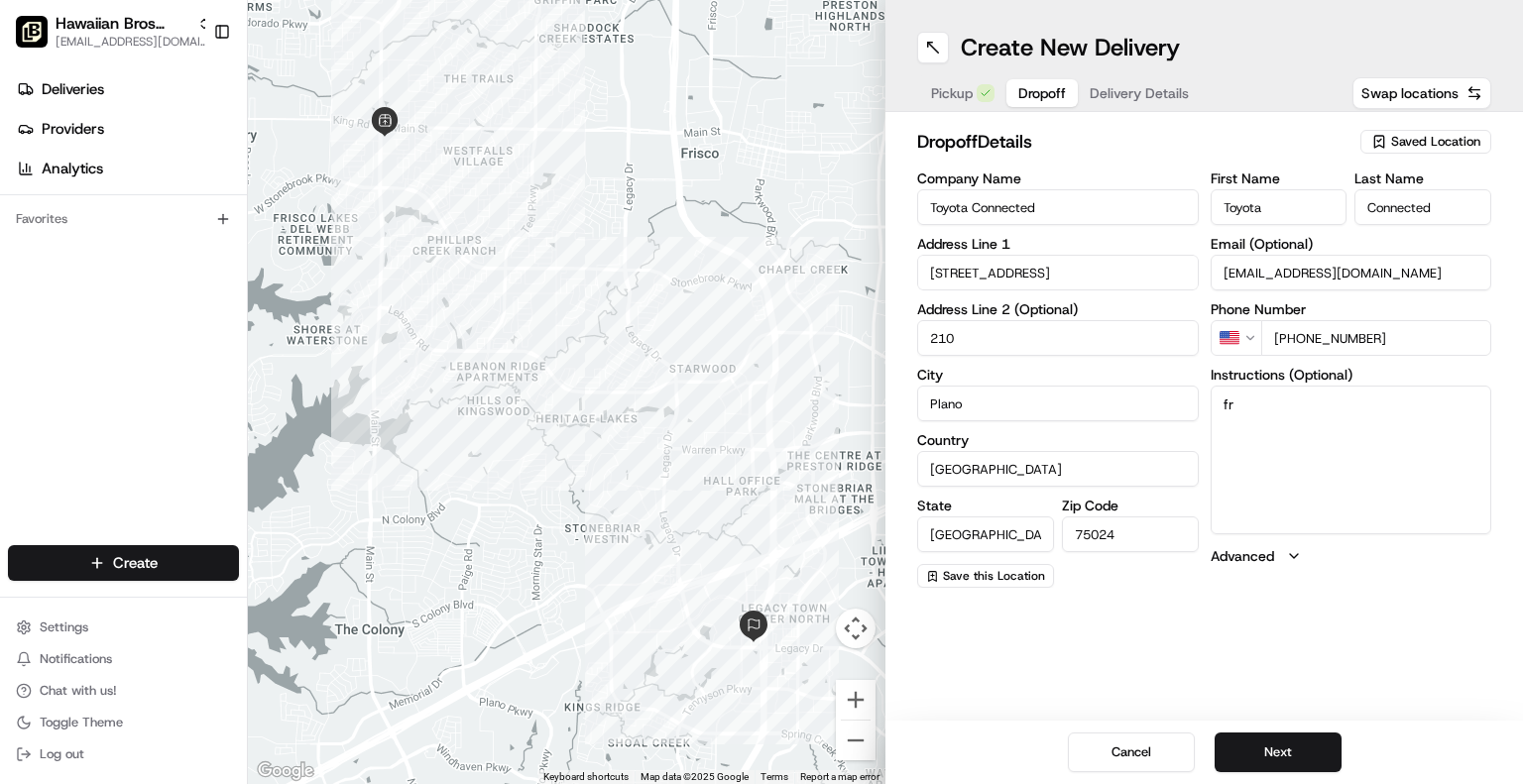 type on "f" 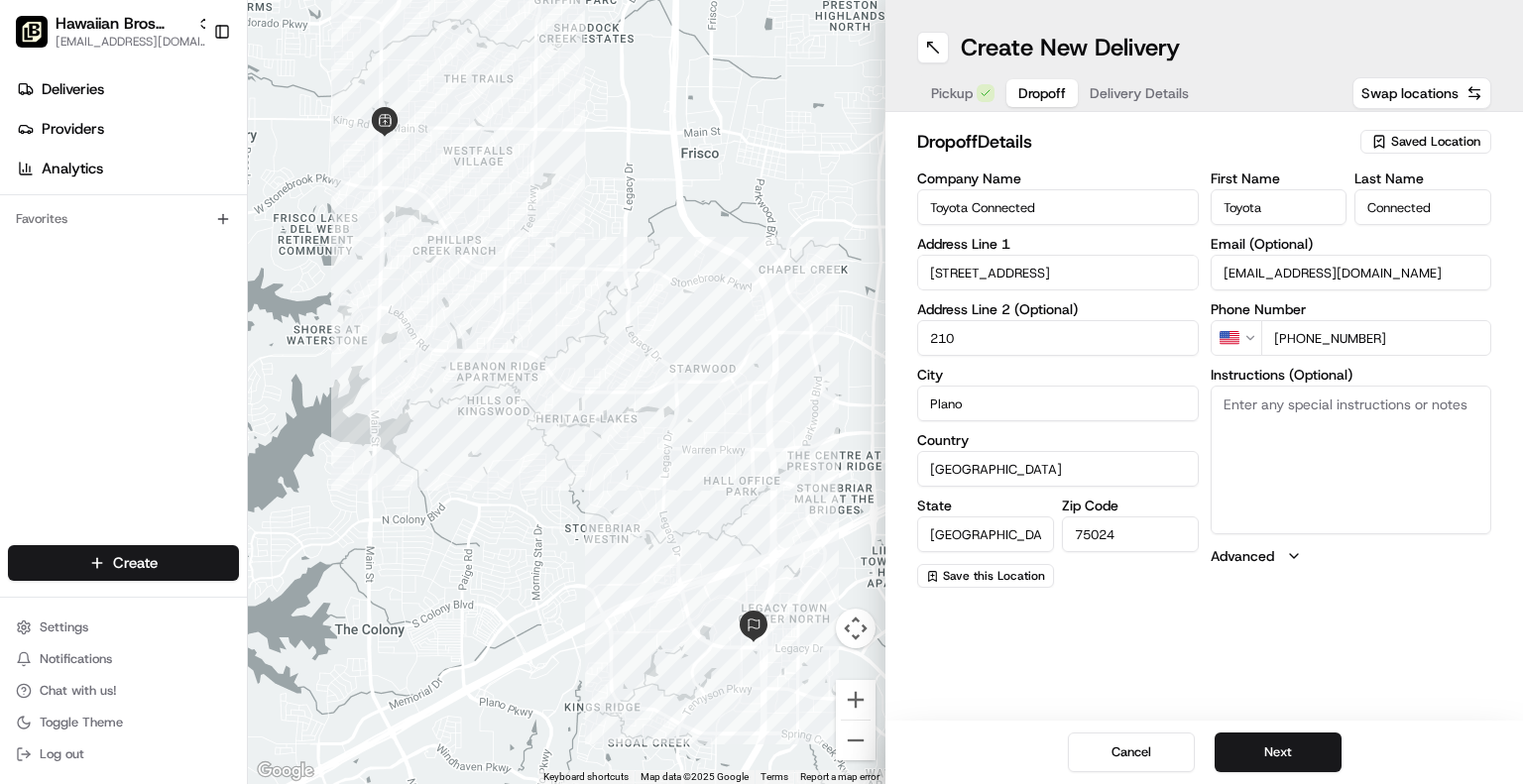 click on "Instructions (Optional)" at bounding box center [1351, 460] 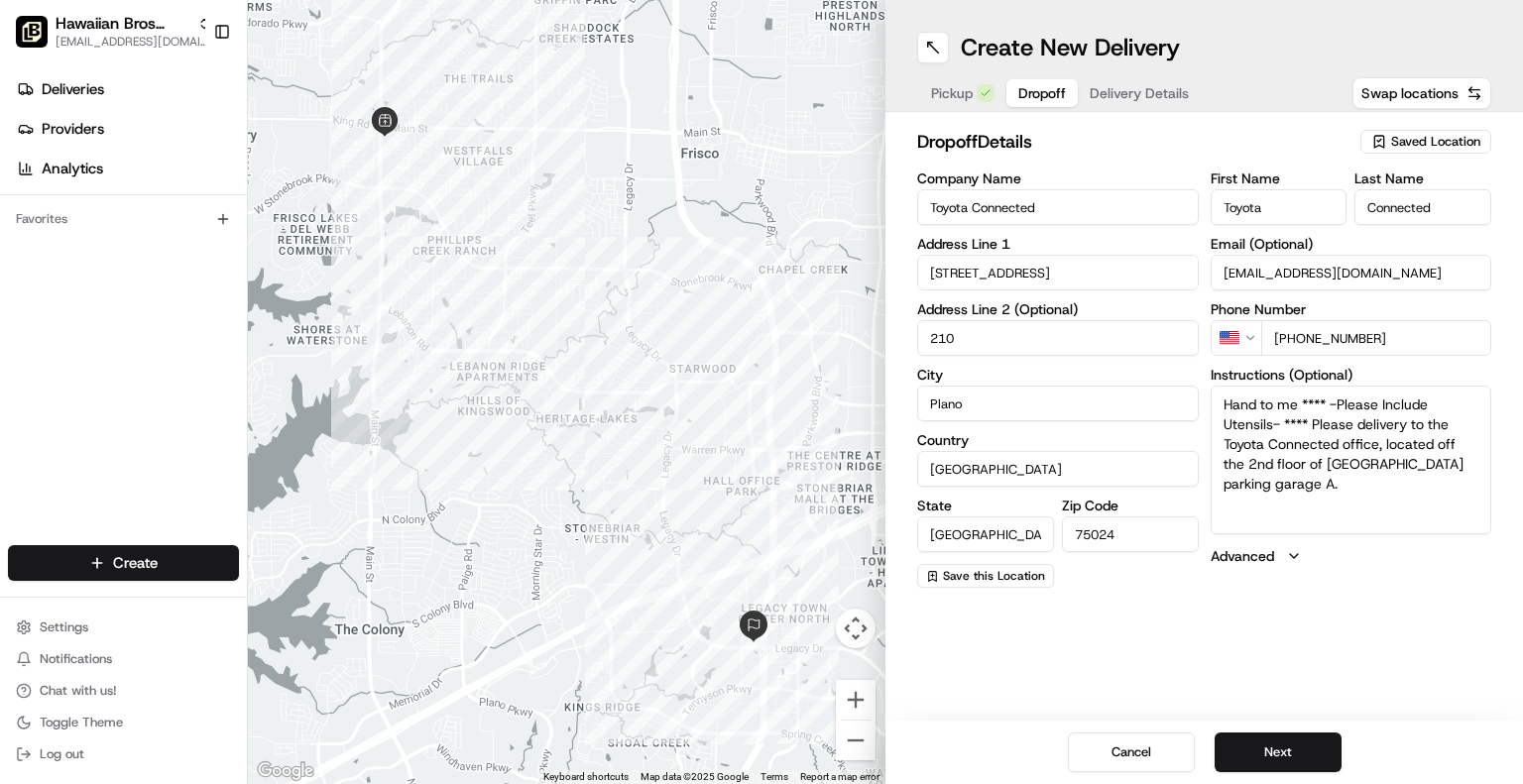 type on "Hand to me **** -Please Include Utensils- **** Please delivery to the Toyota Connected office, located off the 2nd floor of Legacy West parking garage A." 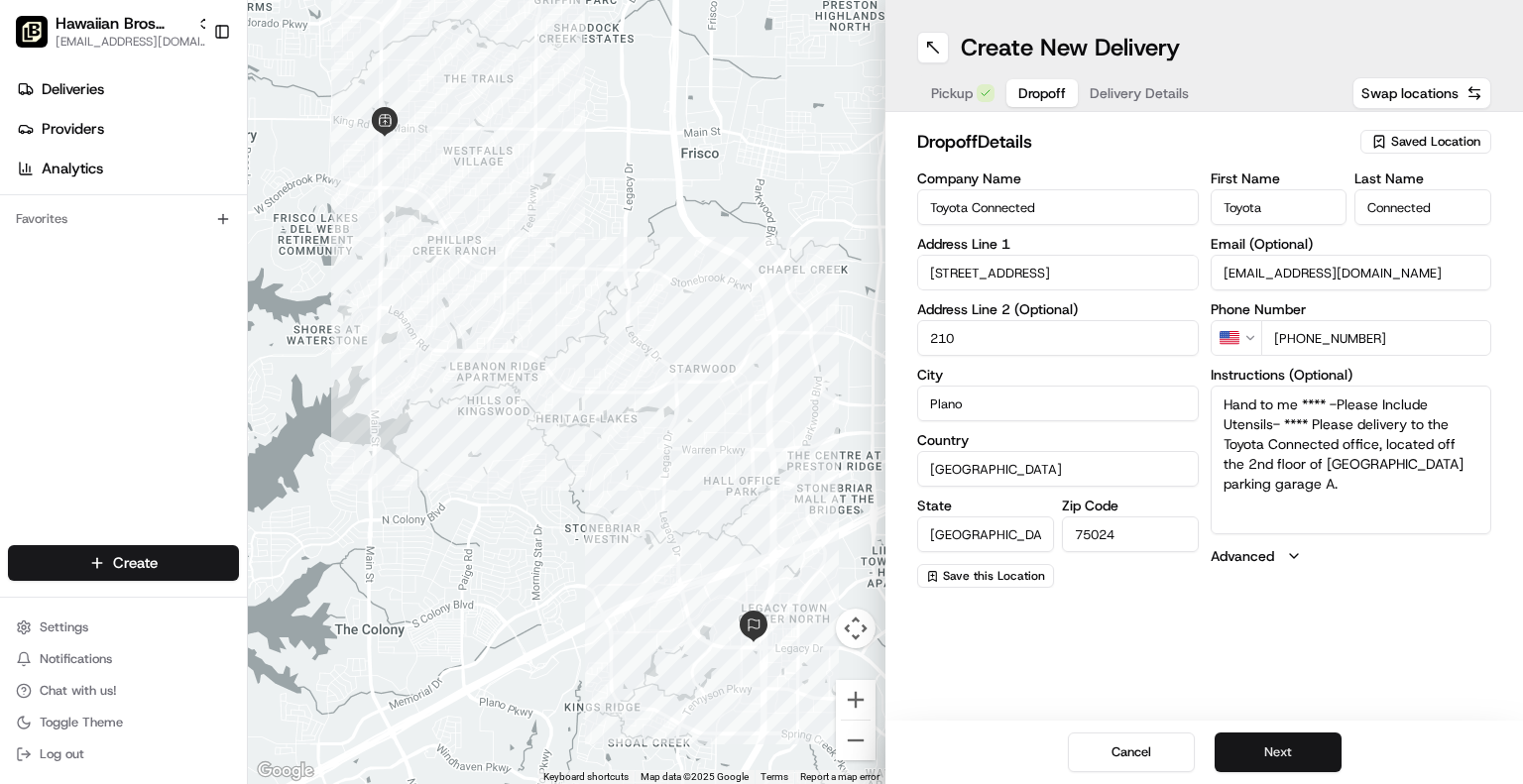 click on "Next" at bounding box center [1278, 752] 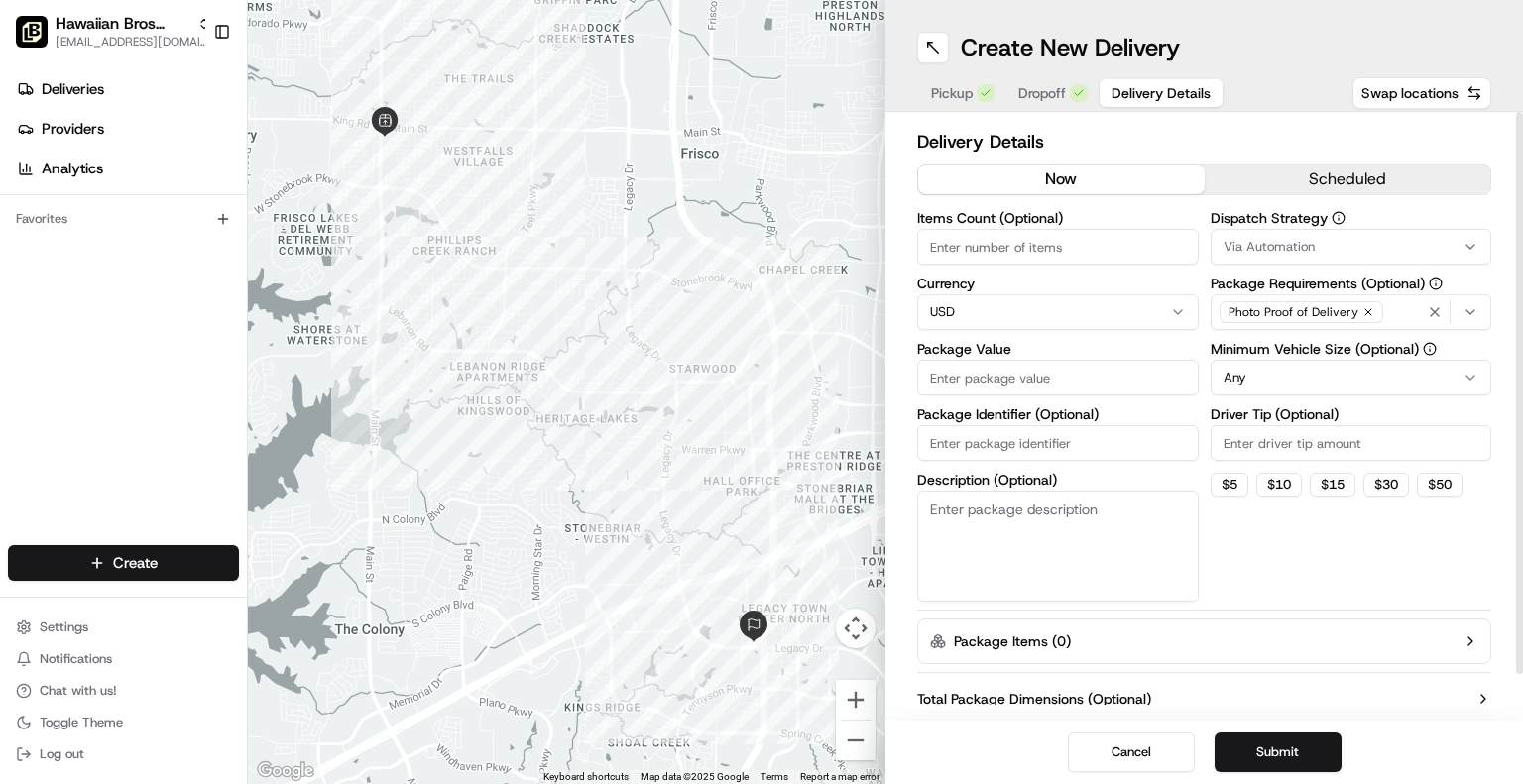 click on "scheduled" at bounding box center [1347, 179] 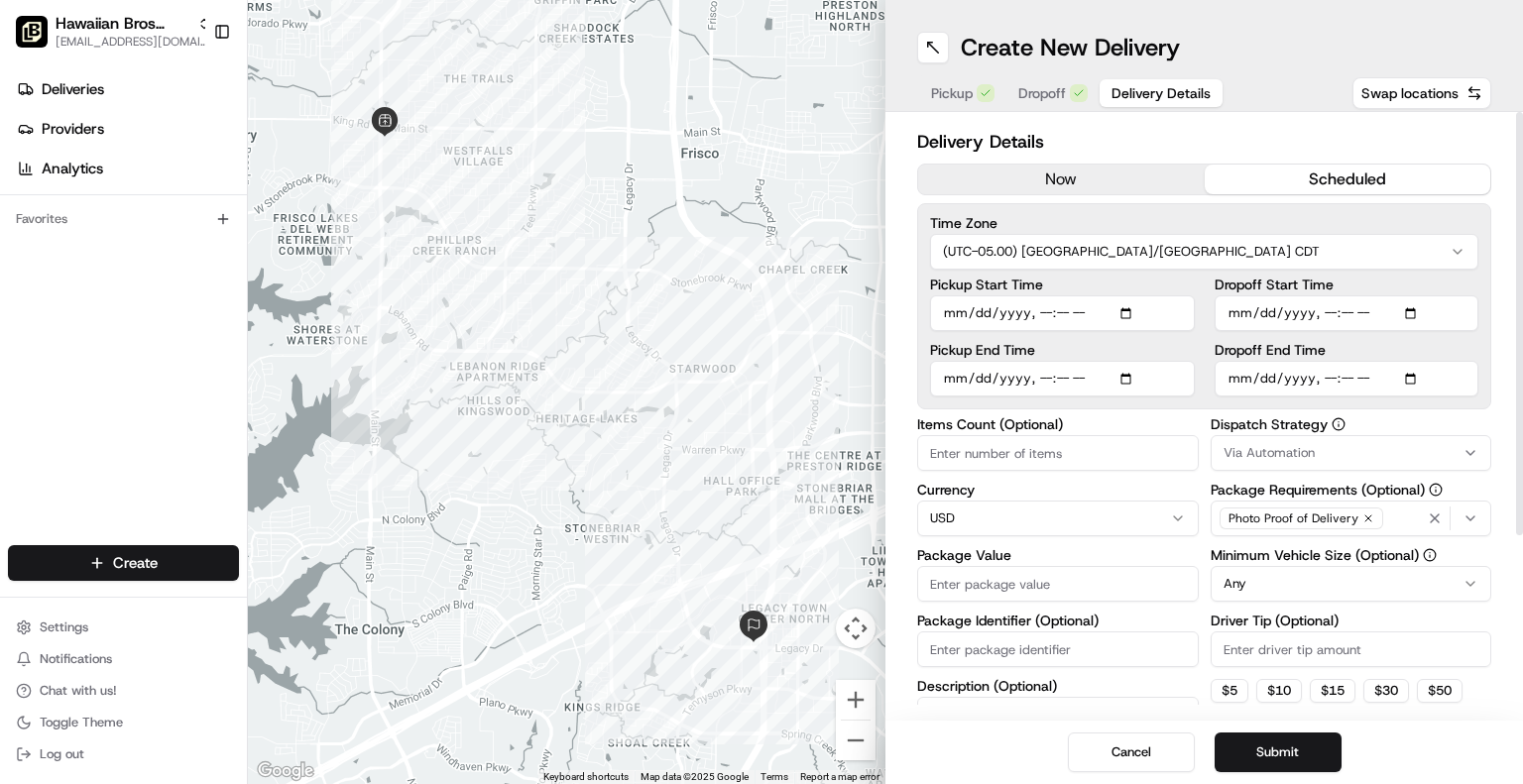 click on "Dropoff Start Time" at bounding box center [1347, 313] 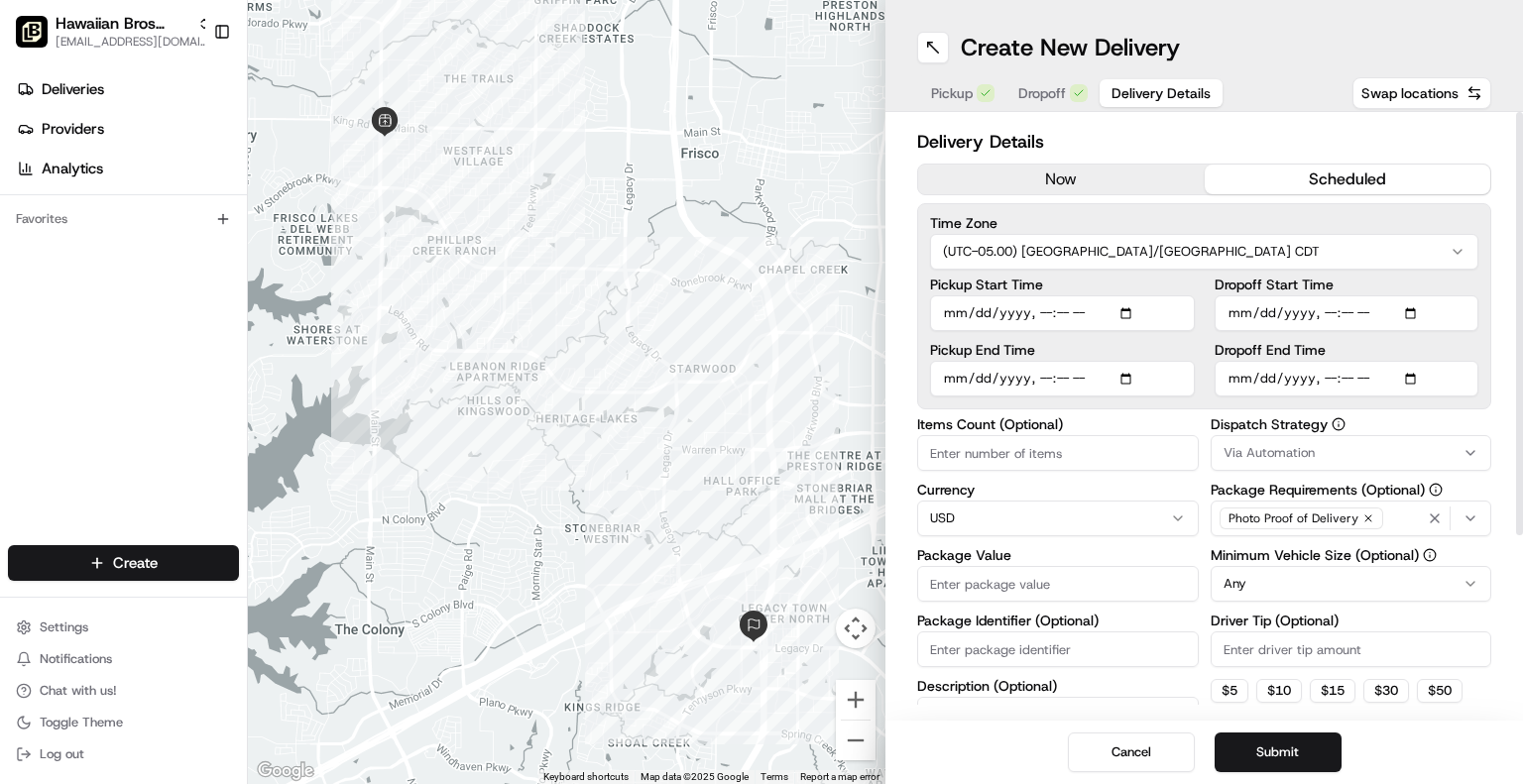 type on "2025-07-14T11:30" 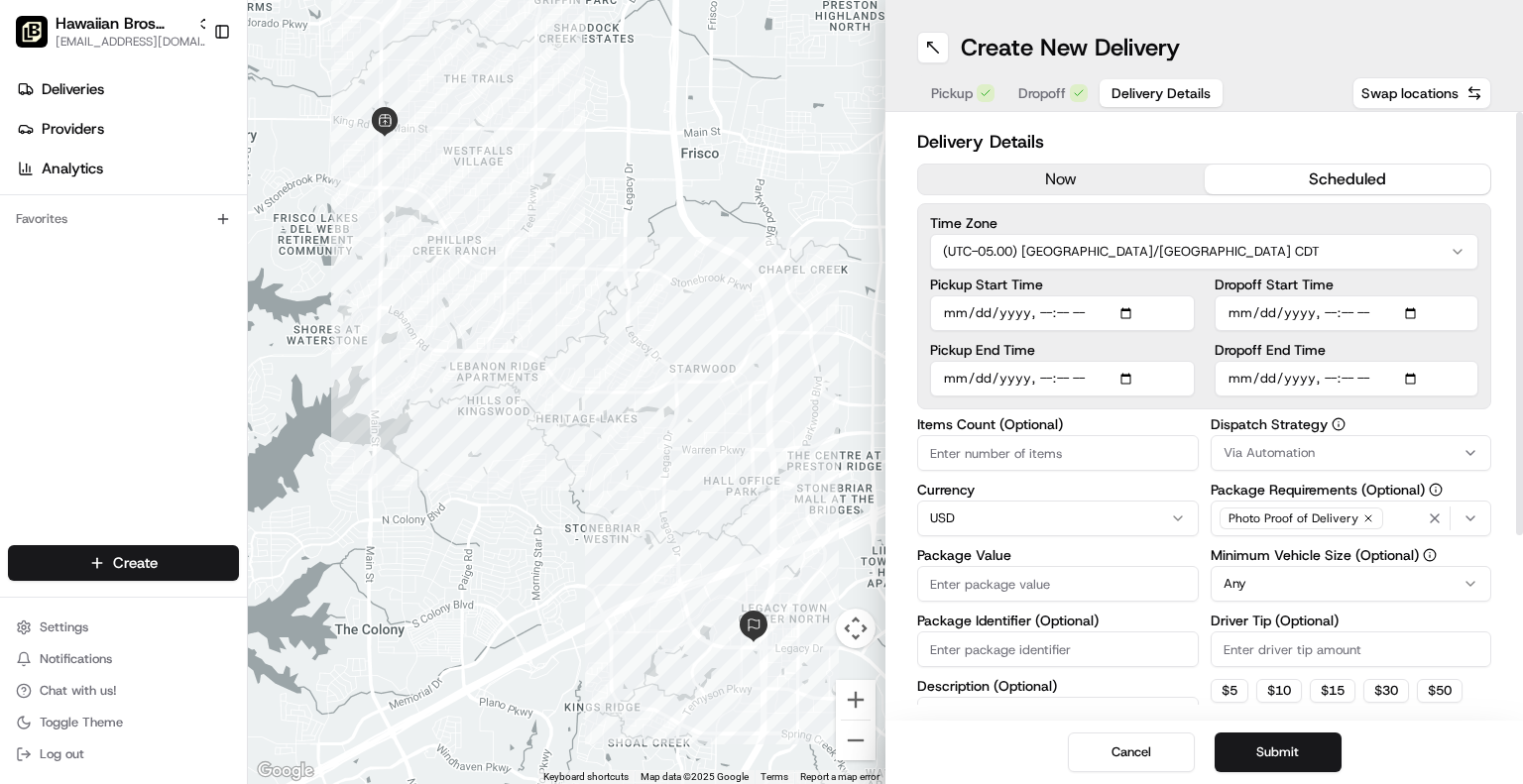 click on "Dropoff End Time" at bounding box center [1347, 379] 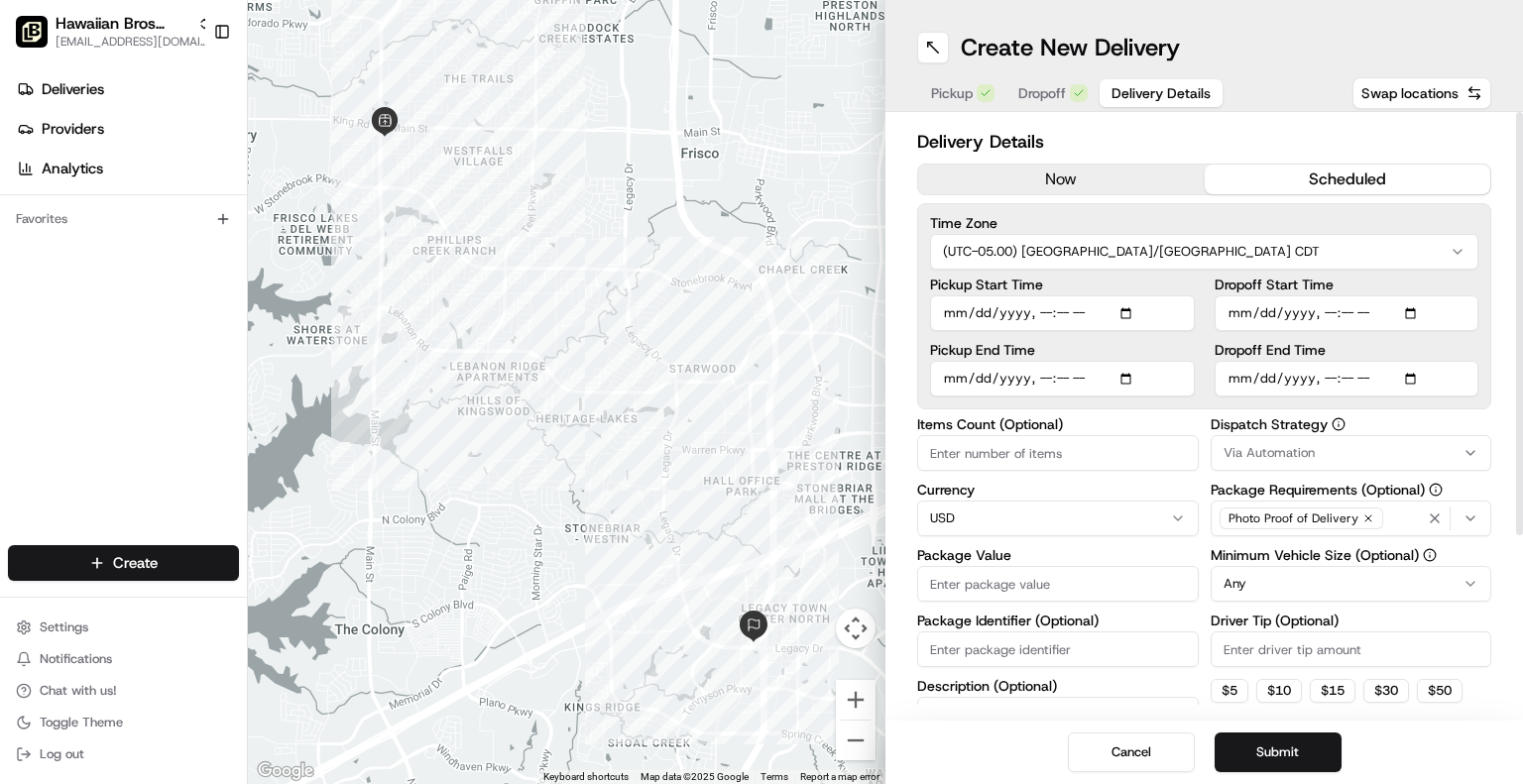 type on "2025-07-14T11:30" 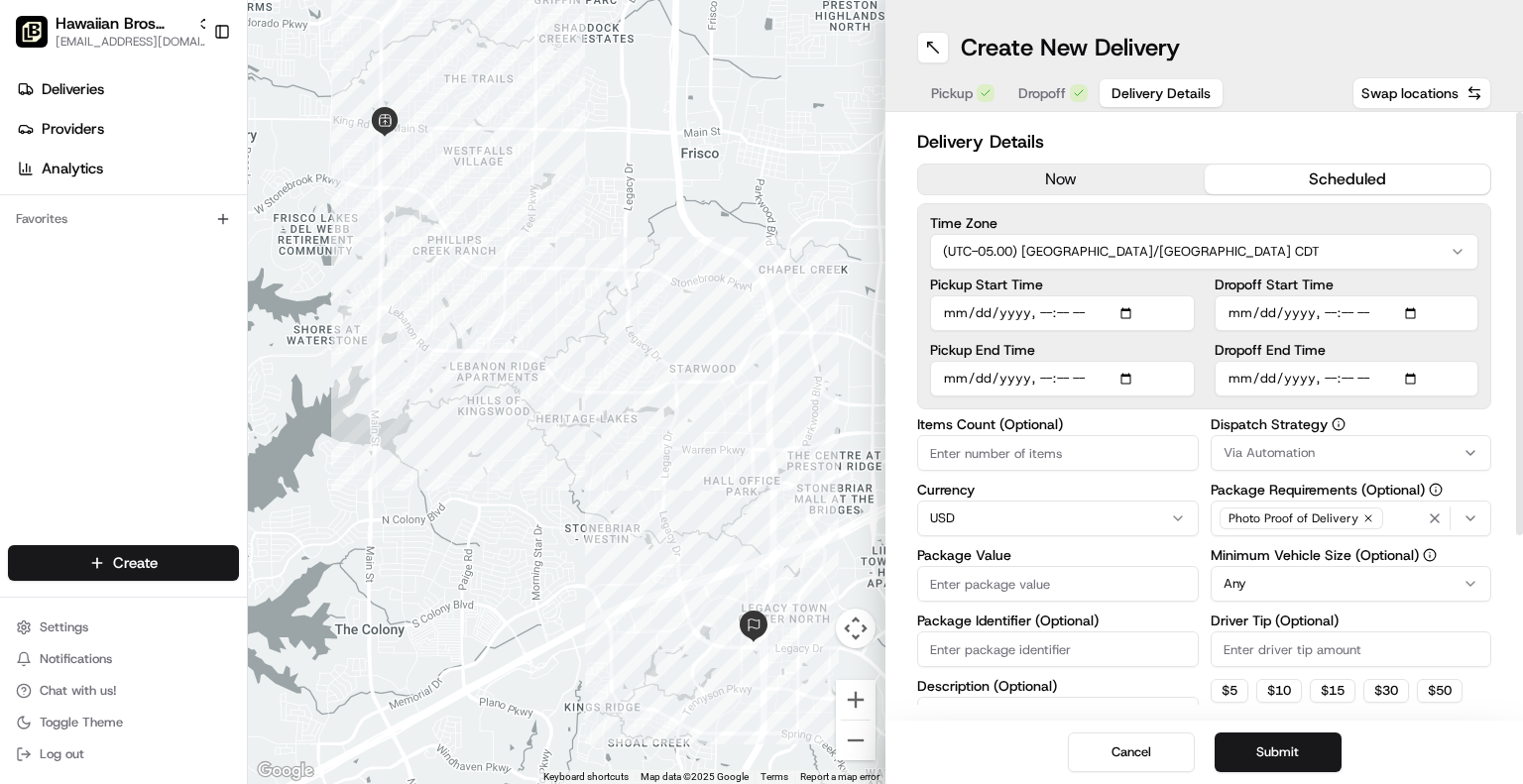 click on "Pickup Start Time" at bounding box center [1062, 313] 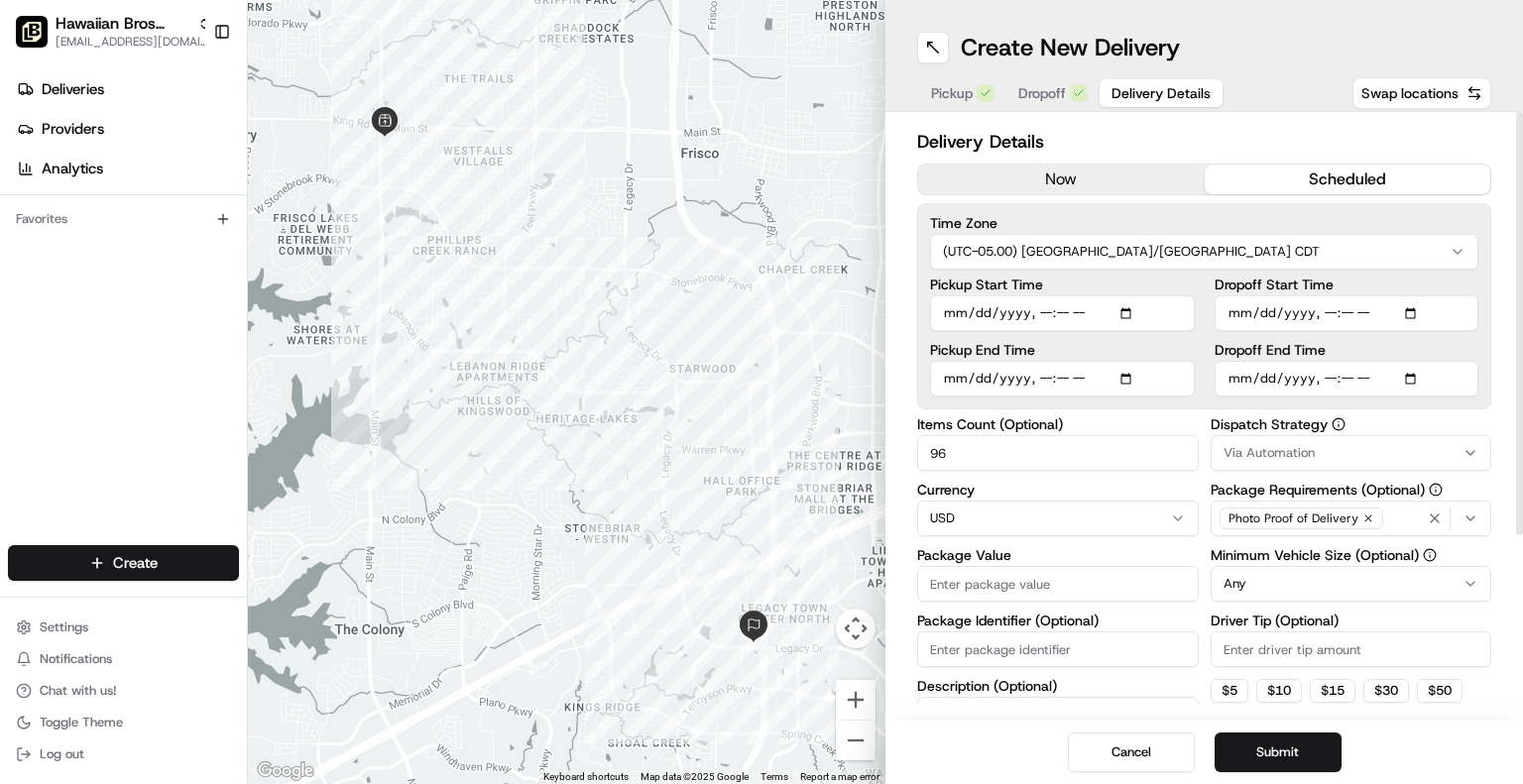 type on "96" 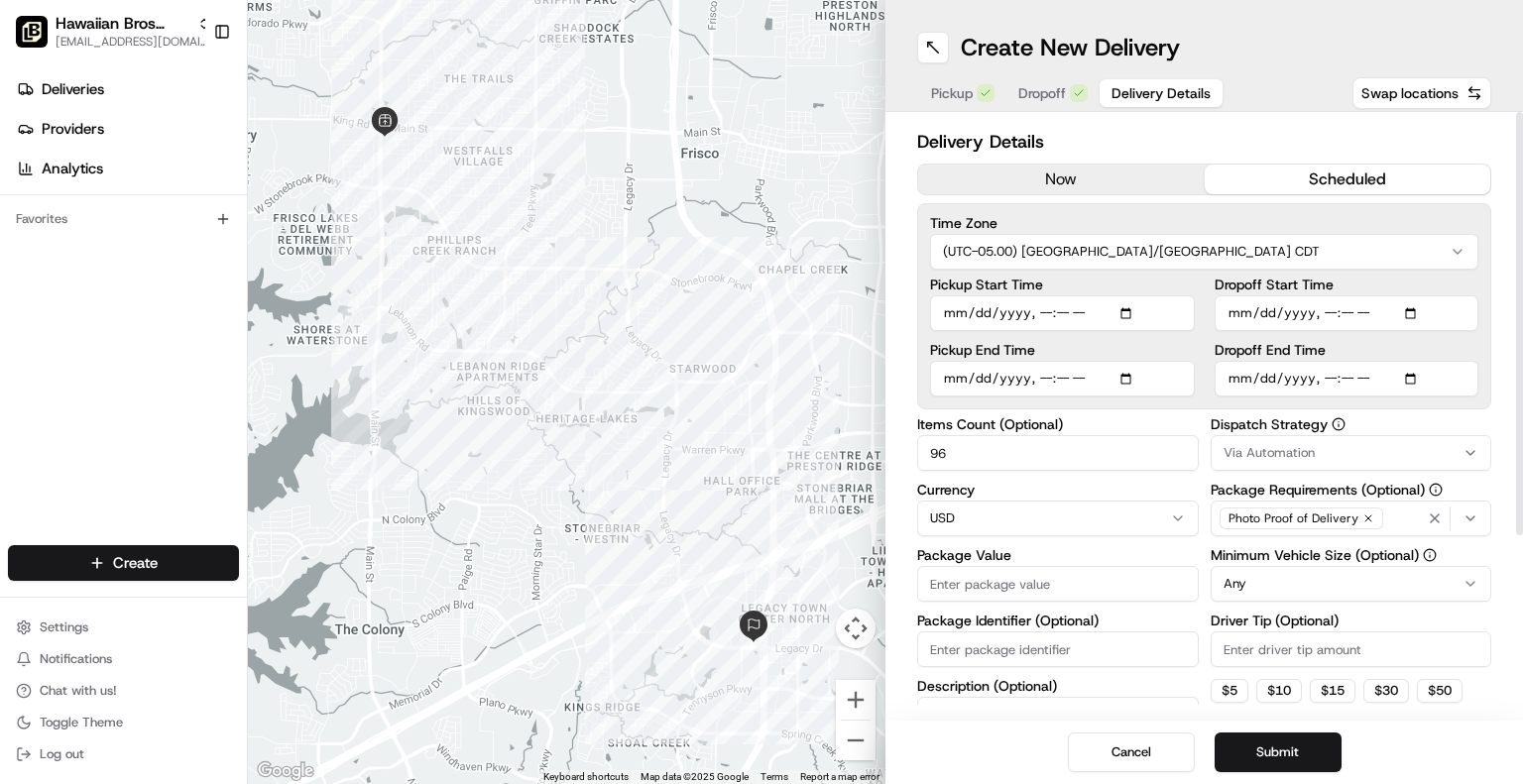 click on "Via Automation" at bounding box center [1269, 453] 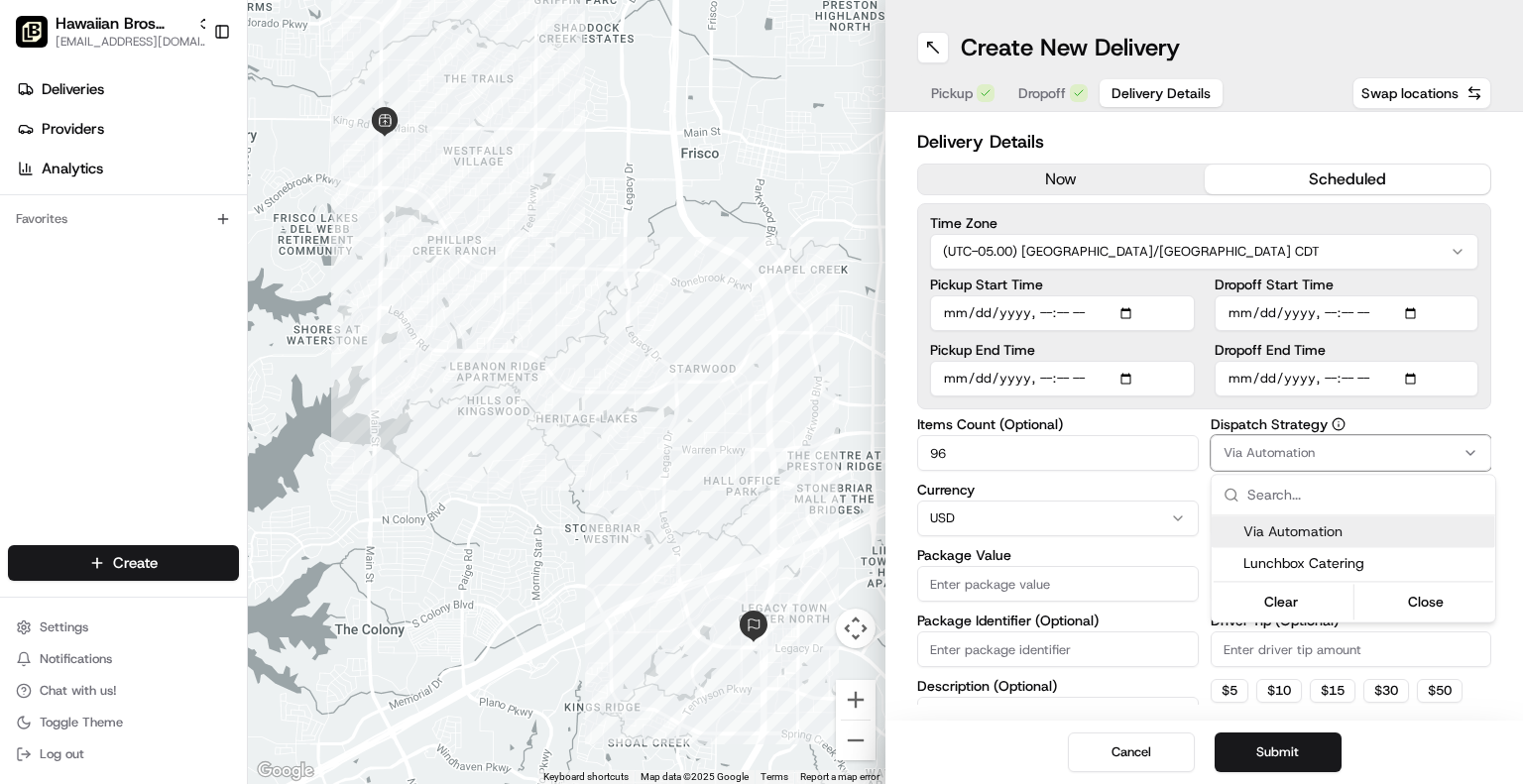 click on "Hawaiian Bros (Allen TX_Stacy) jbaxley@fr.hawaiianbros.com Toggle Sidebar Deliveries Providers Analytics Favorites Main Menu Members & Organization Organization Users Roles Preferences Customization Tracking Orchestration Automations Dispatch Strategy Locations Pickup Locations Dropoff Locations Billing Billing Refund Requests Integrations Notification Triggers Webhooks API Keys Request Logs Create Settings Notifications Chat with us! Toggle Theme Log out ← Move left → Move right ↑ Move up ↓ Move down + Zoom in - Zoom out Home Jump left by 75% End Jump right by 75% Page Up Jump up by 75% Page Down Jump down by 75% Keyboard shortcuts Map Data Map data ©2025 Google Map data ©2025 Google 1 km  Click to toggle between metric and imperial units Terms Report a map error Create New Delivery Pickup Dropoff Delivery Details Swap locations Delivery Details now scheduled Time Zone (UTC-05.00) America/Chicago CDT Pickup Start Time Pickup End Time Dropoff Start Time Dropoff End Time 96 Currency" at bounding box center (762, 392) 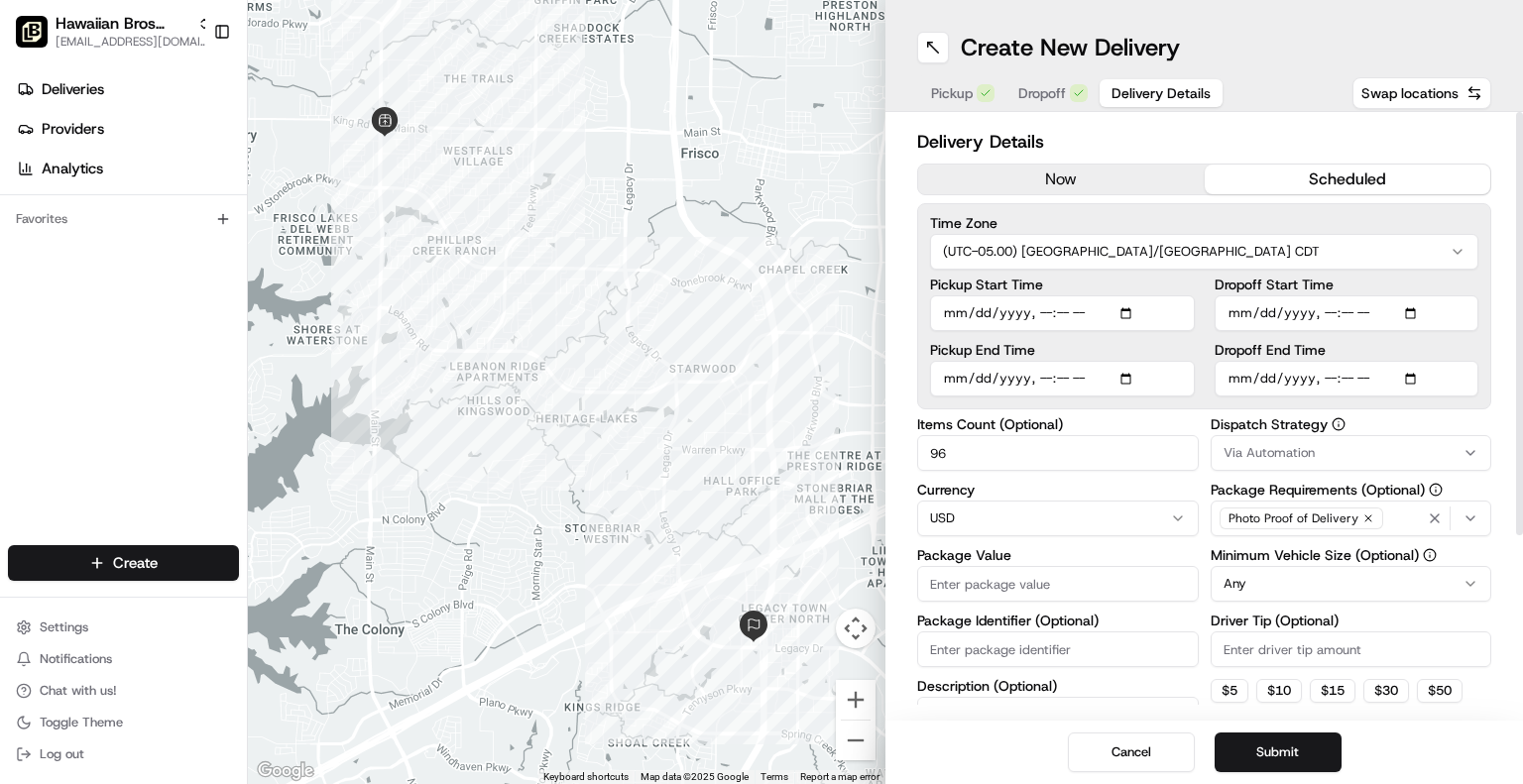 click on "Package Value" at bounding box center (1058, 584) 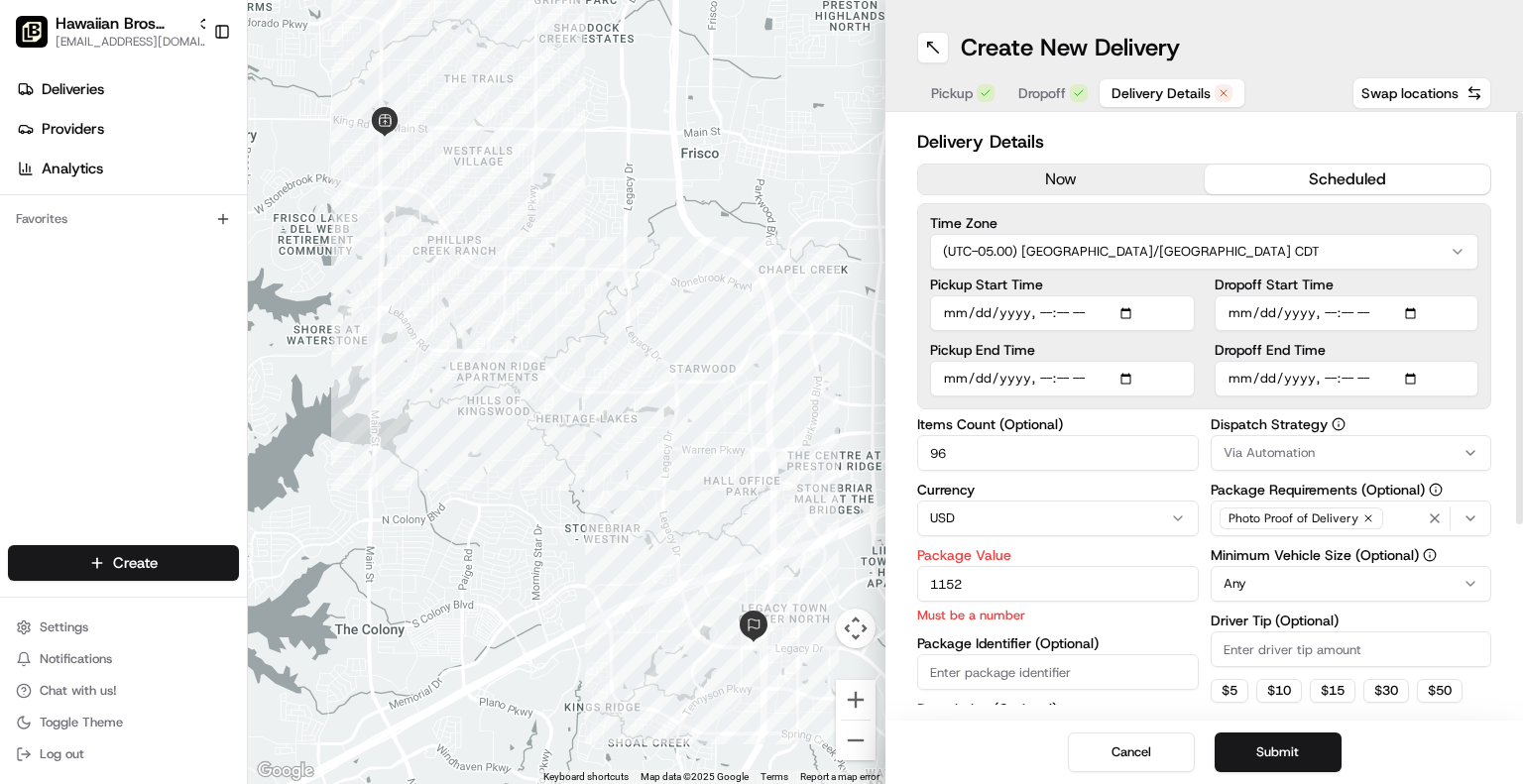 type on "1152" 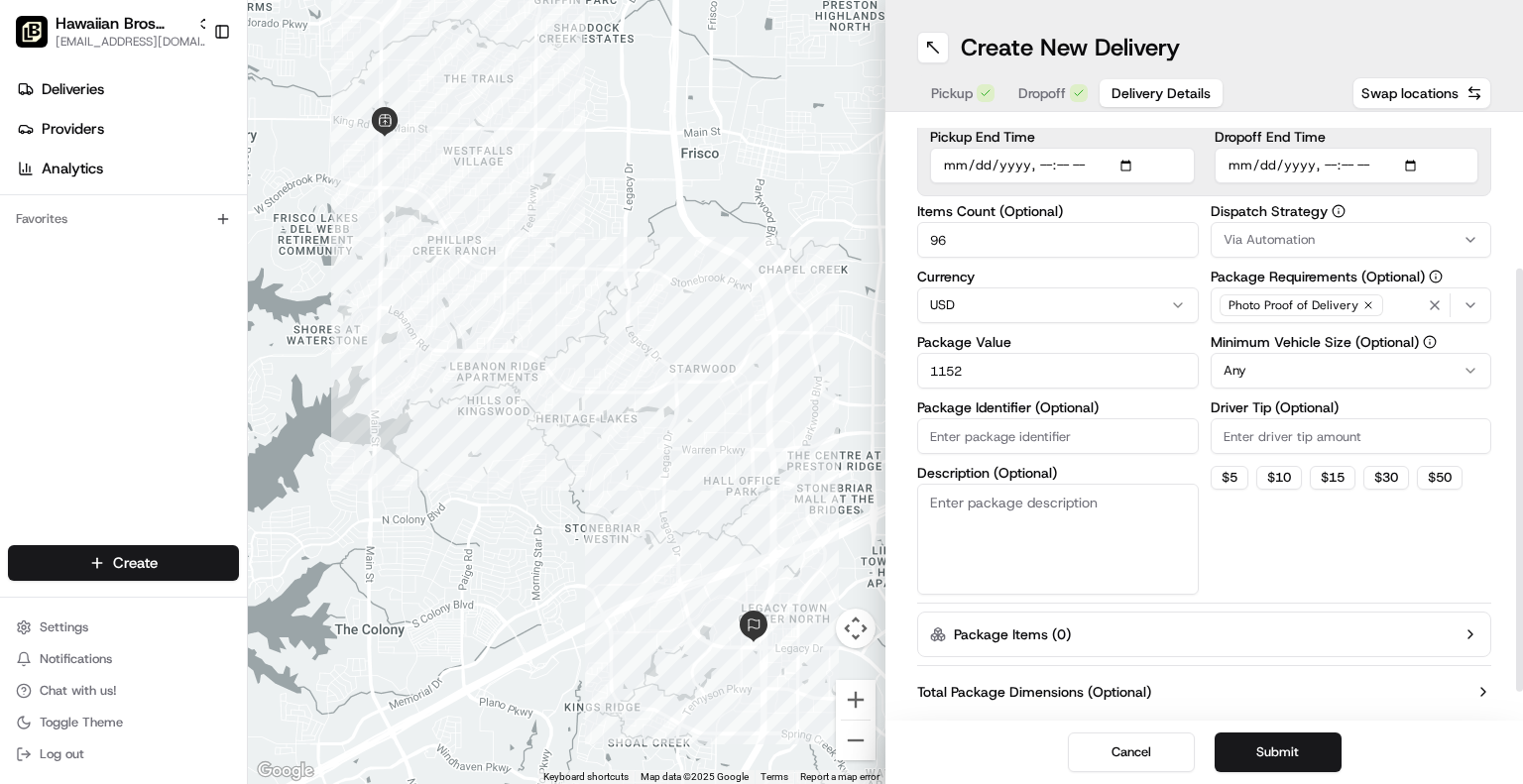 scroll, scrollTop: 220, scrollLeft: 0, axis: vertical 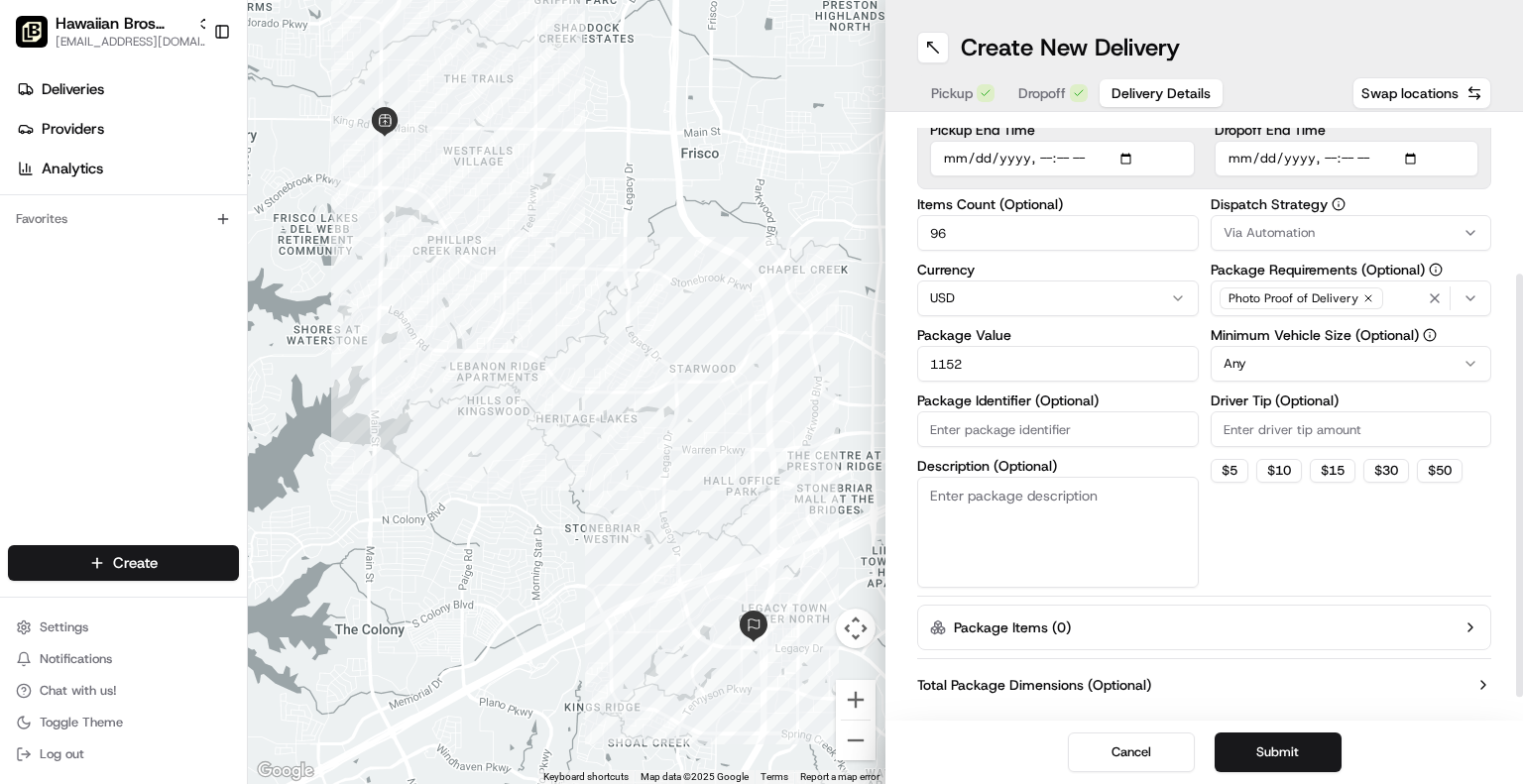 drag, startPoint x: 1519, startPoint y: 427, endPoint x: 1520, endPoint y: 589, distance: 162.00309 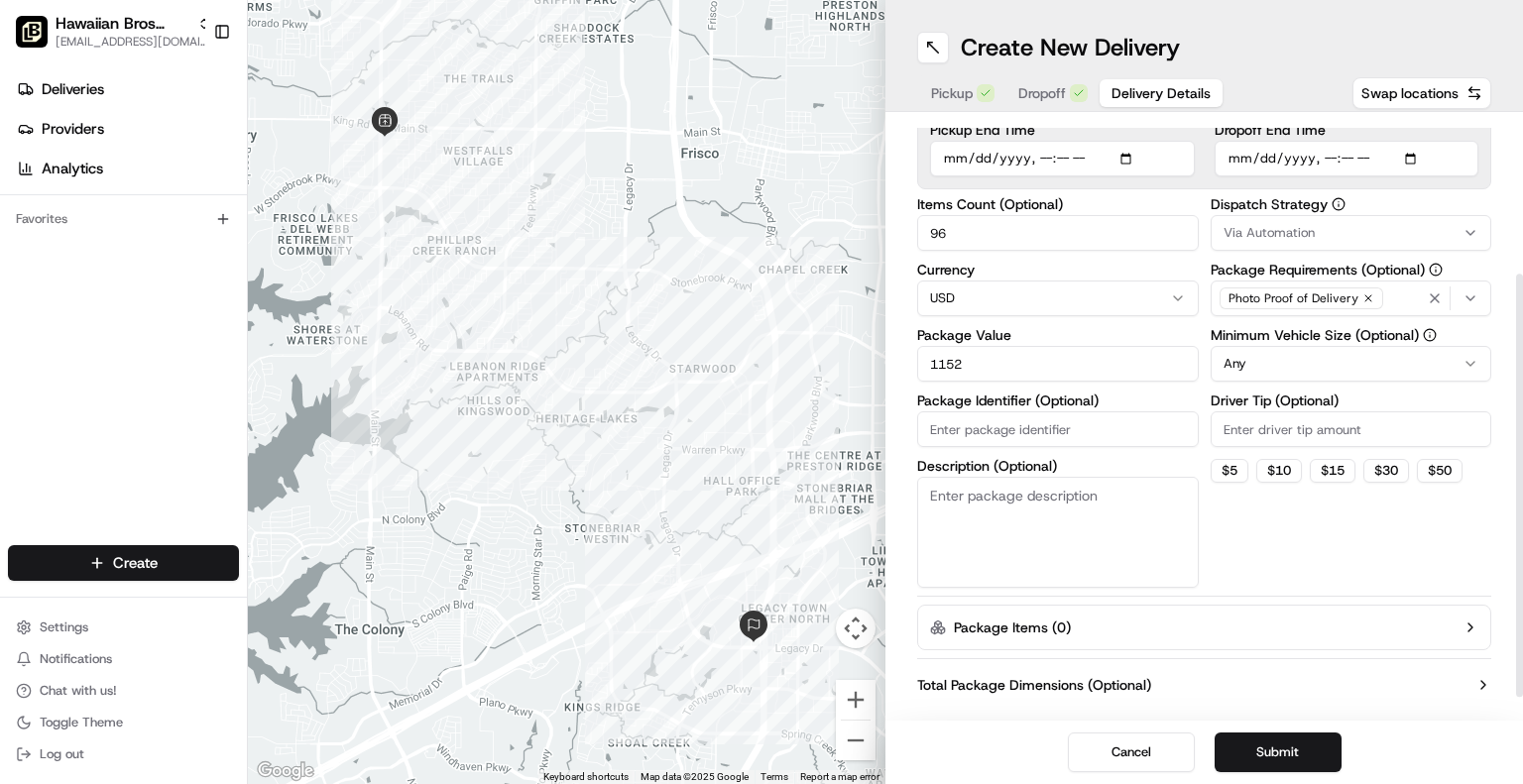 click at bounding box center (1519, 485) 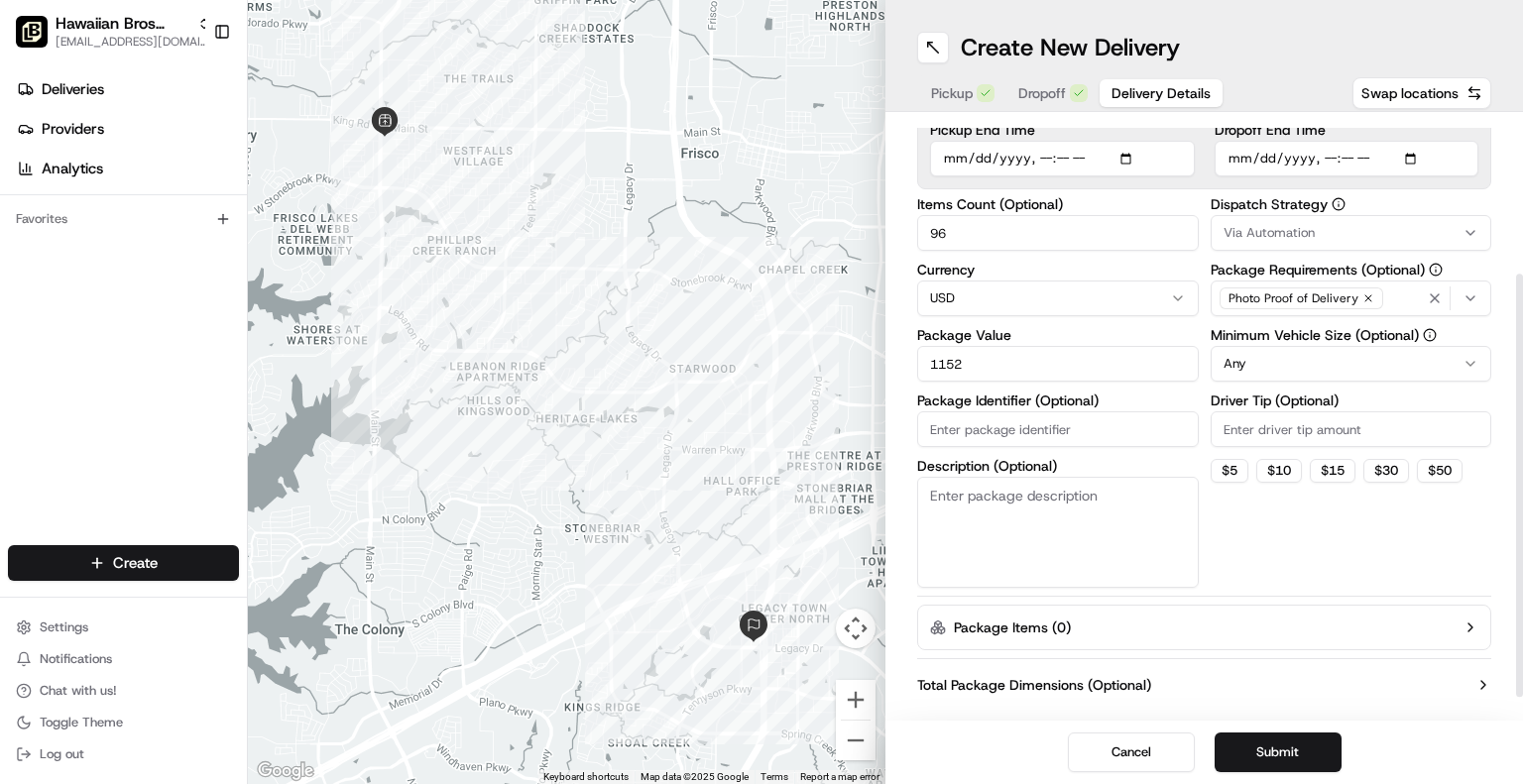 click on "Hawaiian Bros (Allen TX_Stacy) jbaxley@fr.hawaiianbros.com Toggle Sidebar Deliveries Providers Analytics Favorites Main Menu Members & Organization Organization Users Roles Preferences Customization Tracking Orchestration Automations Dispatch Strategy Locations Pickup Locations Dropoff Locations Billing Billing Refund Requests Integrations Notification Triggers Webhooks API Keys Request Logs Create Settings Notifications Chat with us! Toggle Theme Log out ← Move left → Move right ↑ Move up ↓ Move down + Zoom in - Zoom out Home Jump left by 75% End Jump right by 75% Page Up Jump up by 75% Page Down Jump down by 75% Keyboard shortcuts Map Data Map data ©2025 Google Map data ©2025 Google 1 km  Click to toggle between metric and imperial units Terms Report a map error Create New Delivery Pickup Dropoff Delivery Details Swap locations Delivery Details now scheduled Time Zone (UTC-05.00) America/Chicago CDT Pickup Start Time Pickup End Time Dropoff Start Time Dropoff End Time 96 Currency" at bounding box center [762, 392] 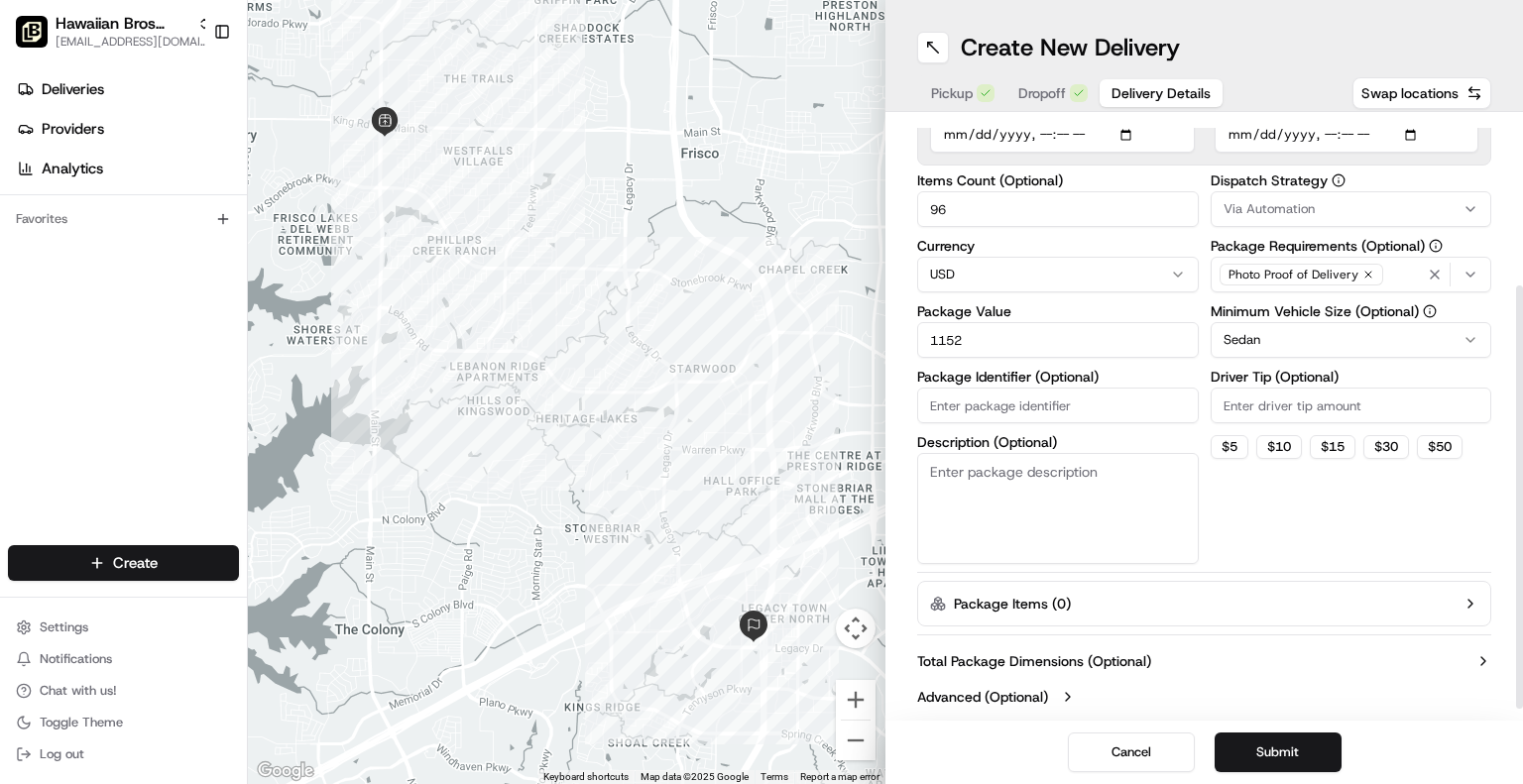 drag, startPoint x: 1521, startPoint y: 497, endPoint x: 1522, endPoint y: 514, distance: 17.029386 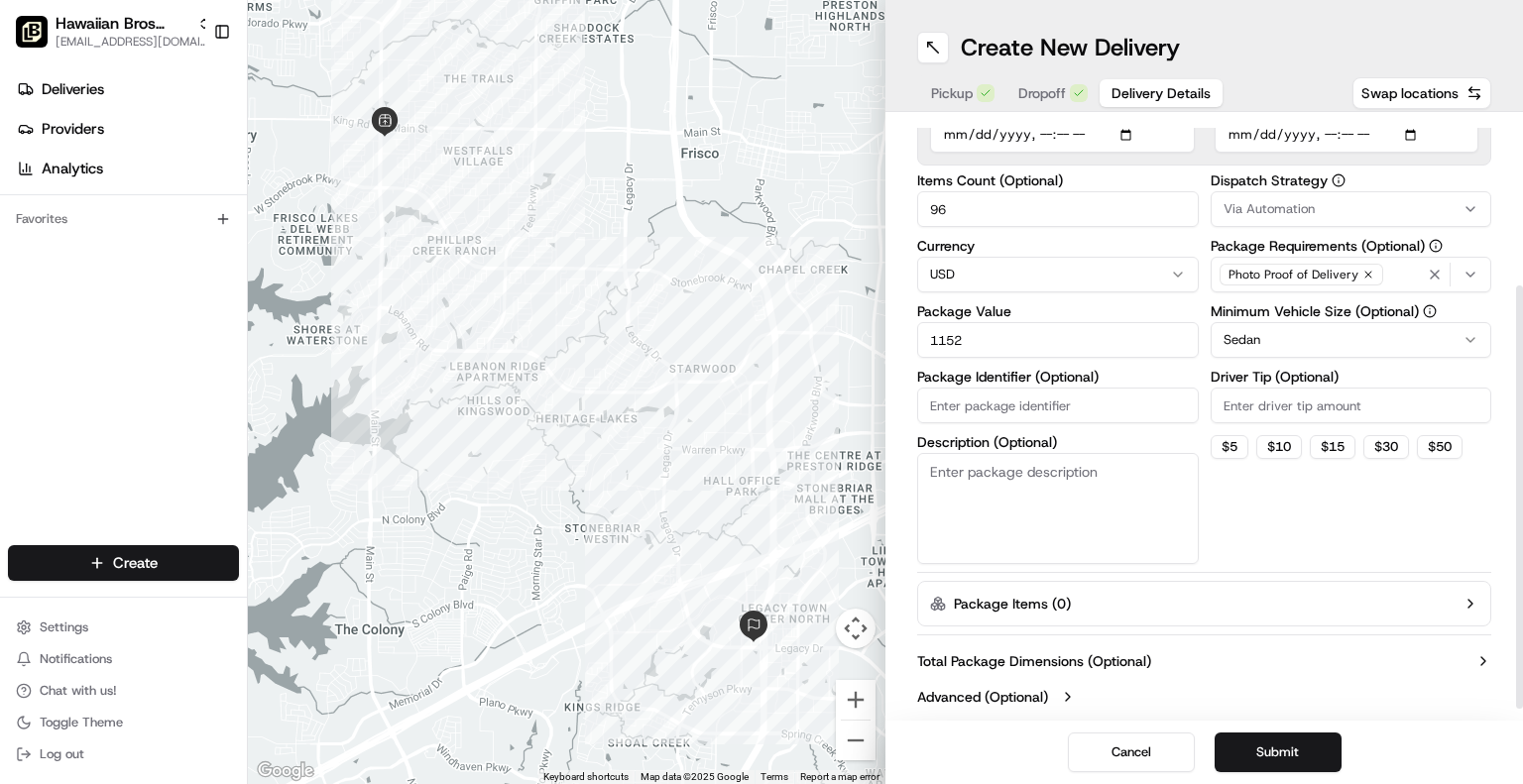 click at bounding box center (1519, 497) 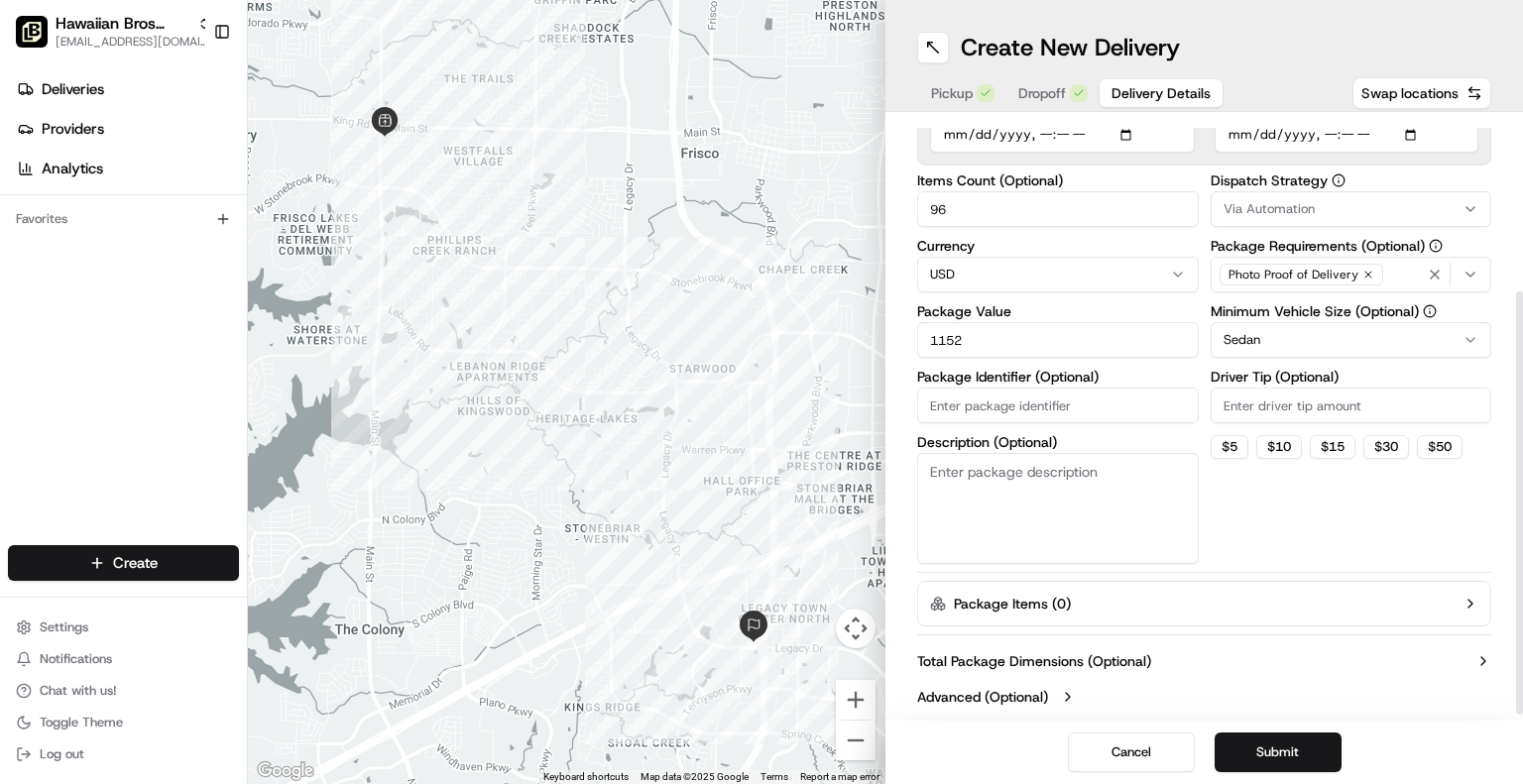 scroll, scrollTop: 253, scrollLeft: 0, axis: vertical 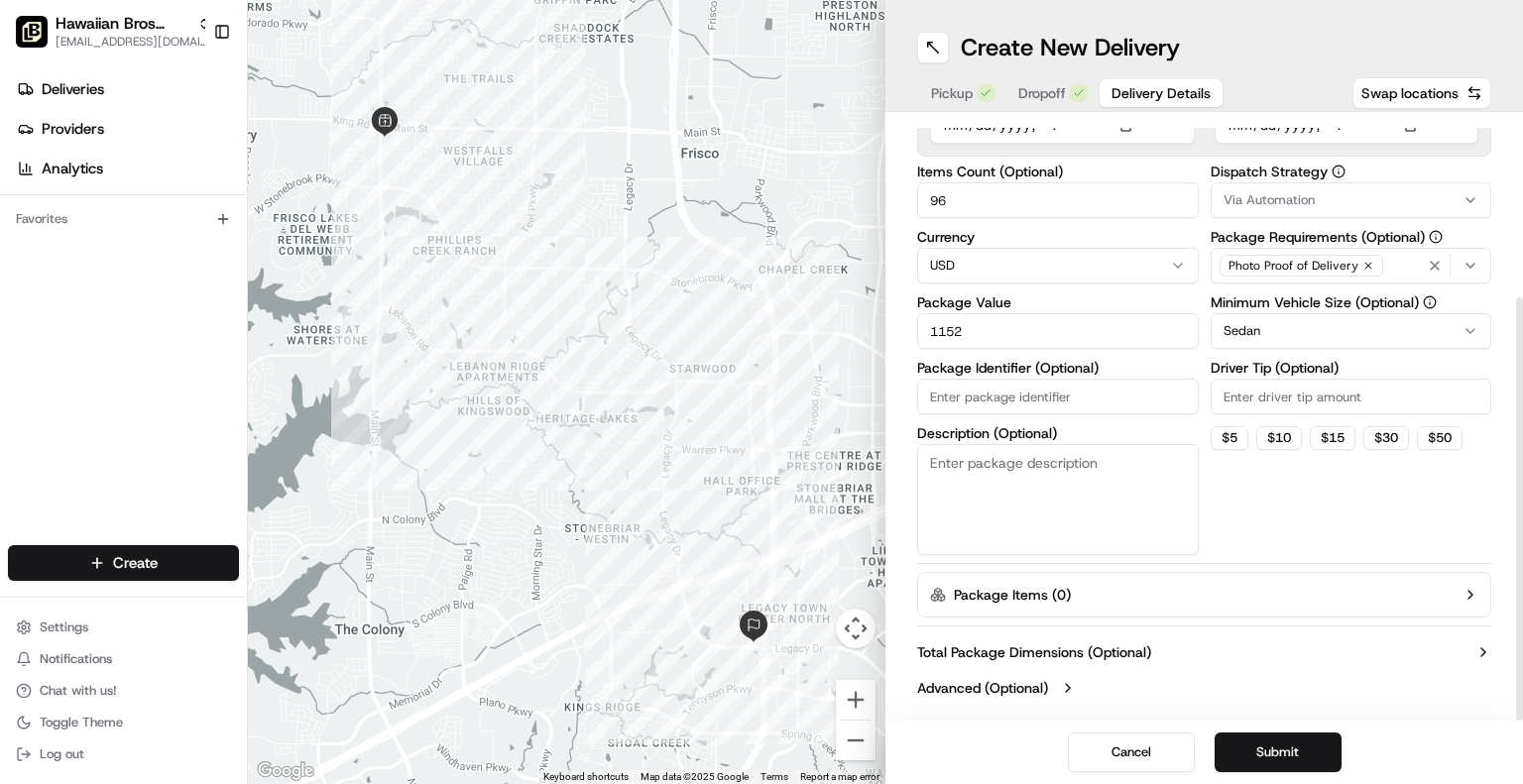 drag, startPoint x: 1522, startPoint y: 514, endPoint x: 1522, endPoint y: 564, distance: 50 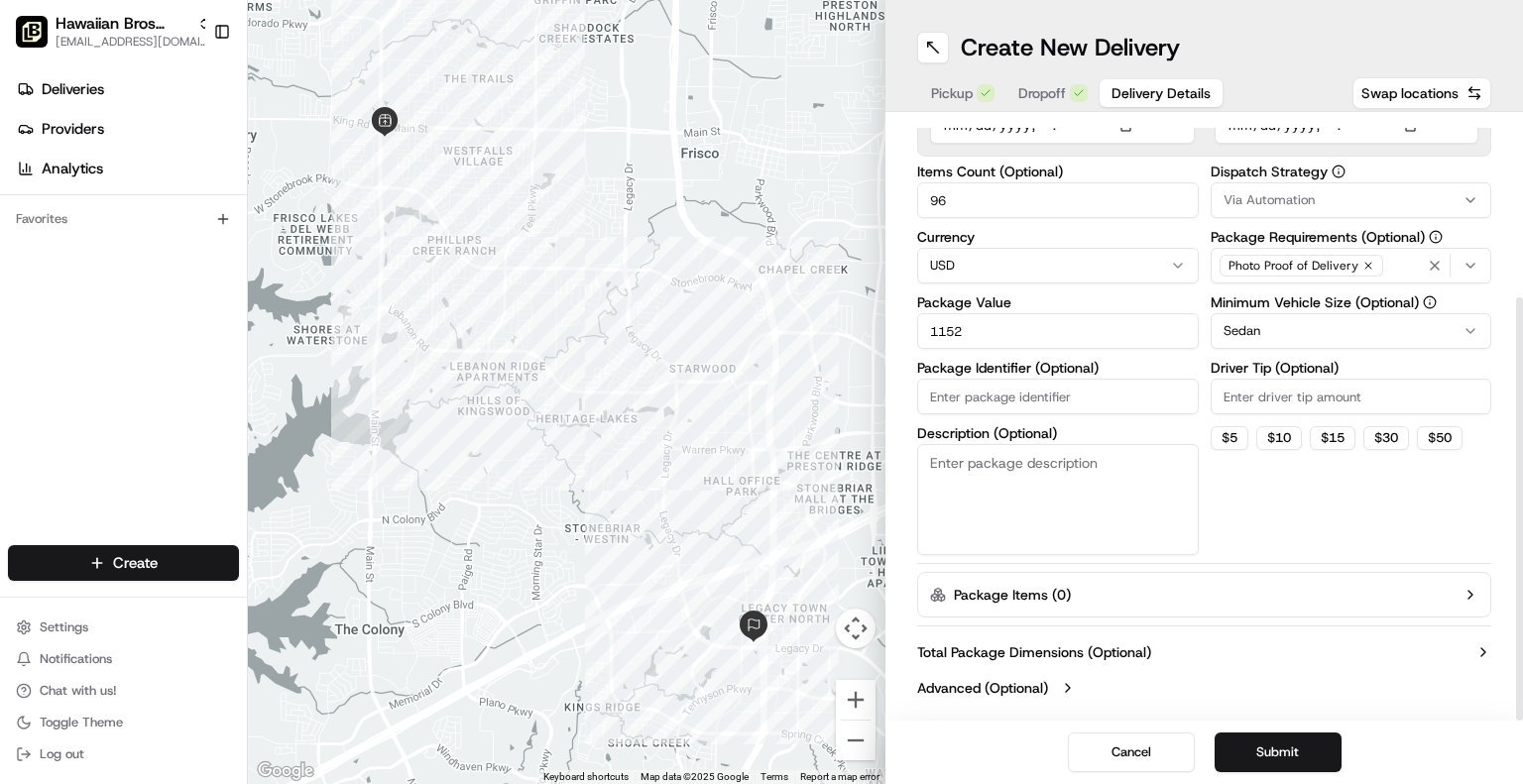 click at bounding box center (1519, 508) 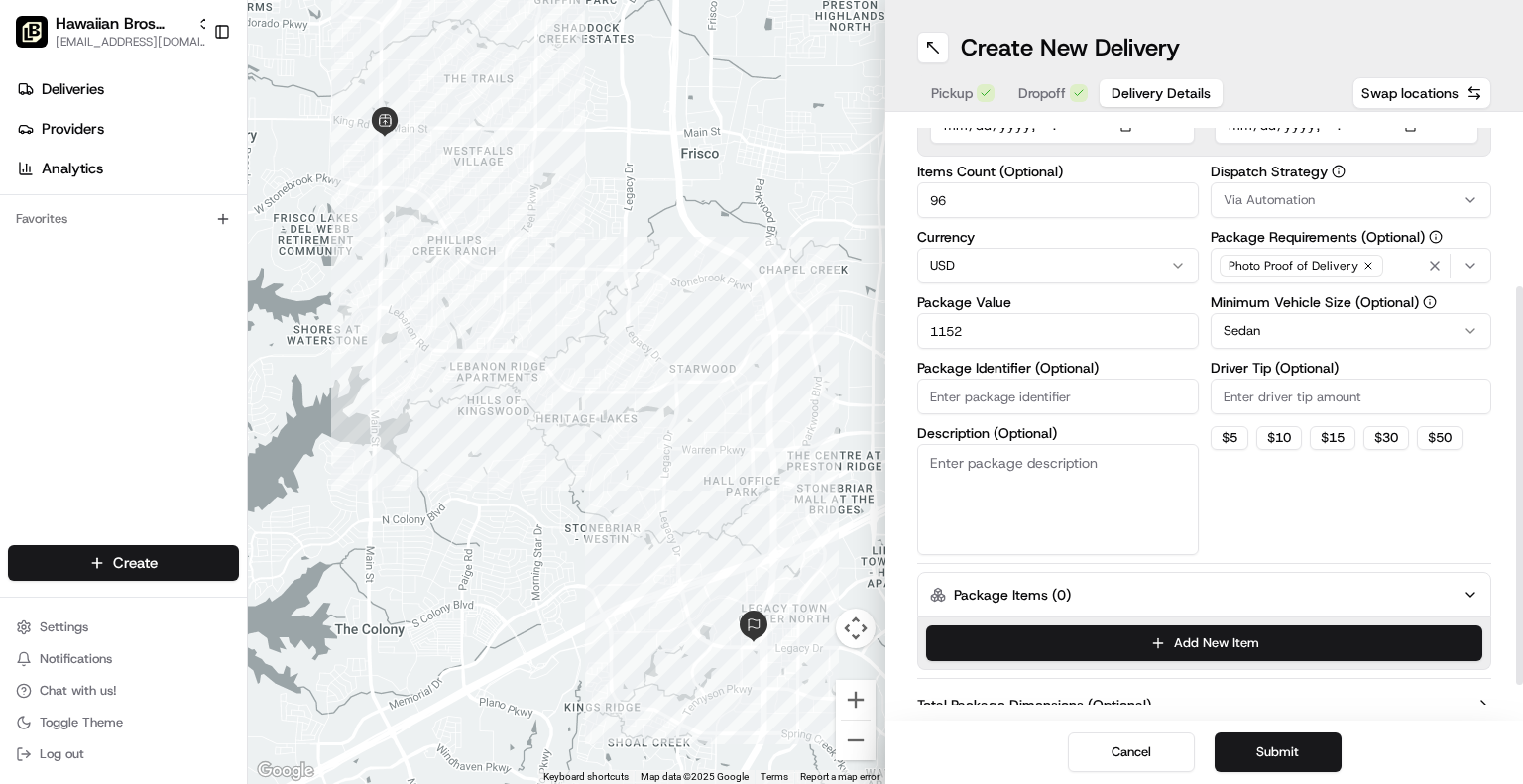 click at bounding box center [1519, 486] 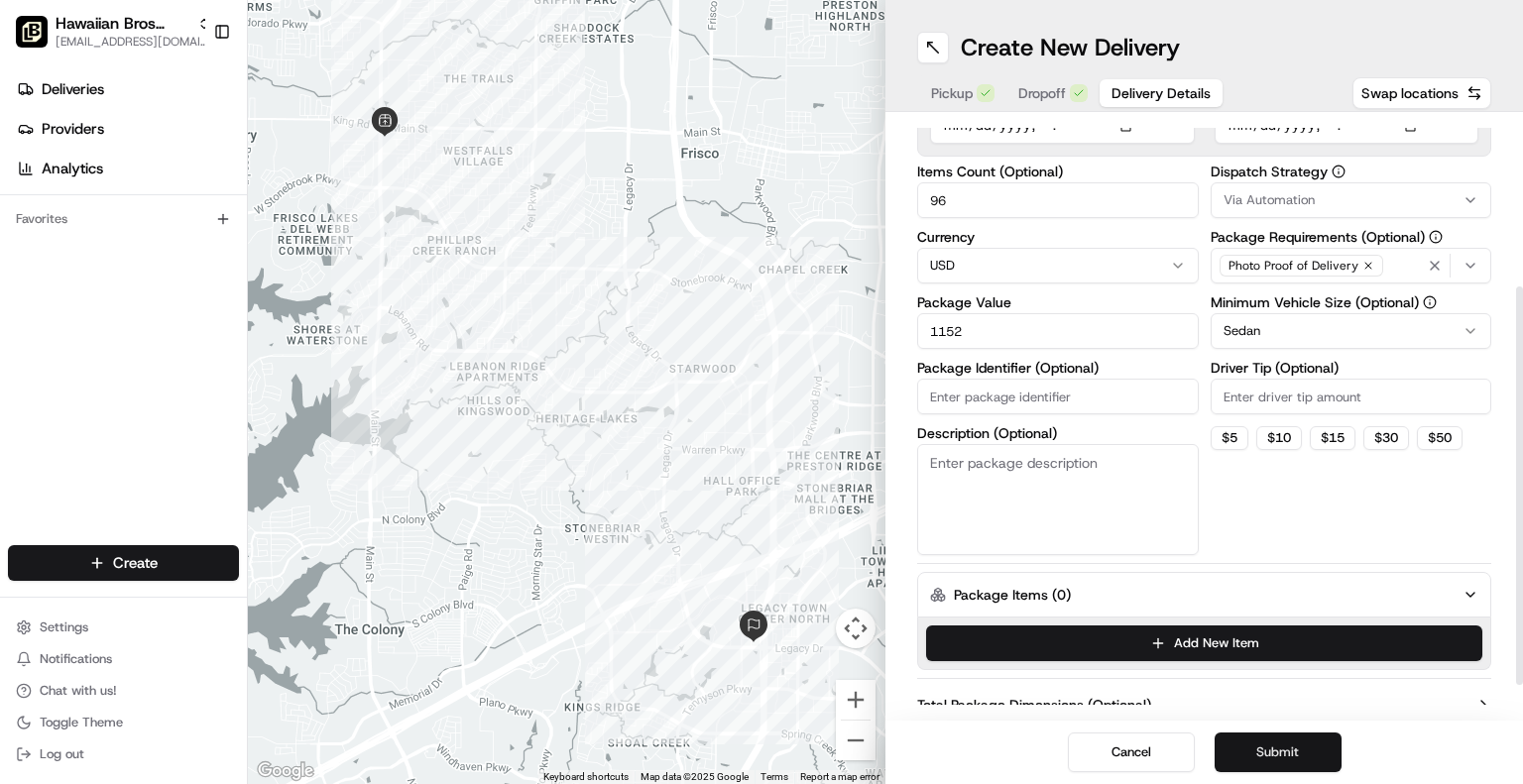 click on "Submit" at bounding box center [1278, 752] 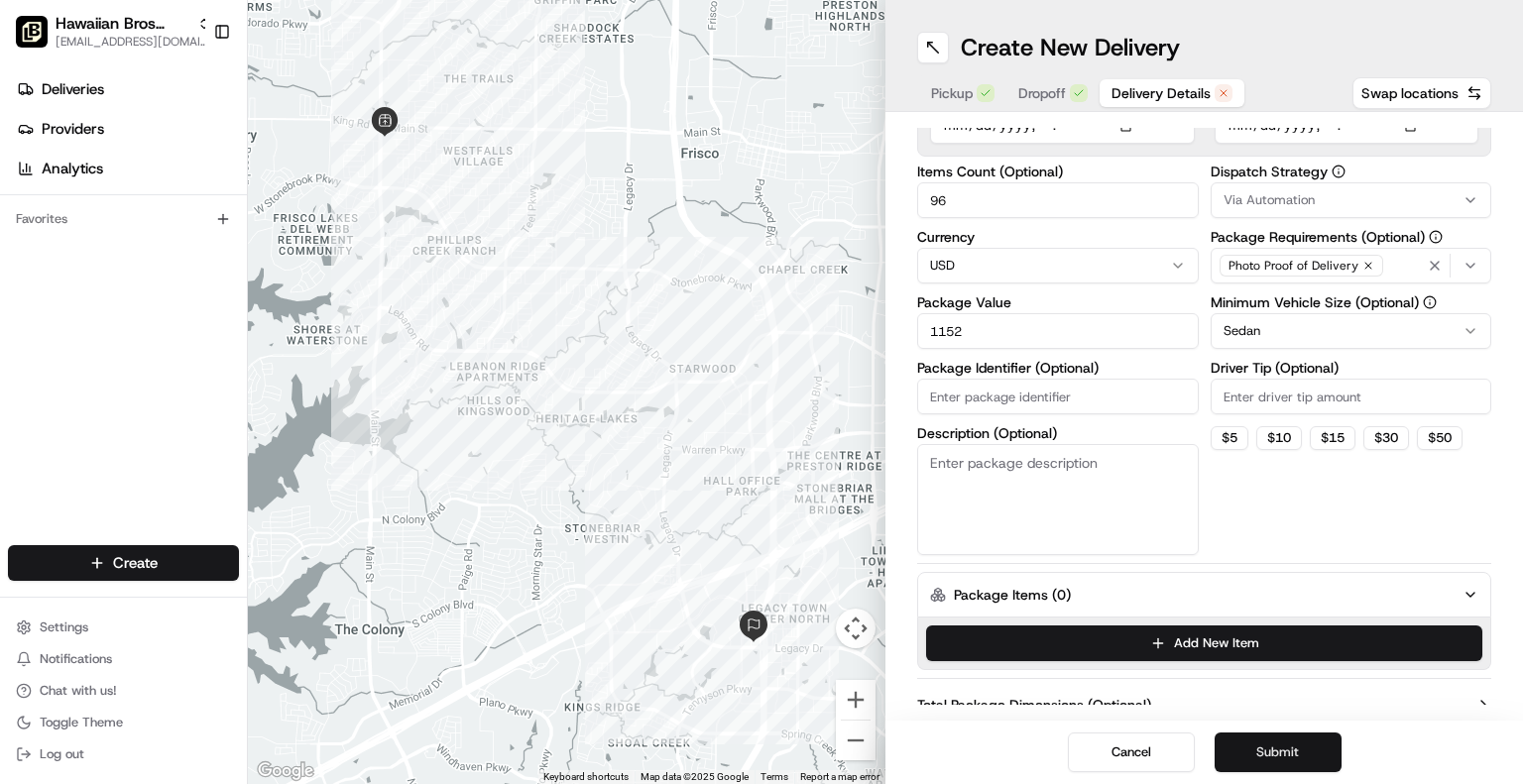 click on "Submit" at bounding box center (1278, 752) 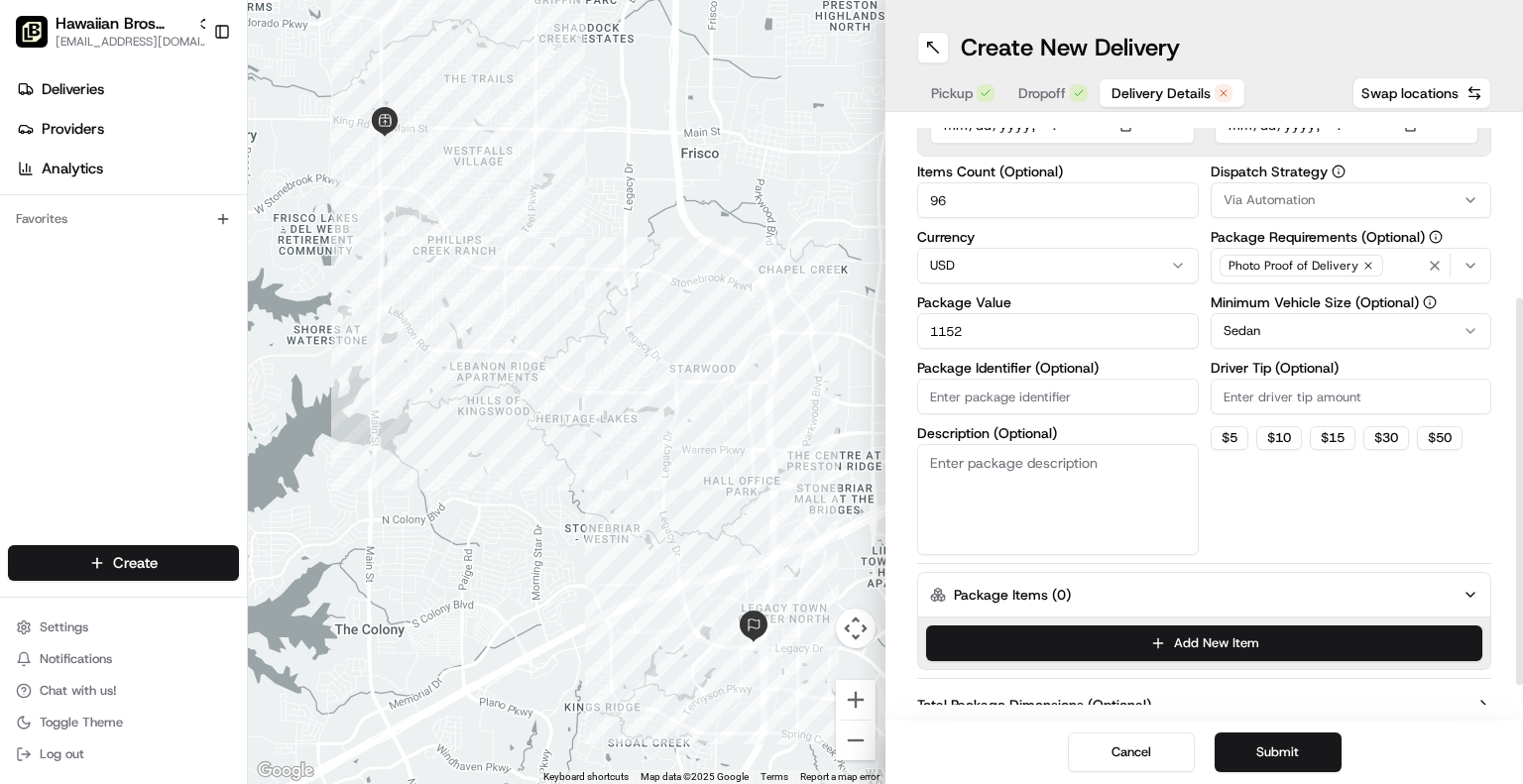 click on "Total Package Dimensions (Optional)" at bounding box center [1204, 705] 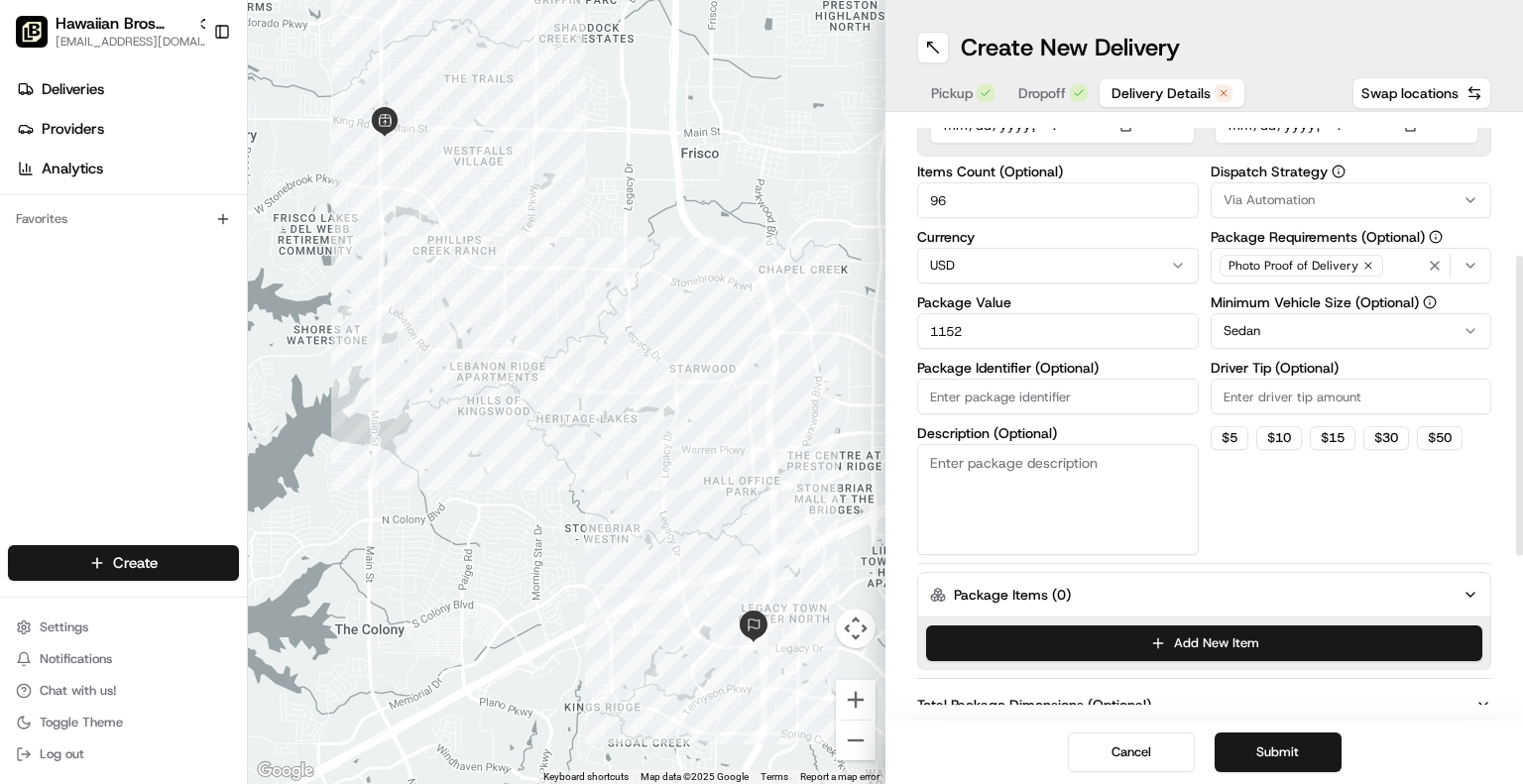 click on "Package Items ( 0 )" at bounding box center (1204, 595) 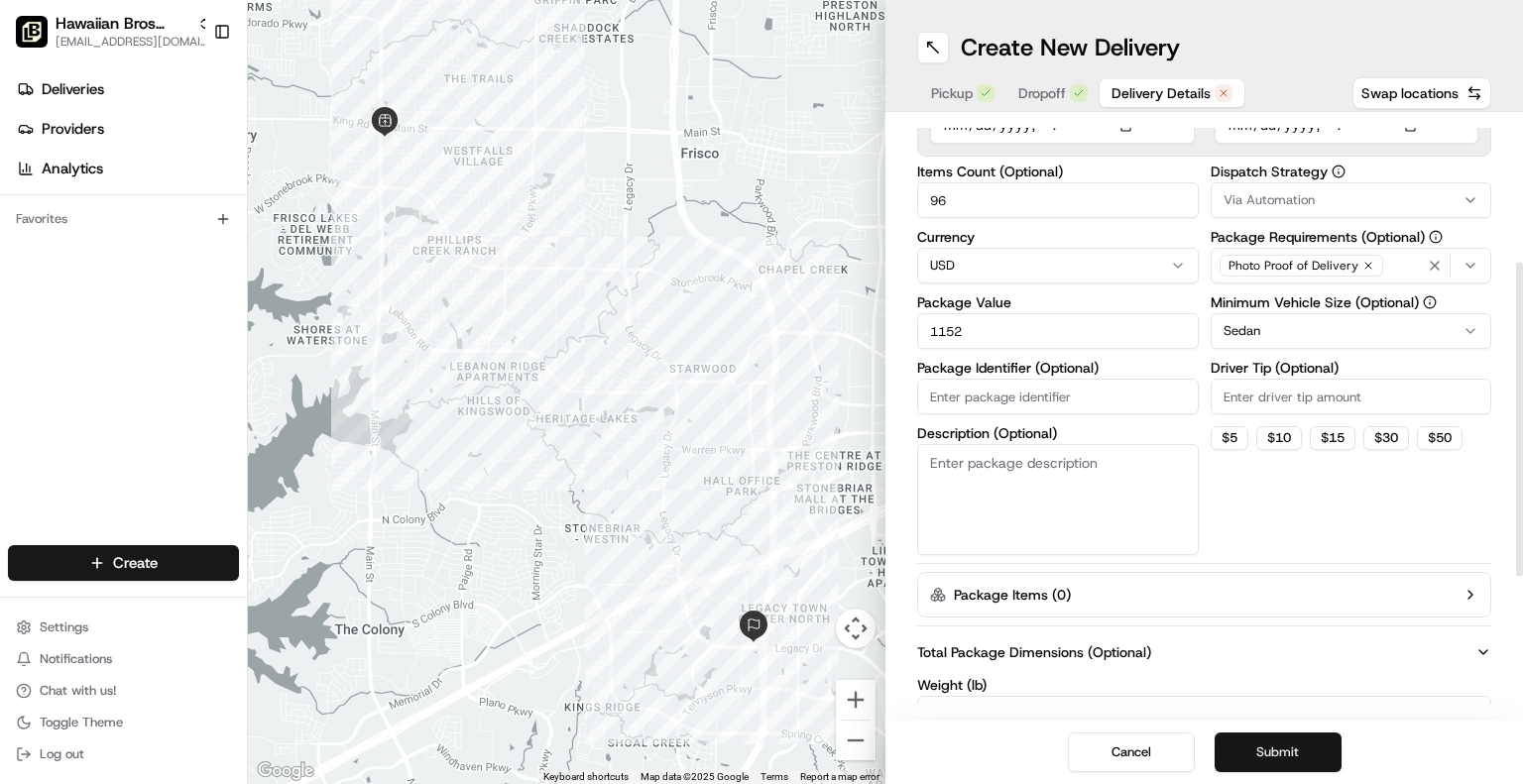 click on "Submit" at bounding box center (1278, 752) 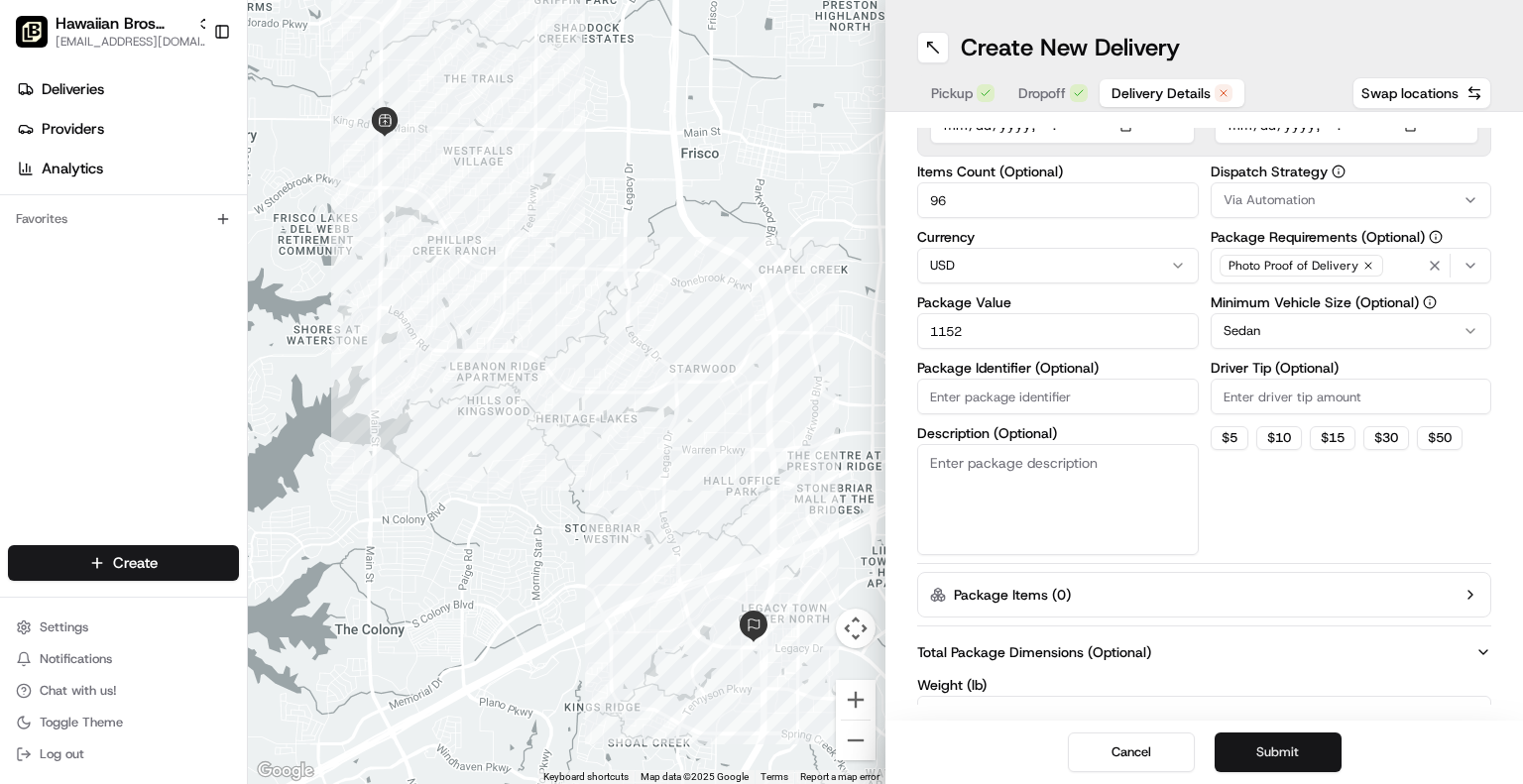 click on "Submit" at bounding box center [1278, 752] 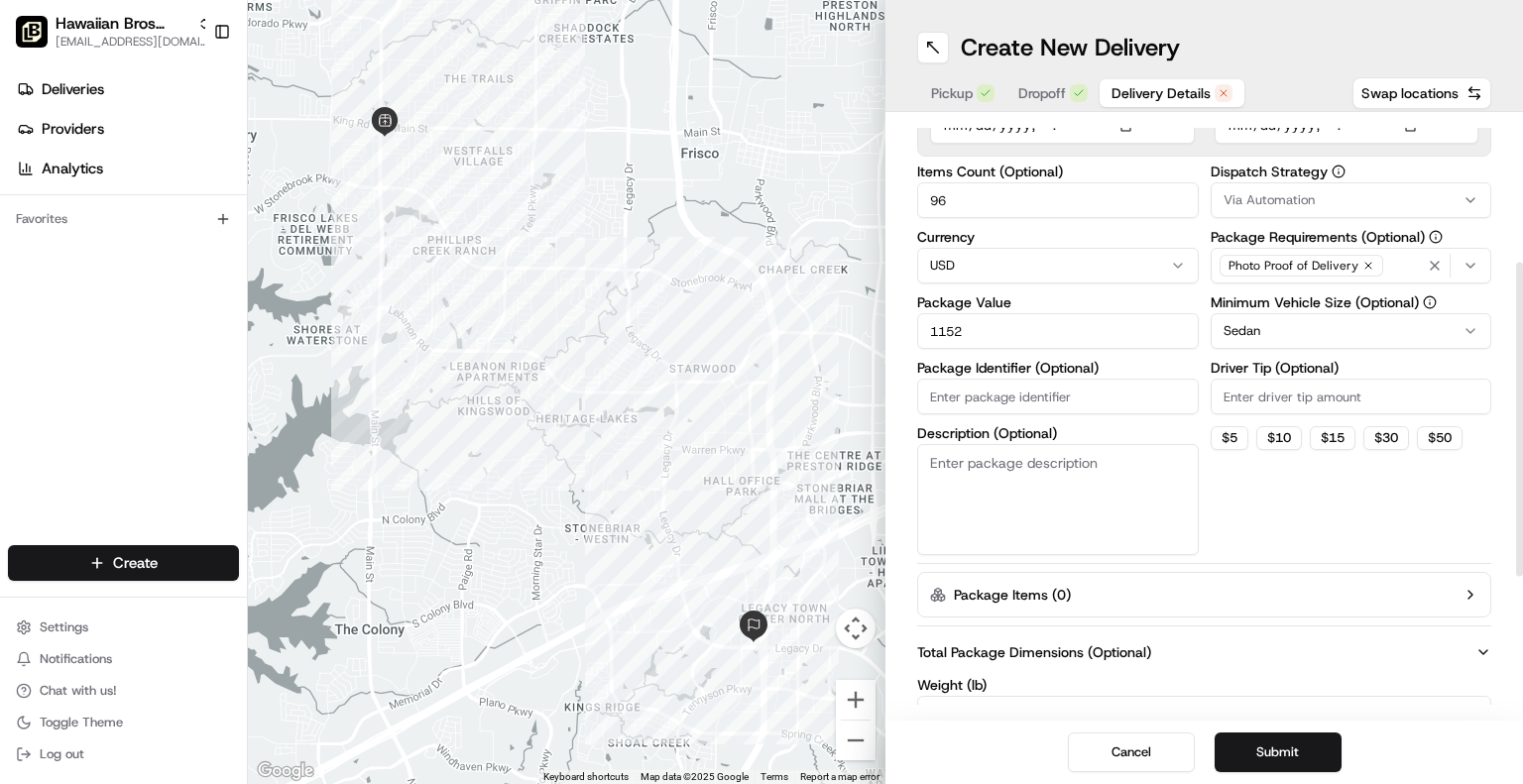 click 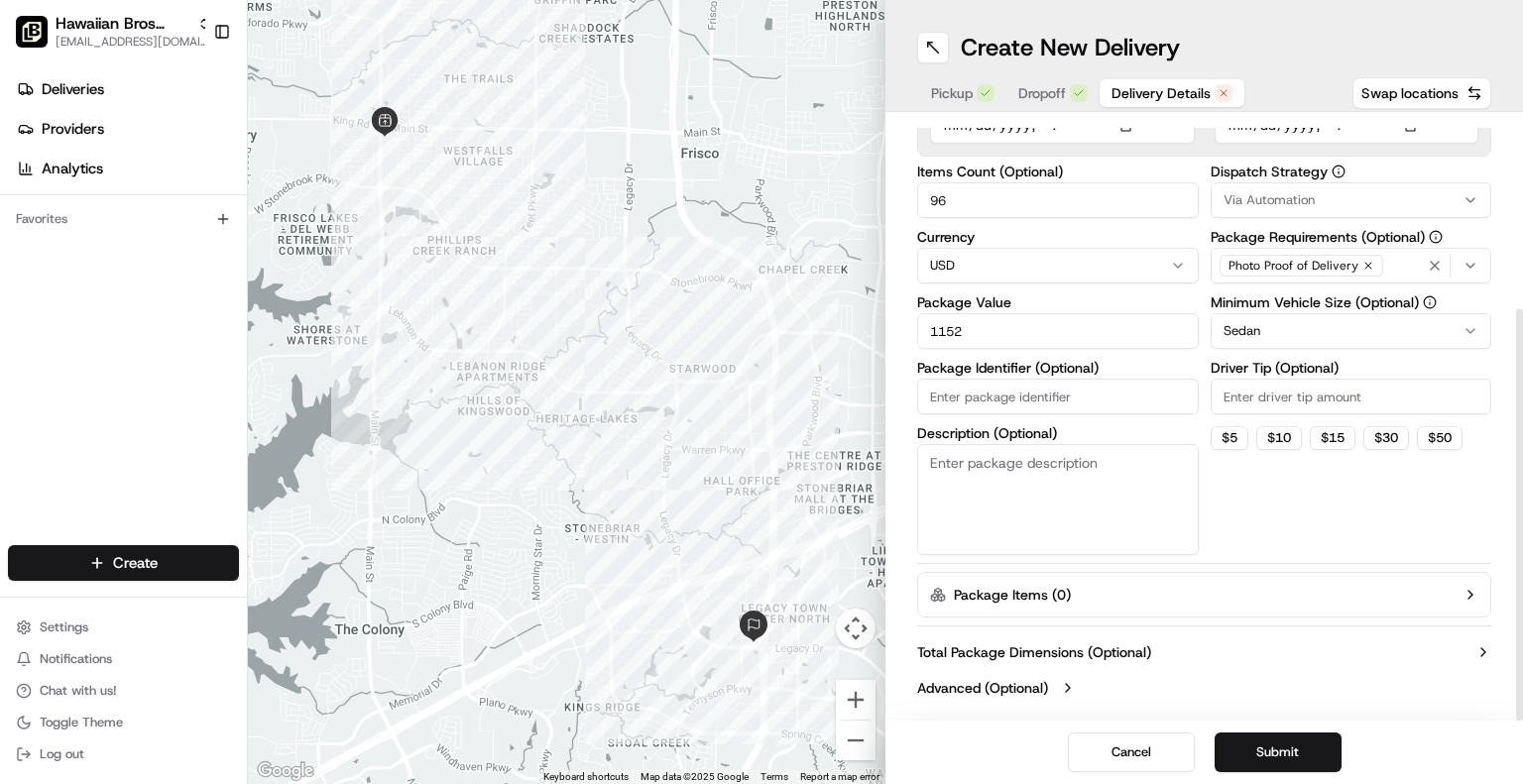 click 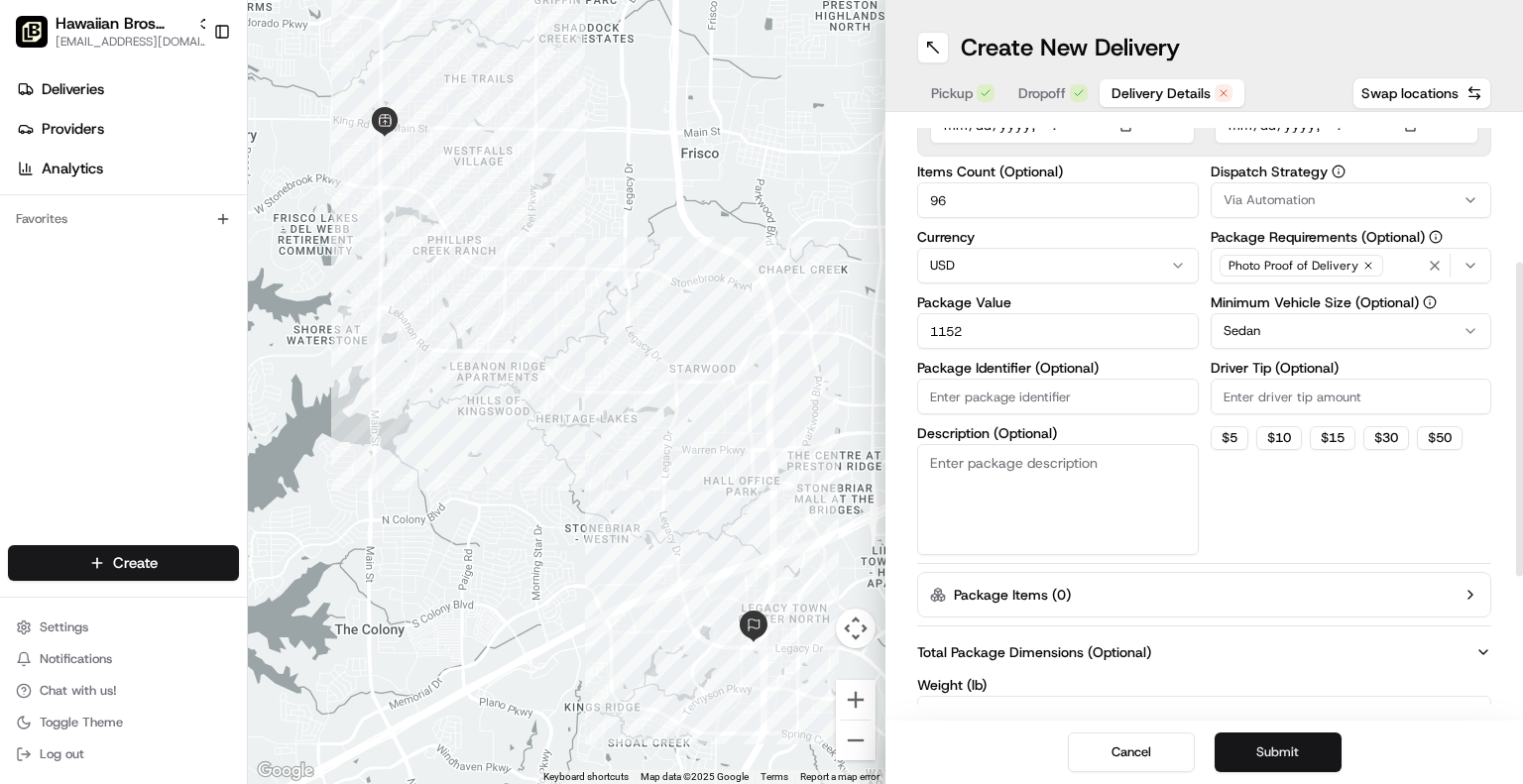 click on "Submit" at bounding box center (1278, 752) 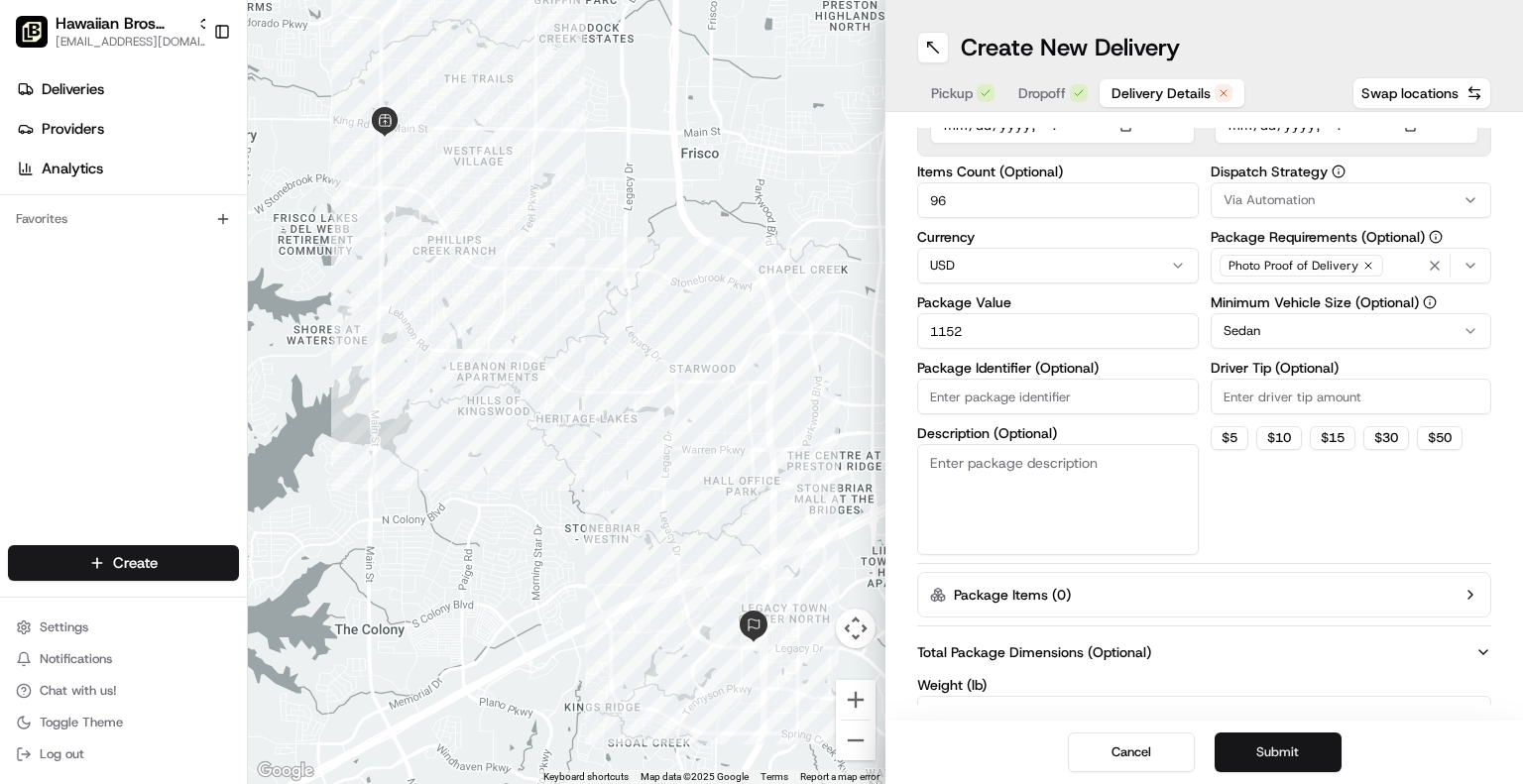 click on "Submit" at bounding box center [1278, 752] 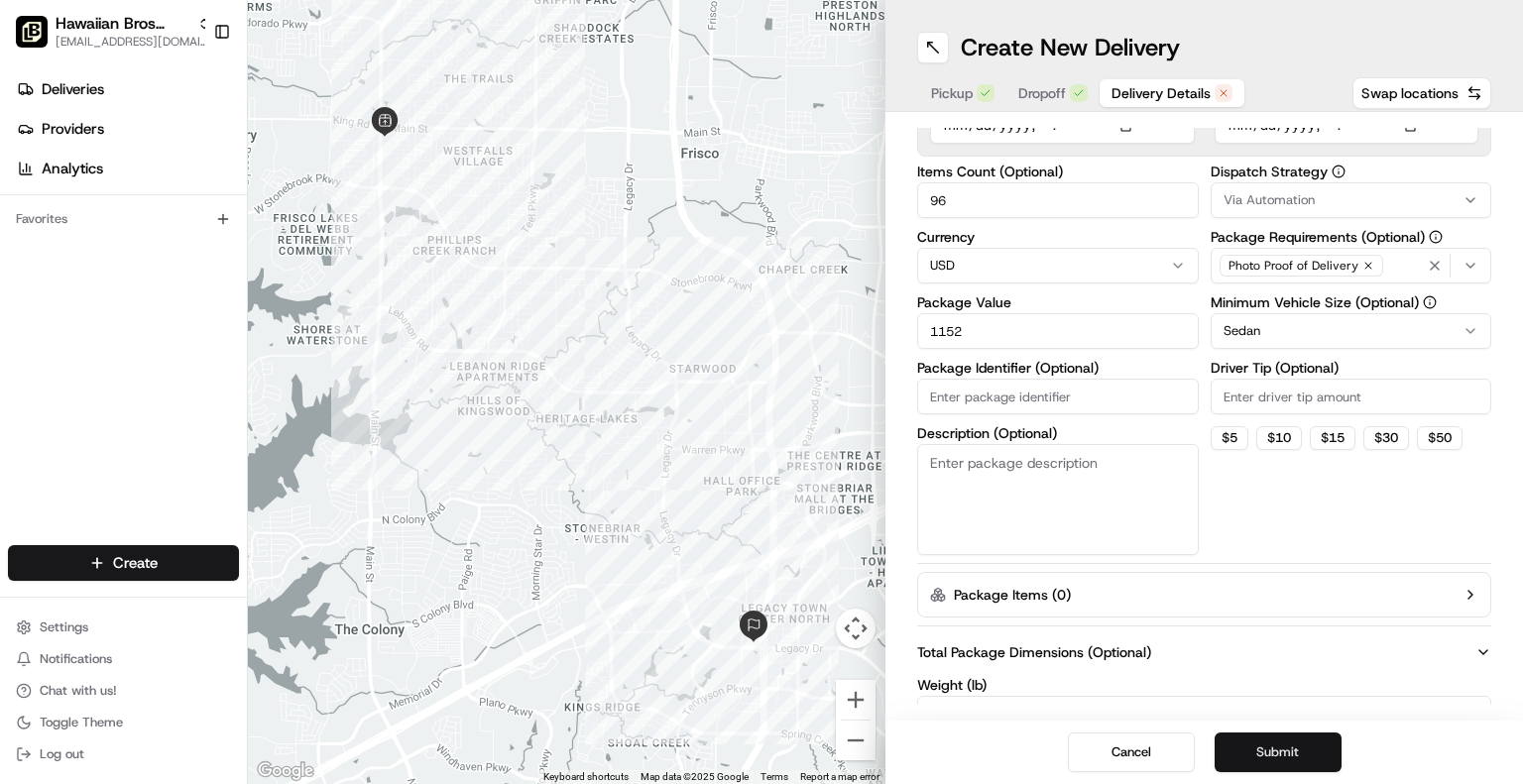 click on "Submit" at bounding box center (1278, 752) 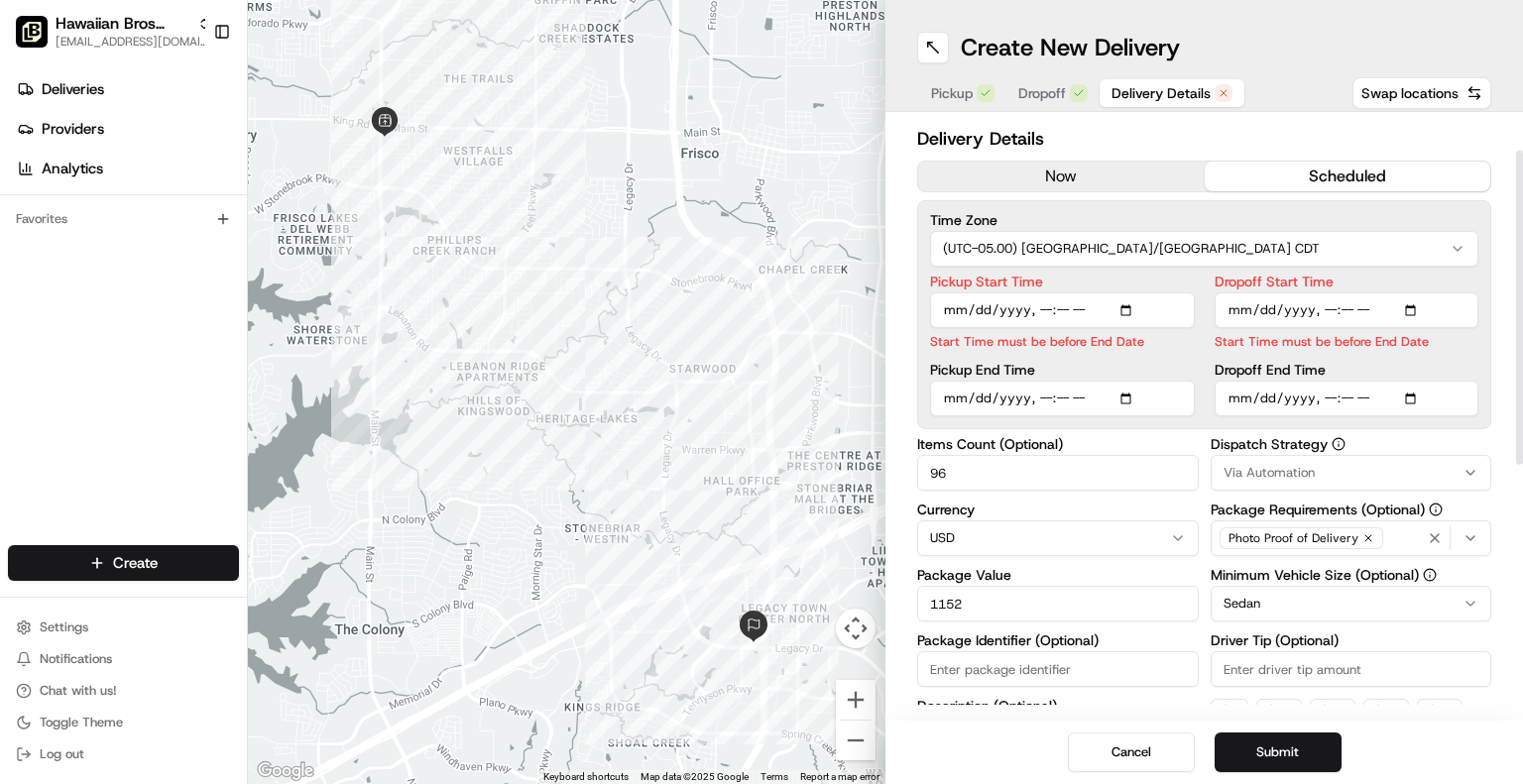 scroll, scrollTop: 0, scrollLeft: 0, axis: both 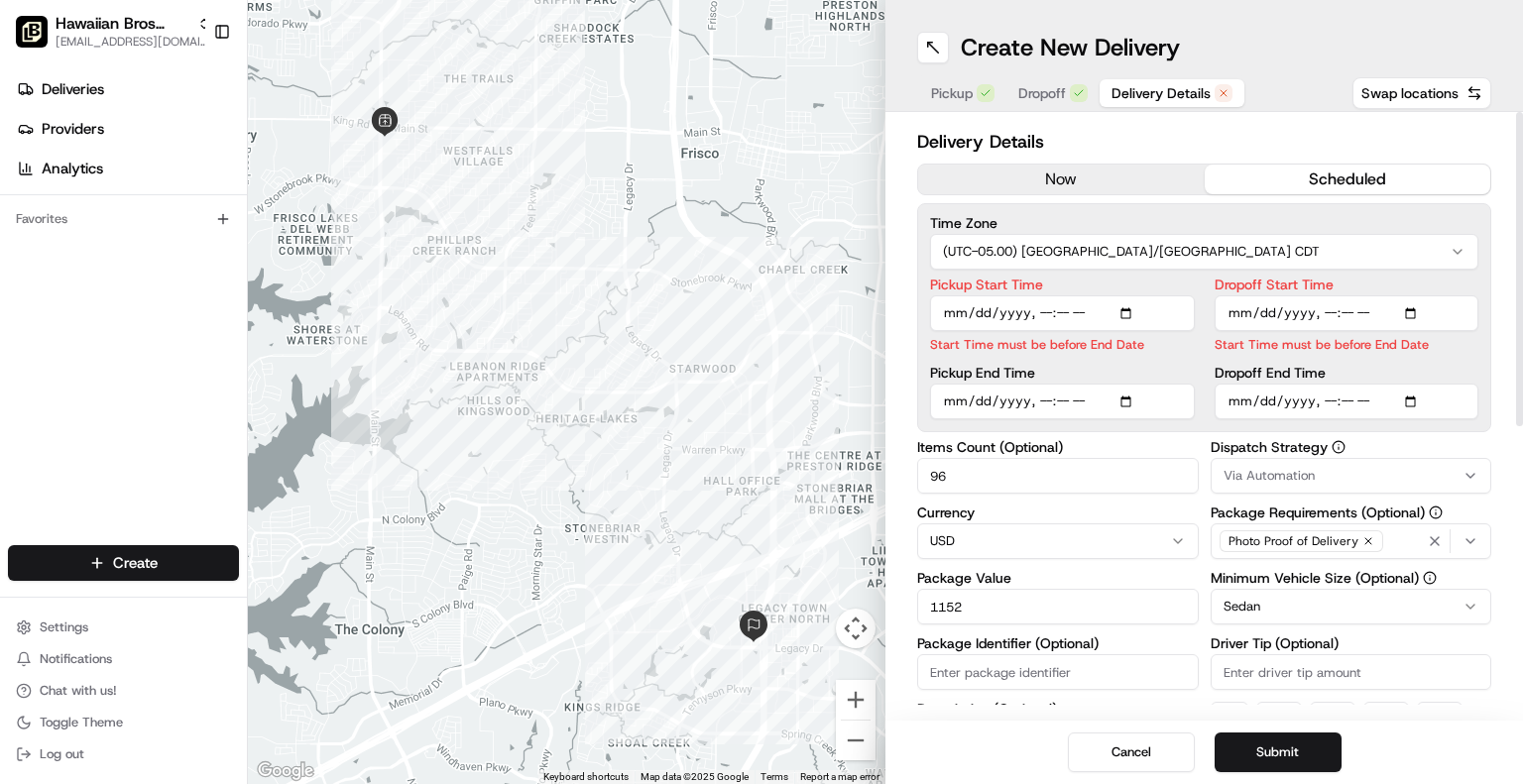 drag, startPoint x: 1522, startPoint y: 435, endPoint x: 1512, endPoint y: 250, distance: 185.27007 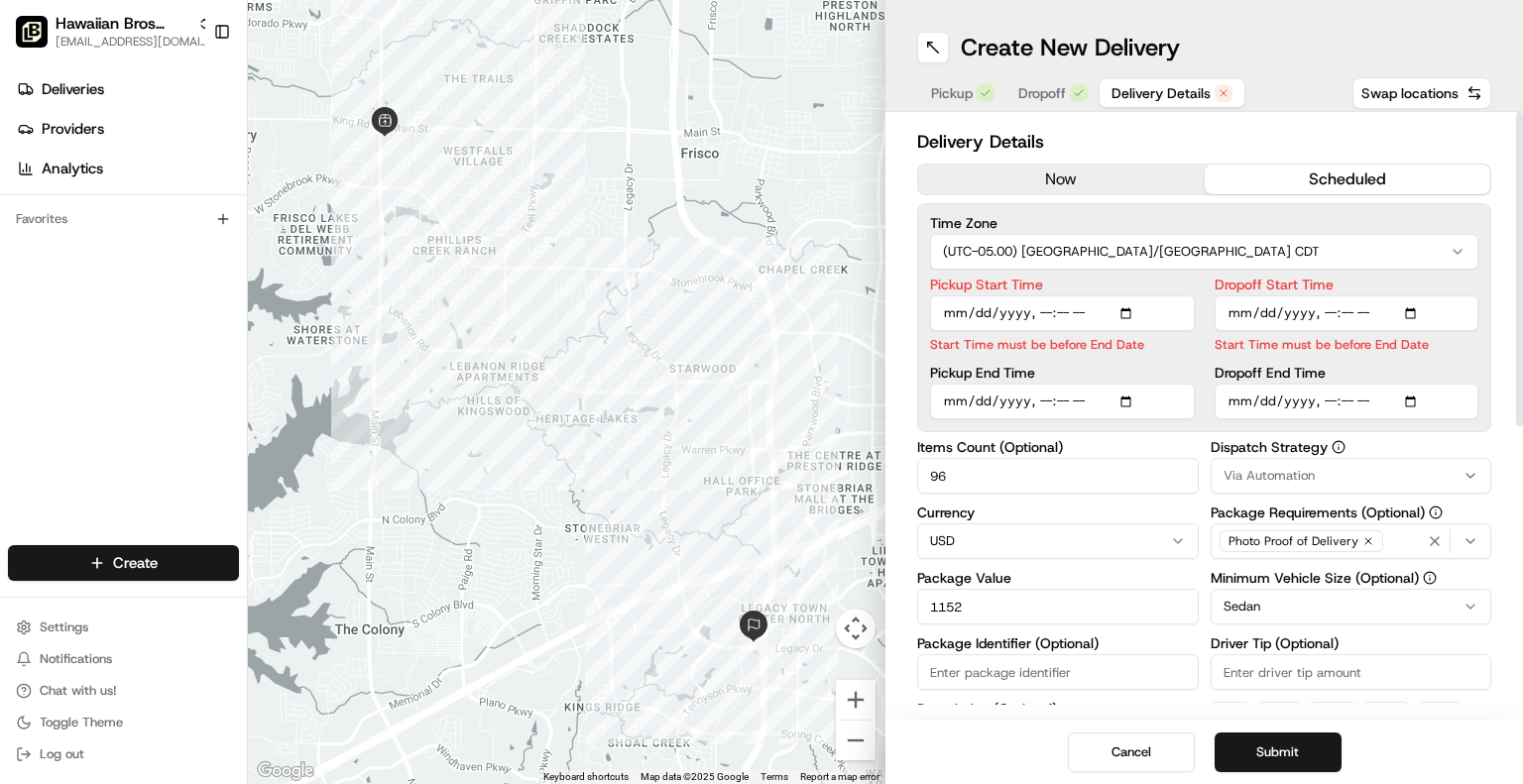 click at bounding box center (1519, 269) 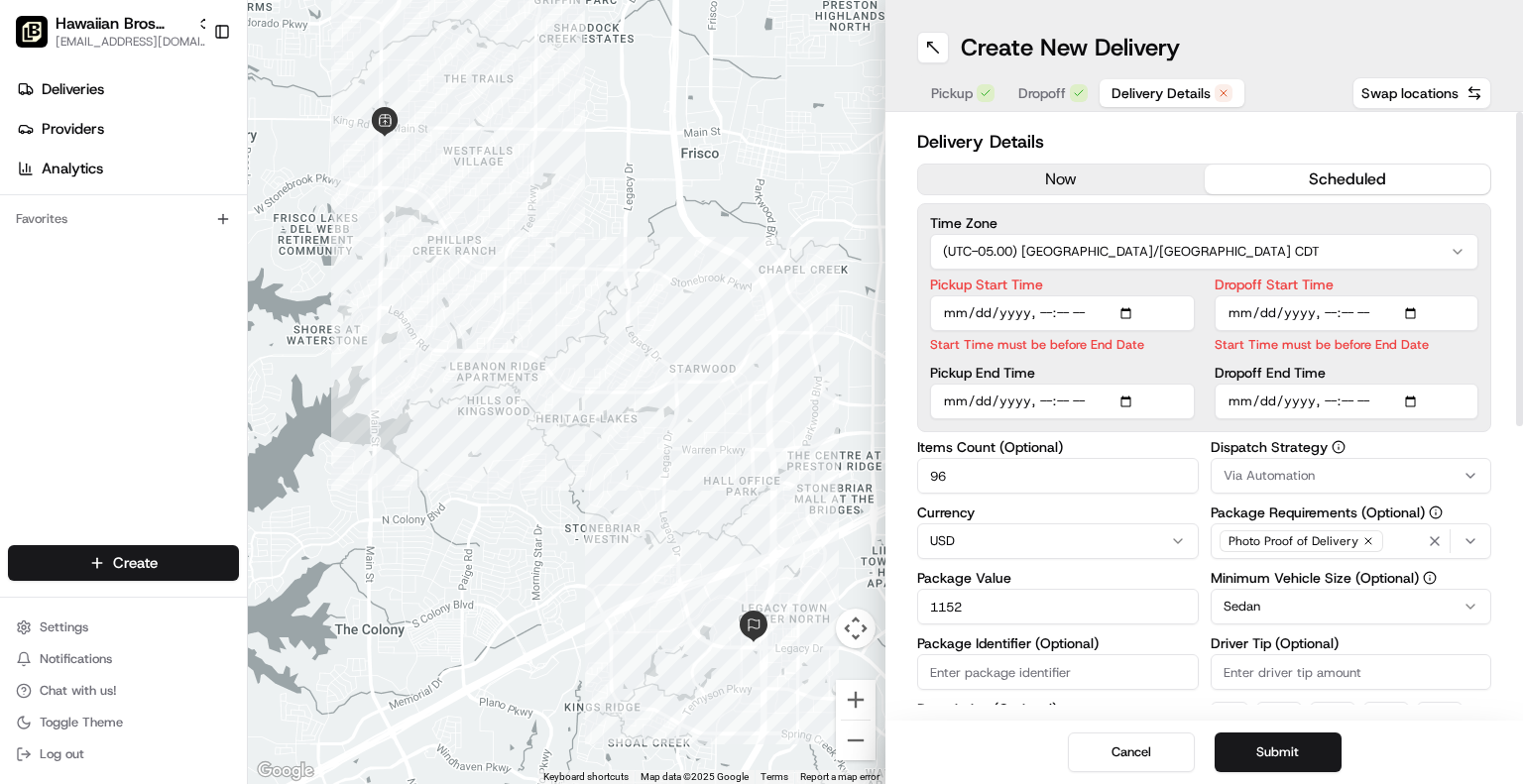type on "2025-07-14T11:35" 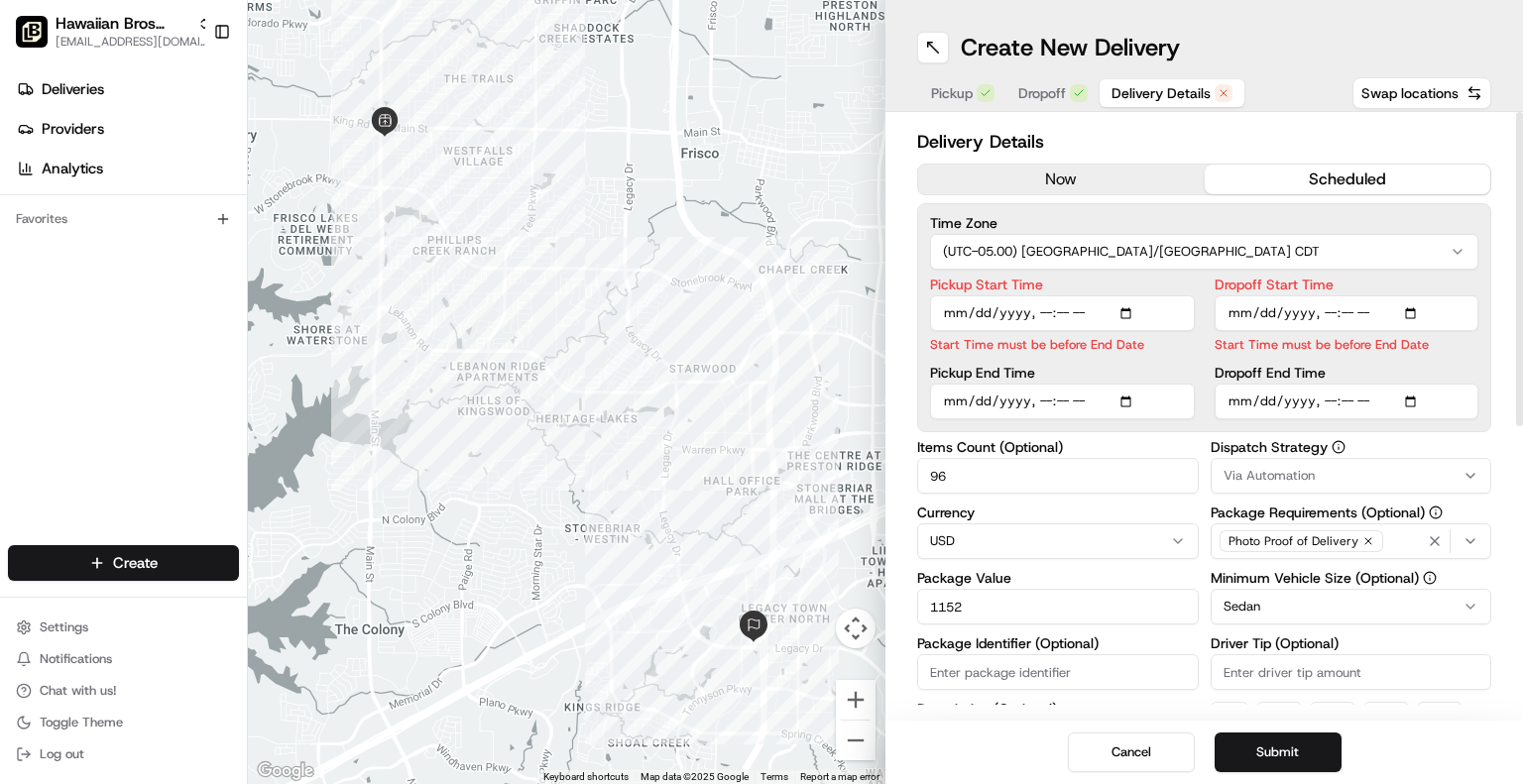 click on "Start Time must be before End Date" at bounding box center [1347, 344] 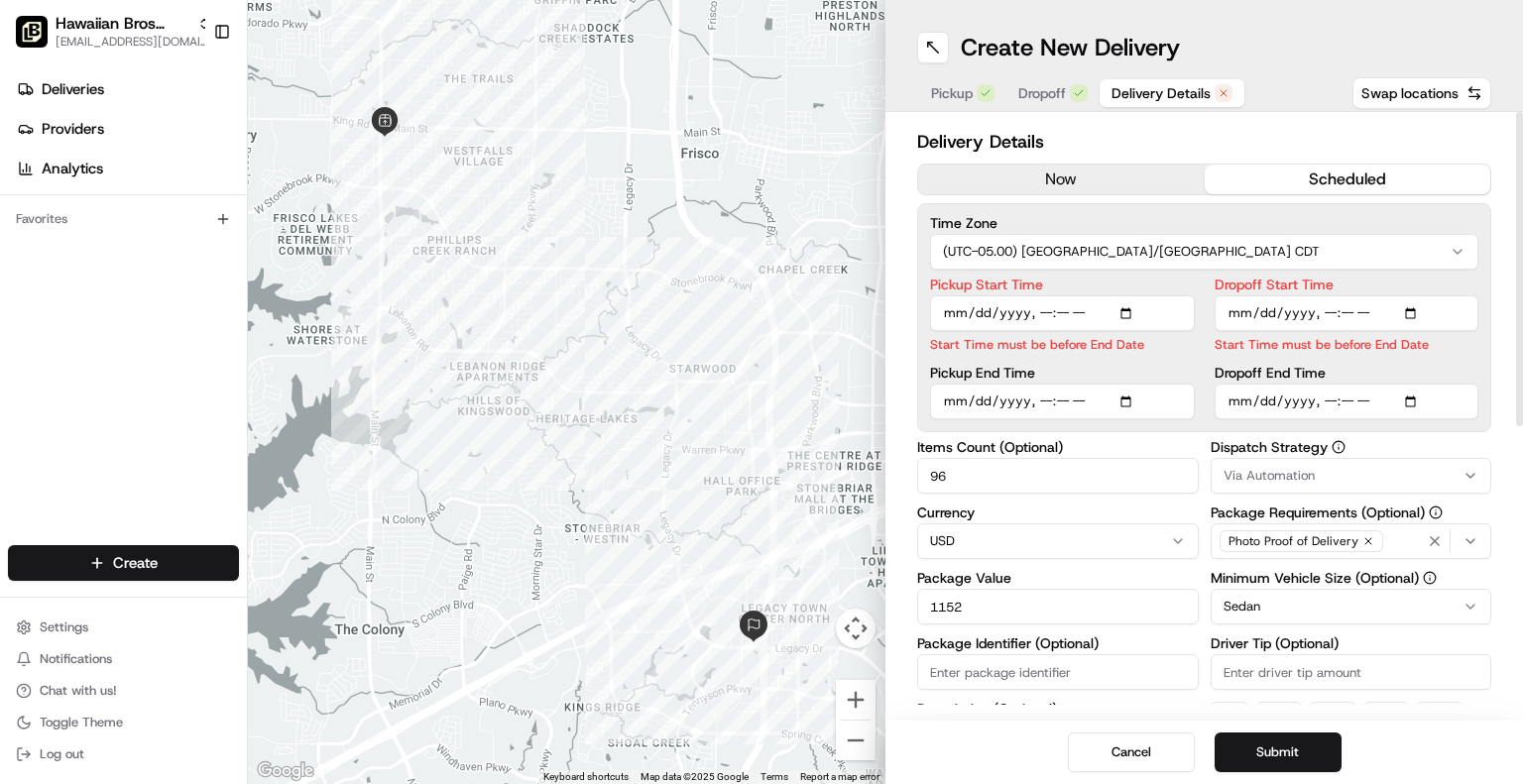 type on "2025-07-14T11:05" 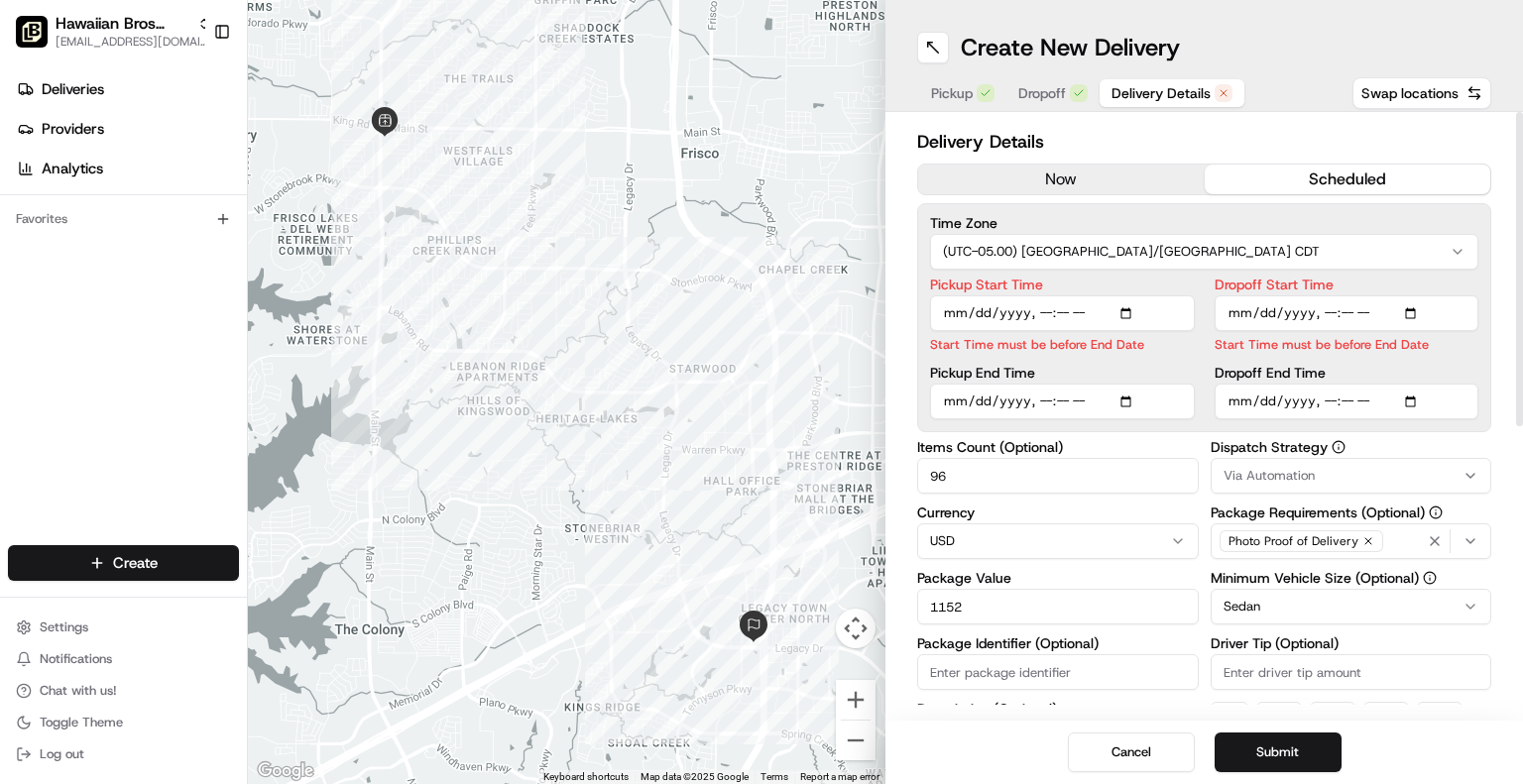 click on "Pickup End Time" at bounding box center [1062, 373] 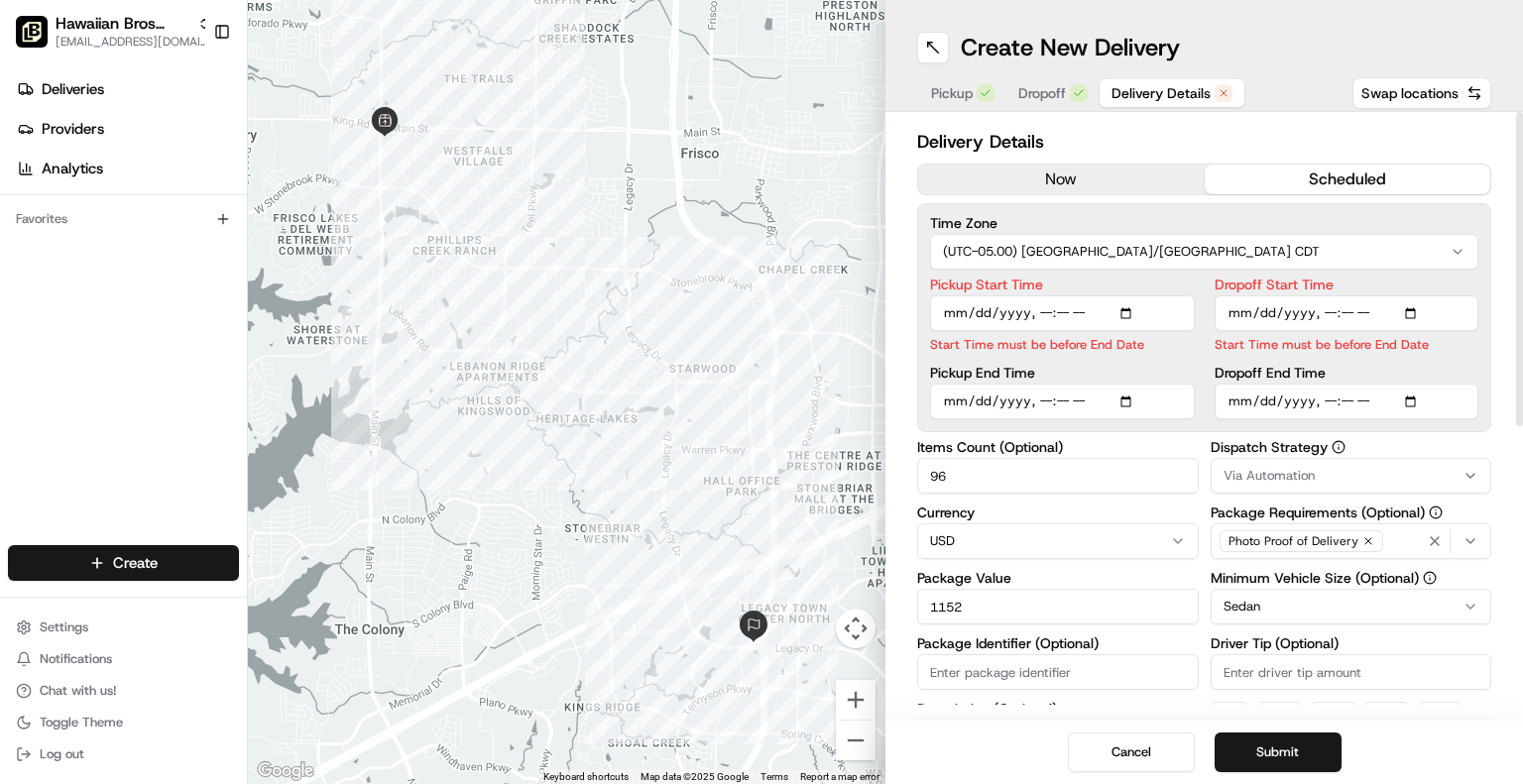 click on "Start Time must be before End Date" at bounding box center (1062, 344) 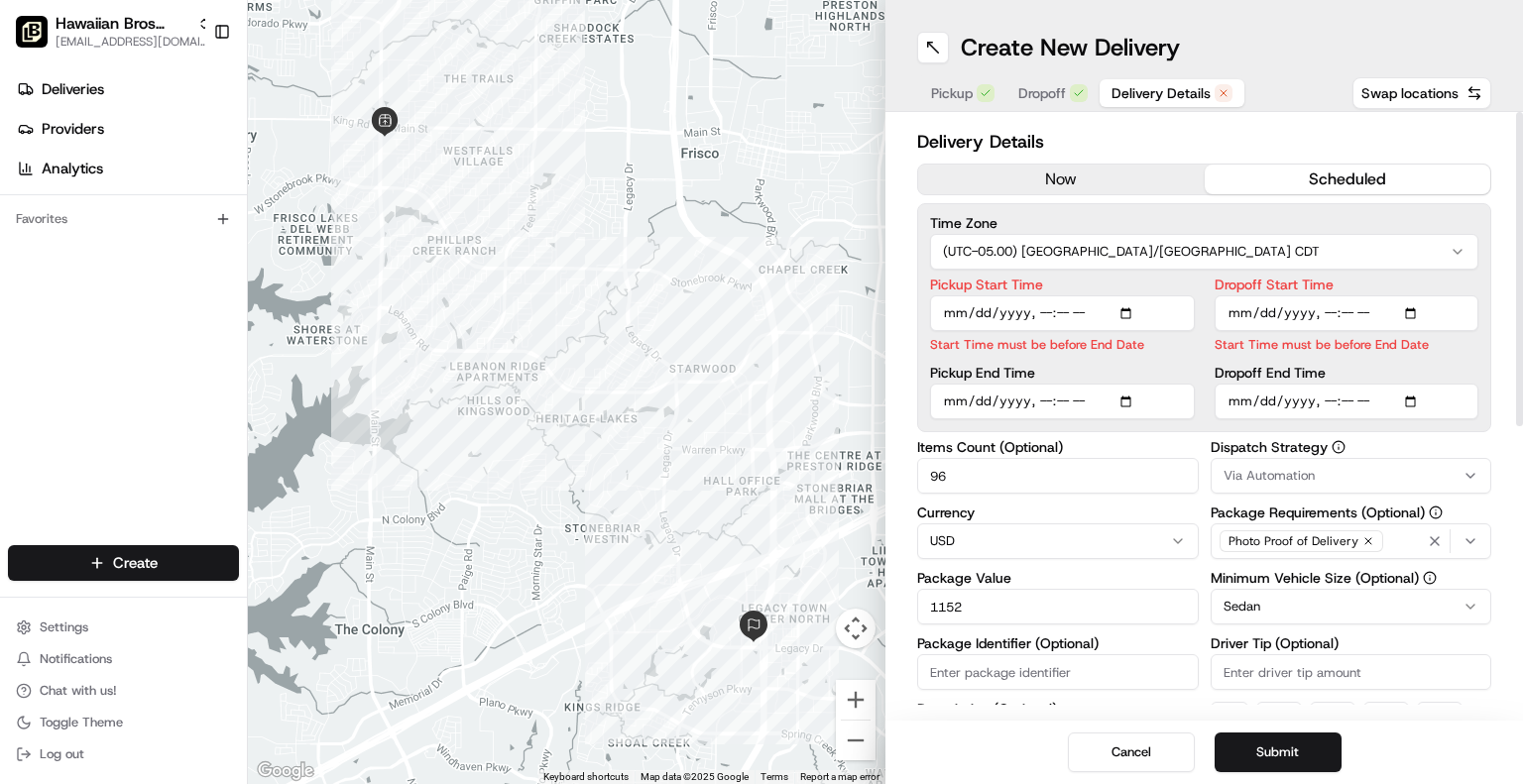 click on "Pickup Start Time" at bounding box center [1062, 313] 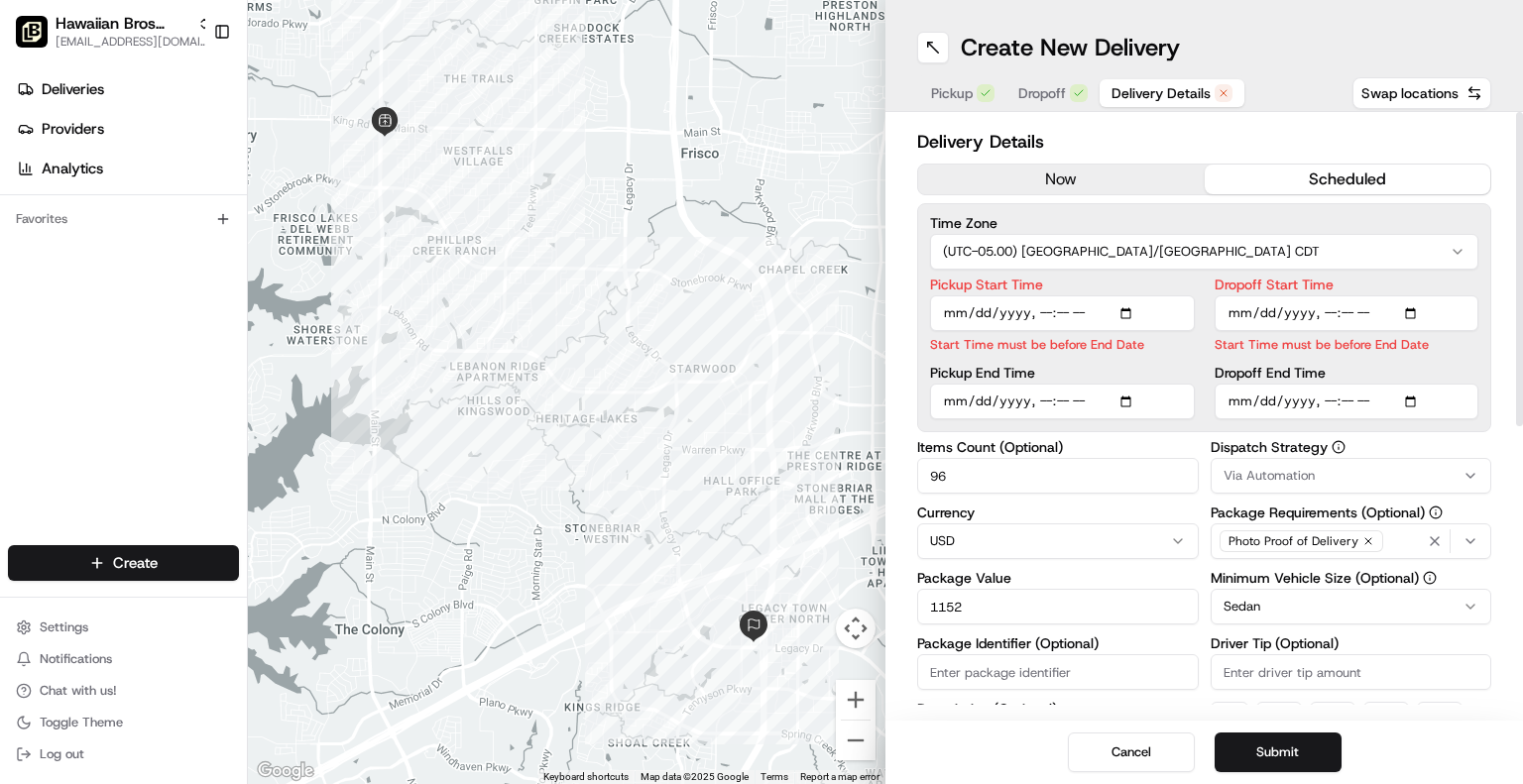 click on "Pickup Start Time" at bounding box center (1062, 284) 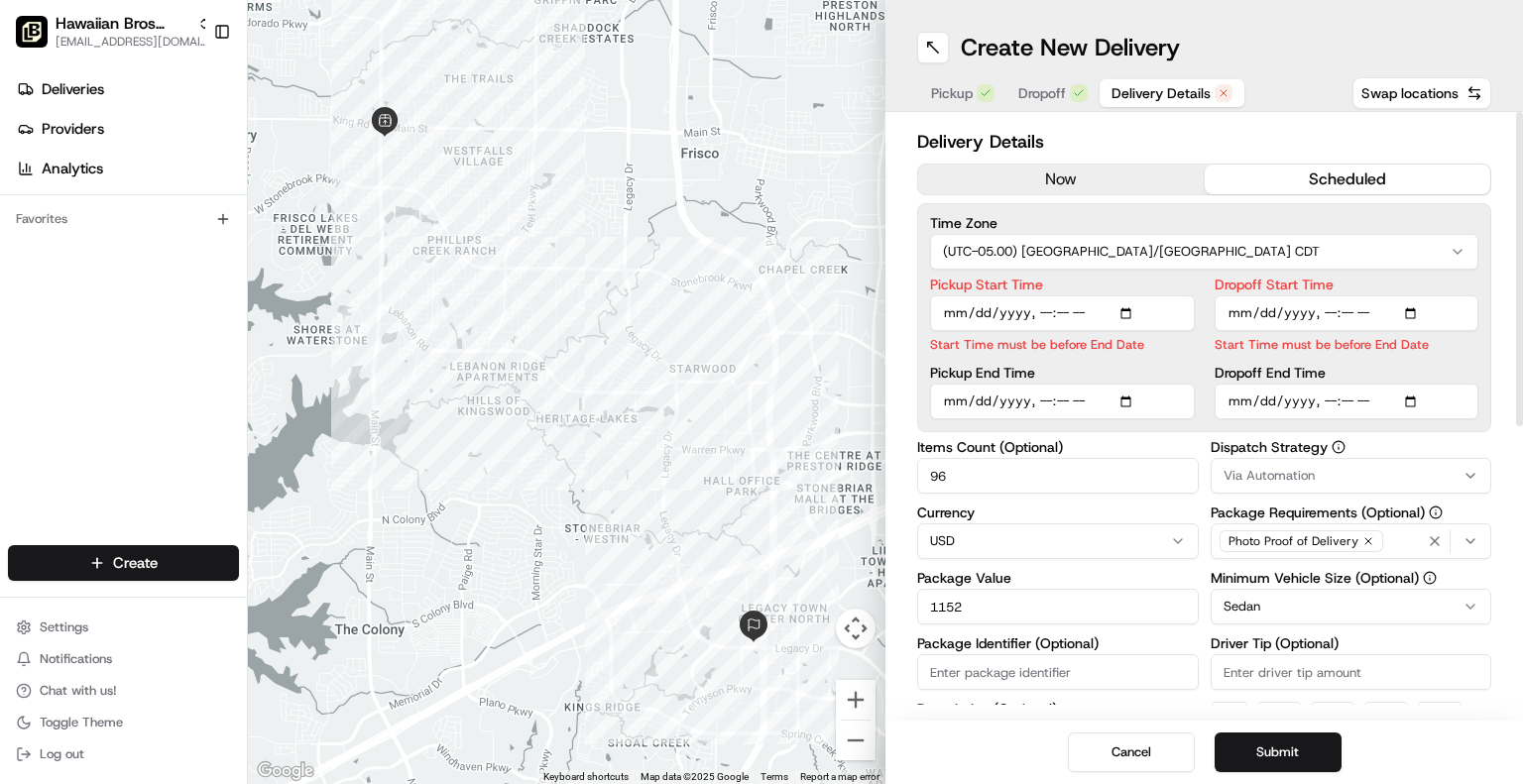 click on "Pickup Start Time" at bounding box center (1062, 313) 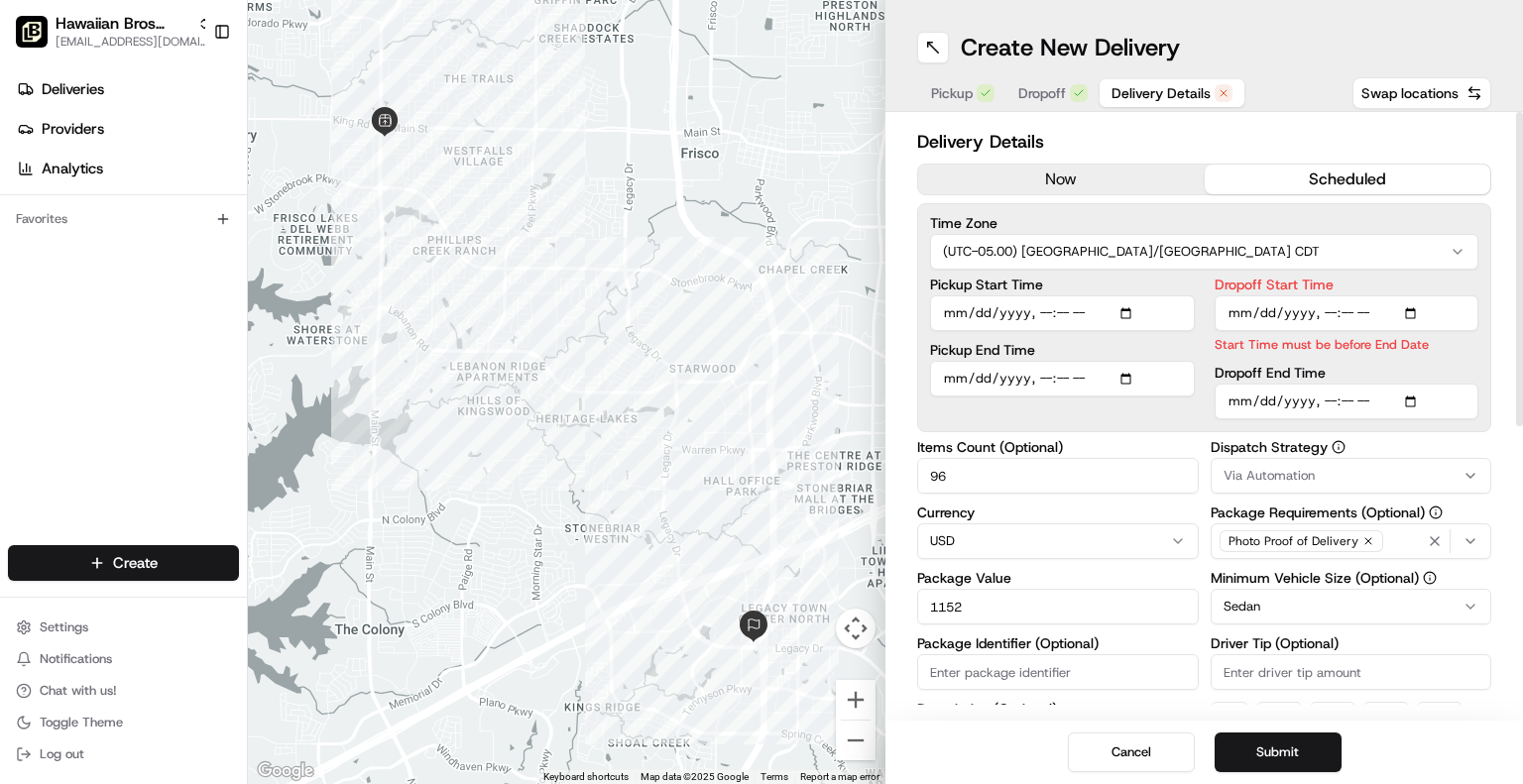 click on "Dropoff Start Time" at bounding box center [1347, 313] 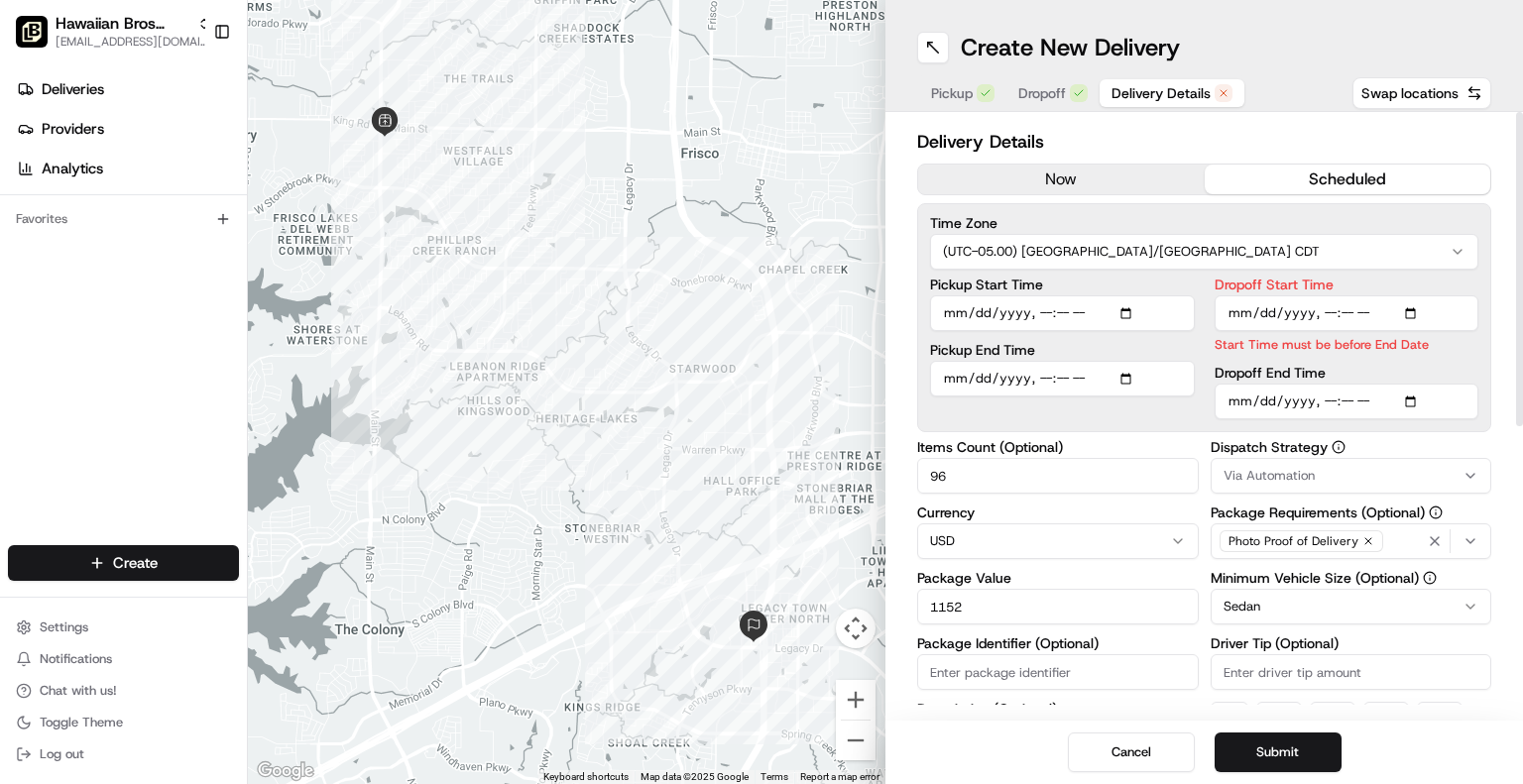 click on "Dropoff Start Time" at bounding box center (1347, 313) 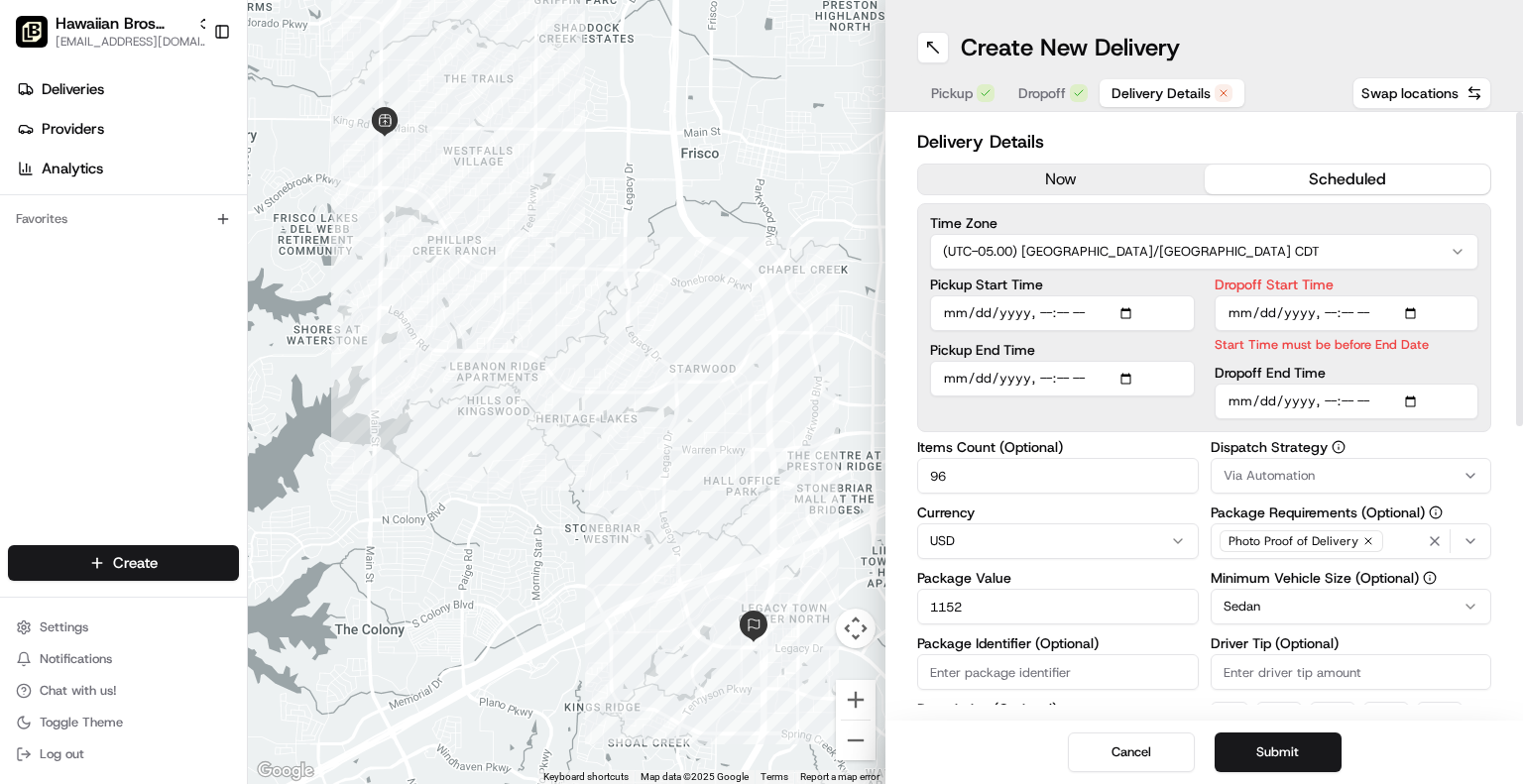 click on "Dropoff Start Time" at bounding box center [1347, 313] 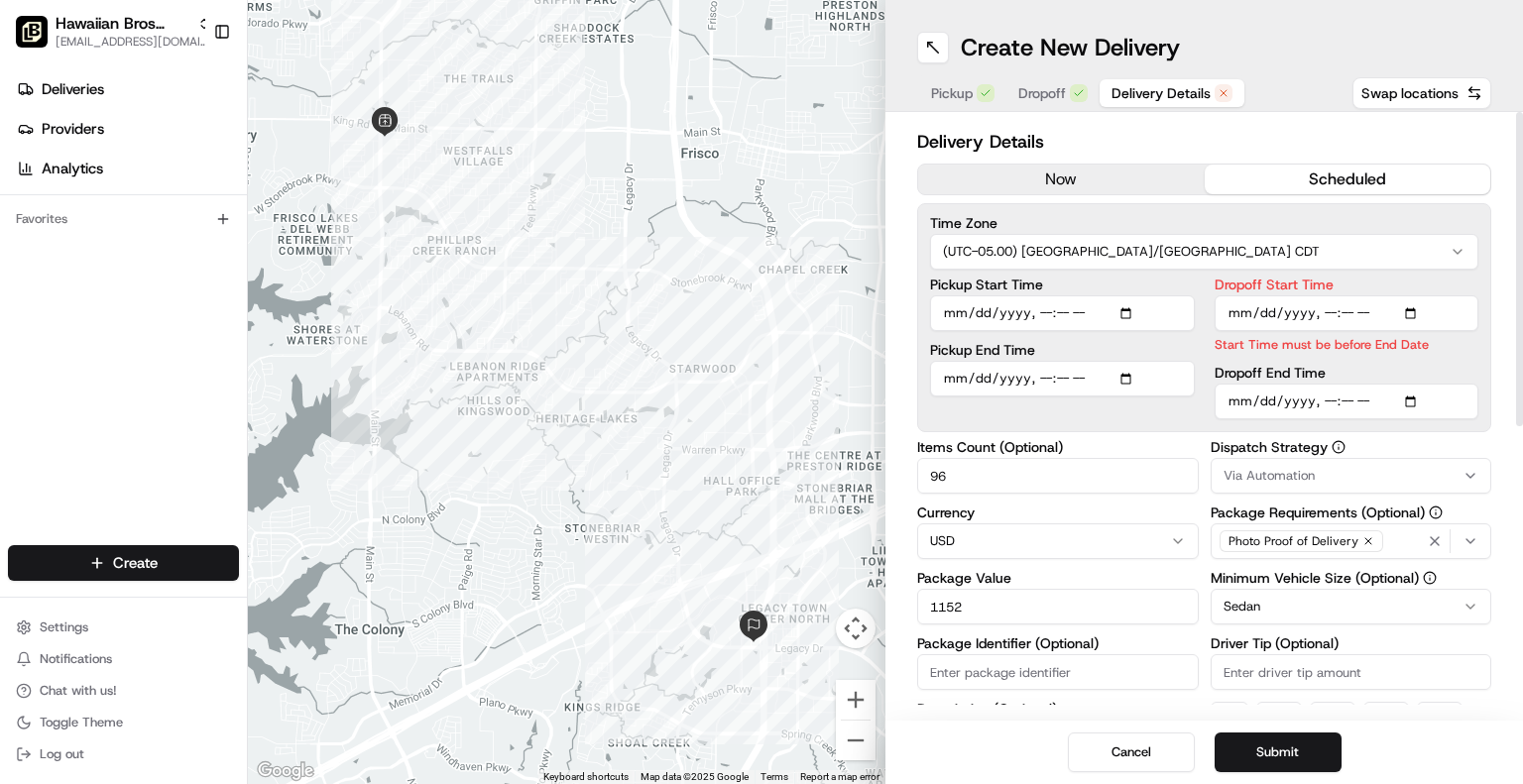 click on "Dropoff Start Time" at bounding box center [1347, 313] 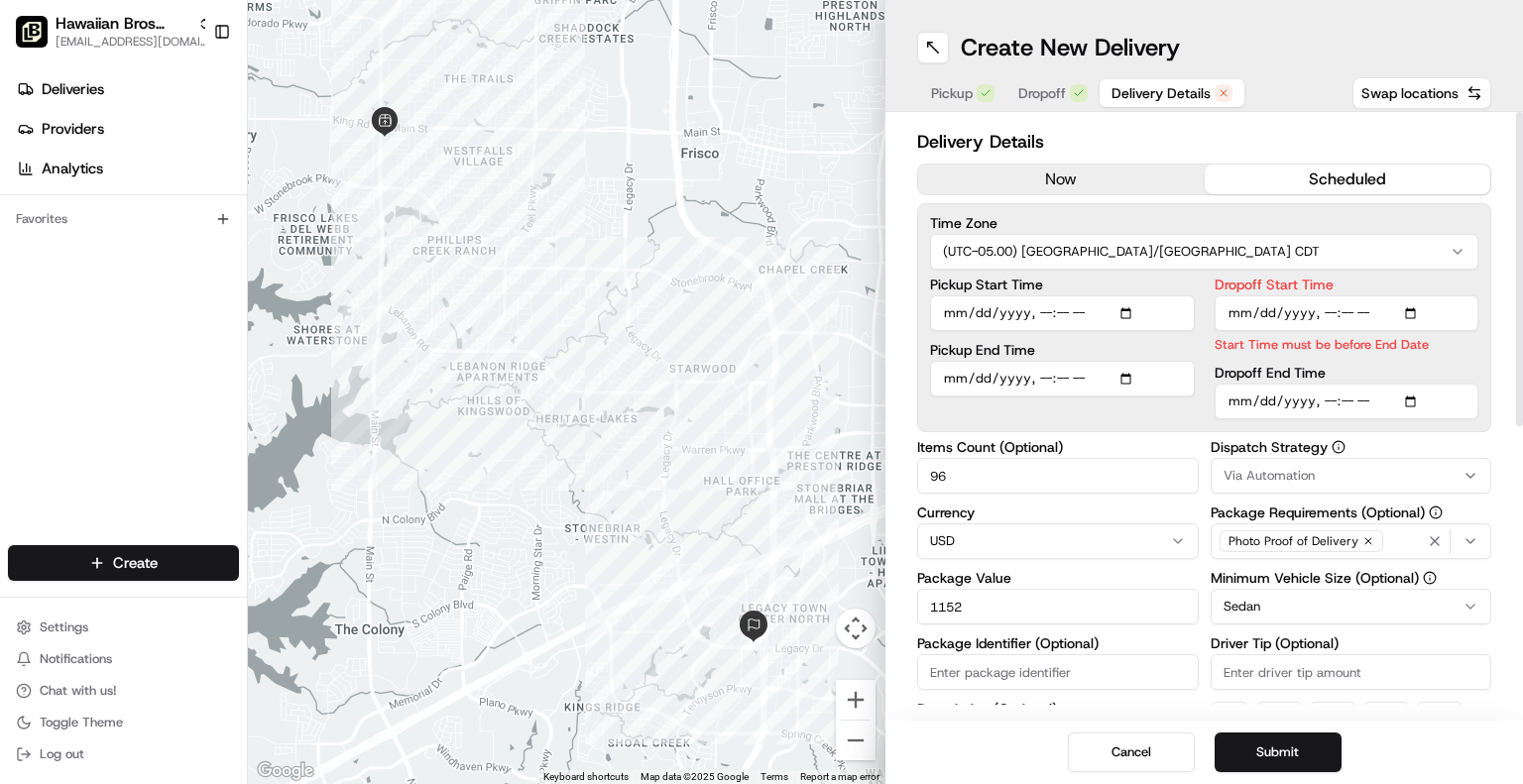 click on "Dropoff Start Time" at bounding box center [1347, 284] 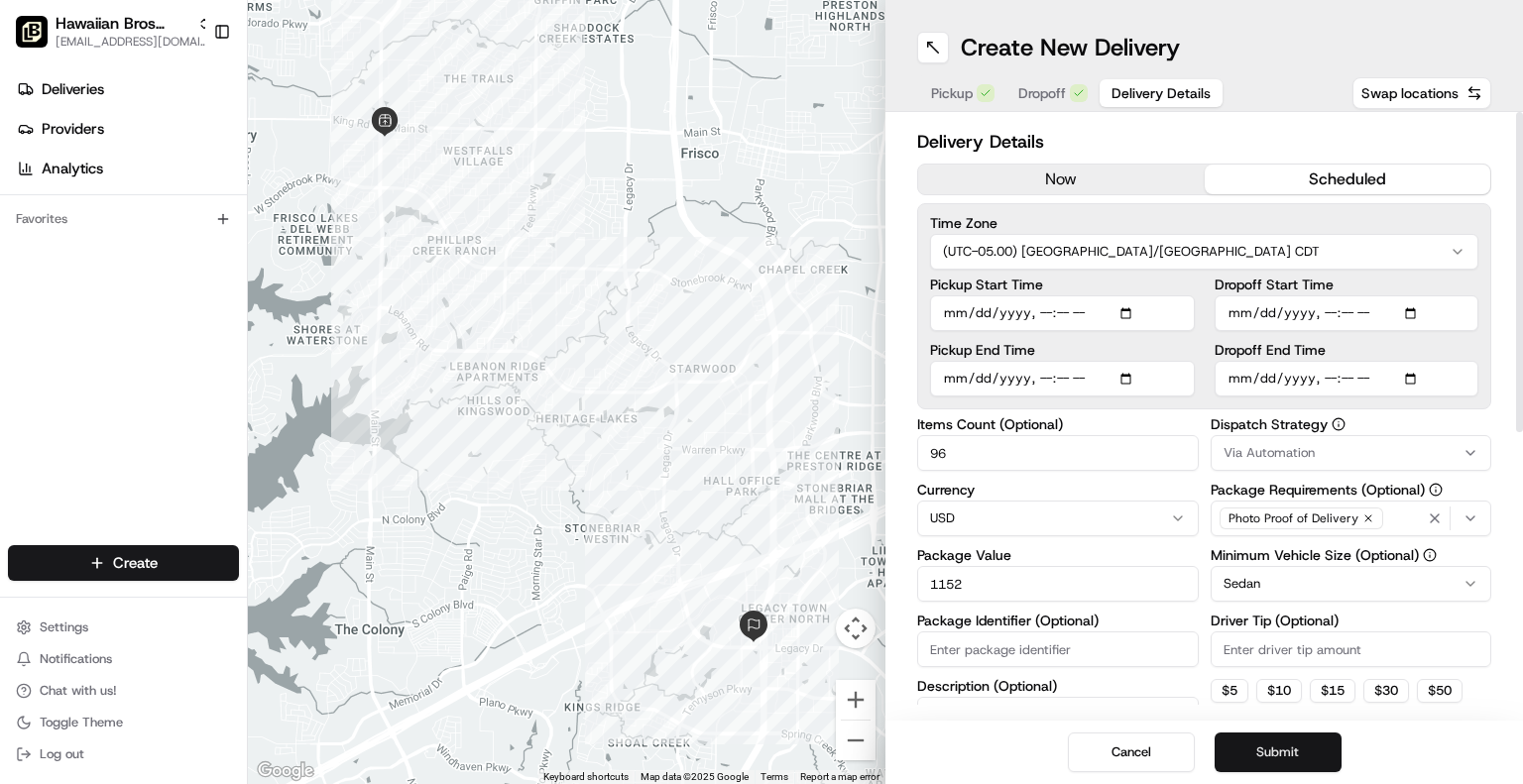 click on "Submit" at bounding box center (1278, 752) 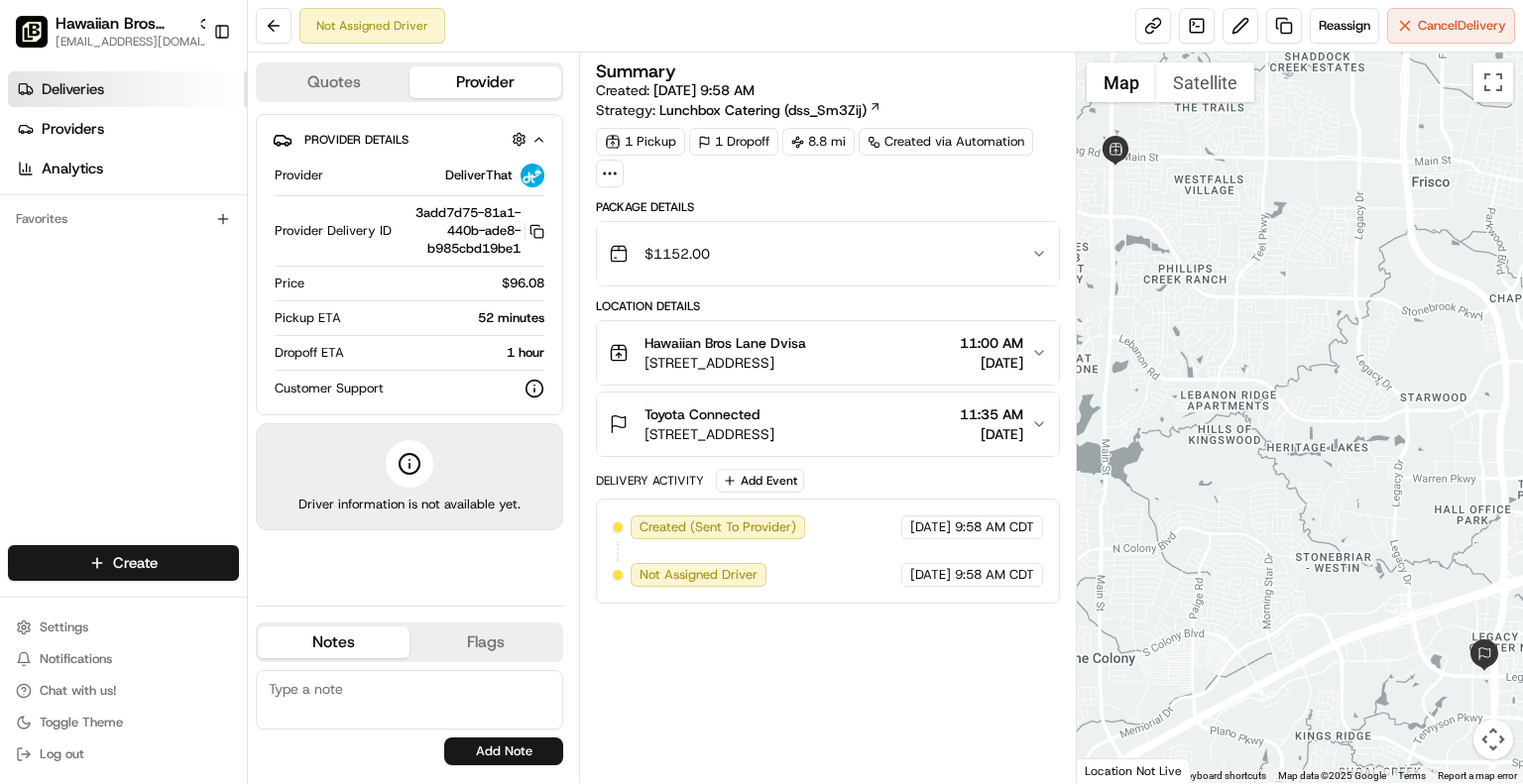 click on "Deliveries" at bounding box center [127, 89] 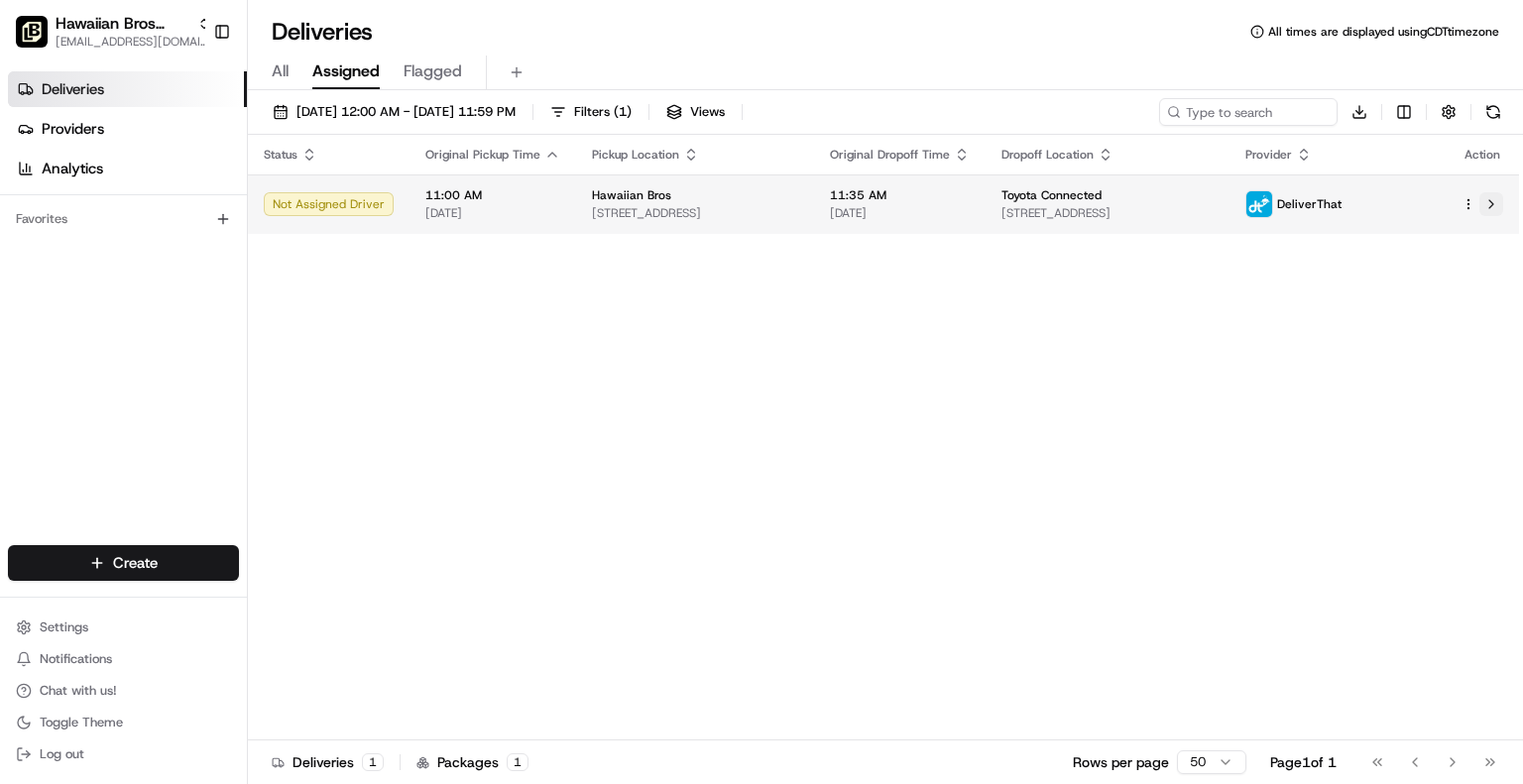 click at bounding box center (1491, 204) 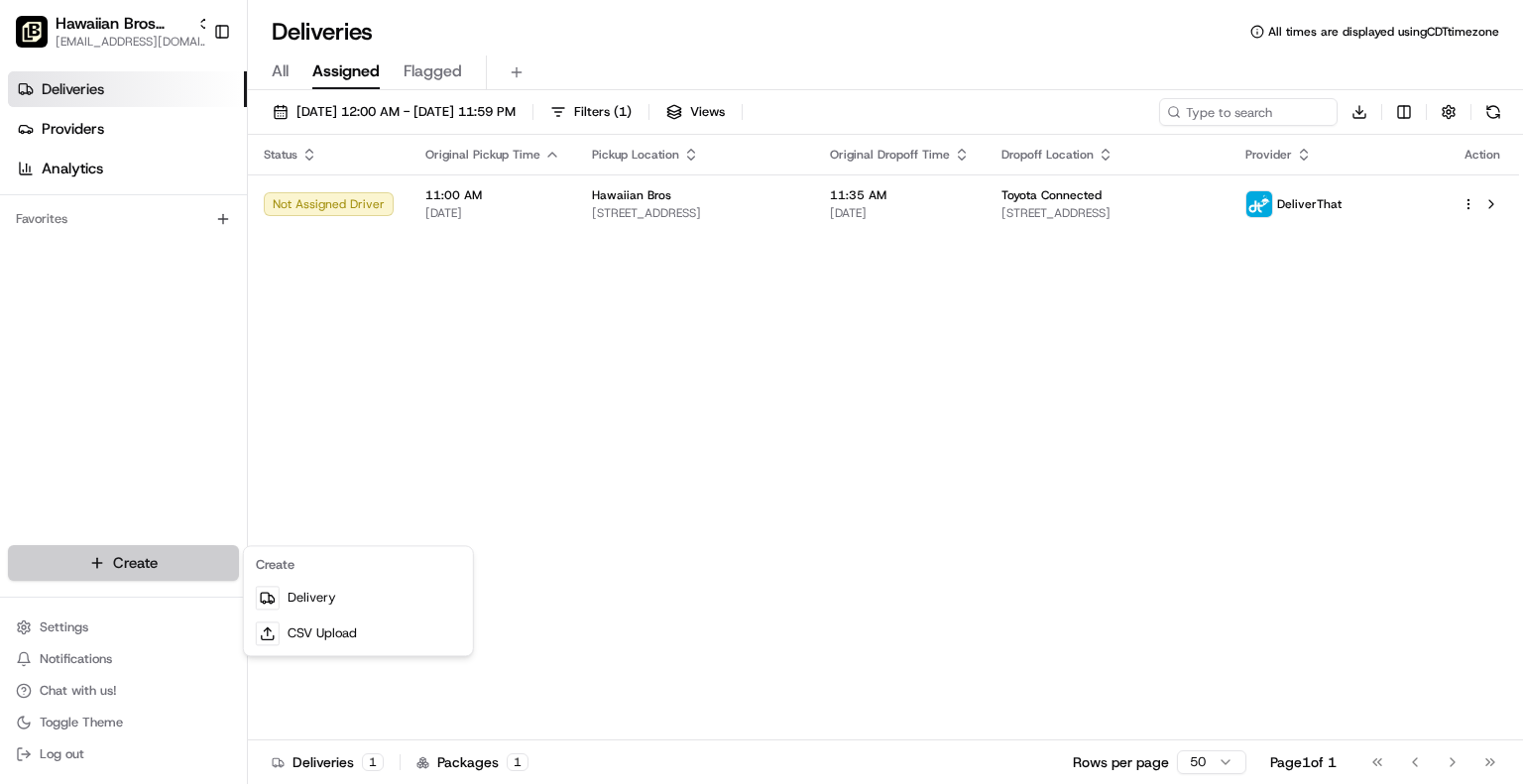 click on "Hawaiian Bros (Allen TX_Stacy) jbaxley@fr.hawaiianbros.com Toggle Sidebar Deliveries Providers Analytics Favorites Main Menu Members & Organization Organization Users Roles Preferences Customization Tracking Orchestration Automations Dispatch Strategy Locations Pickup Locations Dropoff Locations Billing Billing Refund Requests Integrations Notification Triggers Webhooks API Keys Request Logs Create Settings Notifications Chat with us! Toggle Theme Log out Deliveries All times are displayed using  CDT  timezone All Assigned Flagged 07/14/2025 12:00 AM - 07/14/2025 11:59 PM Filters ( 1 ) Views Download Status Original Pickup Time Pickup Location Original Dropoff Time Dropoff Location Provider Action Not Assigned Driver 11:00 AM 07/14/2025 Hawaiian Bros 8820 FM 423, Frisco, TX 75036, USA 11:35 AM 07/14/2025 Toyota Connected 7300 Windrose Ave. #210, Plano, TX 75024, USA DeliverThat Deliveries 1 Packages 1 Rows per page 50 Page  1  of   1 Go to first page Go to previous page Go to next page" at bounding box center (762, 392) 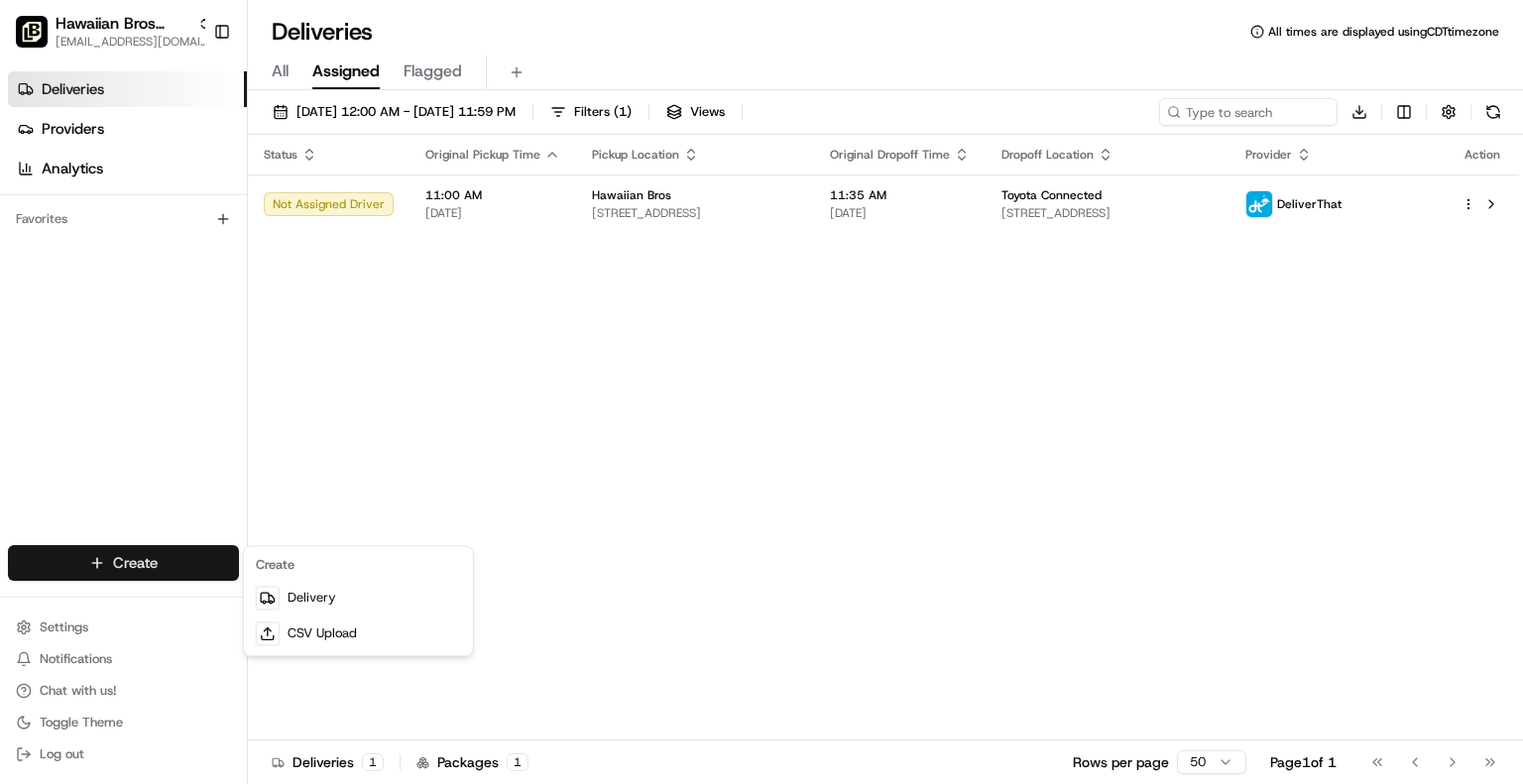 click on "Hawaiian Bros (Allen TX_Stacy) jbaxley@fr.hawaiianbros.com Toggle Sidebar Deliveries Providers Analytics Favorites Main Menu Members & Organization Organization Users Roles Preferences Customization Tracking Orchestration Automations Dispatch Strategy Locations Pickup Locations Dropoff Locations Billing Billing Refund Requests Integrations Notification Triggers Webhooks API Keys Request Logs Create Settings Notifications Chat with us! Toggle Theme Log out Deliveries All times are displayed using  CDT  timezone All Assigned Flagged 07/14/2025 12:00 AM - 07/14/2025 11:59 PM Filters ( 1 ) Views Download Status Original Pickup Time Pickup Location Original Dropoff Time Dropoff Location Provider Action Not Assigned Driver 11:00 AM 07/14/2025 Hawaiian Bros 8820 FM 423, Frisco, TX 75036, USA 11:35 AM 07/14/2025 Toyota Connected 7300 Windrose Ave. #210, Plano, TX 75024, USA DeliverThat Deliveries 1 Packages 1 Rows per page 50 Page  1  of   1 Go to first page Go to previous page Go to next page" at bounding box center [762, 392] 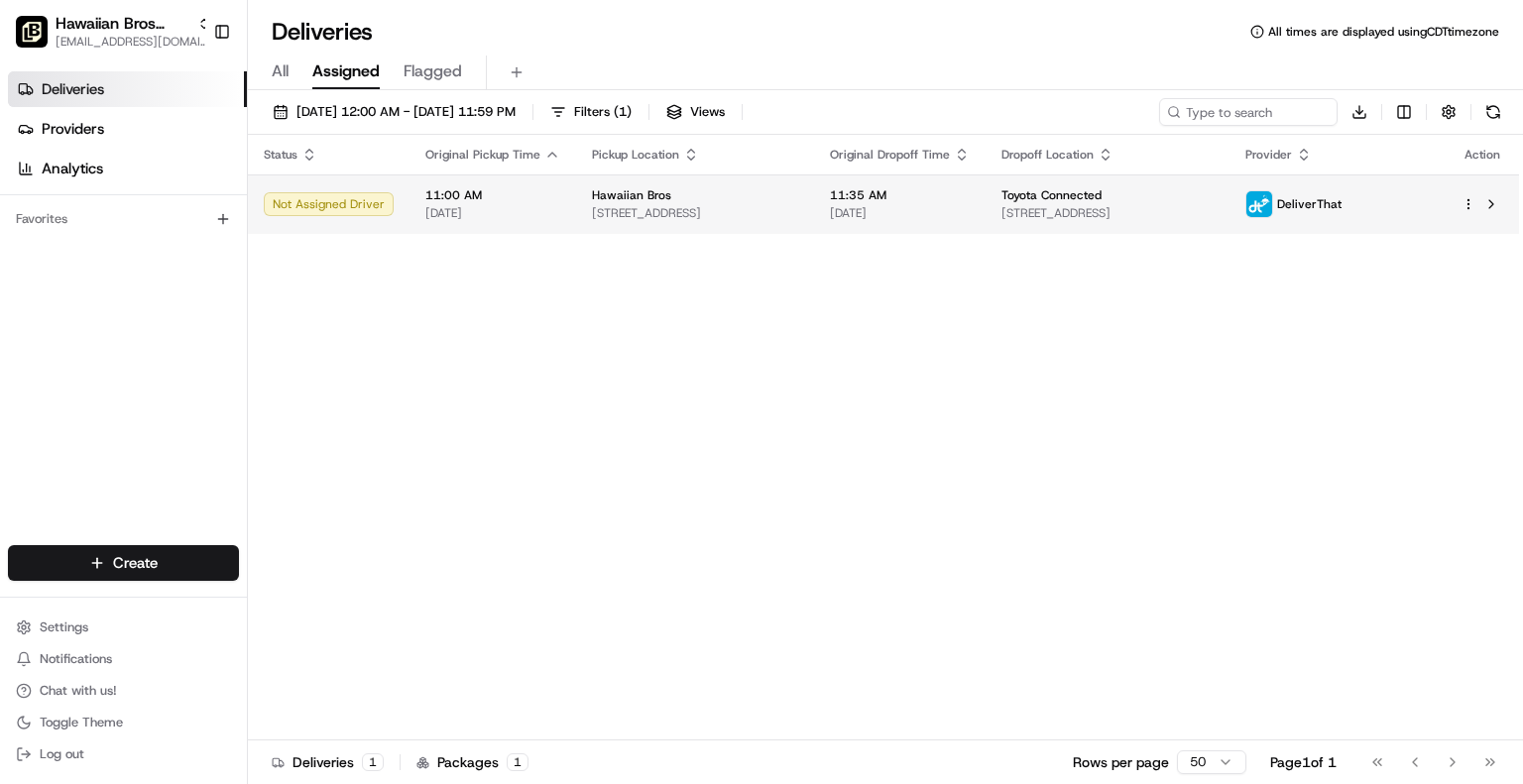 click on "Hawaiian Bros (Allen TX_Stacy) jbaxley@fr.hawaiianbros.com Toggle Sidebar Deliveries Providers Analytics Favorites Main Menu Members & Organization Organization Users Roles Preferences Customization Tracking Orchestration Automations Dispatch Strategy Locations Pickup Locations Dropoff Locations Billing Billing Refund Requests Integrations Notification Triggers Webhooks API Keys Request Logs Create Settings Notifications Chat with us! Toggle Theme Log out Deliveries All times are displayed using  CDT  timezone All Assigned Flagged 07/14/2025 12:00 AM - 07/14/2025 11:59 PM Filters ( 1 ) Views Download Status Original Pickup Time Pickup Location Original Dropoff Time Dropoff Location Provider Action Not Assigned Driver 11:00 AM 07/14/2025 Hawaiian Bros 8820 FM 423, Frisco, TX 75036, USA 11:35 AM 07/14/2025 Toyota Connected 7300 Windrose Ave. #210, Plano, TX 75024, USA DeliverThat Deliveries 1 Packages 1 Rows per page 50 Page  1  of   1 Go to first page Go to previous page Go to next page" at bounding box center (762, 392) 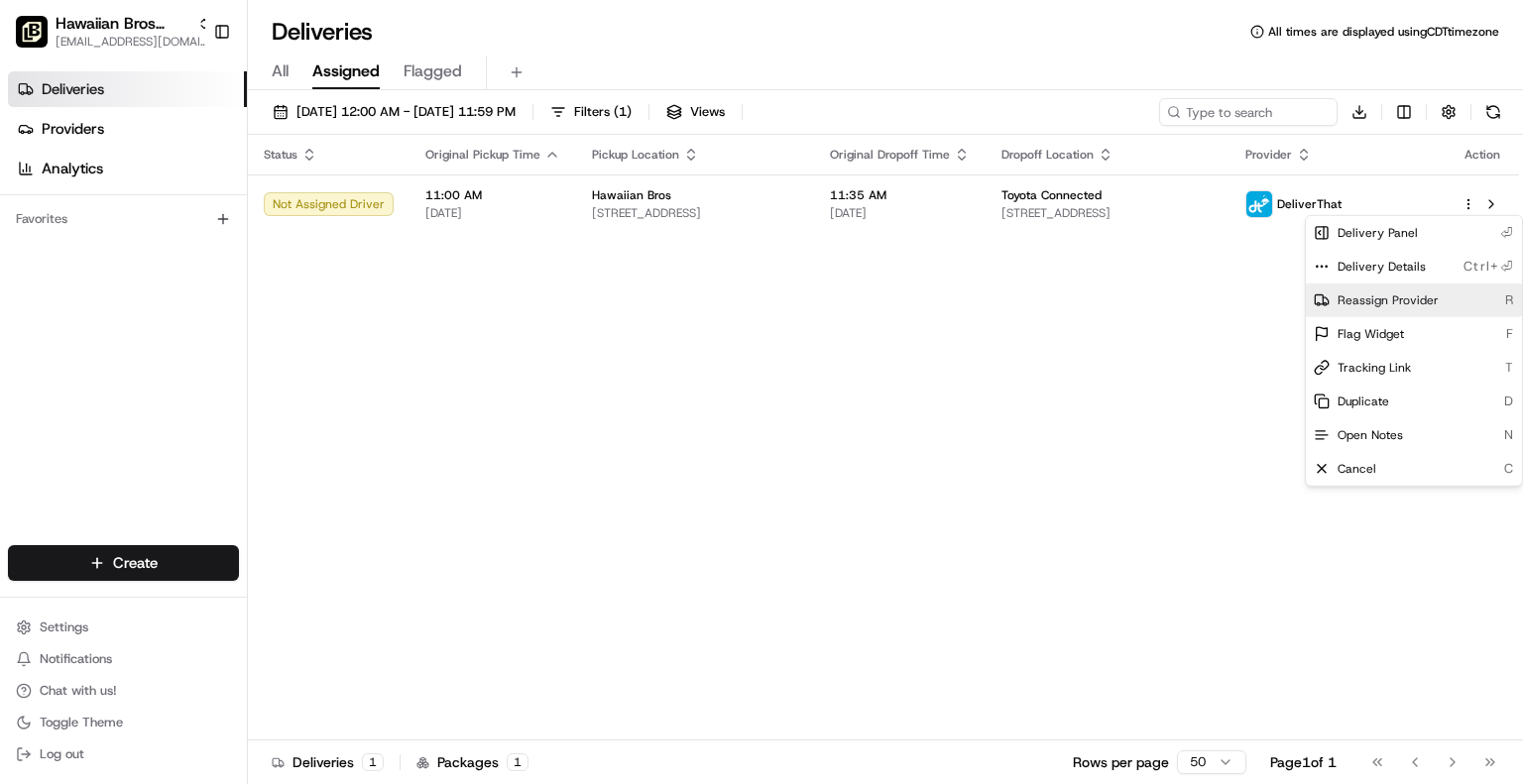 drag, startPoint x: 1436, startPoint y: 295, endPoint x: 1475, endPoint y: 305, distance: 40.261644 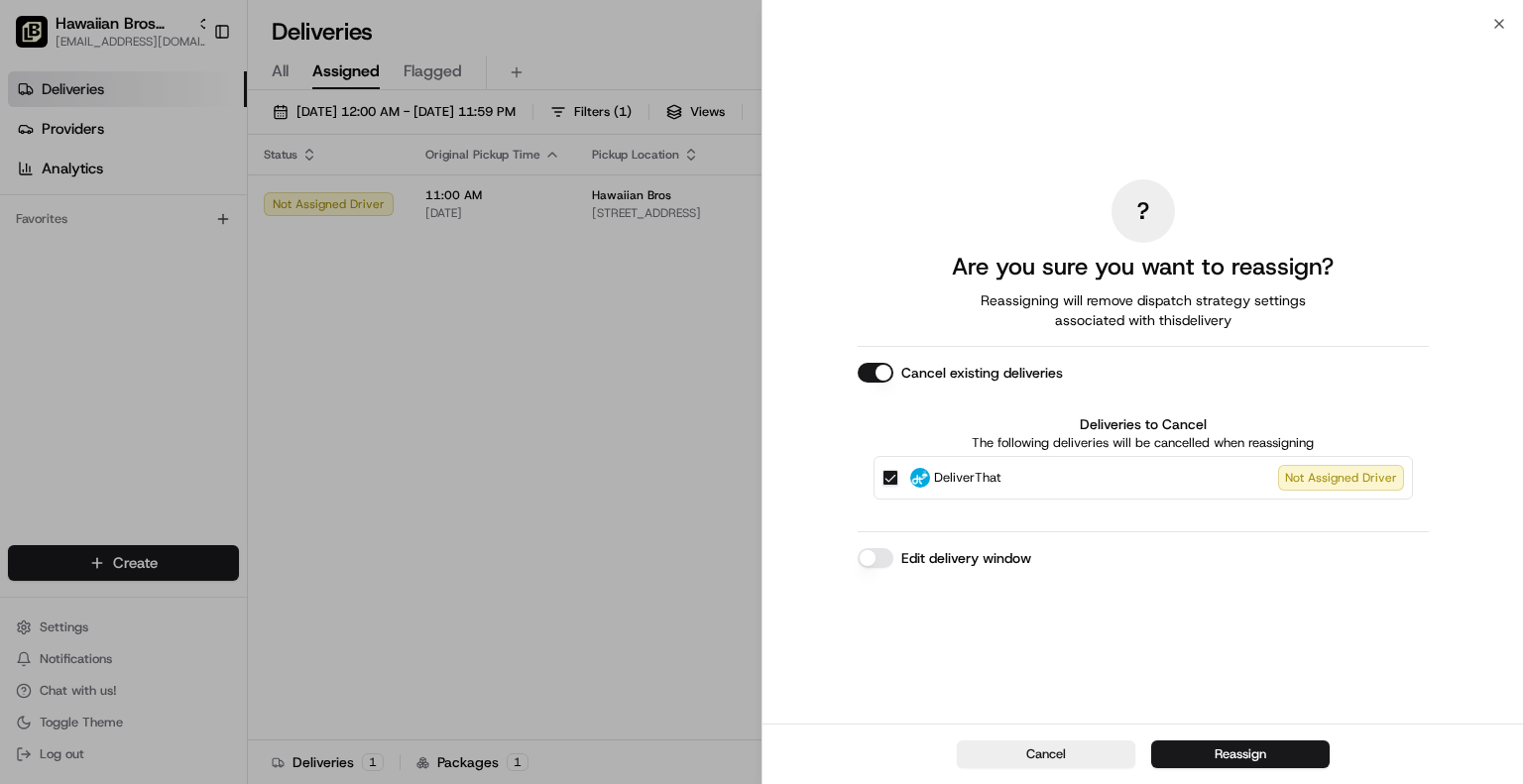 click on "? Are you sure you want to reassign? Reassigning will remove dispatch strategy settings associated with this  delivery Cancel existing deliveries Deliveries to Cancel The following deliveries will be cancelled when reassigning DeliverThat Not Assigned Driver Edit delivery window" at bounding box center (1142, 374) 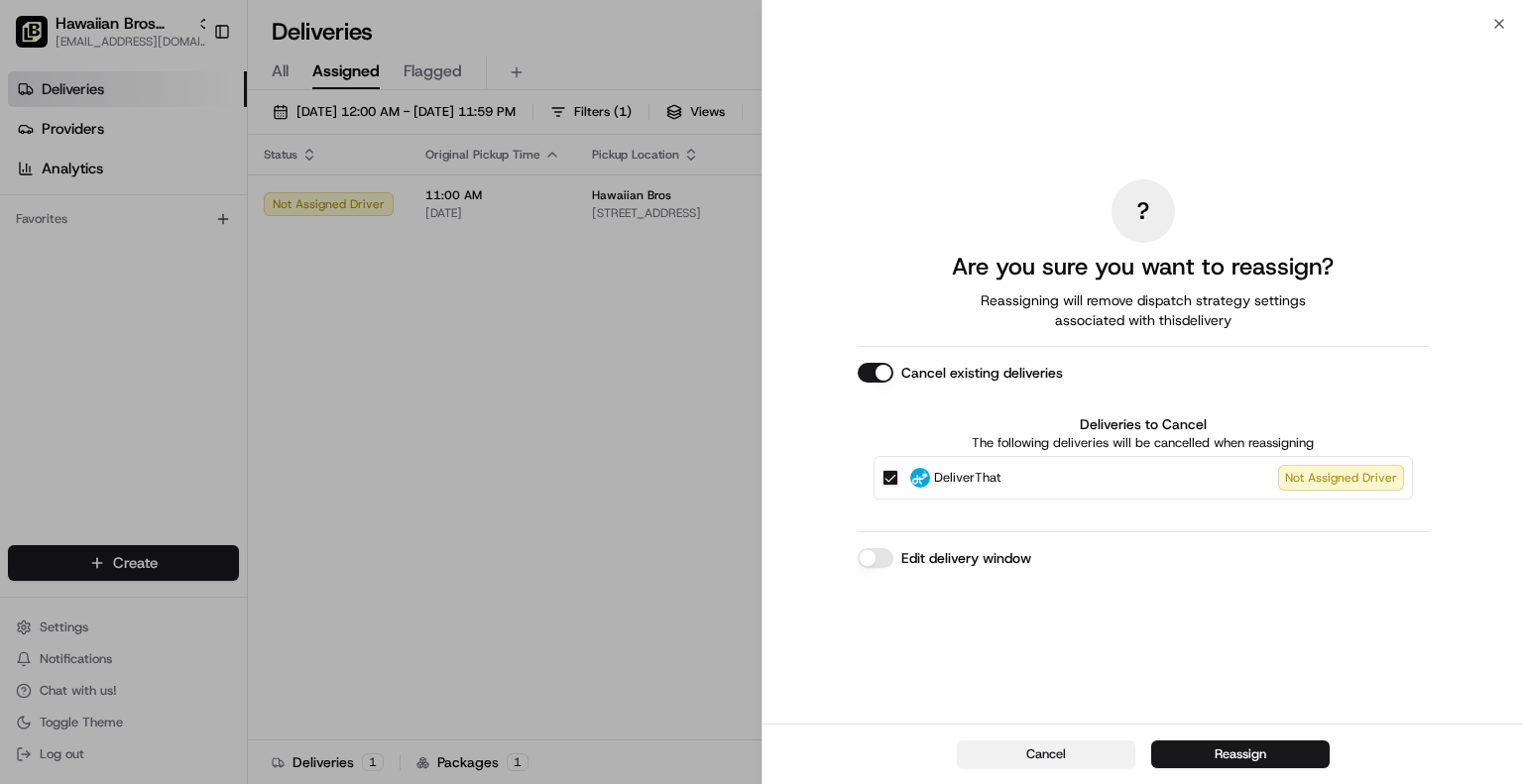 click on "Cancel" at bounding box center [1046, 754] 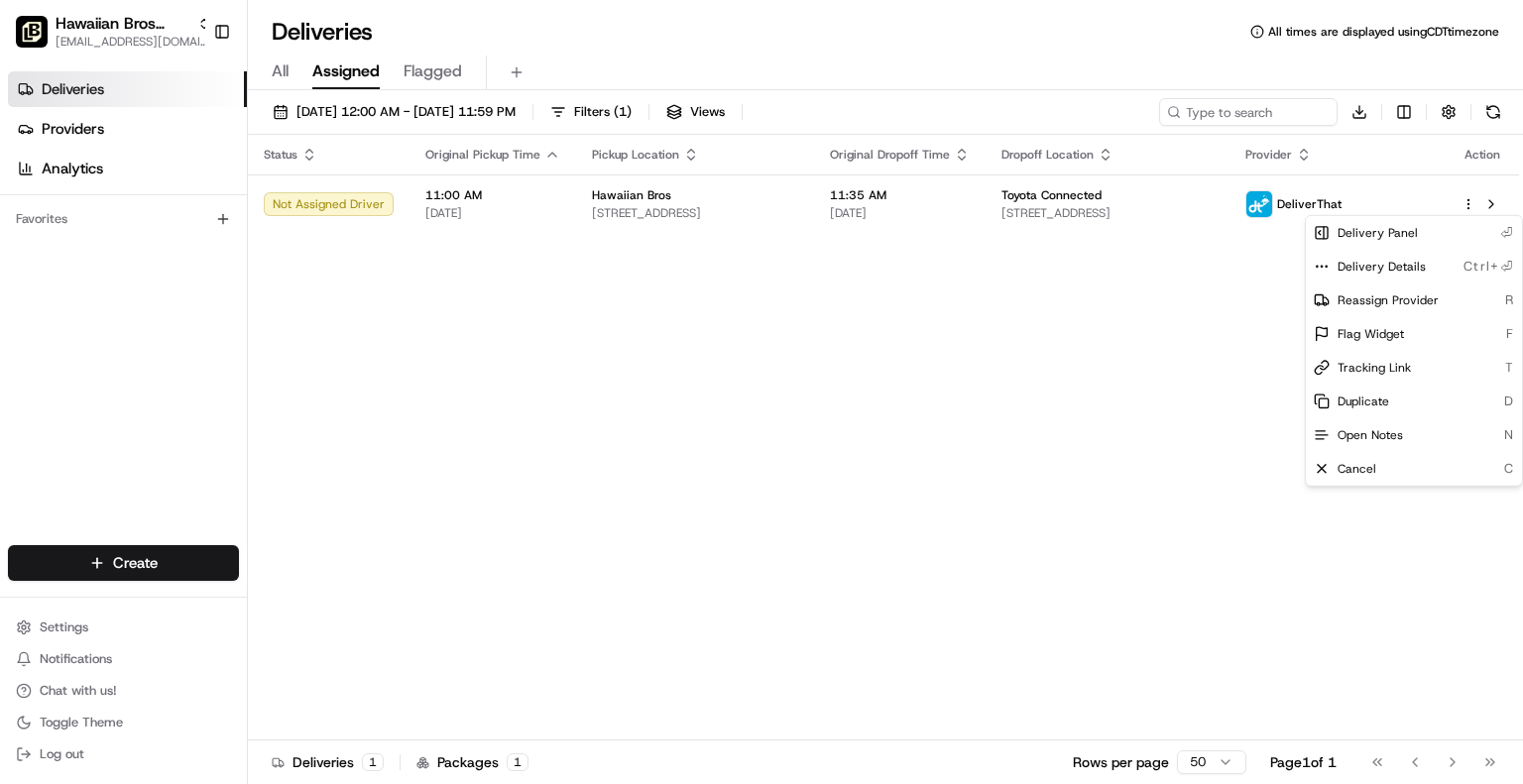 click on "Status Original Pickup Time Pickup Location Original Dropoff Time Dropoff Location Provider Action Not Assigned Driver 11:00 AM 07/14/2025 Hawaiian Bros 8820 FM 423, Frisco, TX 75036, USA 11:35 AM 07/14/2025 Toyota Connected 7300 Windrose Ave. #210, Plano, TX 75024, USA DeliverThat" at bounding box center (883, 437) 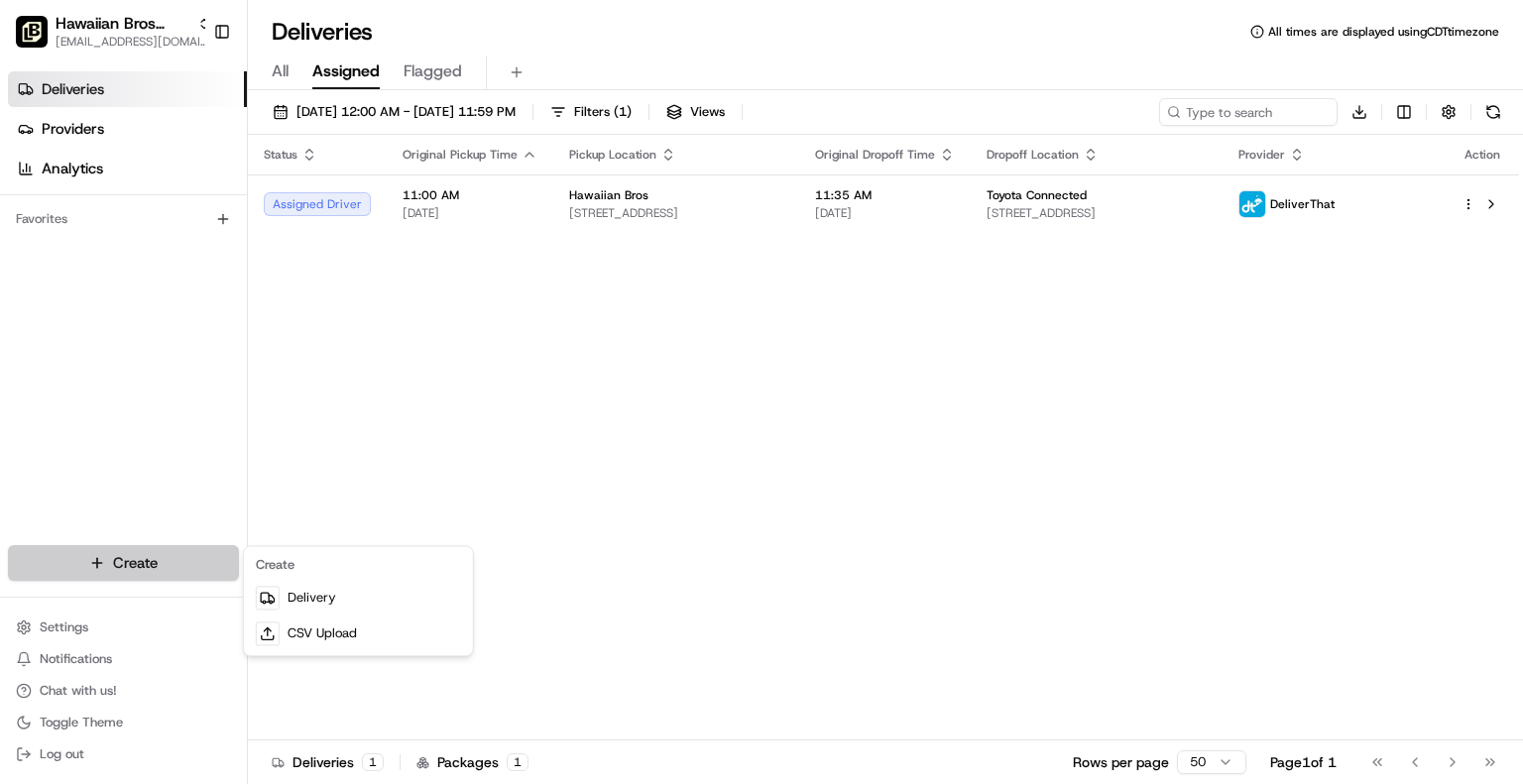 click on "Hawaiian Bros (Allen TX_Stacy) jbaxley@fr.hawaiianbros.com Toggle Sidebar Deliveries Providers Analytics Favorites Main Menu Members & Organization Organization Users Roles Preferences Customization Tracking Orchestration Automations Dispatch Strategy Locations Pickup Locations Dropoff Locations Billing Billing Refund Requests Integrations Notification Triggers Webhooks API Keys Request Logs Create Settings Notifications Chat with us! Toggle Theme Log out Deliveries All times are displayed using  CDT  timezone All Assigned Flagged 07/14/2025 12:00 AM - 07/14/2025 11:59 PM Filters ( 1 ) Views Download Status Original Pickup Time Pickup Location Original Dropoff Time Dropoff Location Provider Action Assigned Driver 11:00 AM 07/14/2025 Hawaiian Bros 8820 FM 423, Frisco, TX 75036, USA 11:35 AM 07/14/2025 Toyota Connected 7300 Windrose Ave. #210, Plano, TX 75024, USA DeliverThat Deliveries 1 Packages 1 Rows per page 50 Page  1  of   1 Go to first page Go to previous page Go to next page" at bounding box center [762, 392] 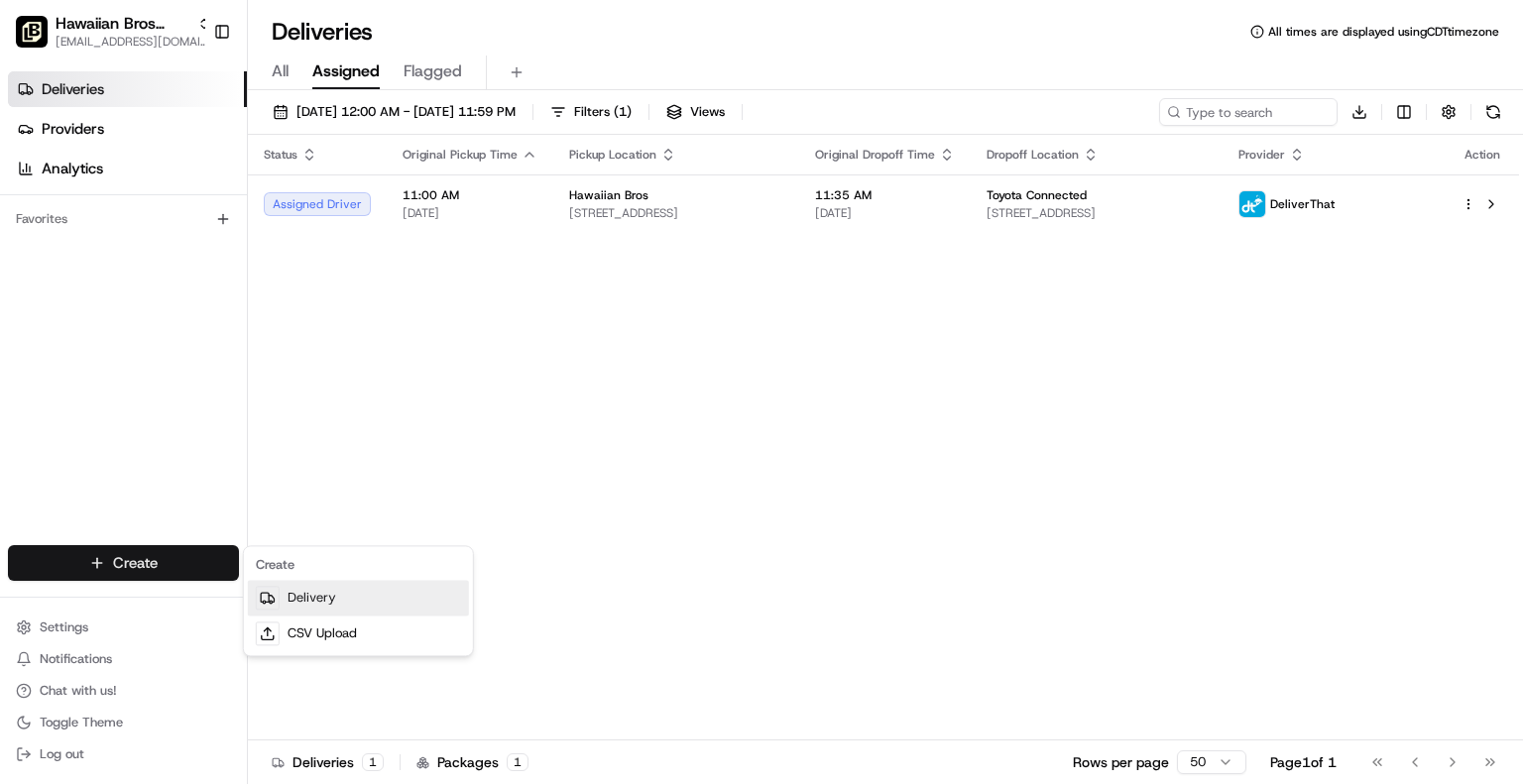 click on "Delivery" at bounding box center [358, 598] 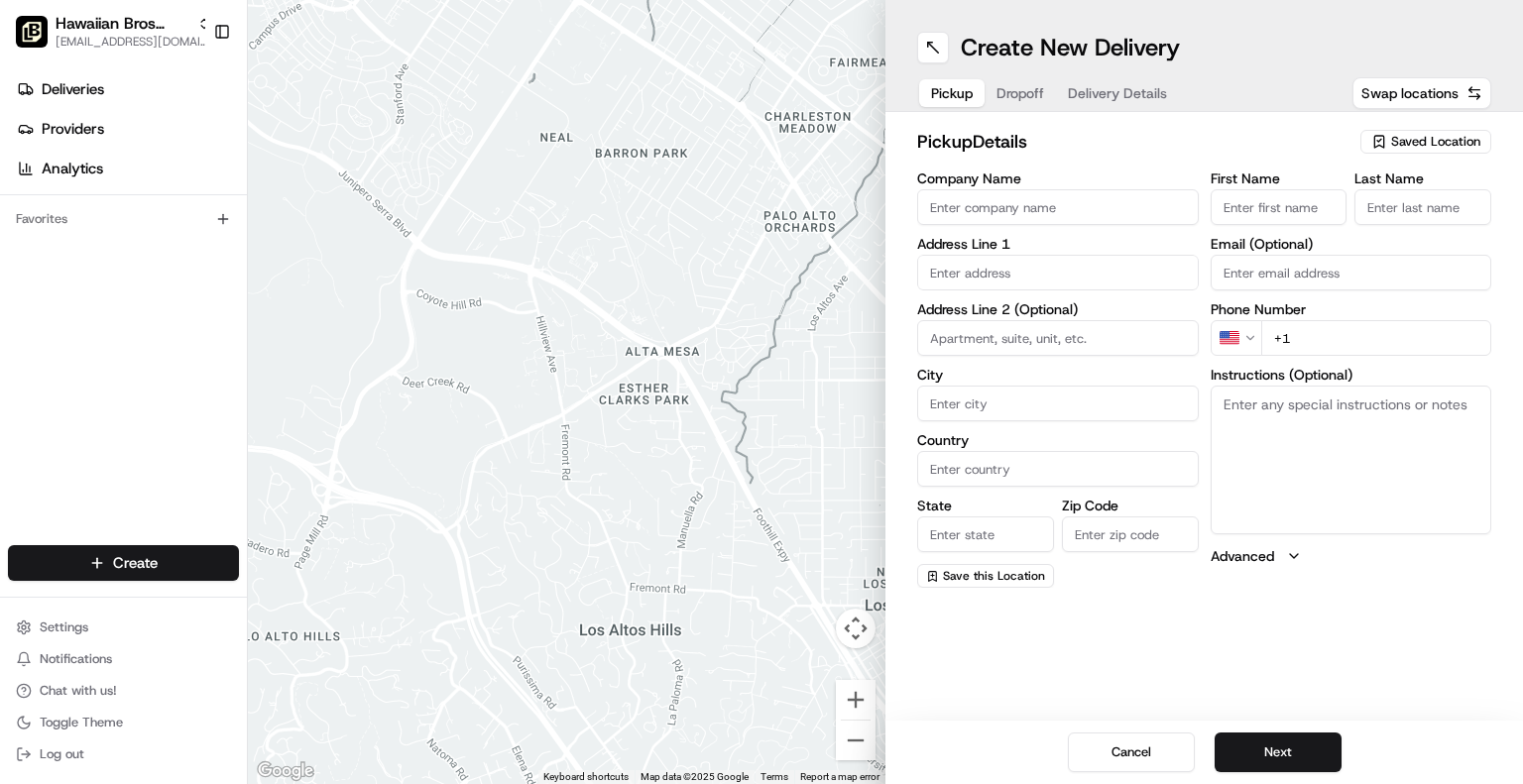 click on "Company Name" at bounding box center [1058, 207] 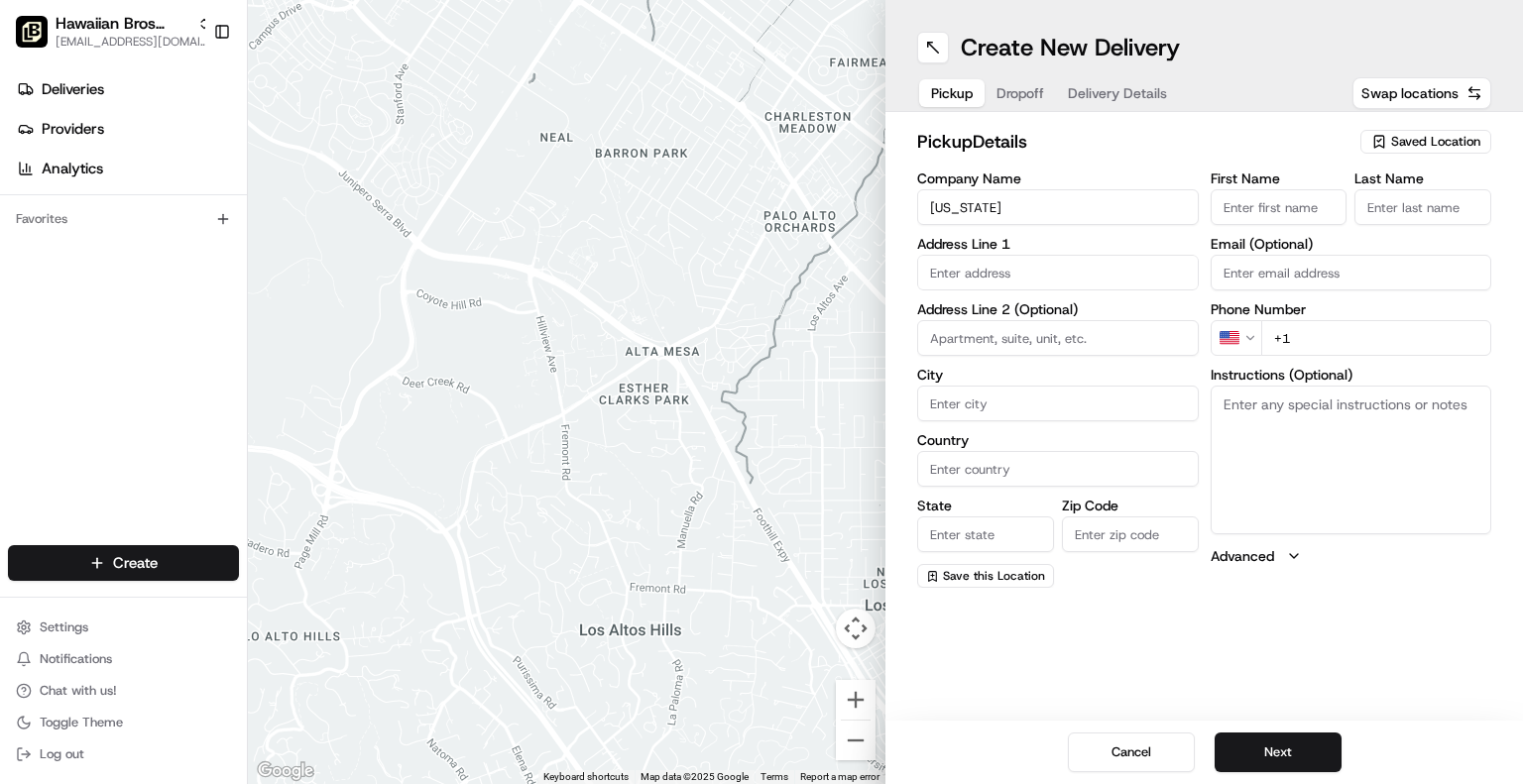 type on "Hawaiian Bros" 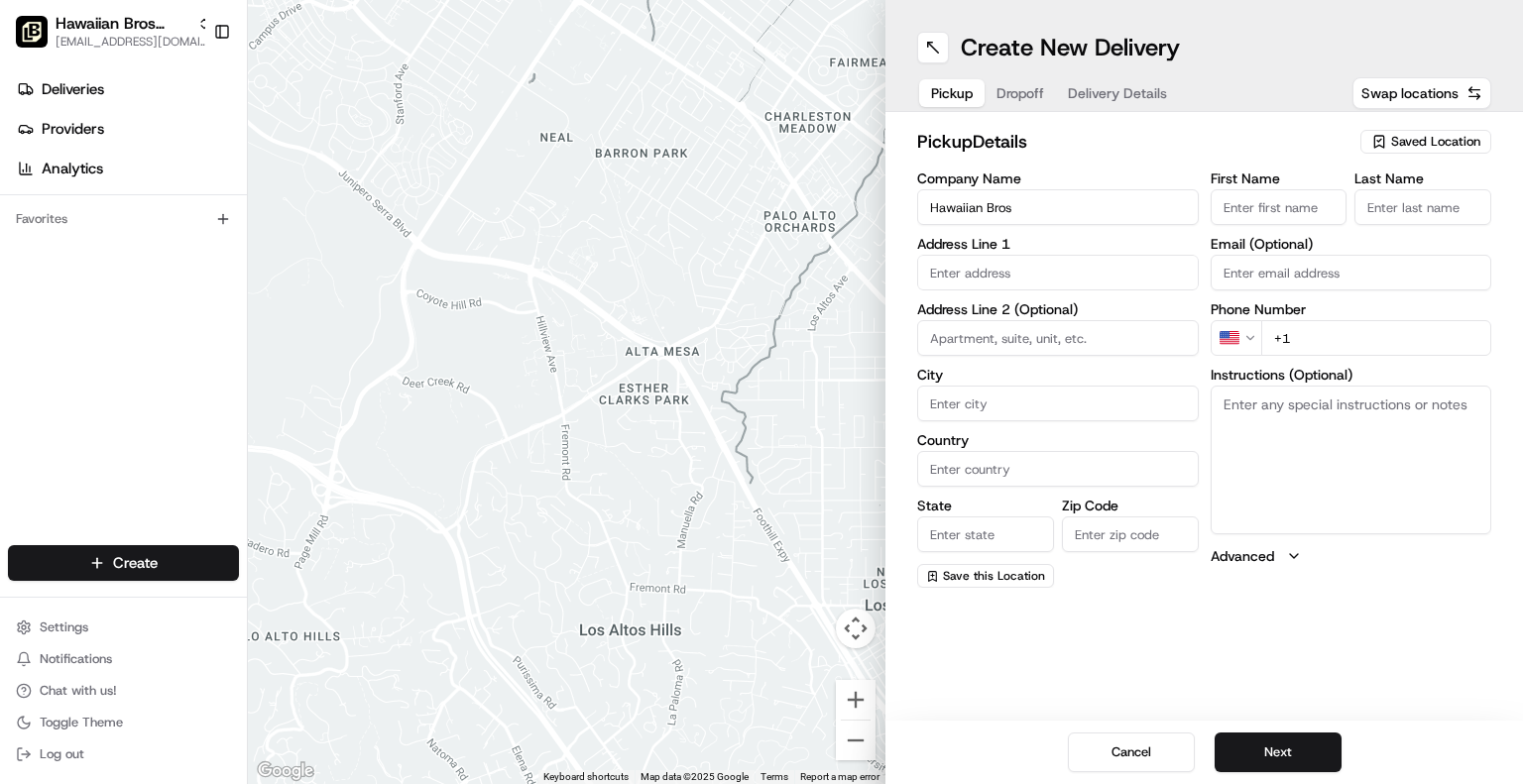 click at bounding box center [1058, 273] 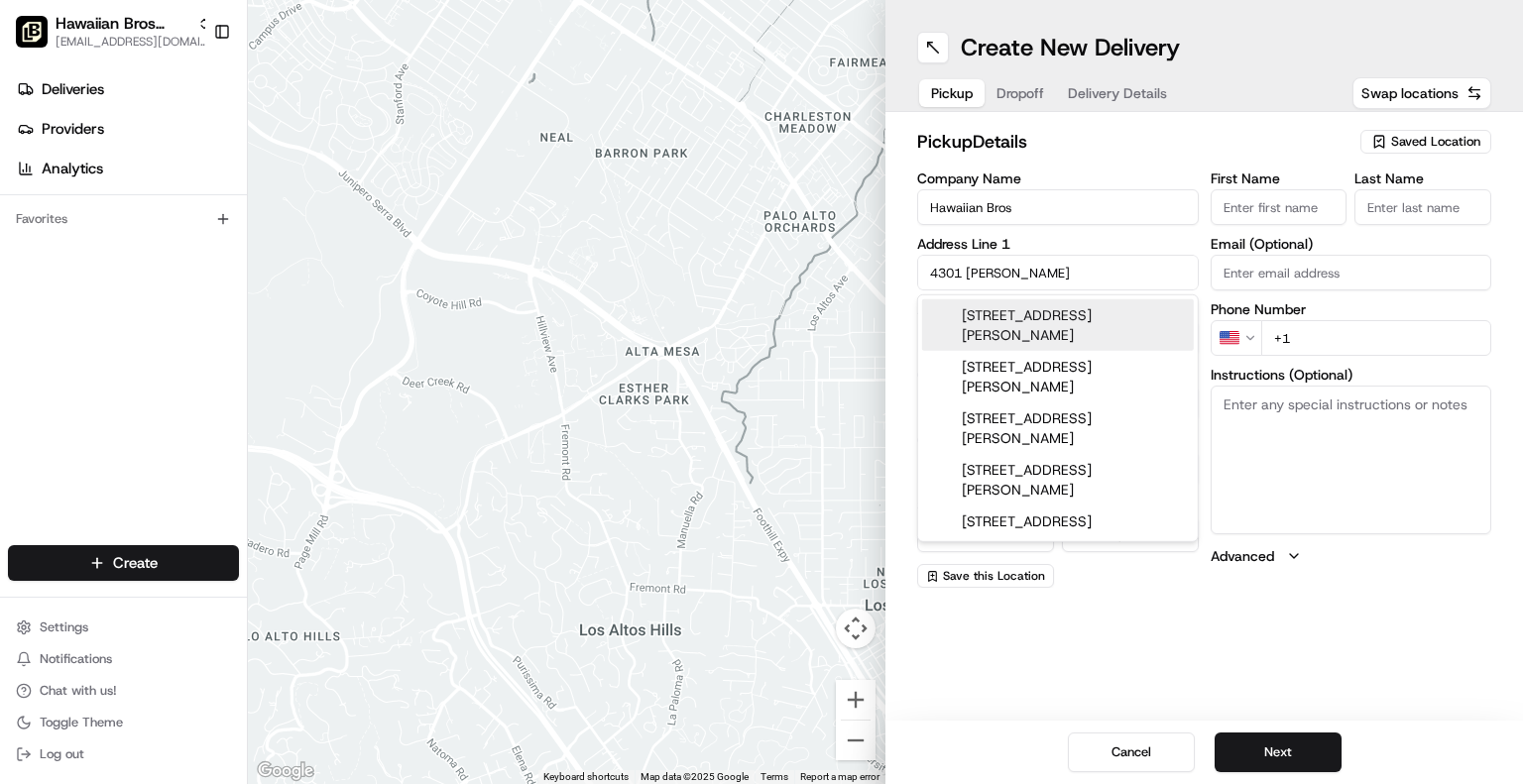 click on "4301 Kemp Boulevard, Wichita Falls, TX" at bounding box center (1058, 325) 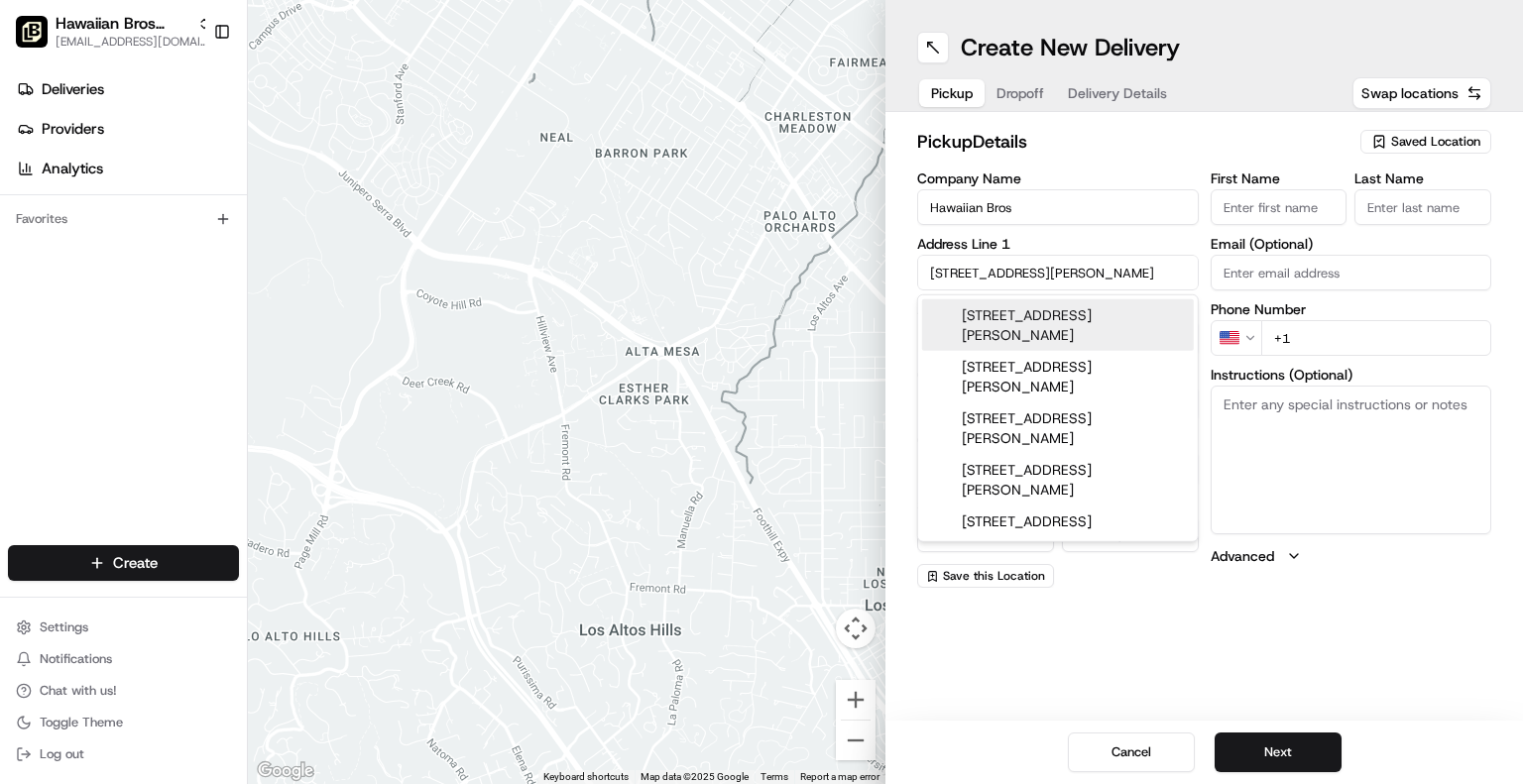 type on "4301 Kemp Blvd, Wichita Falls, TX 76308, USA" 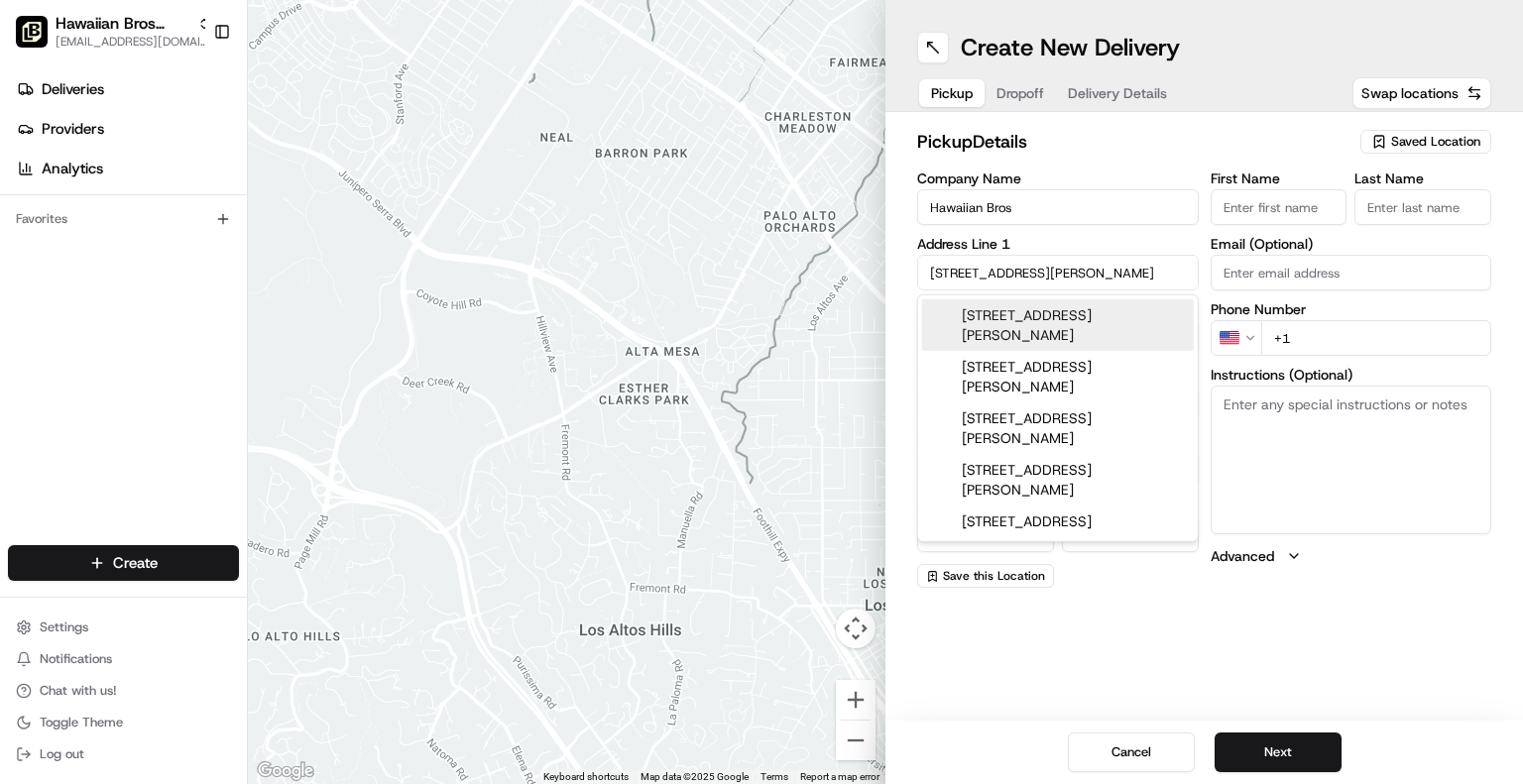 type on "4301 Kemp Boulevard" 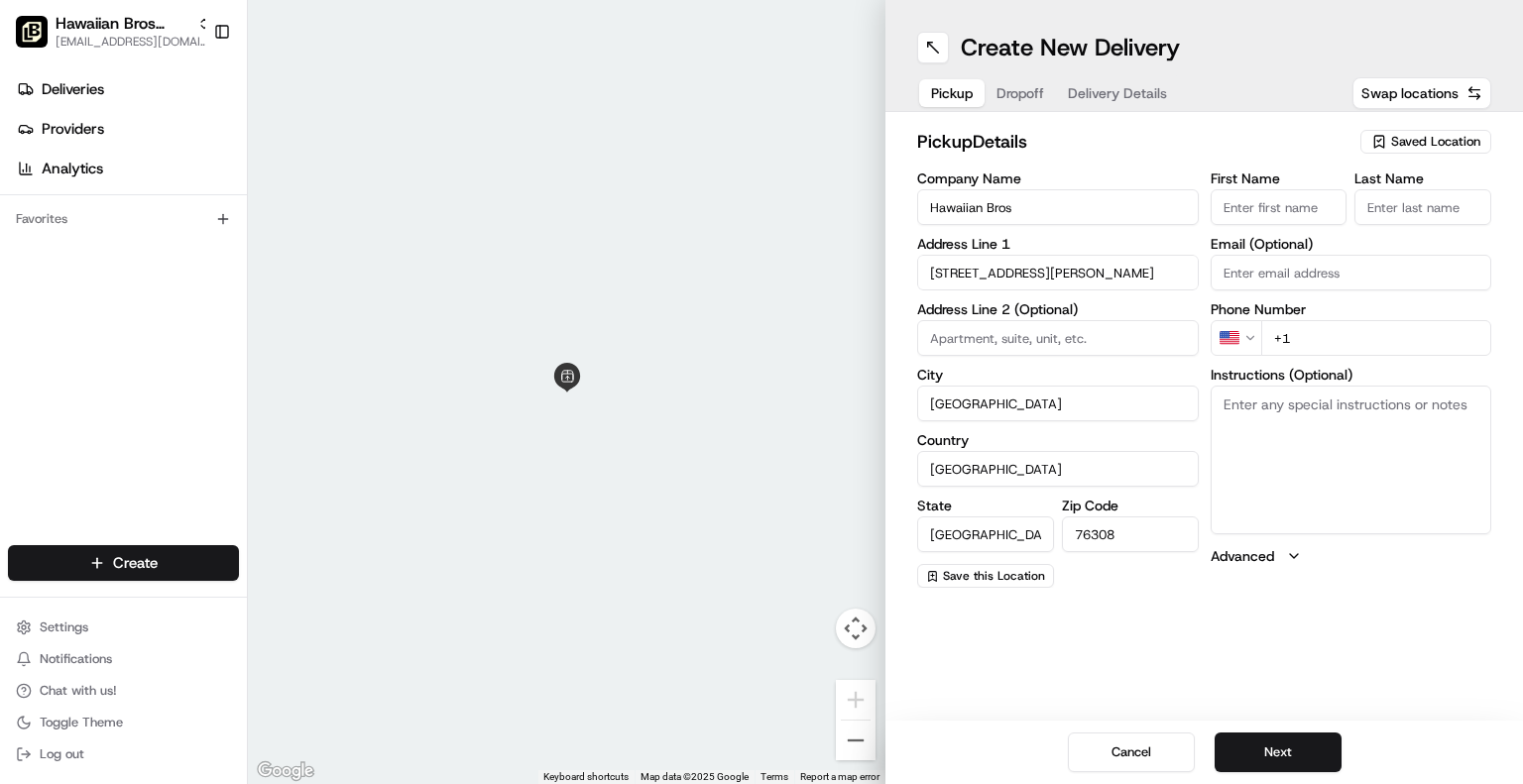 click on "First Name" at bounding box center [1279, 207] 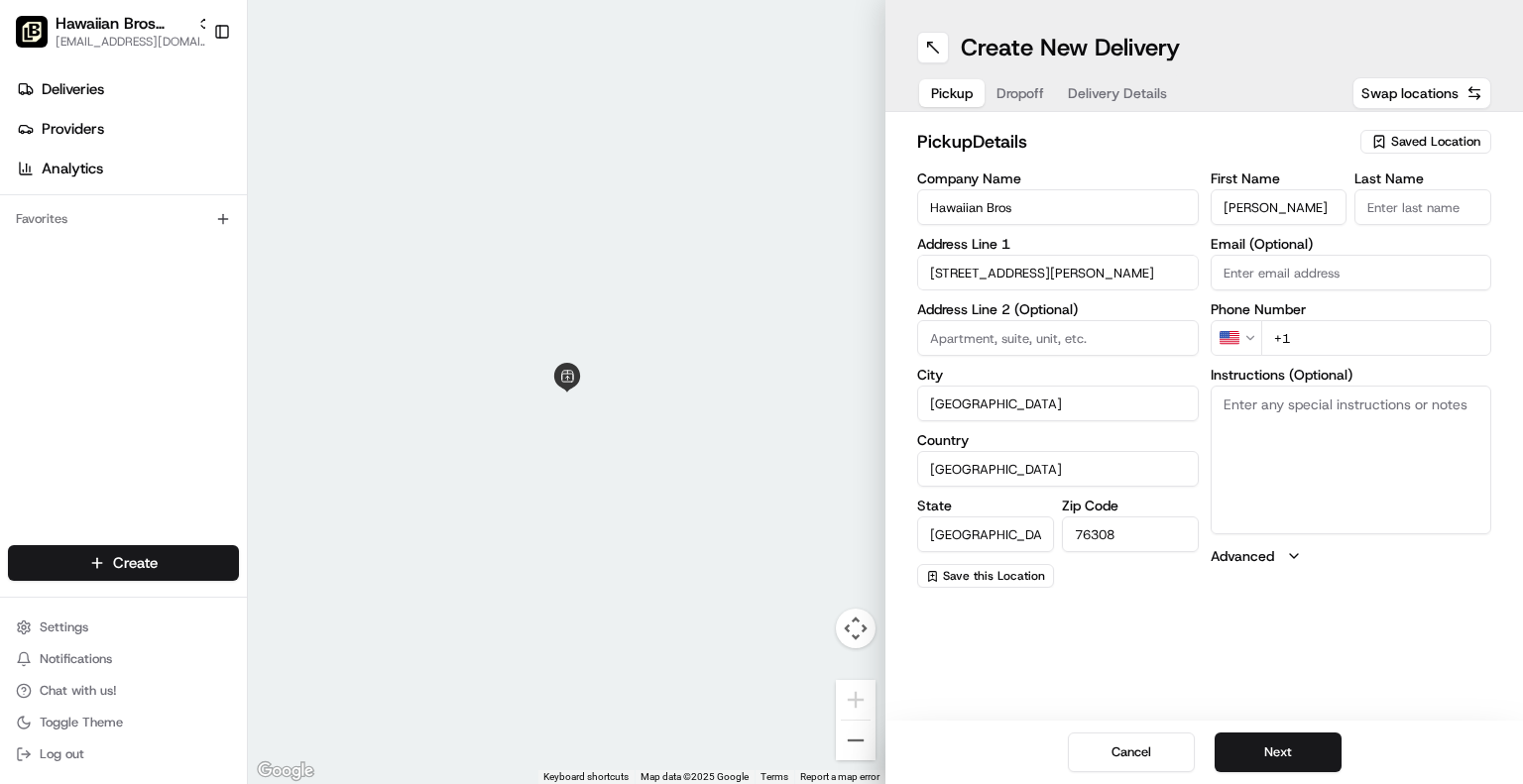 type on "Angie" 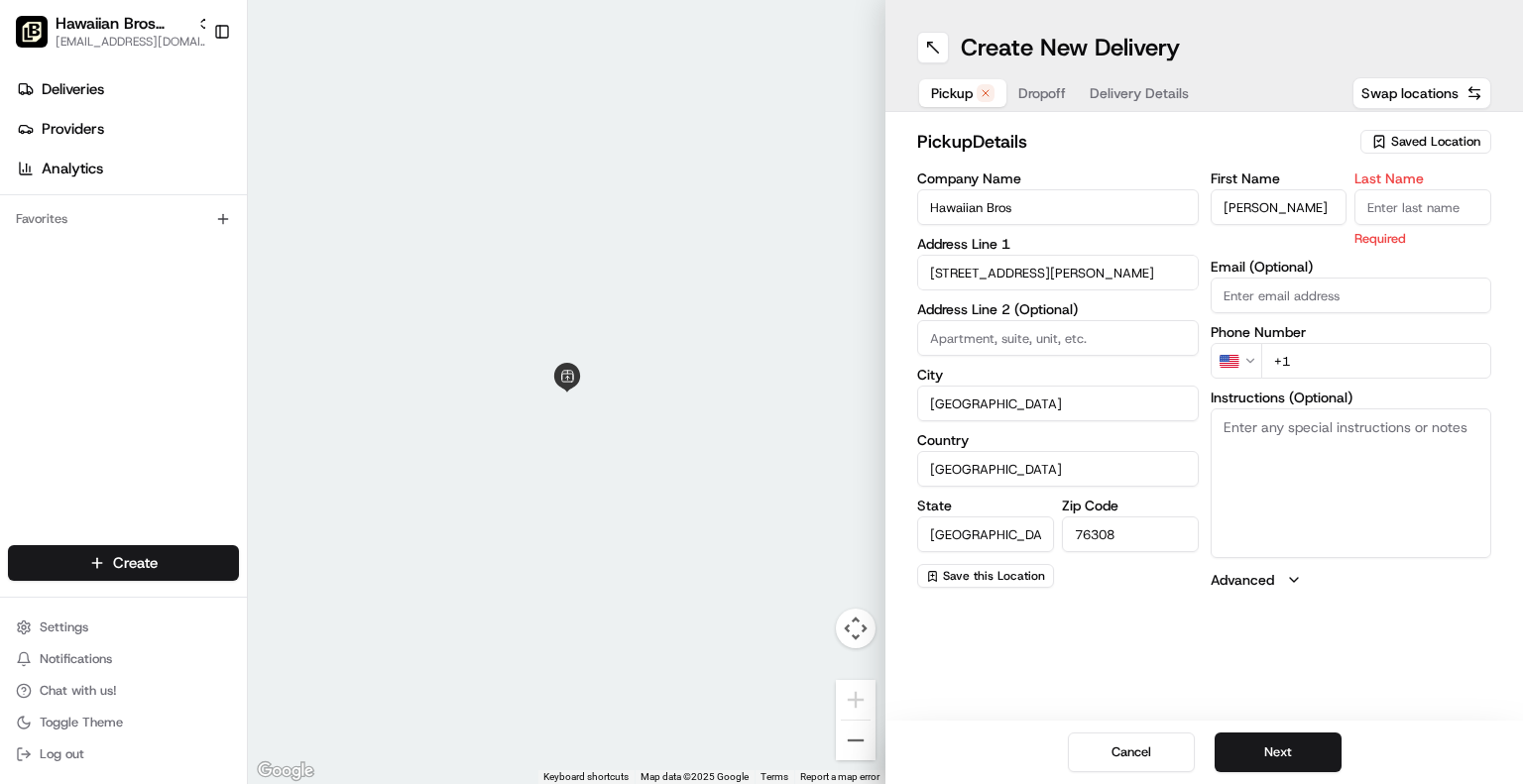 click on "Last Name" at bounding box center [1423, 207] 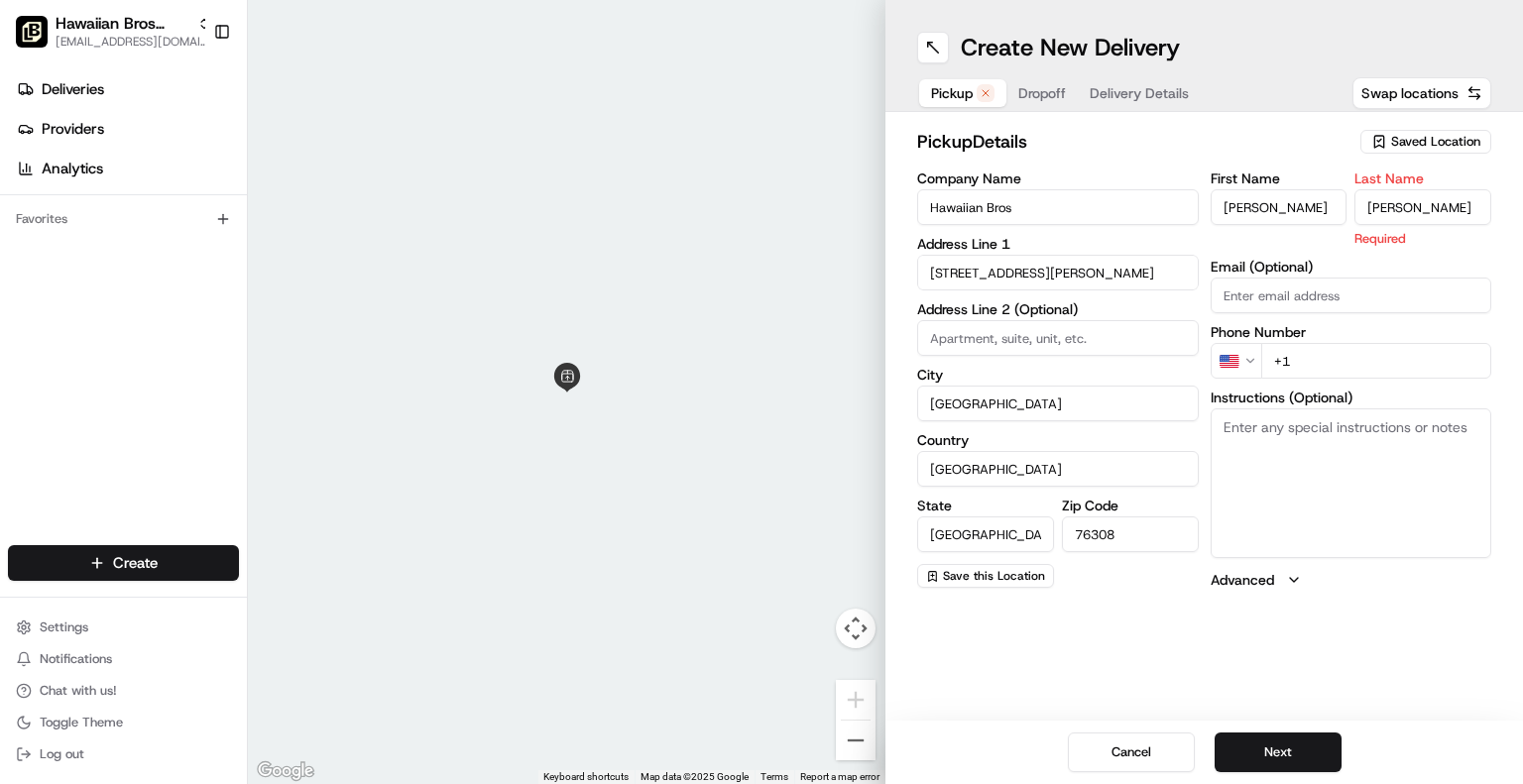 type on "Kasparek" 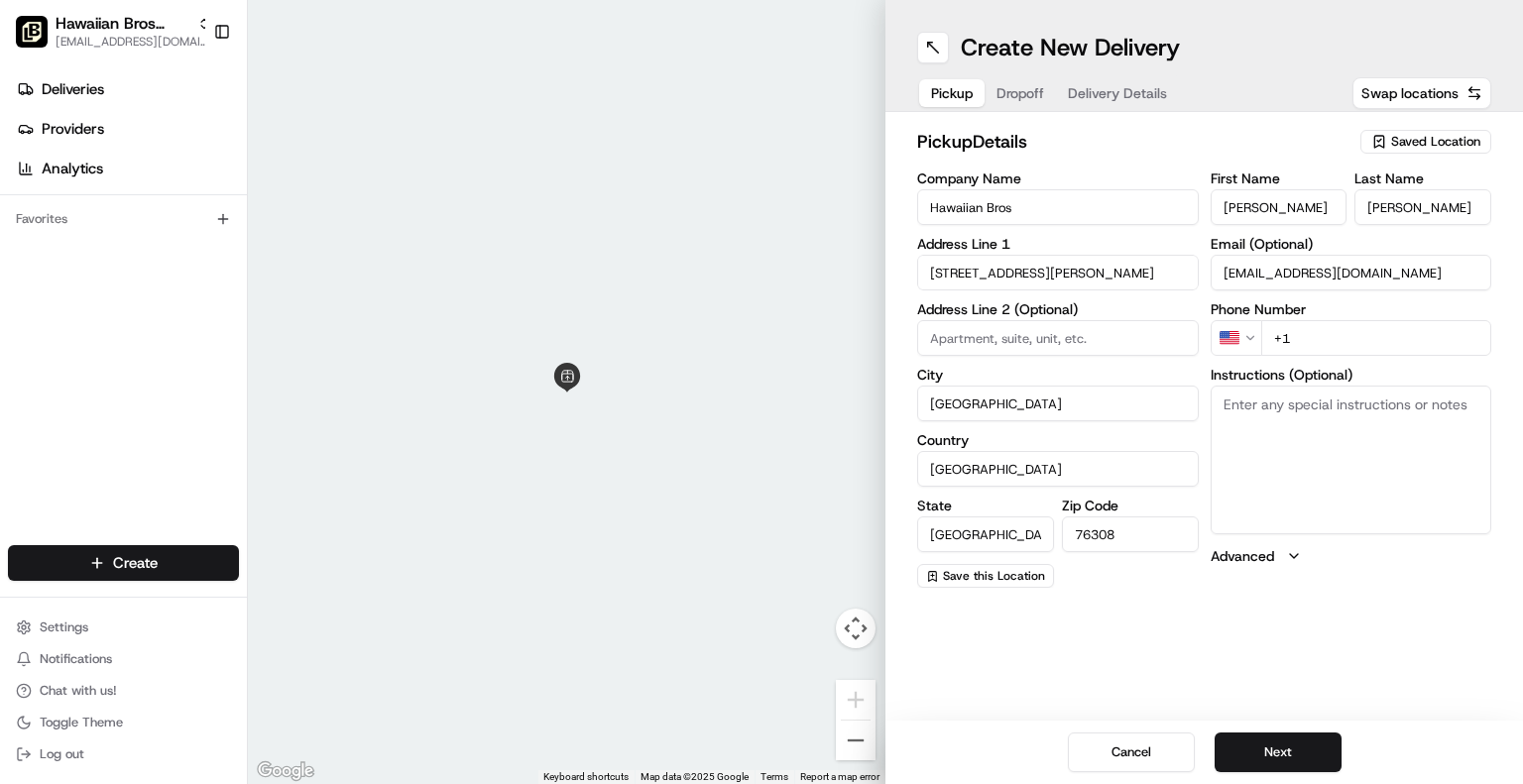 type on "akasparek@fr.hawaiianbros.com" 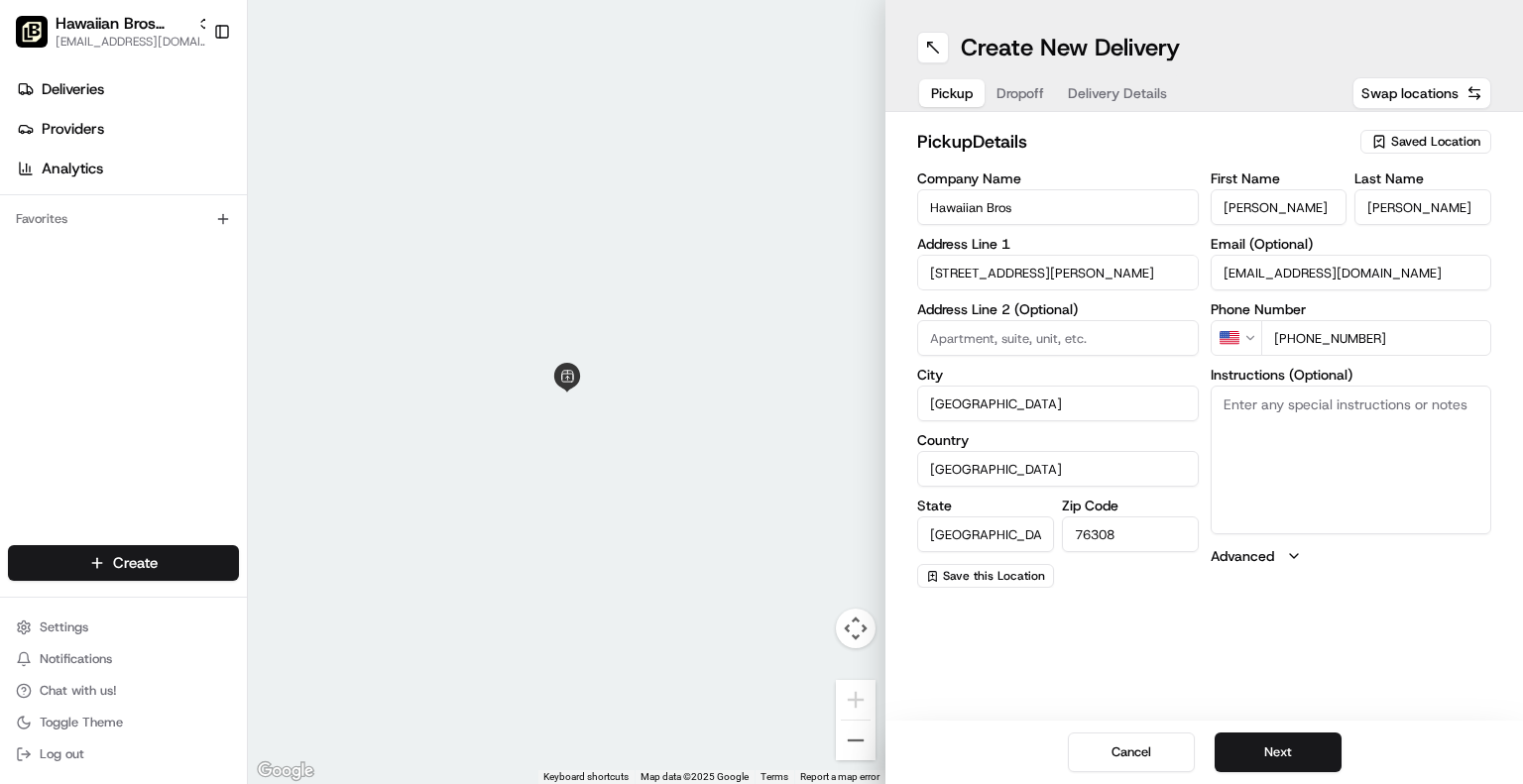 type on "+1 608 205 7386" 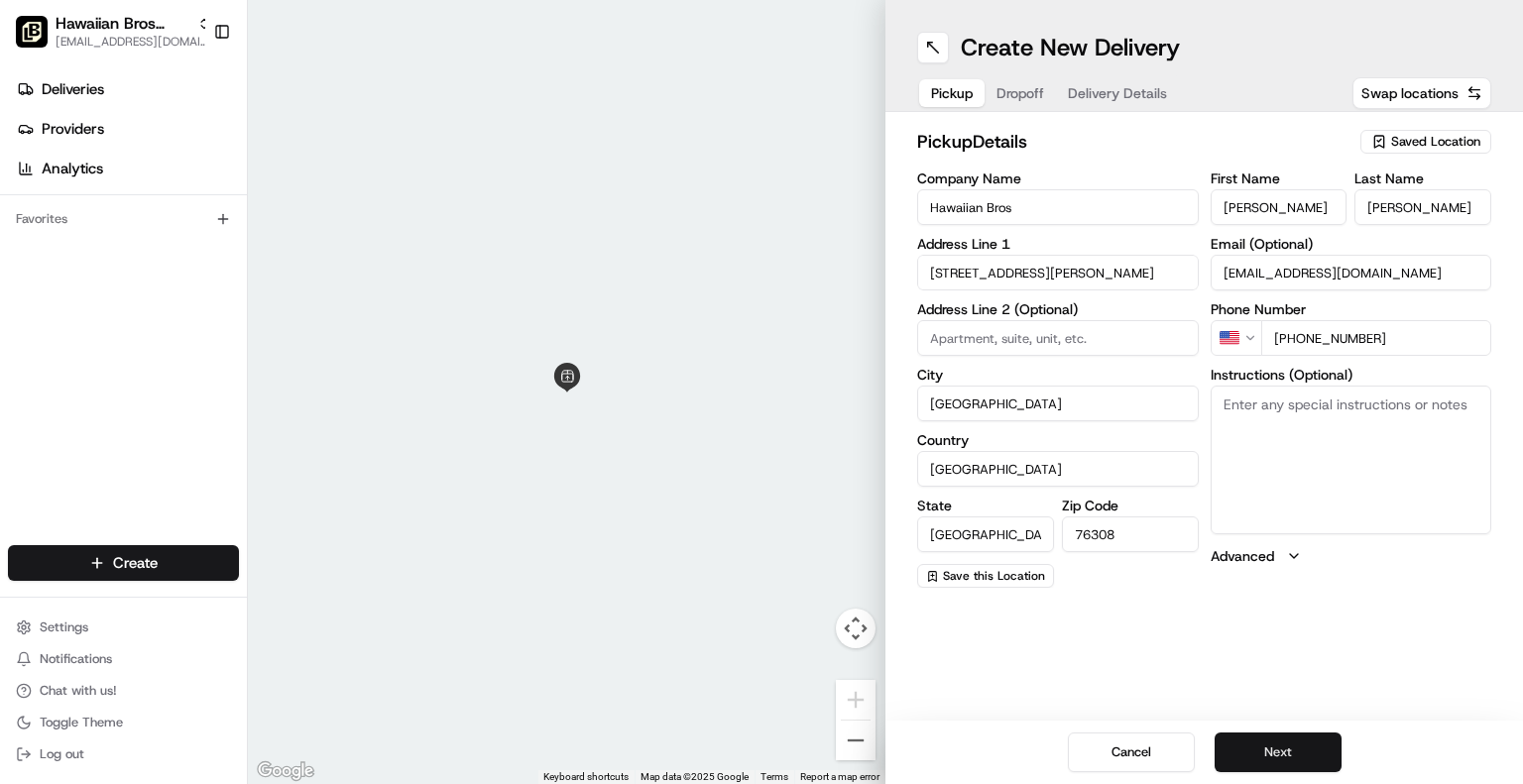 click on "Next" at bounding box center [1278, 752] 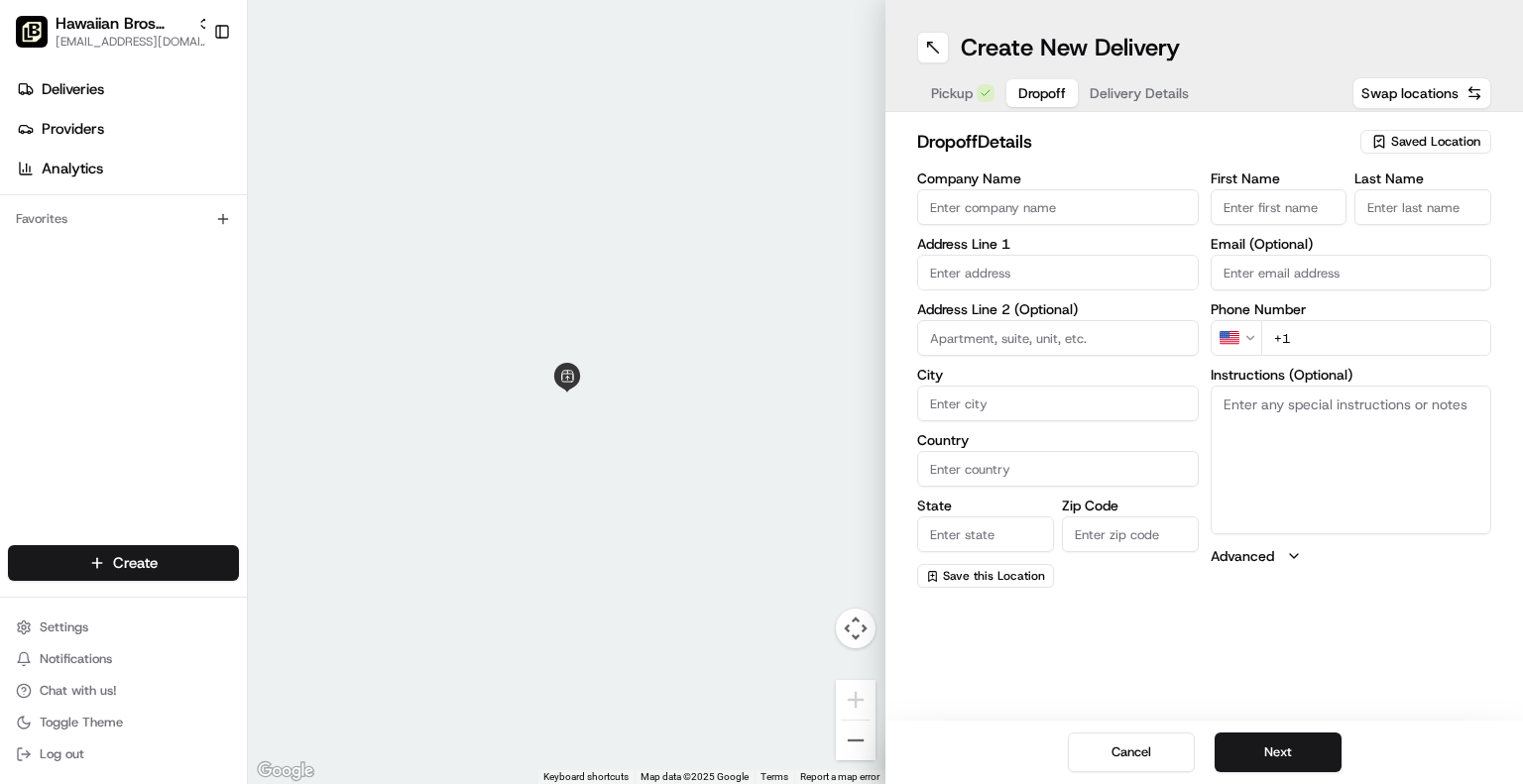 click on "Company Name" at bounding box center (1058, 207) 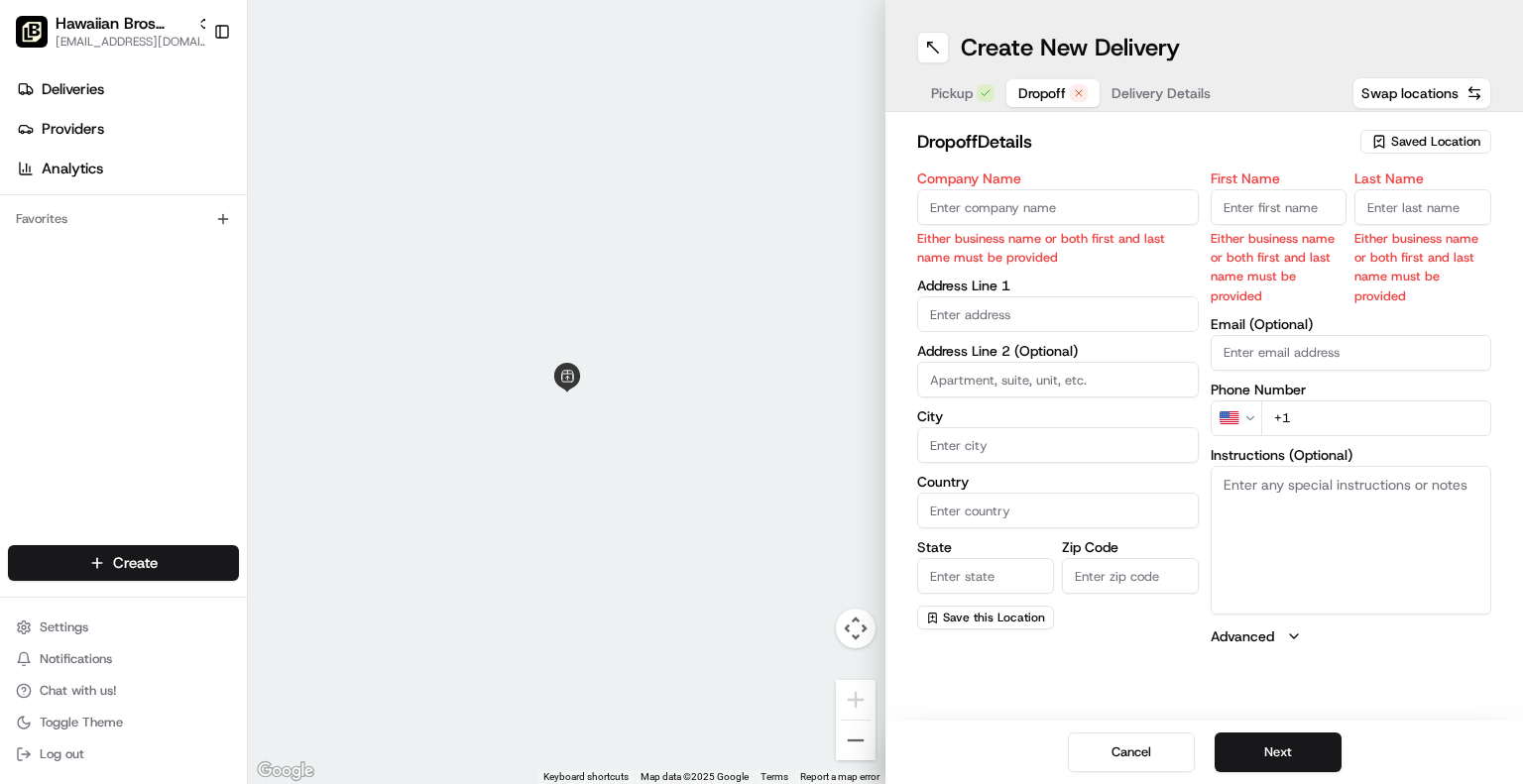 click on "Company Name" at bounding box center [1058, 207] 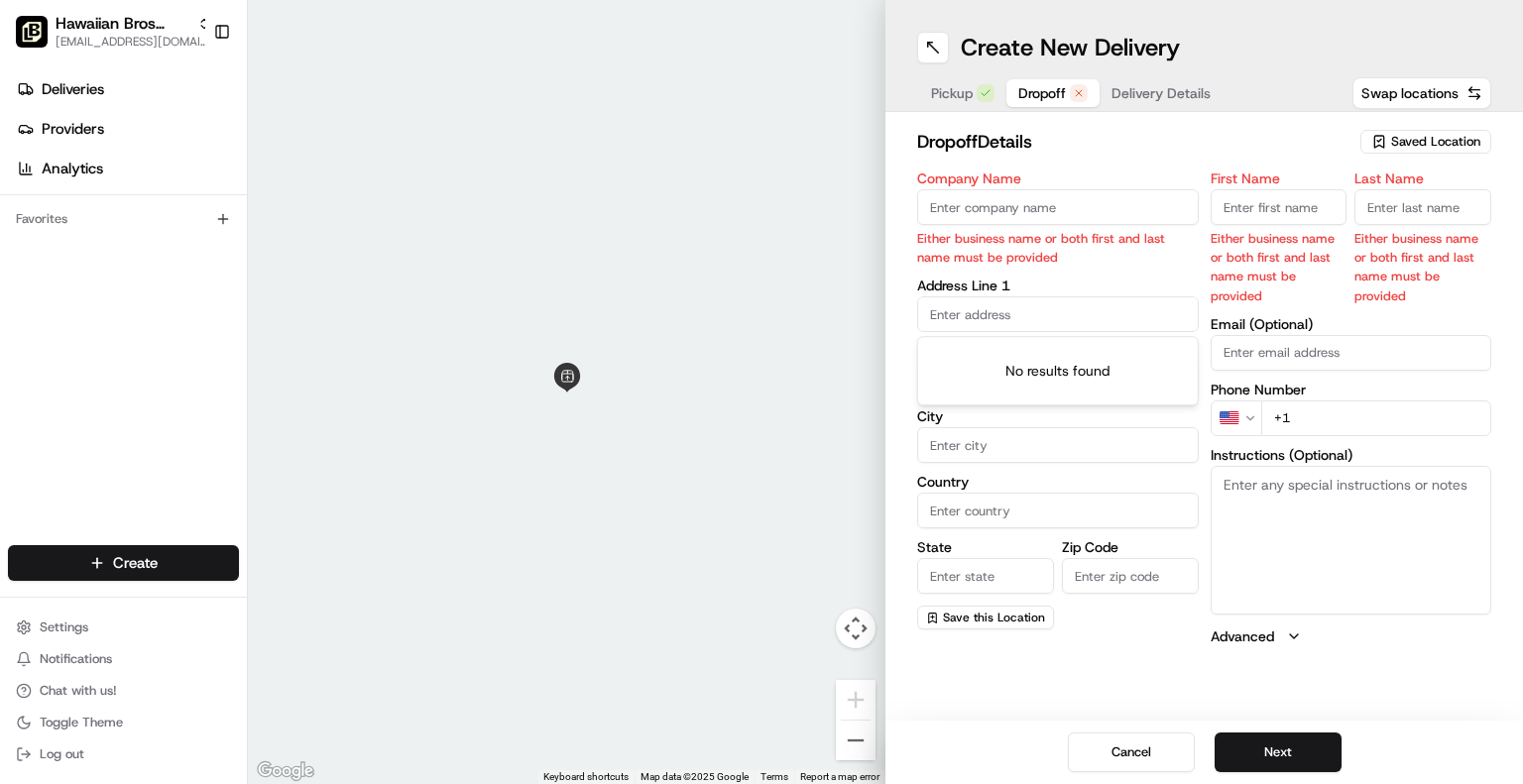 paste on "4301 Maplewood Ave, Suite A," 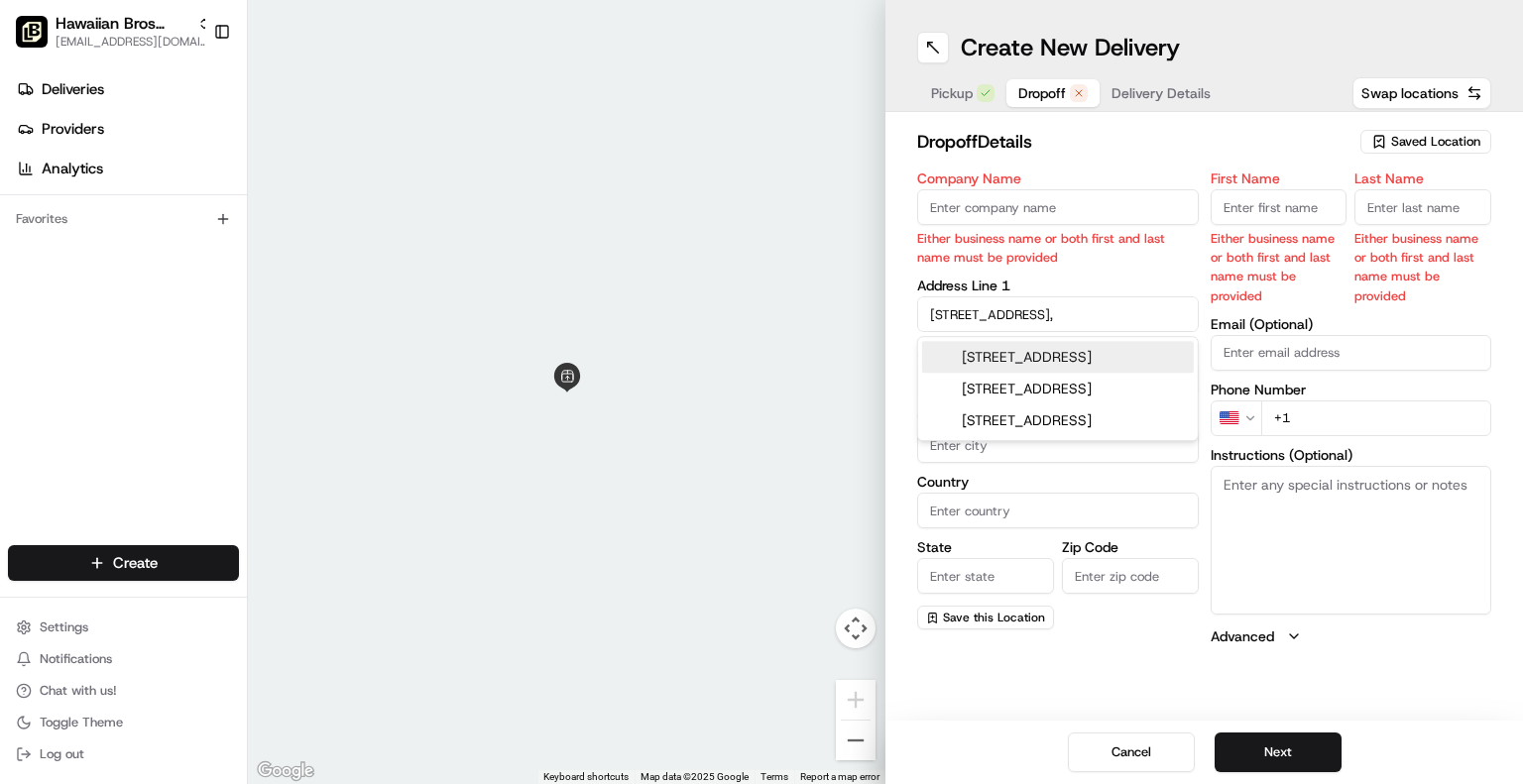 click on "4301 Maplewood Ave suite a, Wichita Falls, TX" at bounding box center (1058, 357) 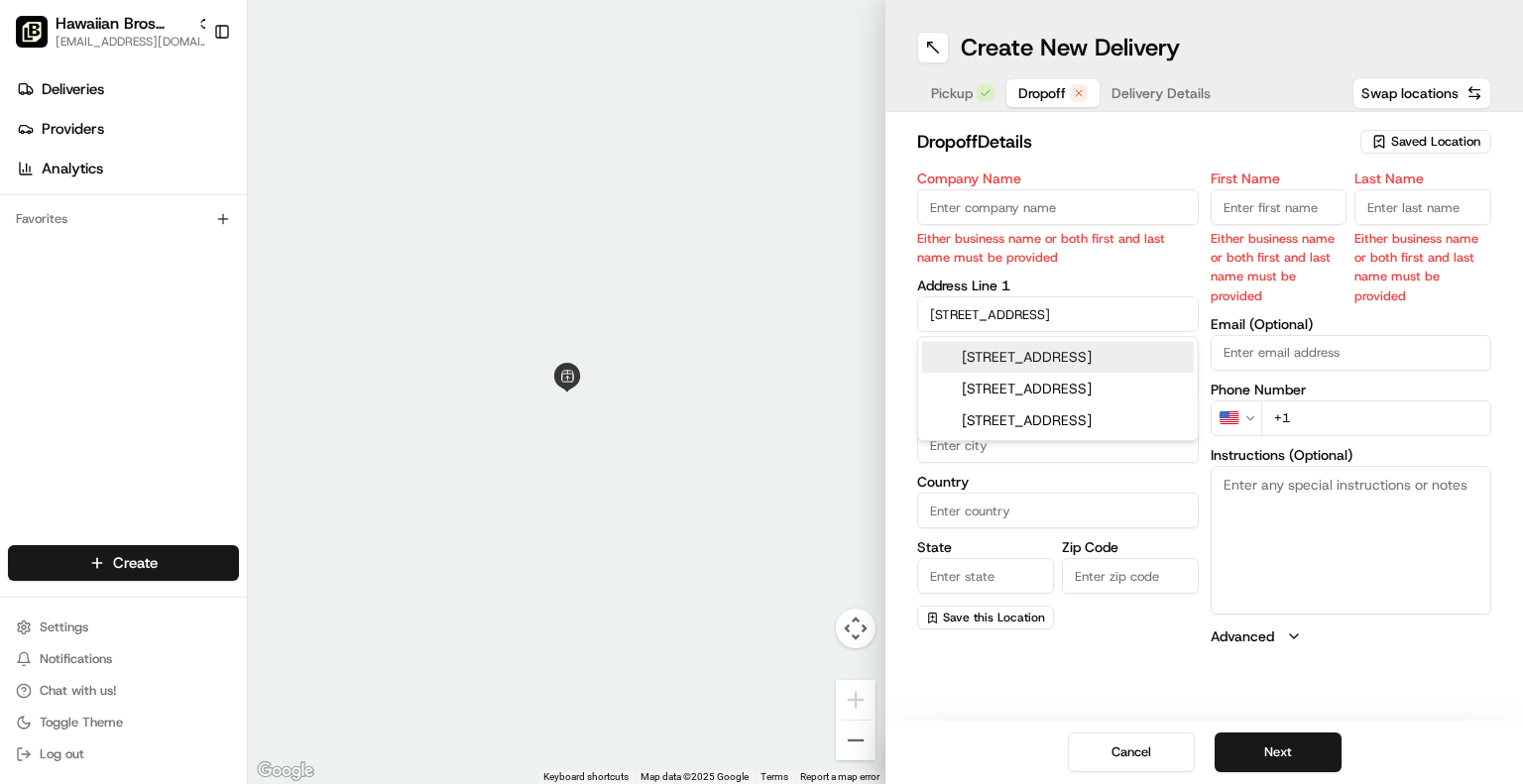 type on "4301 Maplewood Ave Ste A, Wichita Falls, TX 76308, USA" 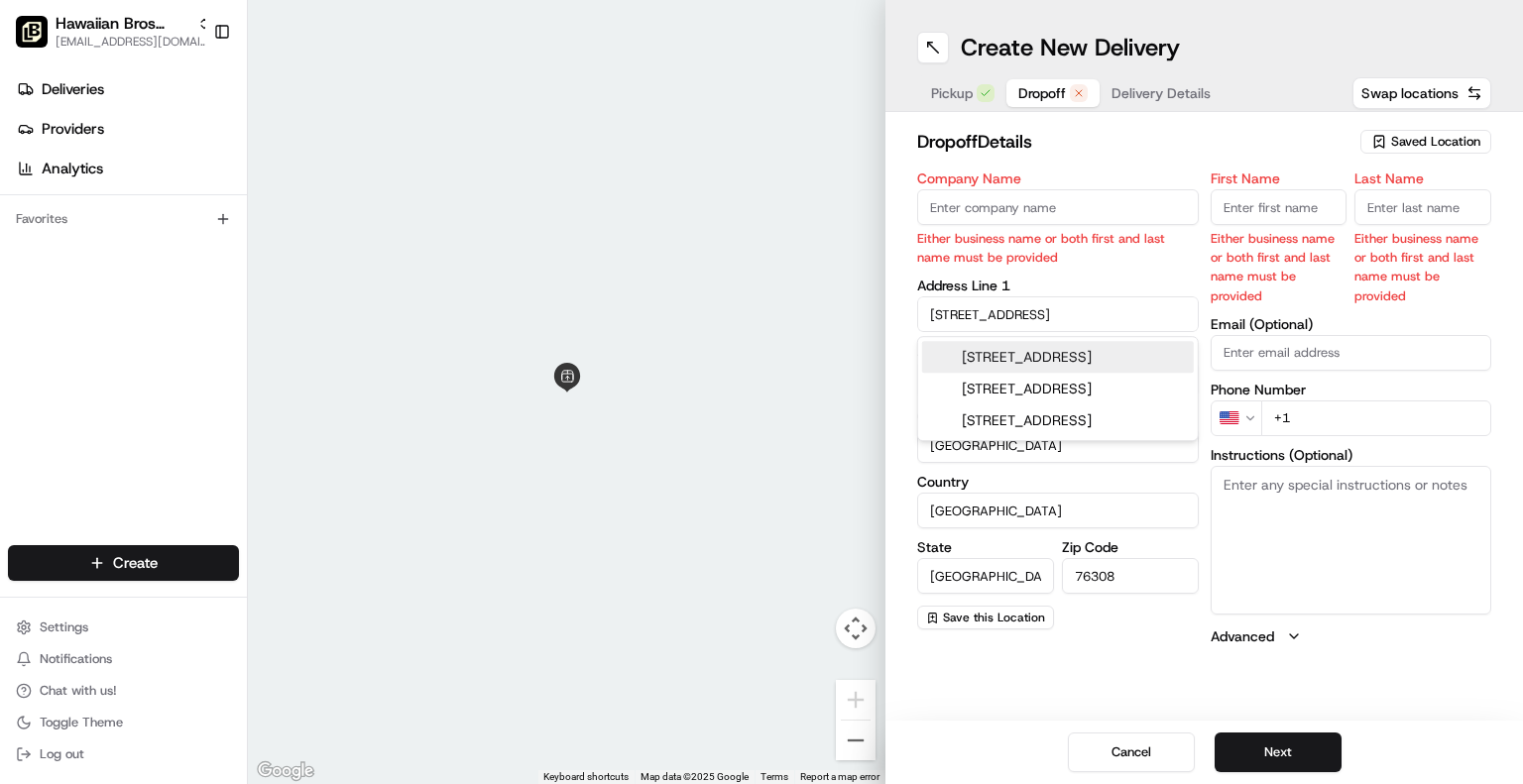 type on "4301 Maplewood Avenue" 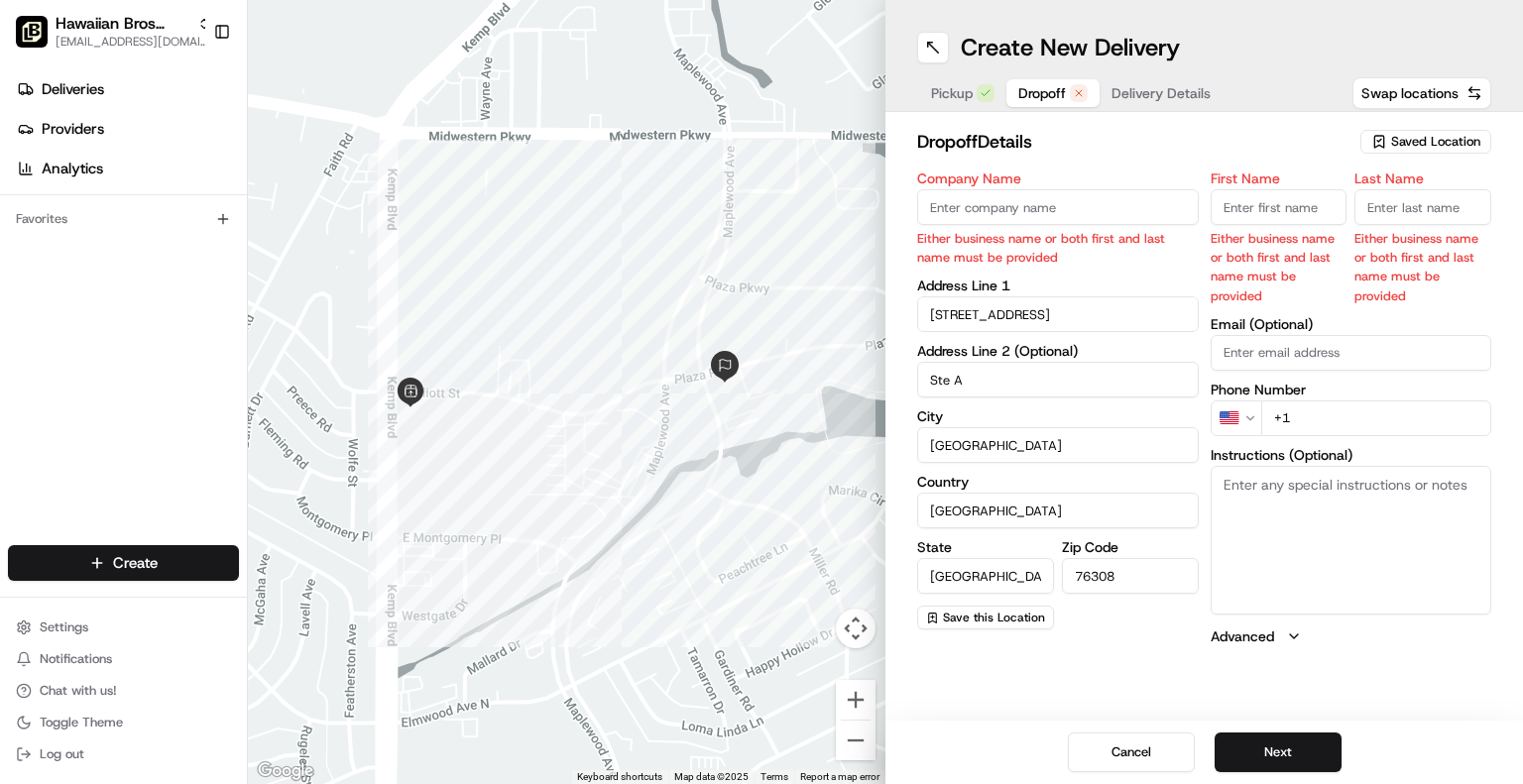 click on "Company Name" at bounding box center [1058, 207] 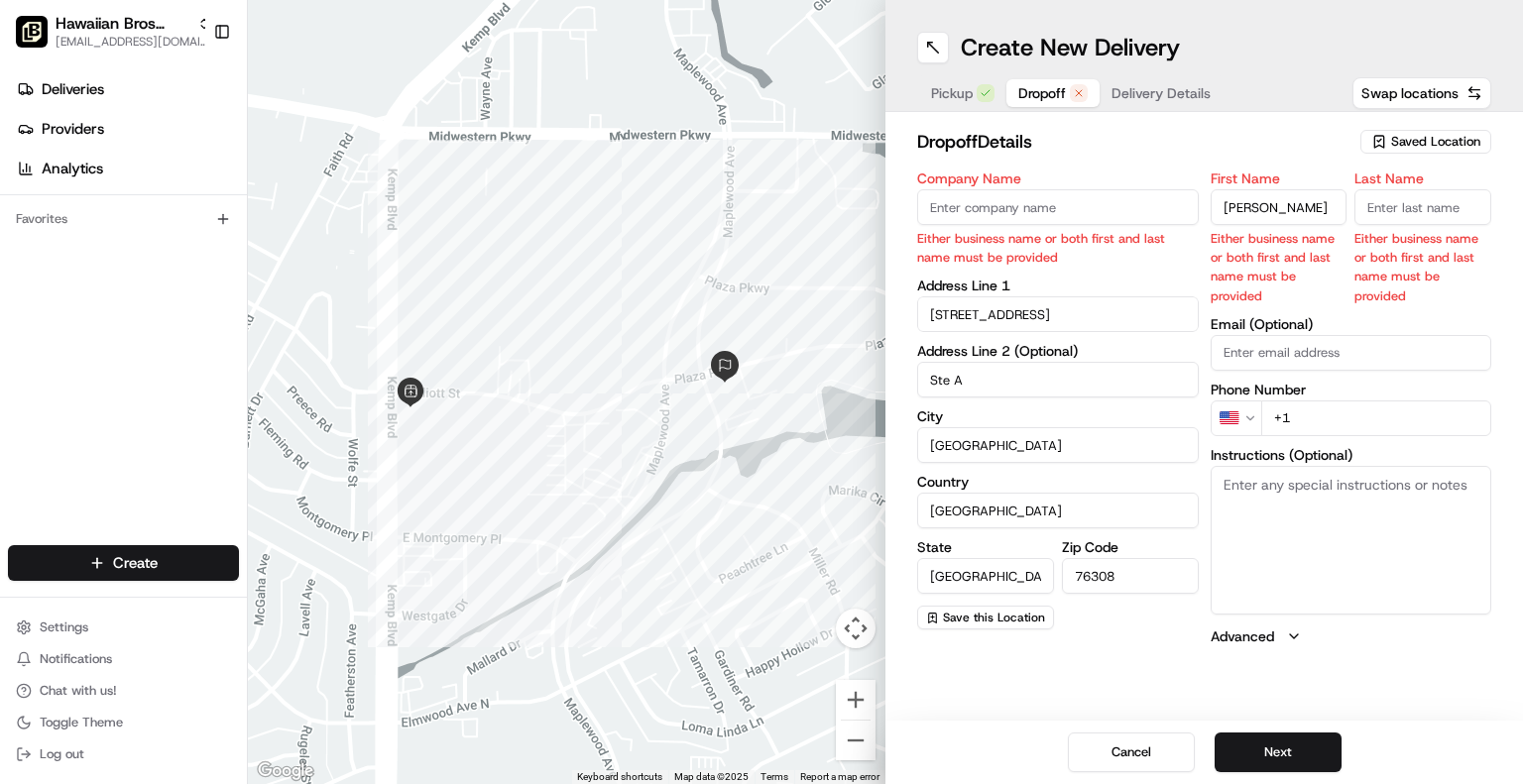 type on "Chad" 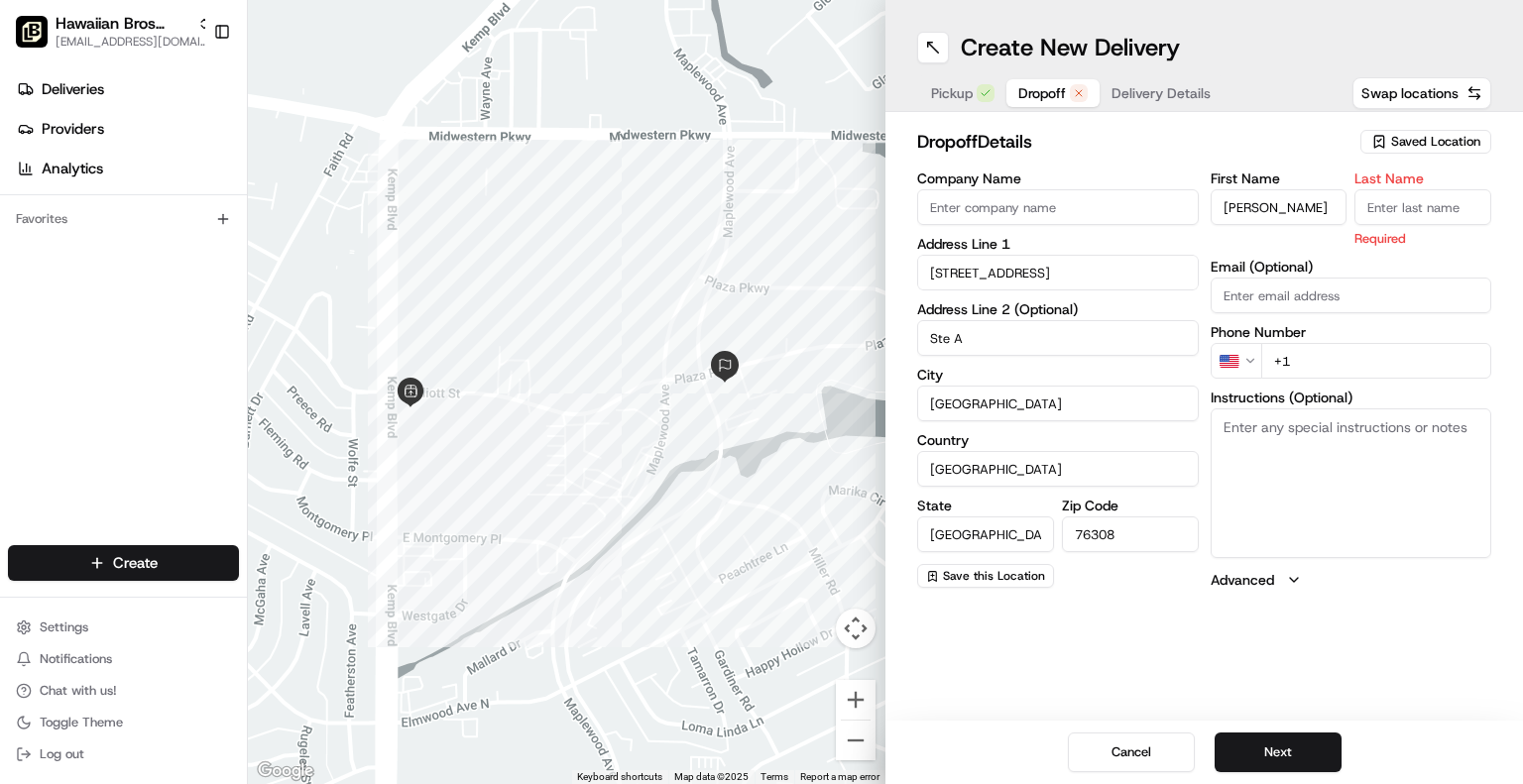 click on "Last Name" at bounding box center (1423, 207) 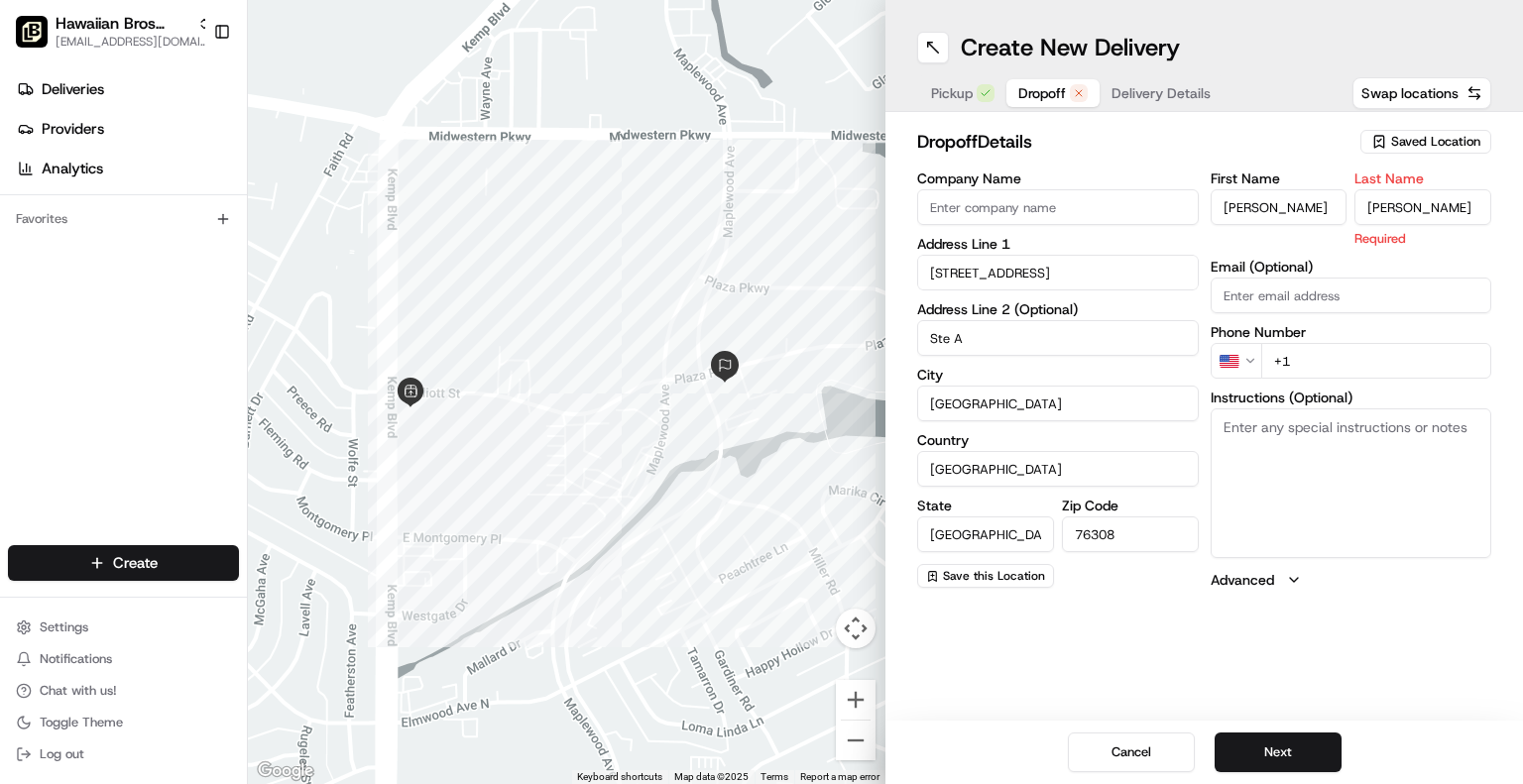 type on "Davis" 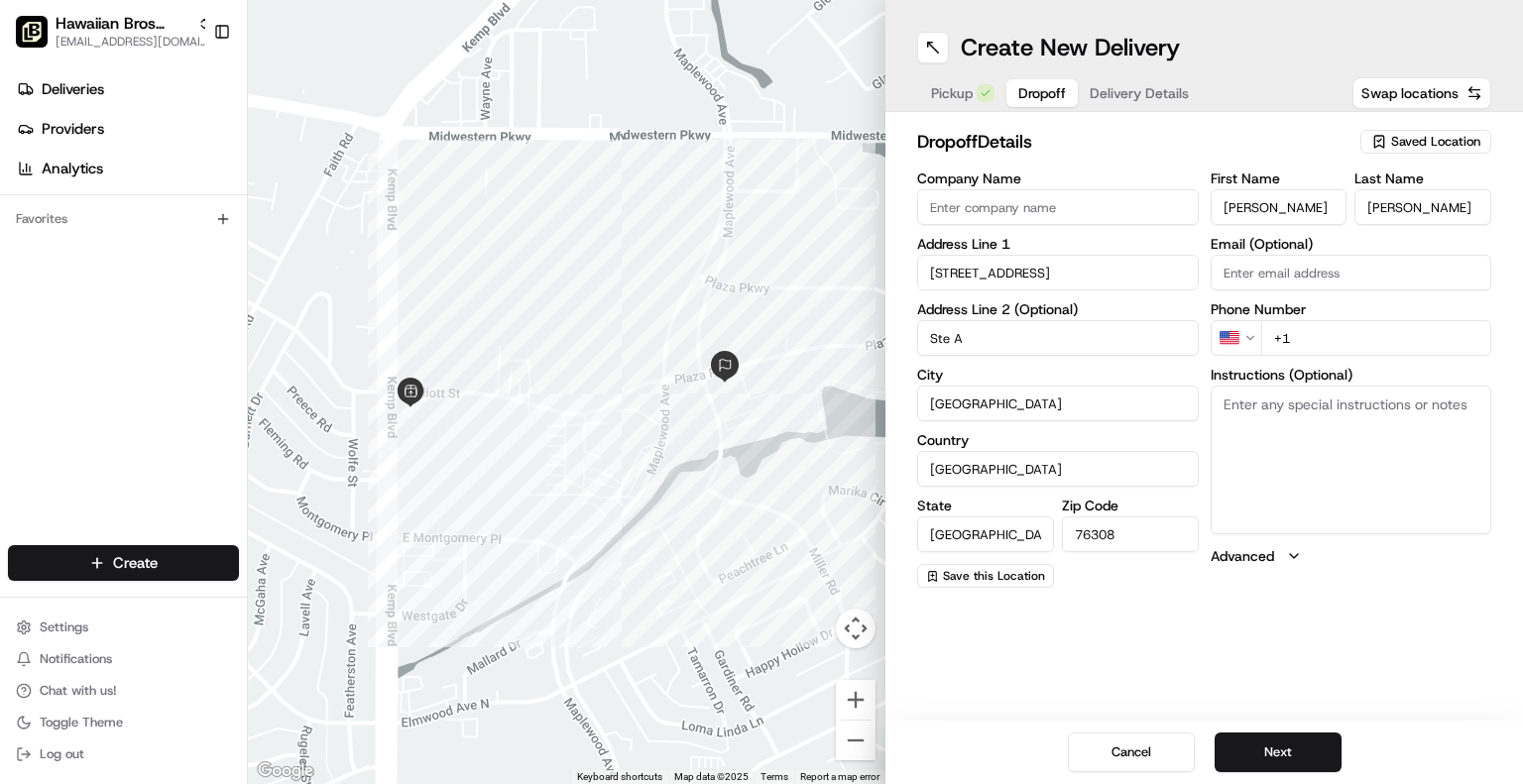 click on "Email (Optional)" at bounding box center (1351, 273) 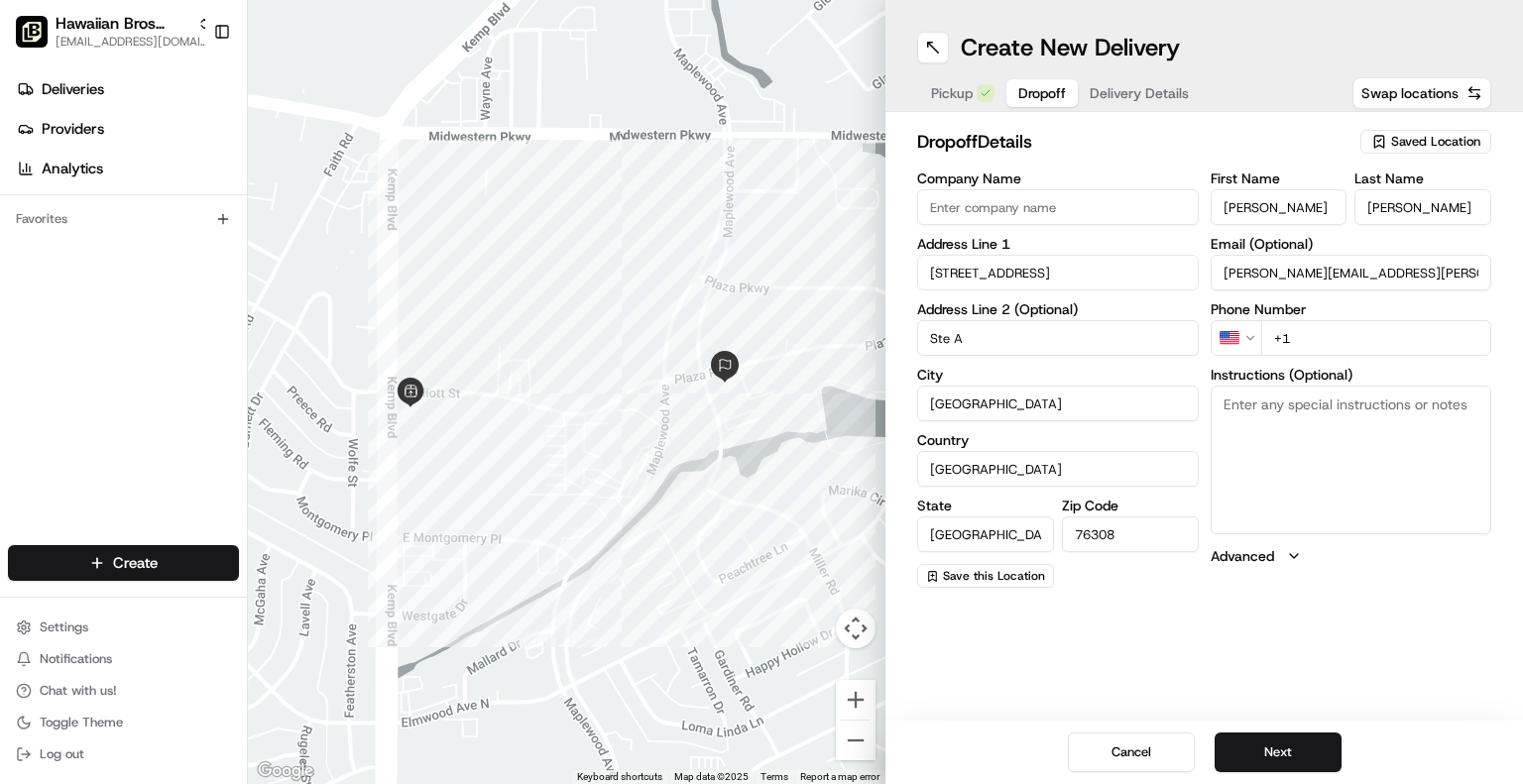 type on "chad.davis@medtronic.com" 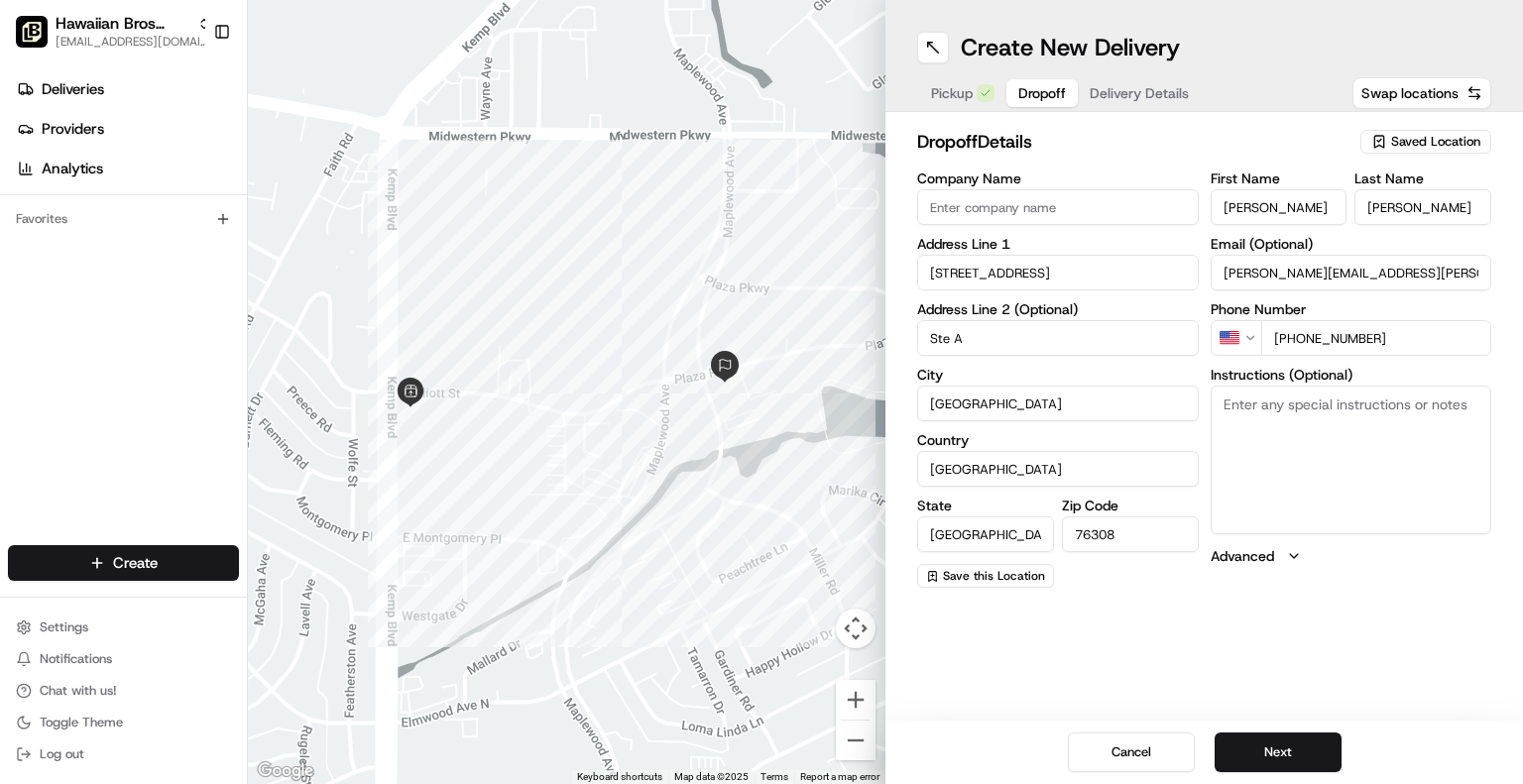type on "+1 940 733 2066" 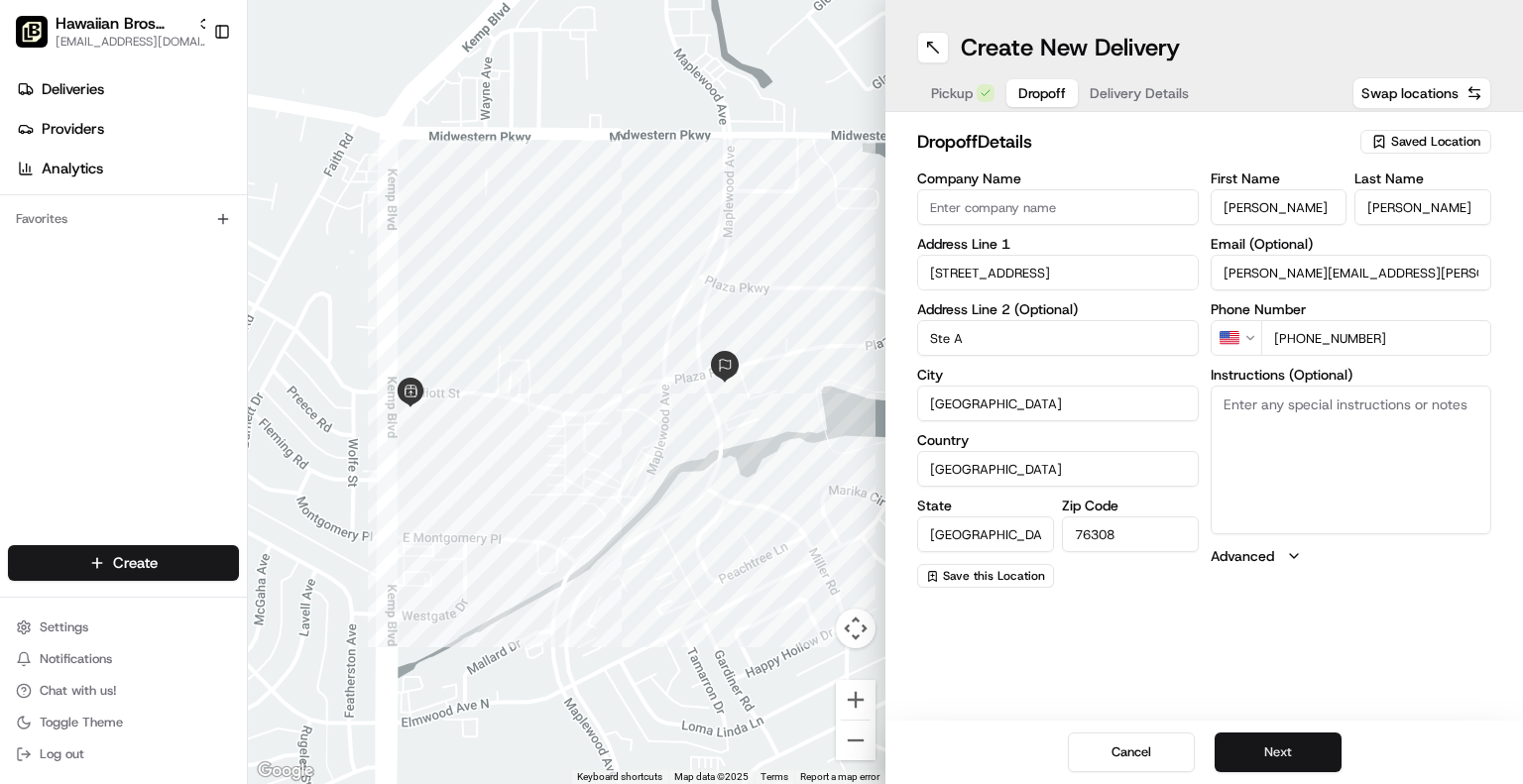 click on "Next" at bounding box center (1278, 752) 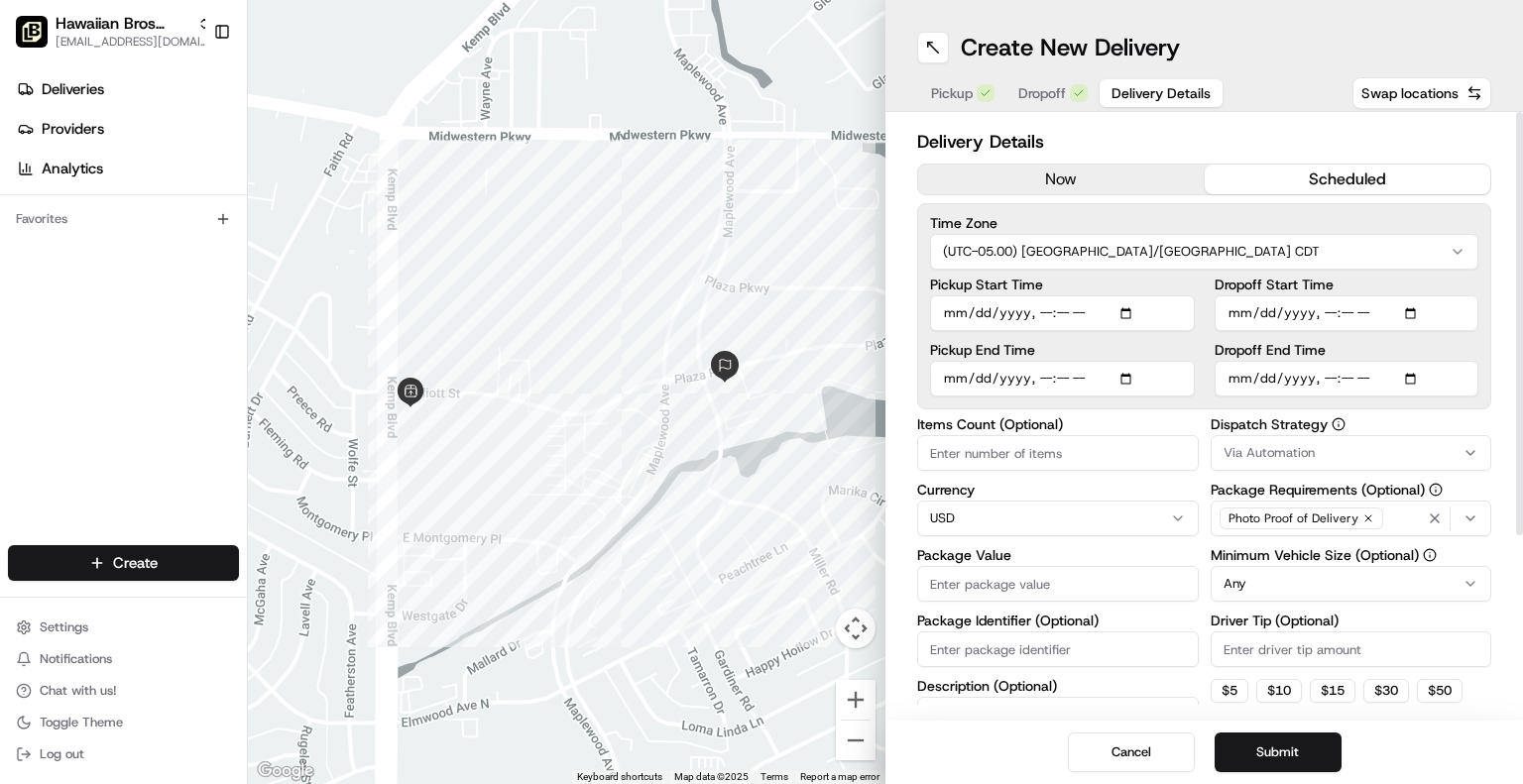click on "scheduled" at bounding box center [1347, 179] 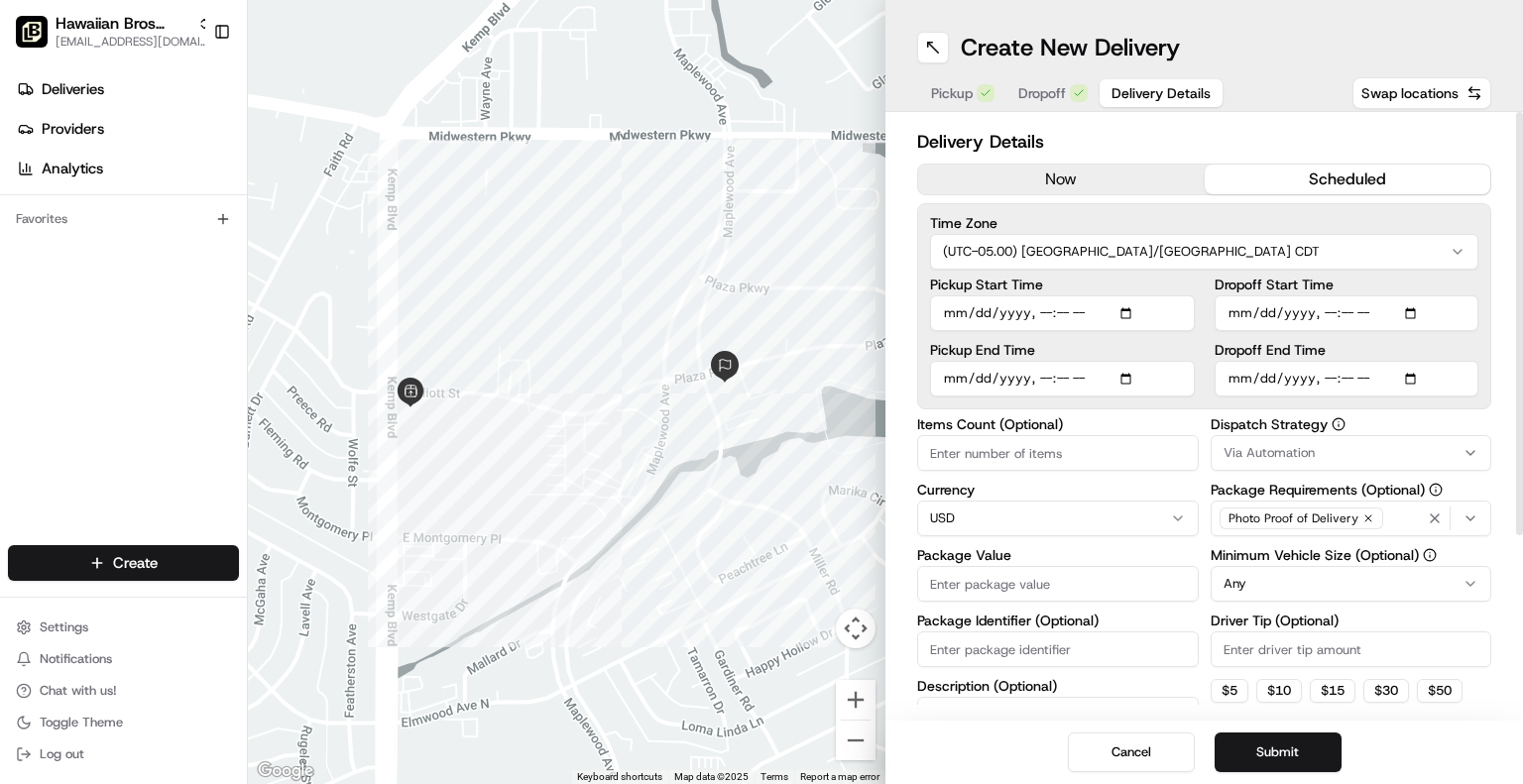 type on "2025-07-14T11:00" 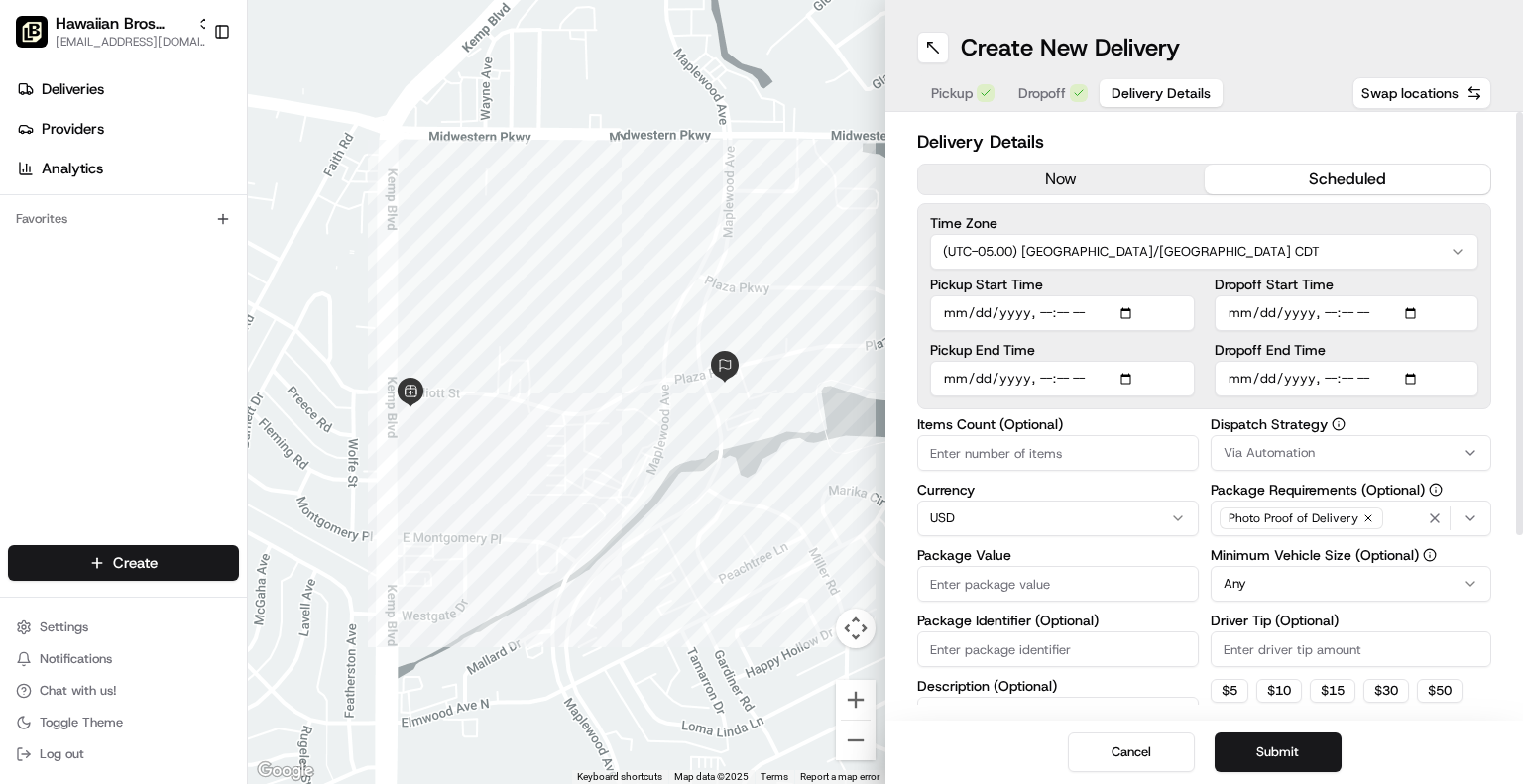 click on "Pickup End Time" at bounding box center (1062, 379) 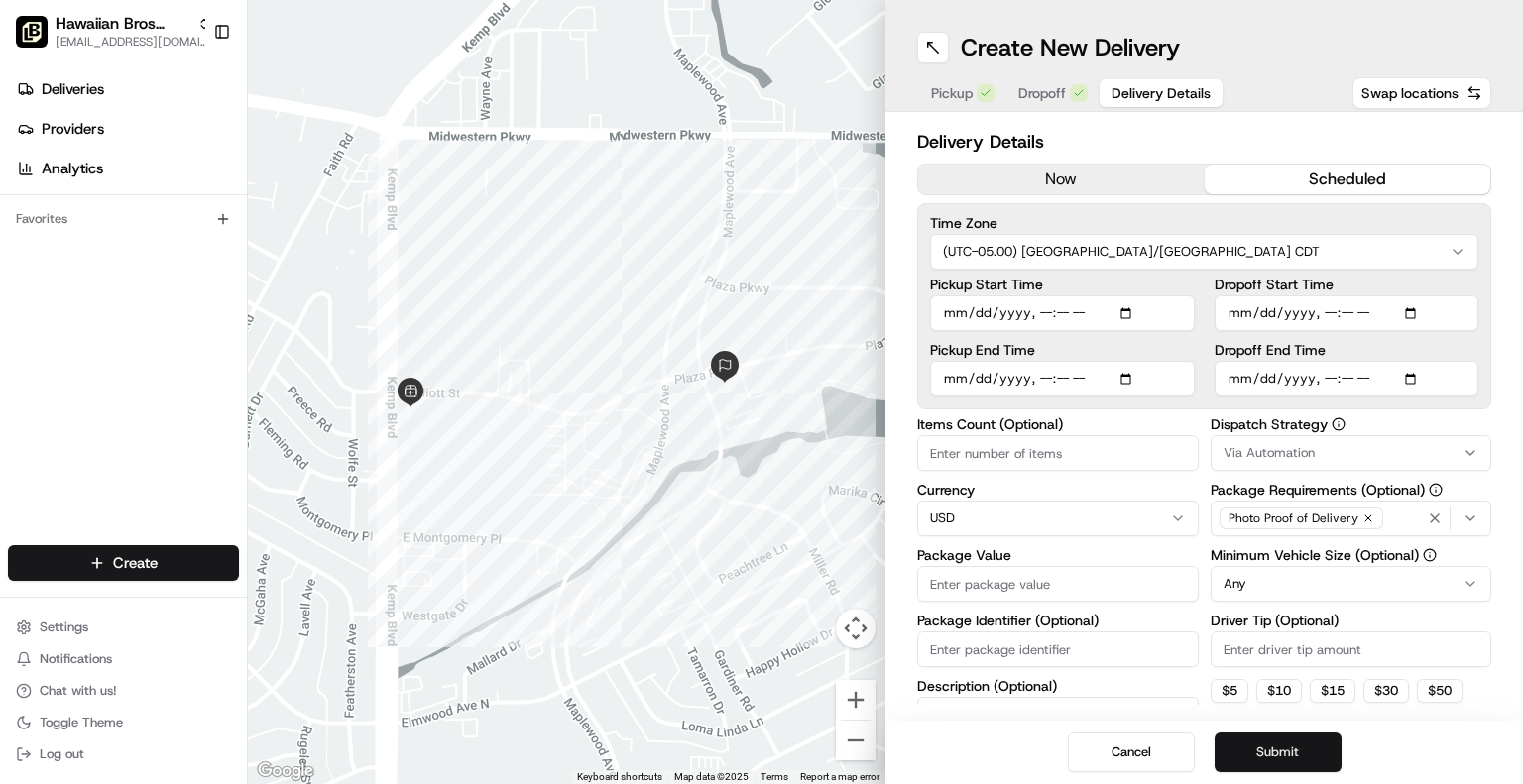 type on "2025-07-14T11:05" 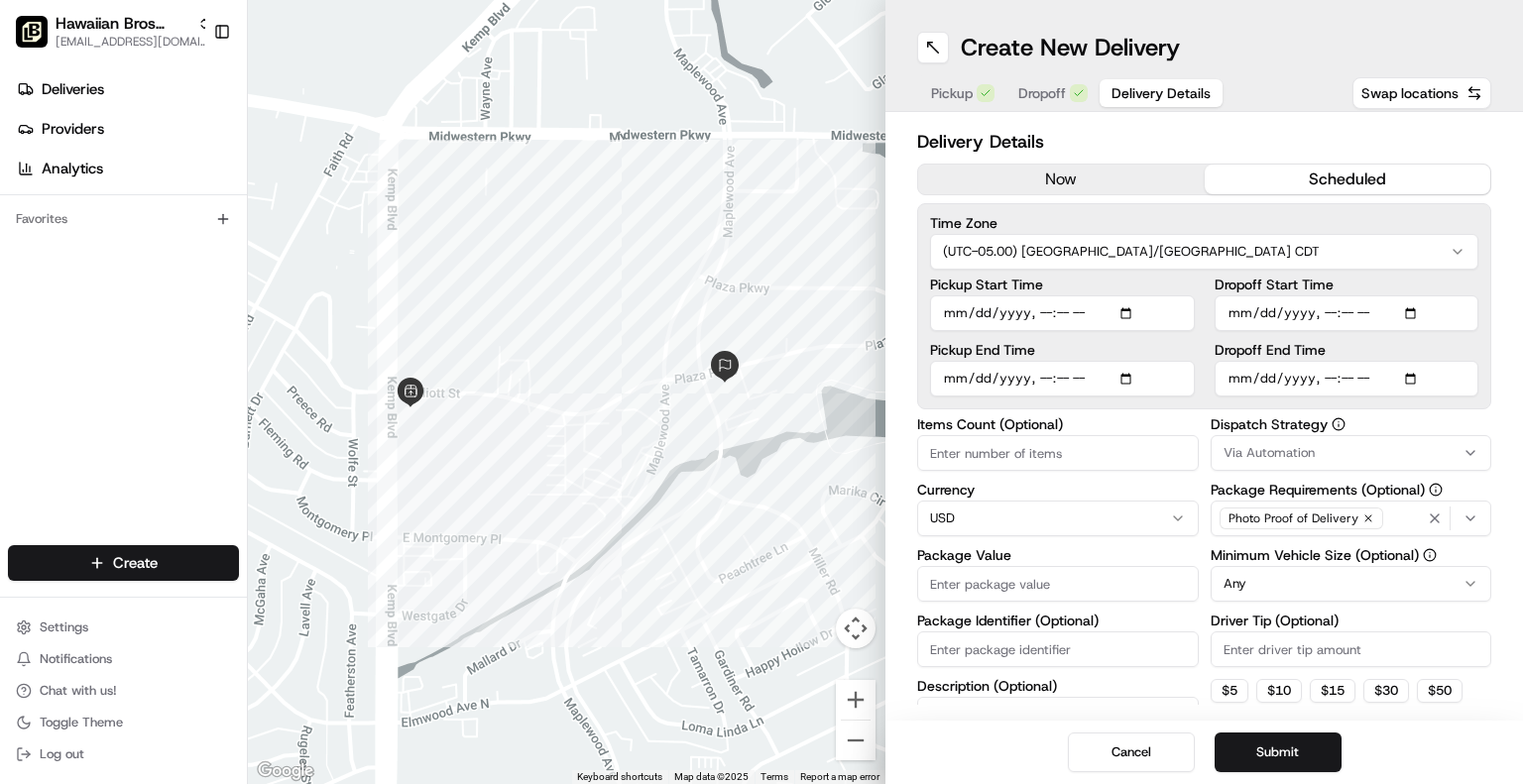 drag, startPoint x: 1281, startPoint y: 760, endPoint x: 1276, endPoint y: 712, distance: 48.25971 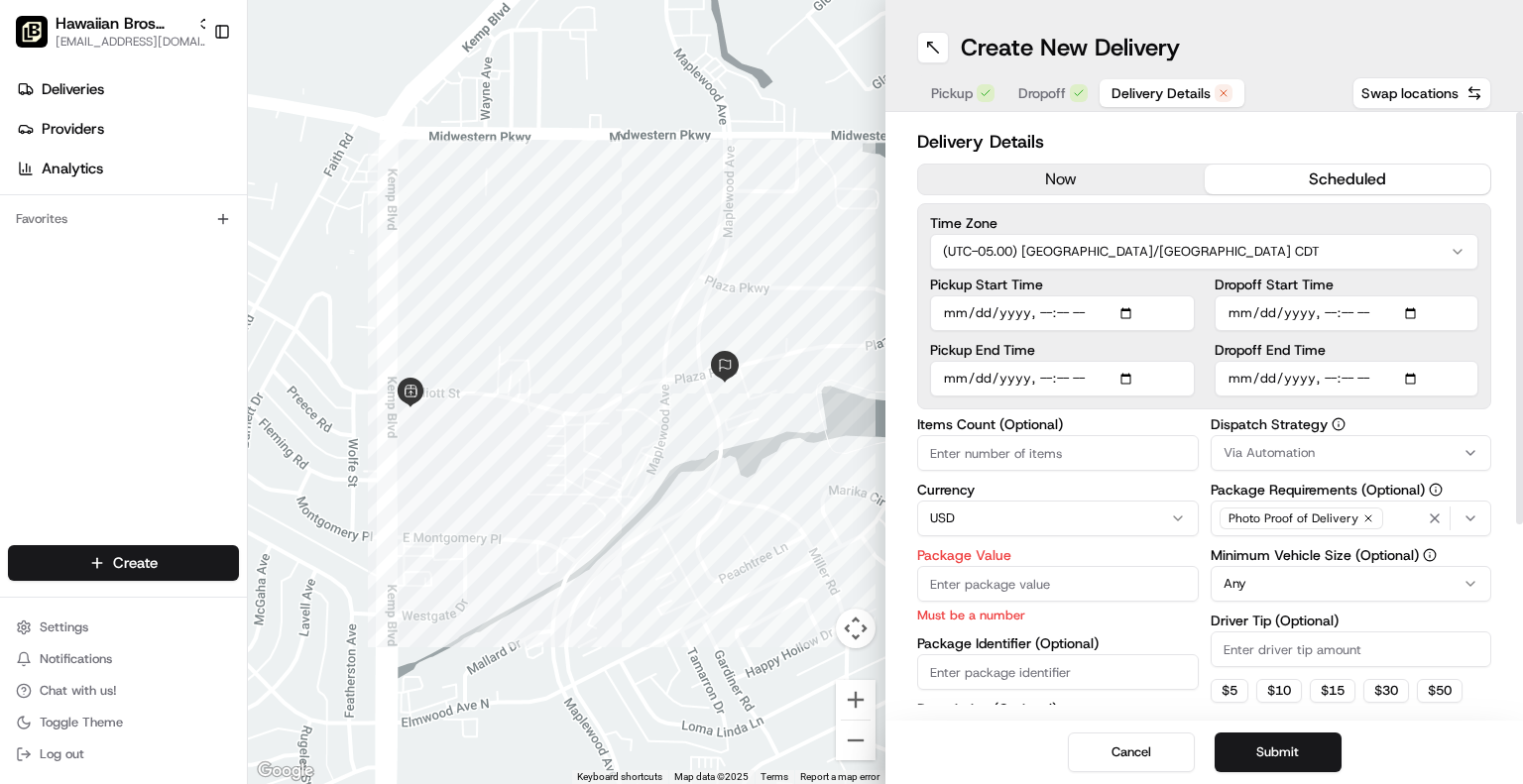 click on "Dropoff Start Time" at bounding box center (1347, 313) 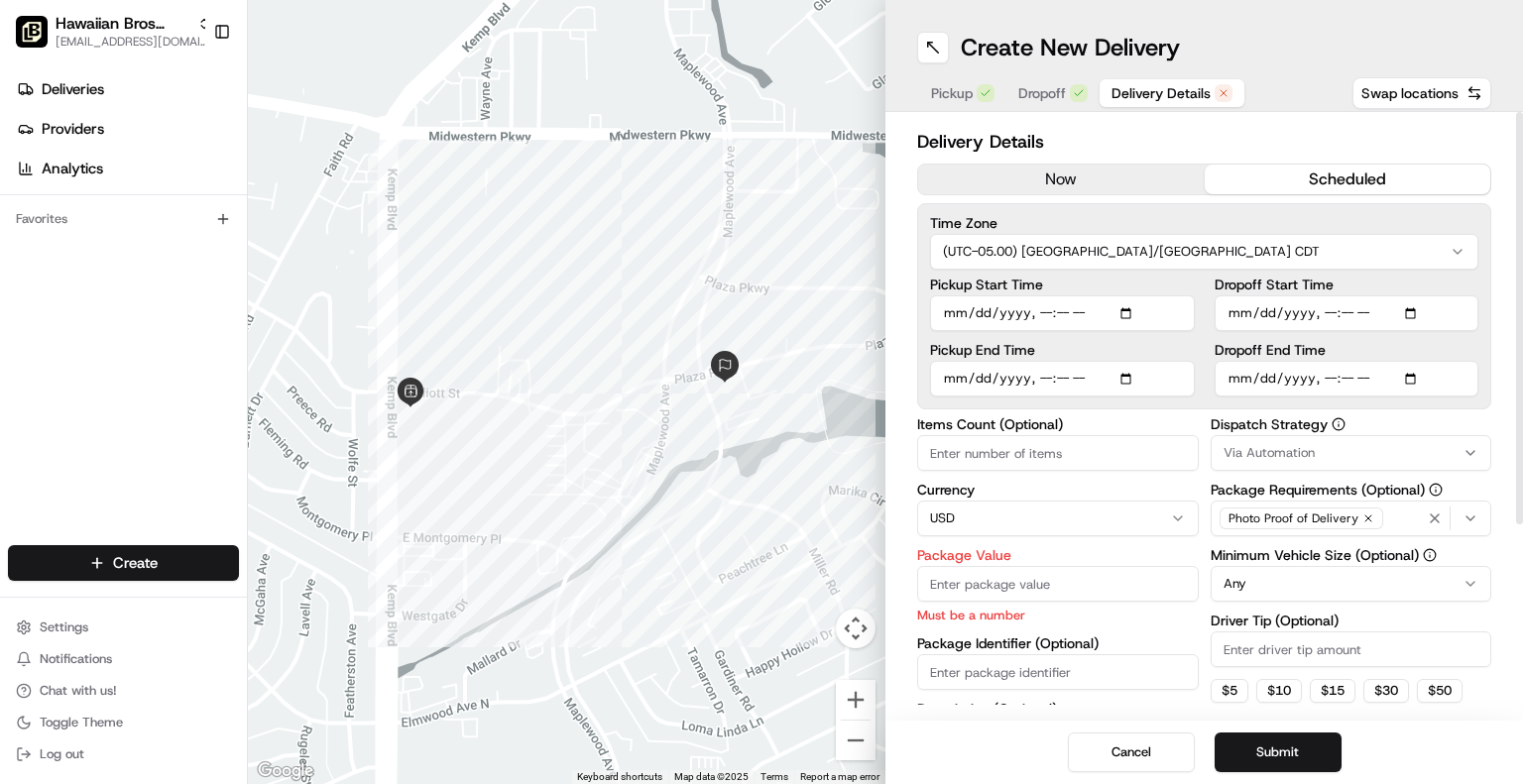 type on "2025-07-14T11:30" 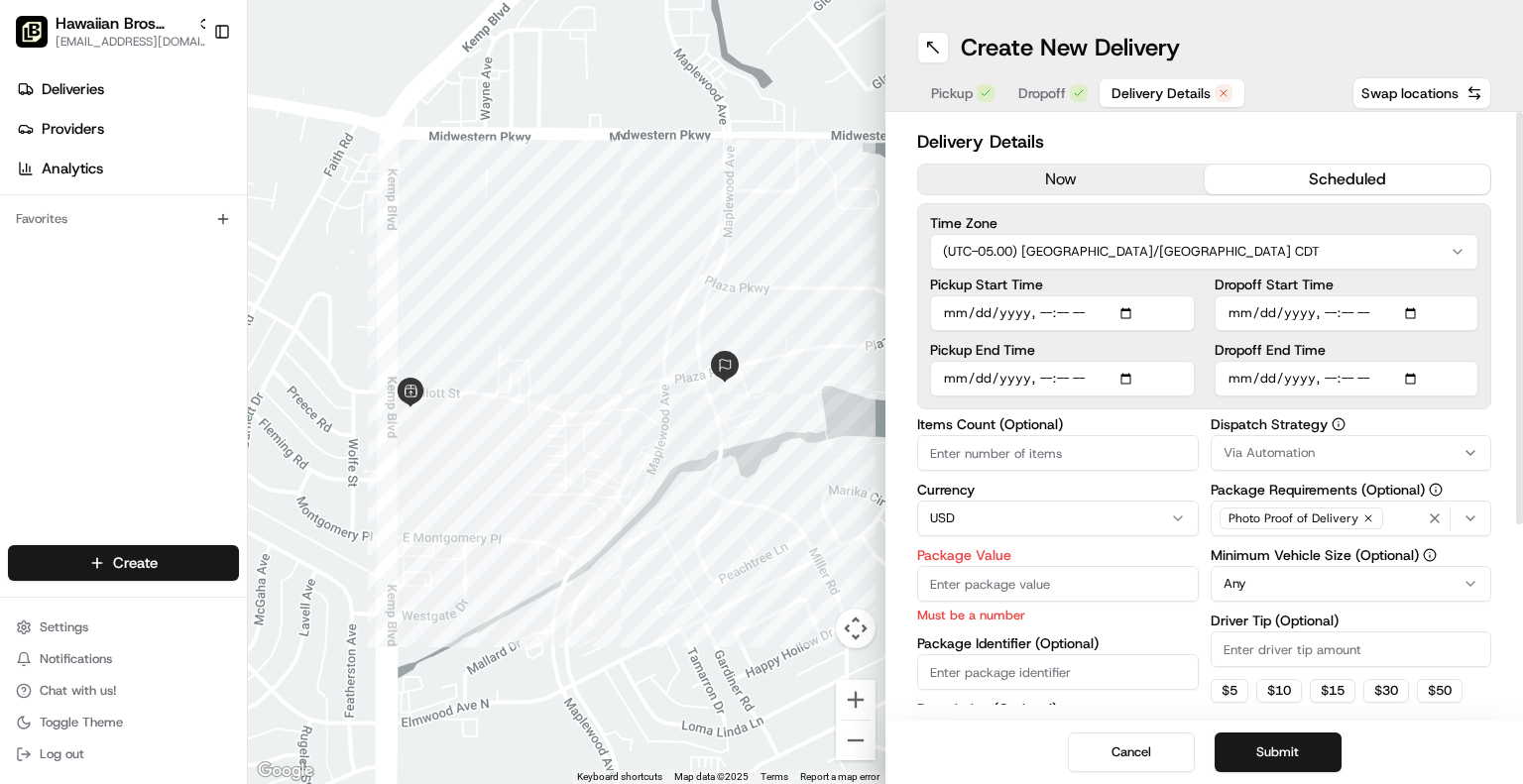 click on "Dropoff End Time" at bounding box center (1347, 379) 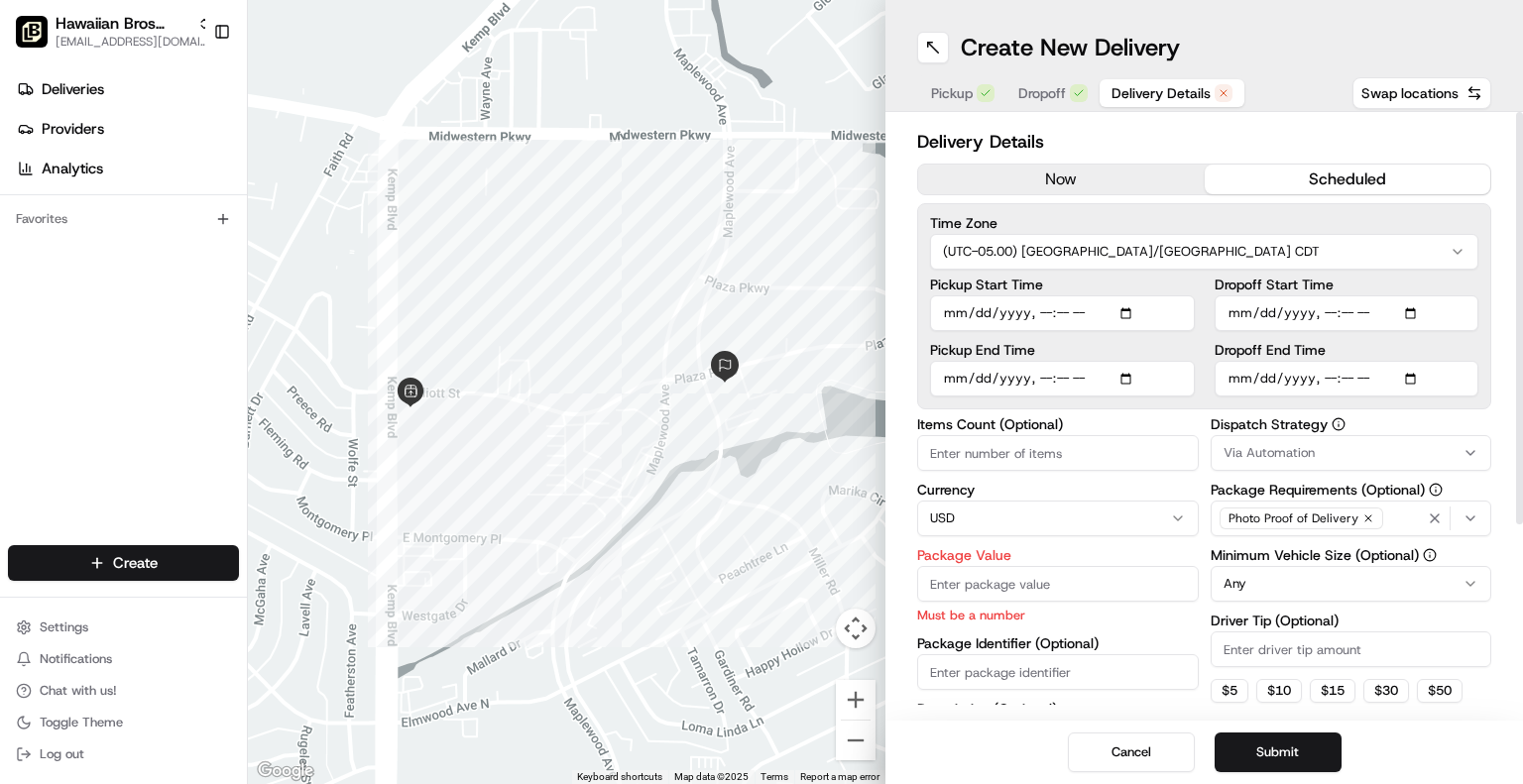 type on "2025-07-14T11:35" 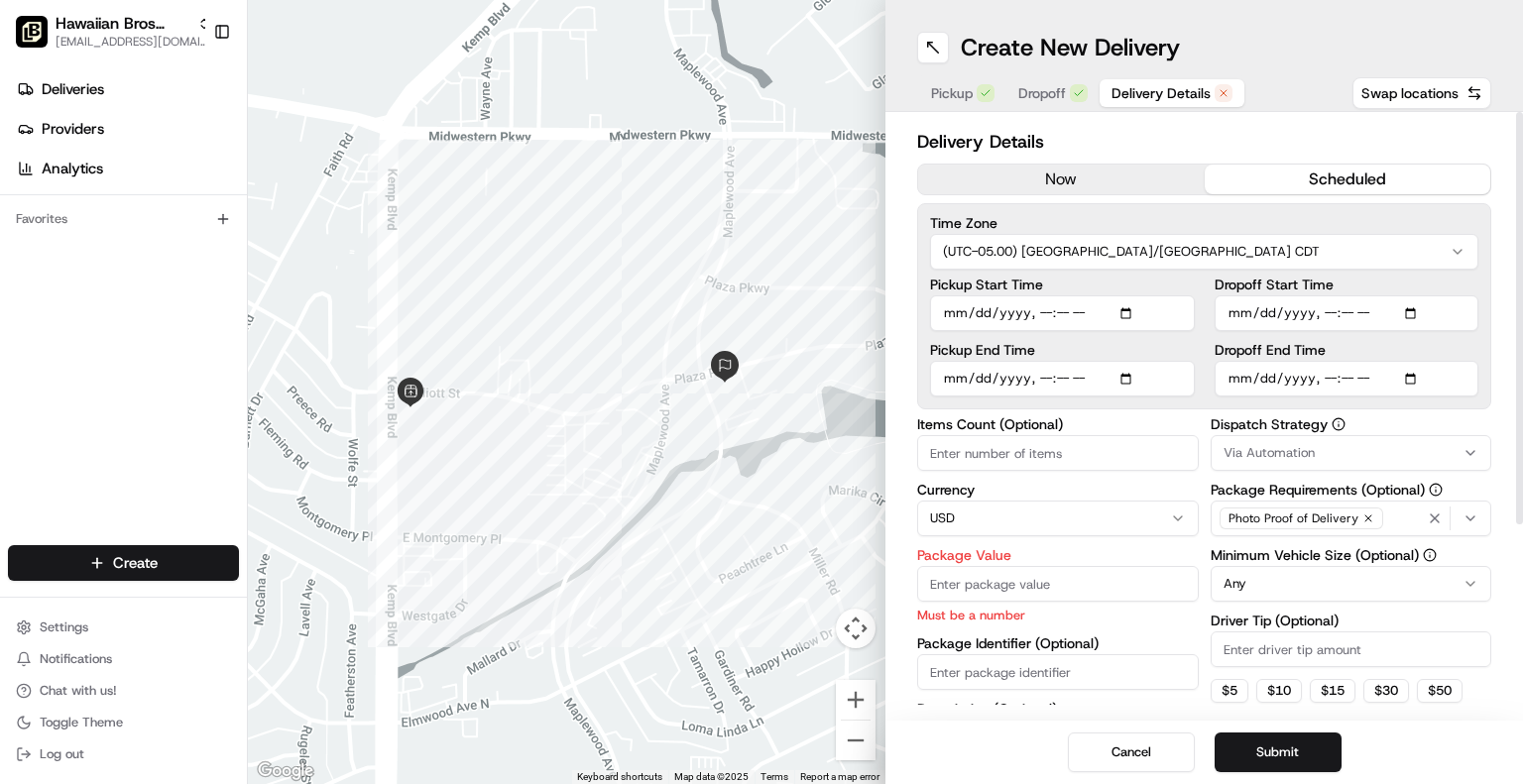 click on "Items Count (Optional)" at bounding box center (1058, 453) 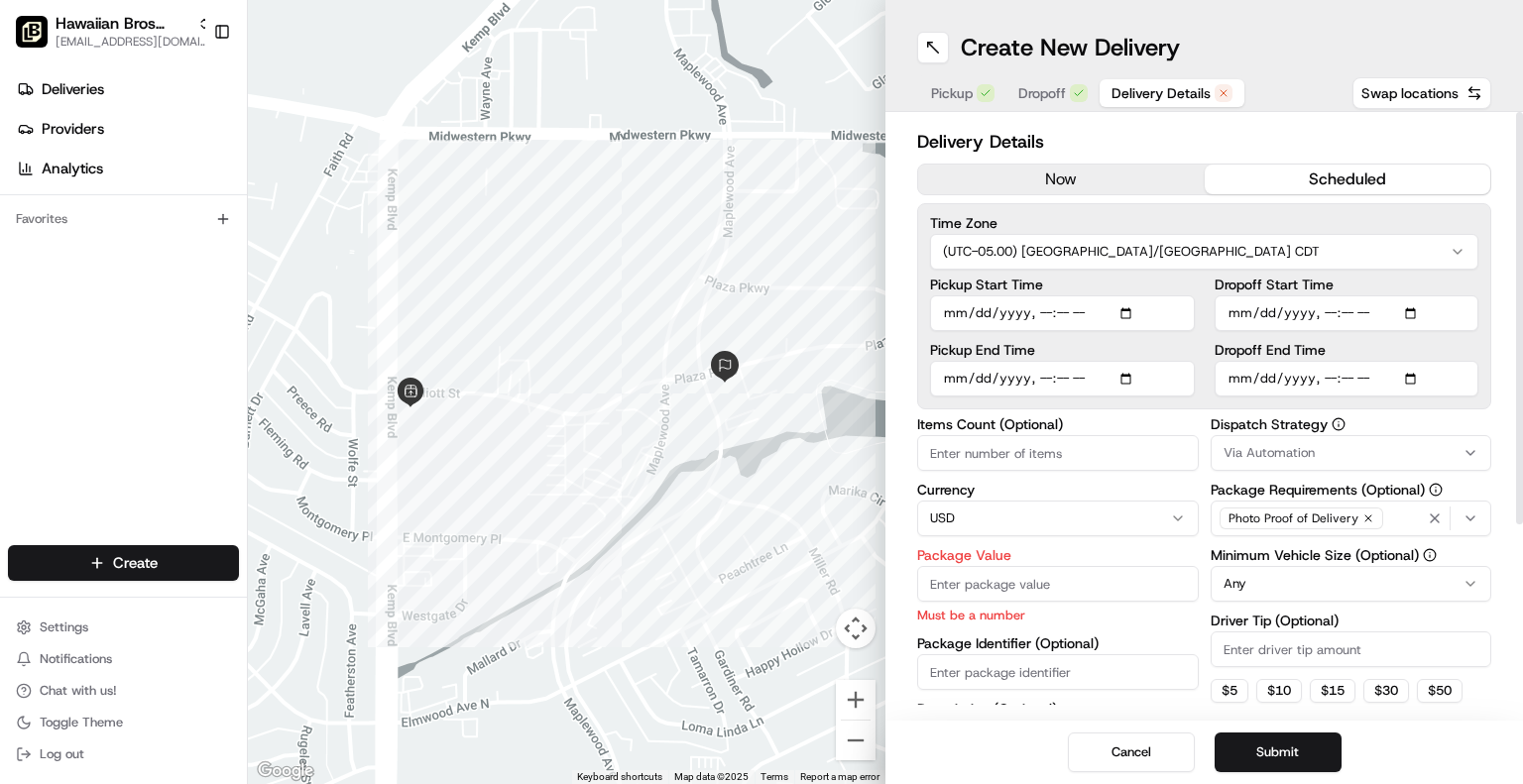 click on "Hawaiian Bros (Allen TX_Stacy) jbaxley@fr.hawaiianbros.com Toggle Sidebar Deliveries Providers Analytics Favorites Main Menu Members & Organization Organization Users Roles Preferences Customization Tracking Orchestration Automations Dispatch Strategy Locations Pickup Locations Dropoff Locations Billing Billing Refund Requests Integrations Notification Triggers Webhooks API Keys Request Logs Create Settings Notifications Chat with us! Toggle Theme Log out ← Move left → Move right ↑ Move up ↓ Move down + Zoom in - Zoom out Home Jump left by 75% End Jump right by 75% Page Up Jump up by 75% Page Down Jump down by 75% Keyboard shortcuts Map Data Map data ©2025 Map data ©2025 100 m  Click to toggle between metric and imperial units Terms Report a map error Create New Delivery Pickup Dropoff Delivery Details Swap locations Delivery Details now scheduled Time Zone (UTC-05.00) America/Chicago CDT Pickup Start Time Pickup End Time Dropoff Start Time Dropoff End Time Items Count (Optional) $" at bounding box center [762, 392] 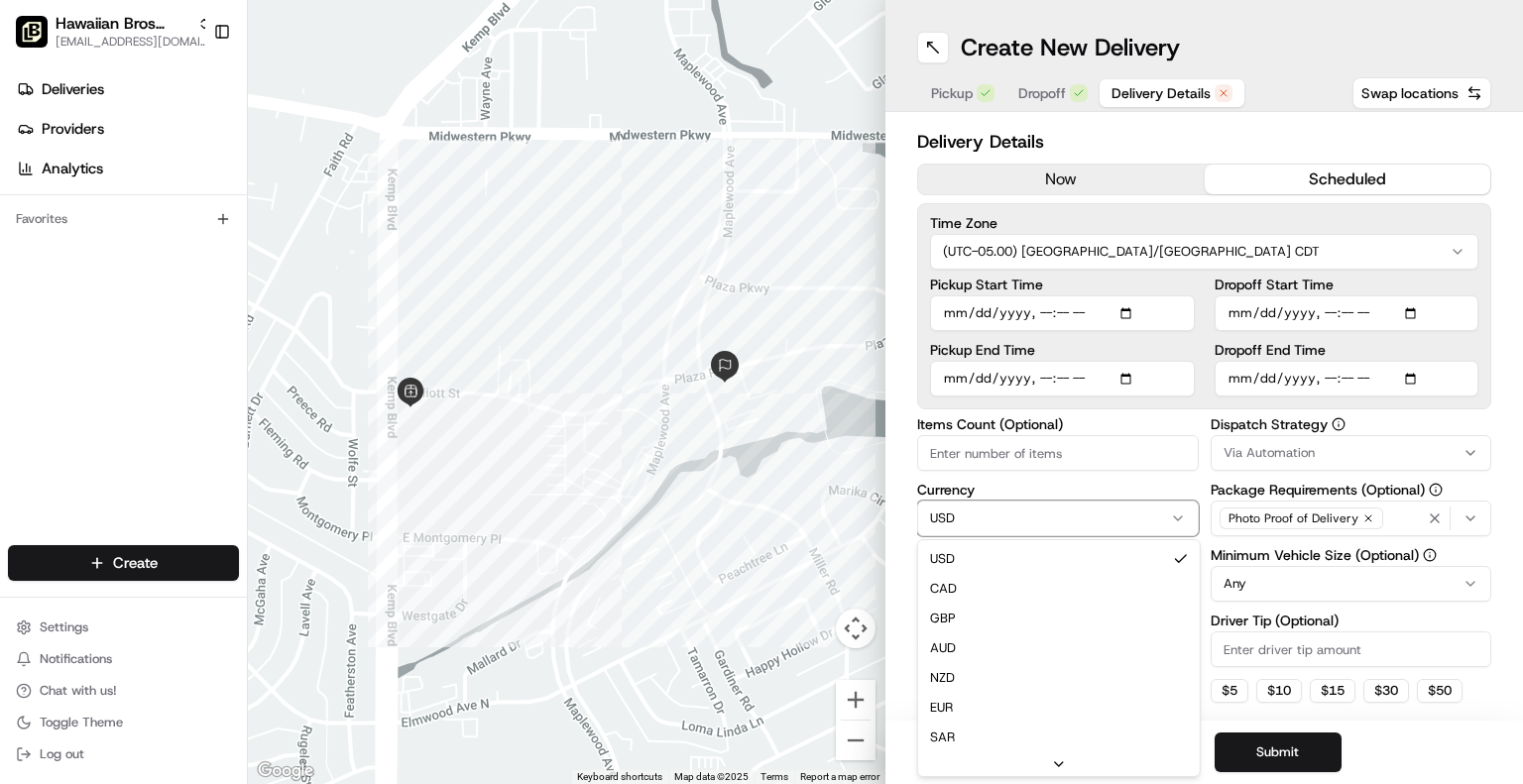 click on "Hawaiian Bros (Allen TX_Stacy) jbaxley@fr.hawaiianbros.com Toggle Sidebar Deliveries Providers Analytics Favorites Main Menu Members & Organization Organization Users Roles Preferences Customization Tracking Orchestration Automations Dispatch Strategy Locations Pickup Locations Dropoff Locations Billing Billing Refund Requests Integrations Notification Triggers Webhooks API Keys Request Logs Create Settings Notifications Chat with us! Toggle Theme Log out ← Move left → Move right ↑ Move up ↓ Move down + Zoom in - Zoom out Home Jump left by 75% End Jump right by 75% Page Up Jump up by 75% Page Down Jump down by 75% Keyboard shortcuts Map Data Map data ©2025 Map data ©2025 100 m  Click to toggle between metric and imperial units Terms Report a map error Create New Delivery Pickup Dropoff Delivery Details Swap locations Delivery Details now scheduled Time Zone (UTC-05.00) America/Chicago CDT Pickup Start Time Pickup End Time Dropoff Start Time Dropoff End Time Items Count (Optional) $" at bounding box center (762, 392) 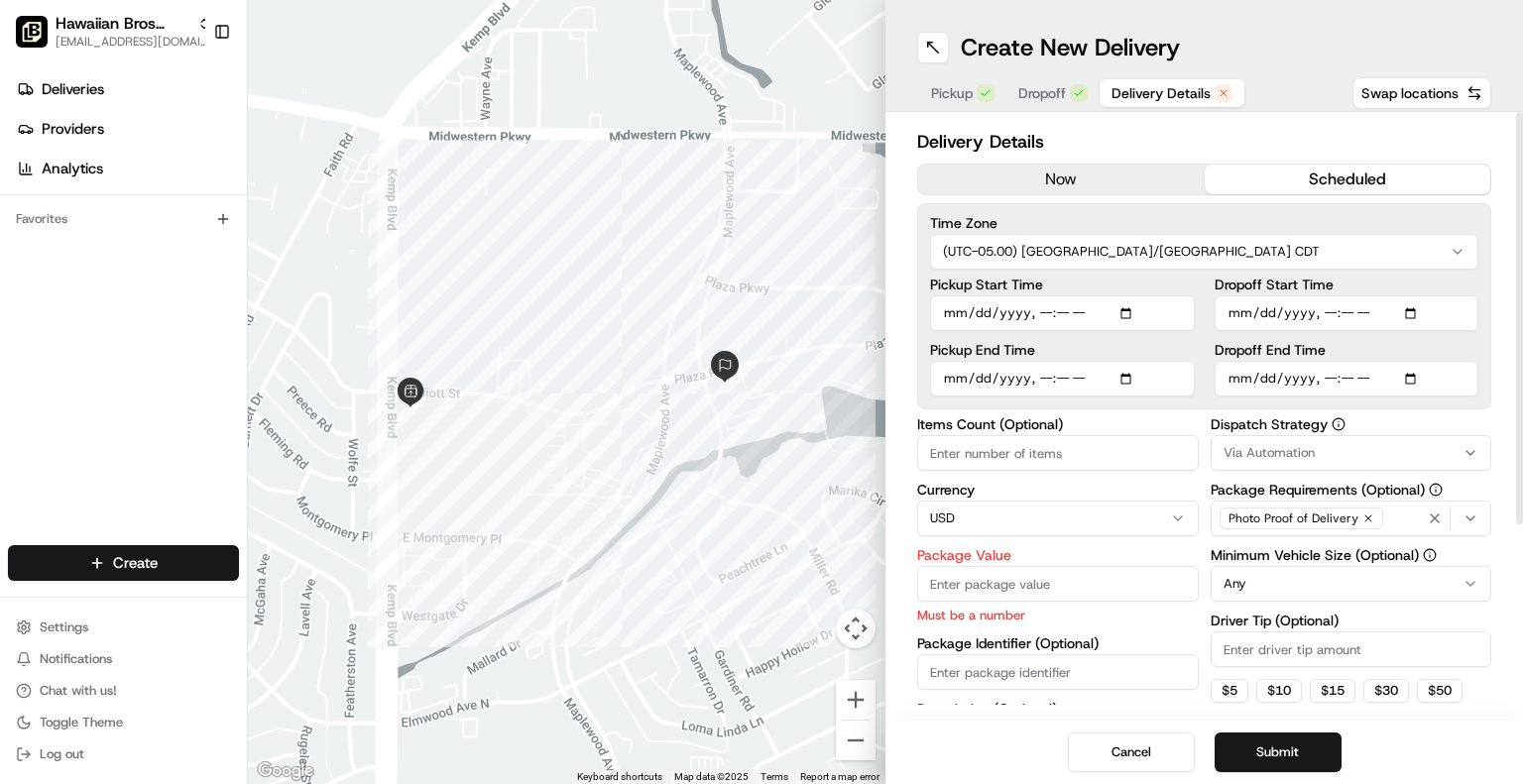 click on "Package Value" at bounding box center (1058, 584) 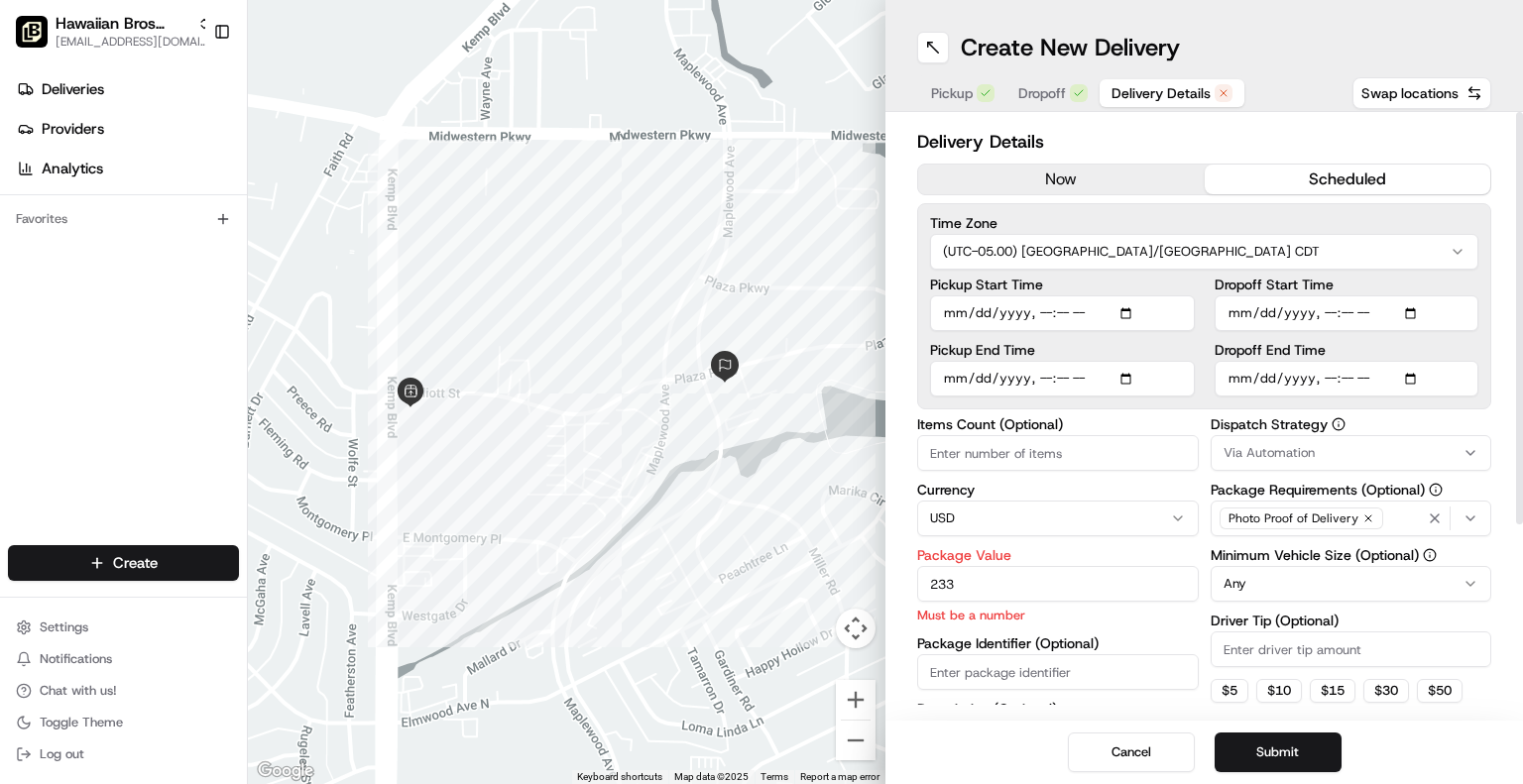 type on "233" 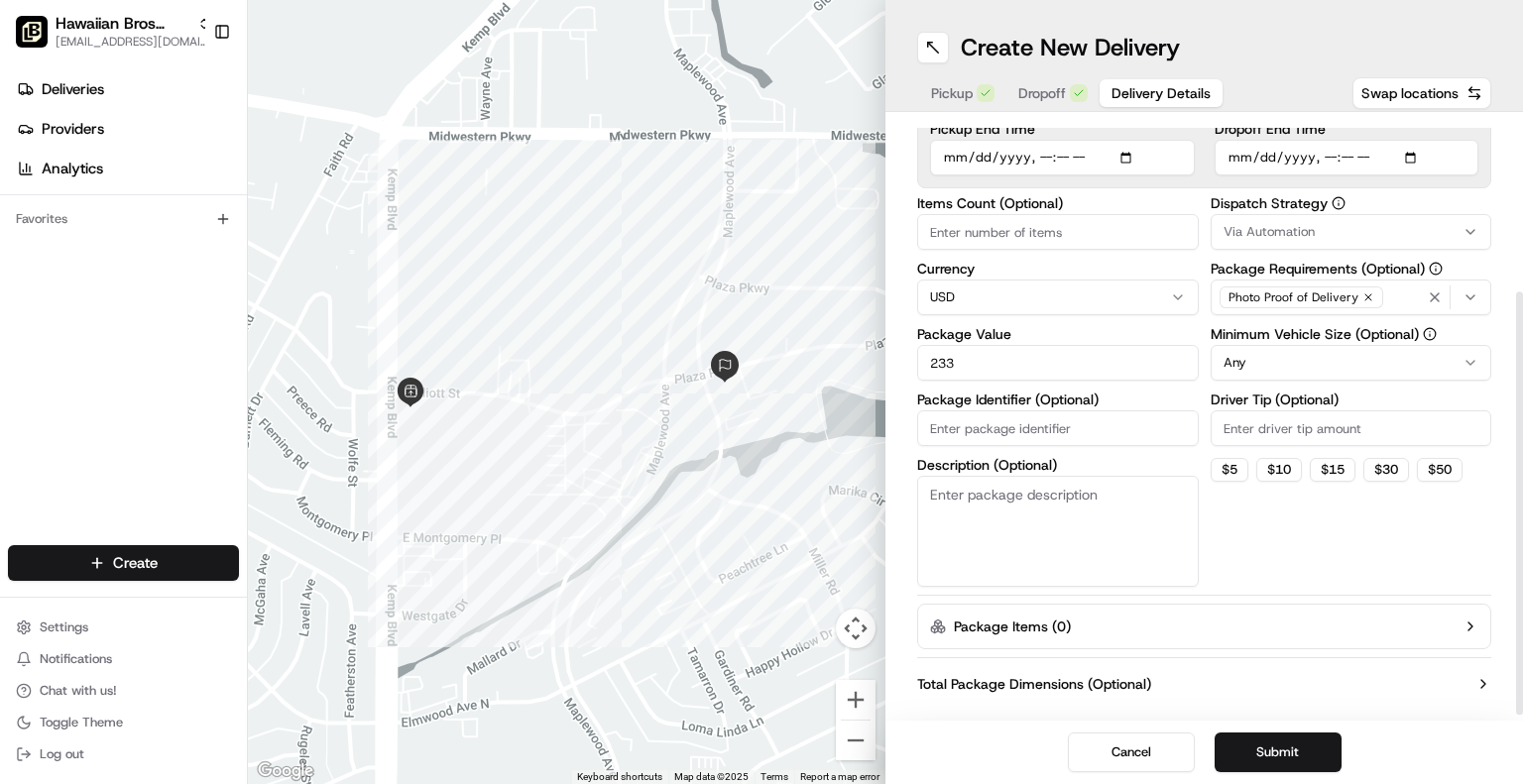 scroll, scrollTop: 253, scrollLeft: 0, axis: vertical 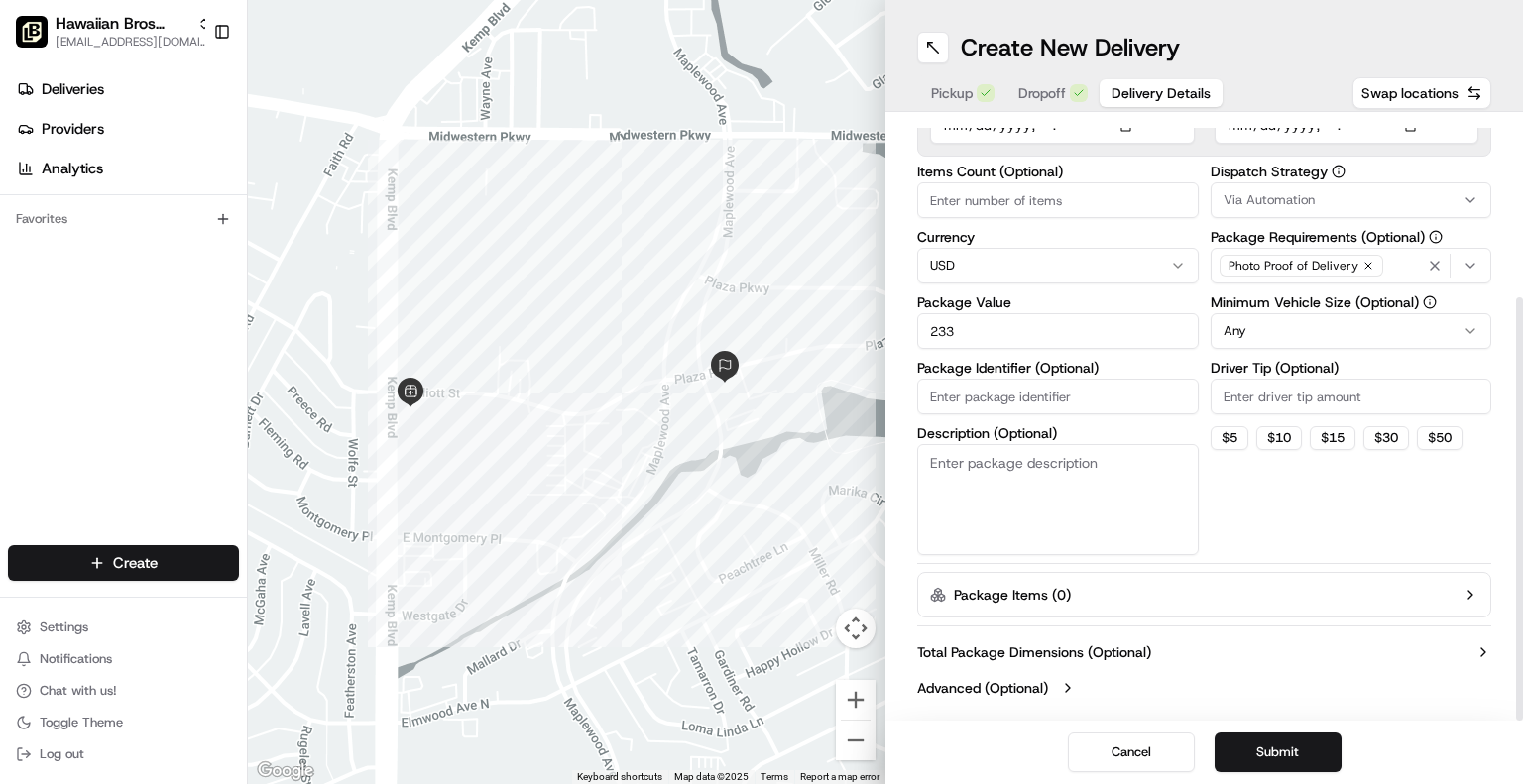 drag, startPoint x: 1518, startPoint y: 442, endPoint x: 1522, endPoint y: 681, distance: 239.03347 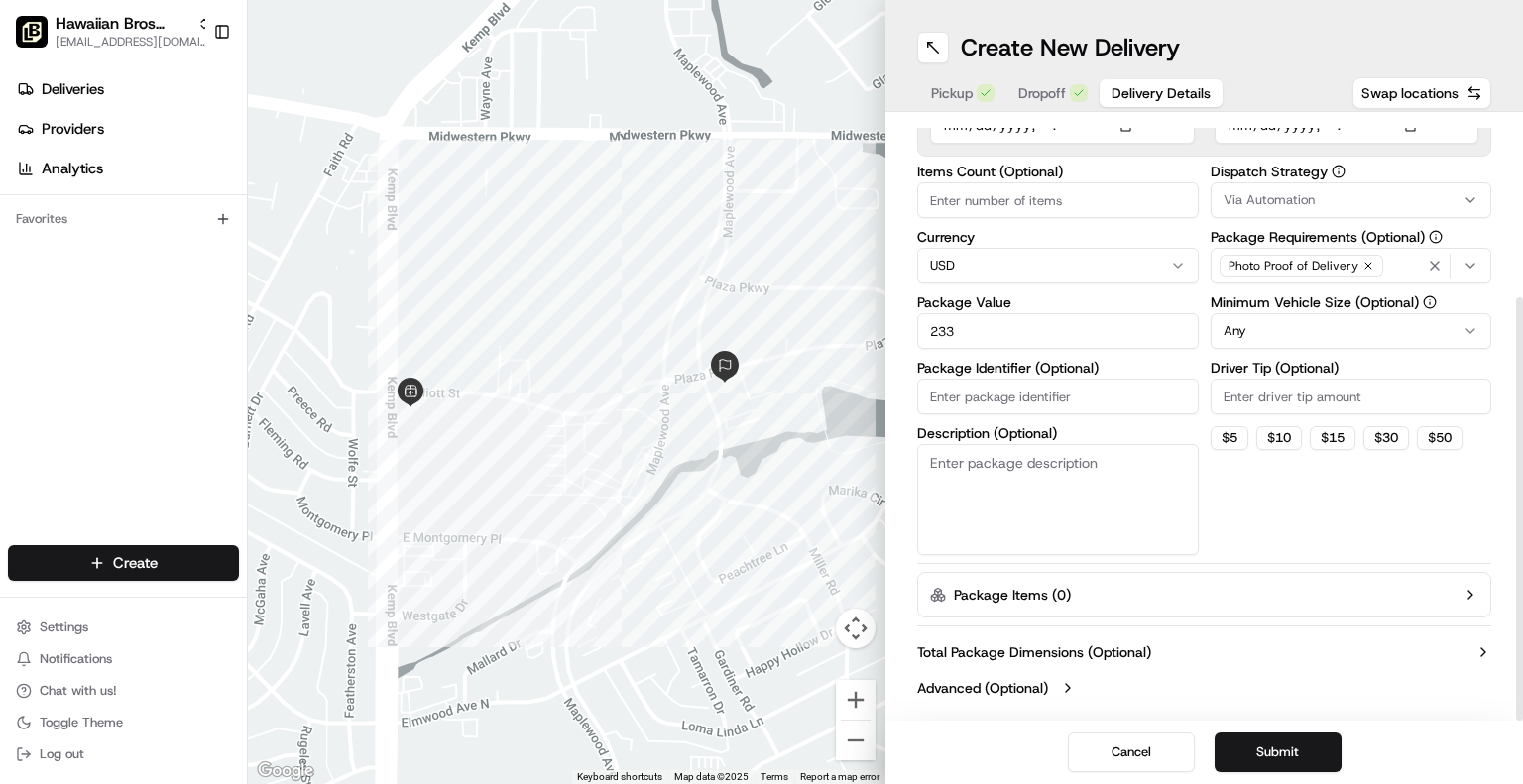 click at bounding box center [1519, 508] 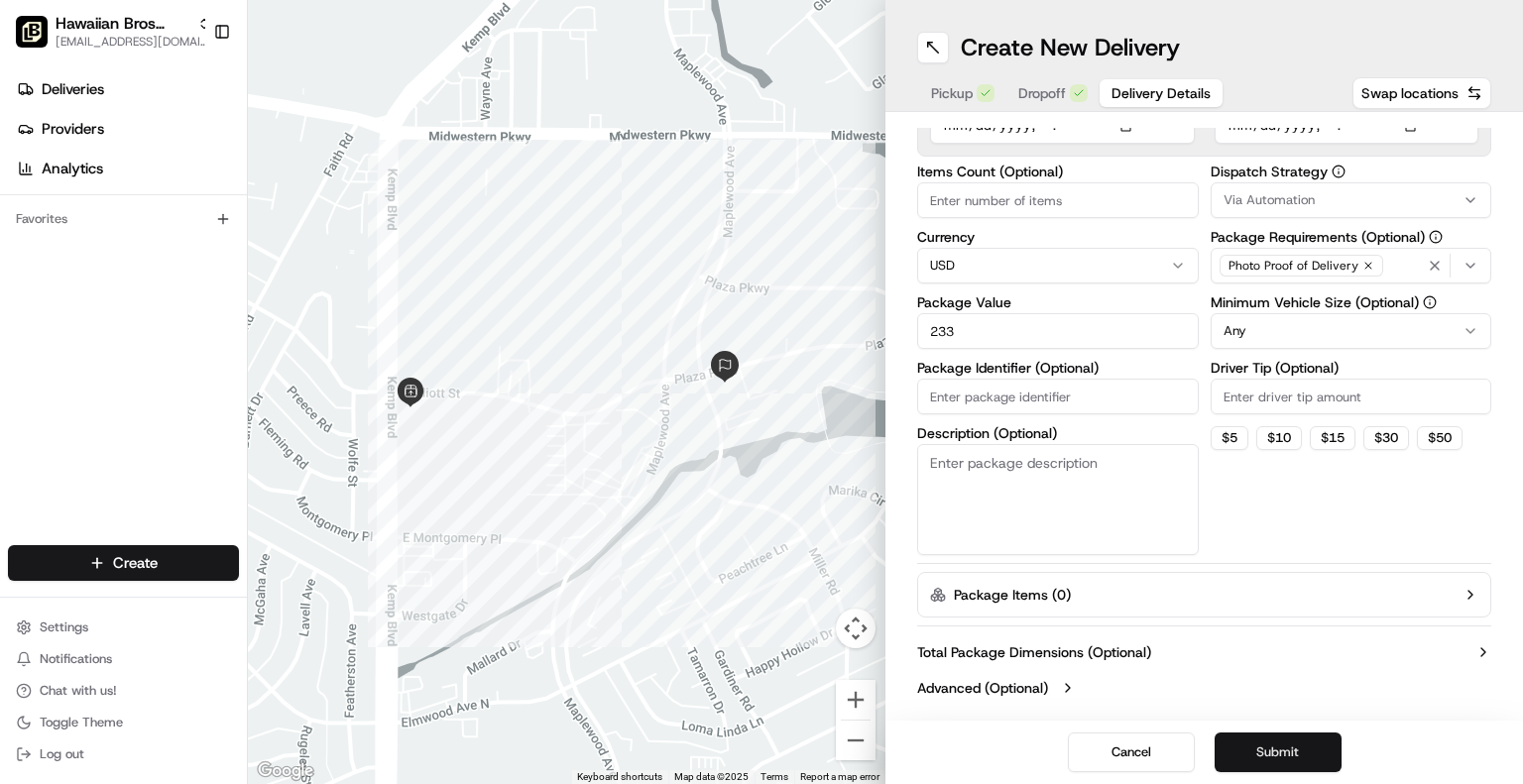 click on "Submit" at bounding box center (1278, 752) 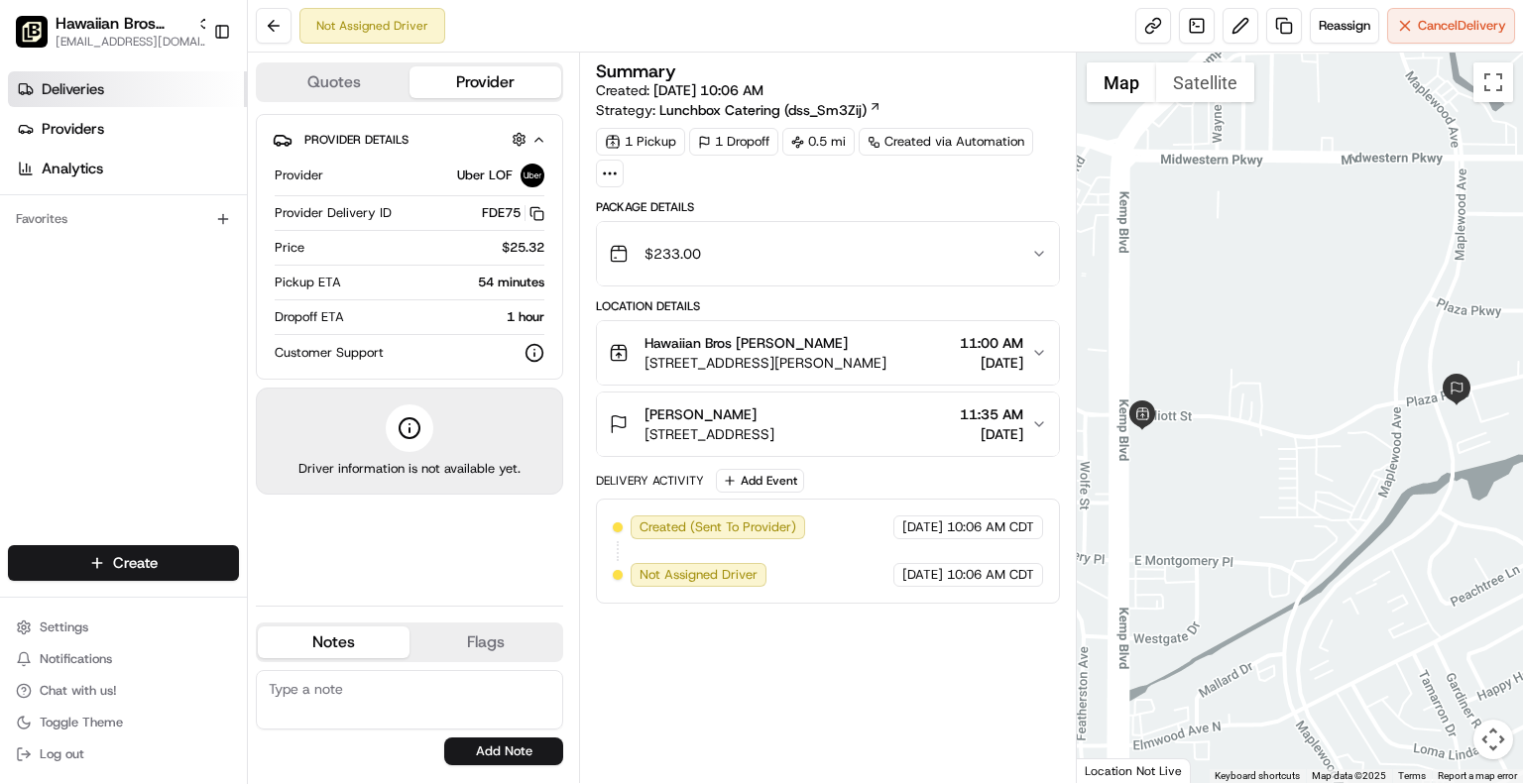 click on "Deliveries" at bounding box center [127, 89] 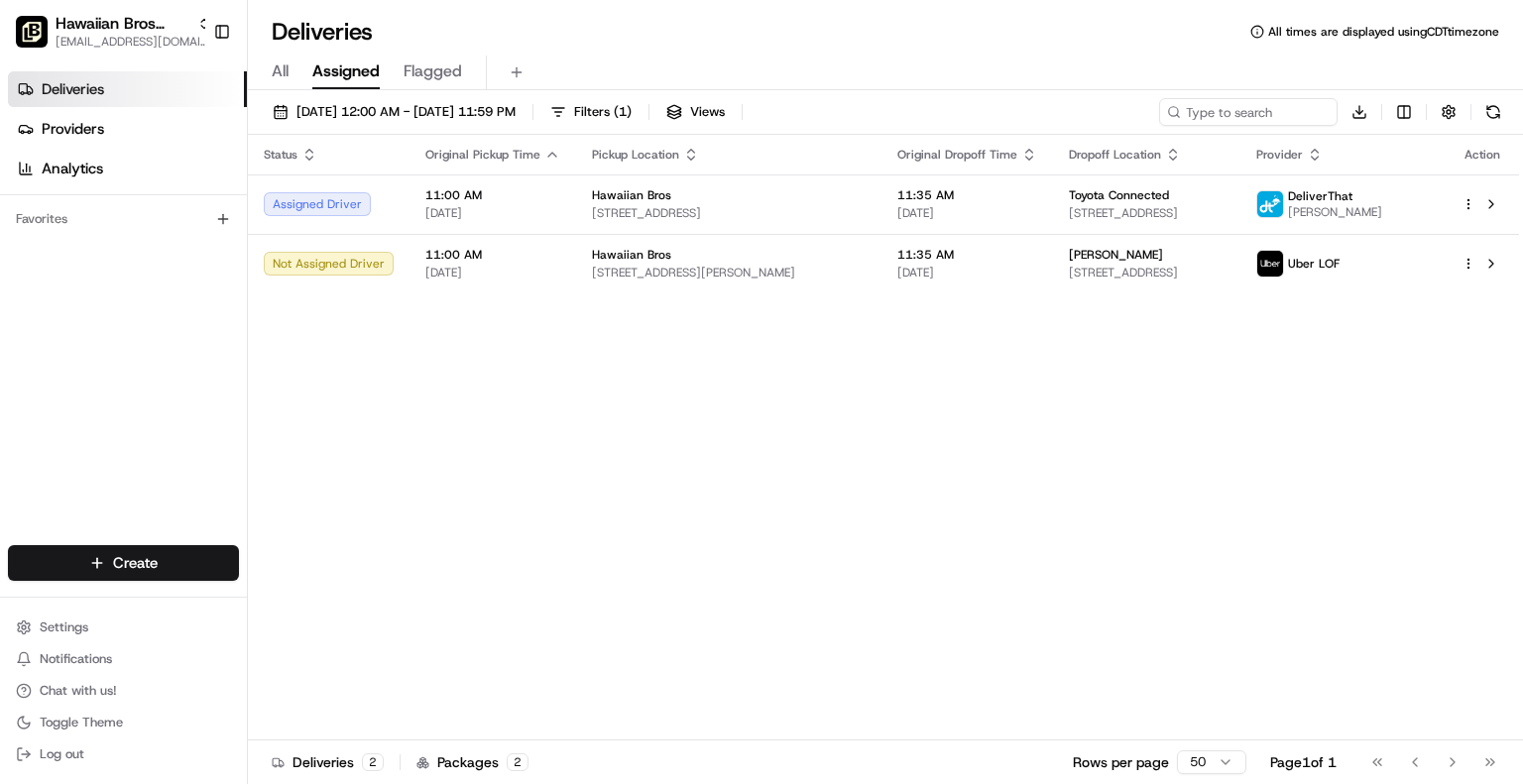 click on "Status Original Pickup Time Pickup Location Original Dropoff Time Dropoff Location Provider Action Assigned Driver 11:00 AM 07/14/2025 Hawaiian Bros 8820 FM 423, Frisco, TX 75036, USA 11:35 AM 07/14/2025 Toyota Connected 7300 Windrose Ave. #210, Plano, TX 75024, USA DeliverThat Mark Pincus Not Assigned Driver 11:00 AM 07/14/2025 Hawaiian Bros 4301 Kemp Blvd, Wichita Falls, TX 76308, USA 11:35 AM 07/14/2025 Chad Davis 4301 Maplewood Ave Ste A, Wichita Falls, TX 76308, USA Uber LOF" at bounding box center (883, 437) 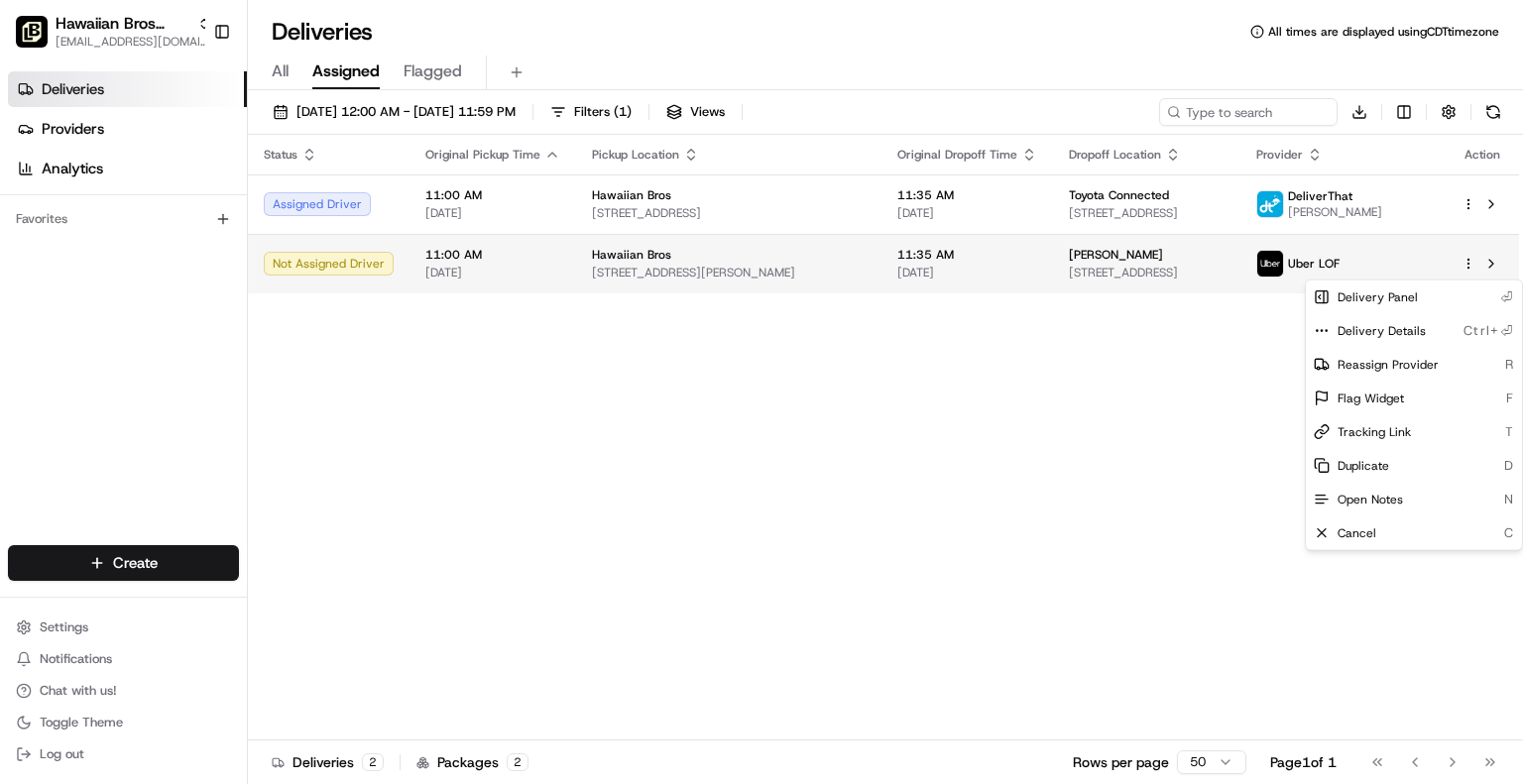 click on "Hawaiian Bros (Allen TX_Stacy) jbaxley@fr.hawaiianbros.com Toggle Sidebar Deliveries Providers Analytics Favorites Main Menu Members & Organization Organization Users Roles Preferences Customization Tracking Orchestration Automations Dispatch Strategy Locations Pickup Locations Dropoff Locations Billing Billing Refund Requests Integrations Notification Triggers Webhooks API Keys Request Logs Create Settings Notifications Chat with us! Toggle Theme Log out Deliveries All times are displayed using  CDT  timezone All Assigned Flagged 07/14/2025 12:00 AM - 07/14/2025 11:59 PM Filters ( 1 ) Views Download Status Original Pickup Time Pickup Location Original Dropoff Time Dropoff Location Provider Action Assigned Driver 11:00 AM 07/14/2025 Hawaiian Bros 8820 FM 423, Frisco, TX 75036, USA 11:35 AM 07/14/2025 Toyota Connected 7300 Windrose Ave. #210, Plano, TX 75024, USA DeliverThat Mark Pincus Not Assigned Driver 11:00 AM 07/14/2025 Hawaiian Bros 4301 Kemp Blvd, Wichita Falls, TX 76308, USA 11:35 AM 2" at bounding box center [762, 392] 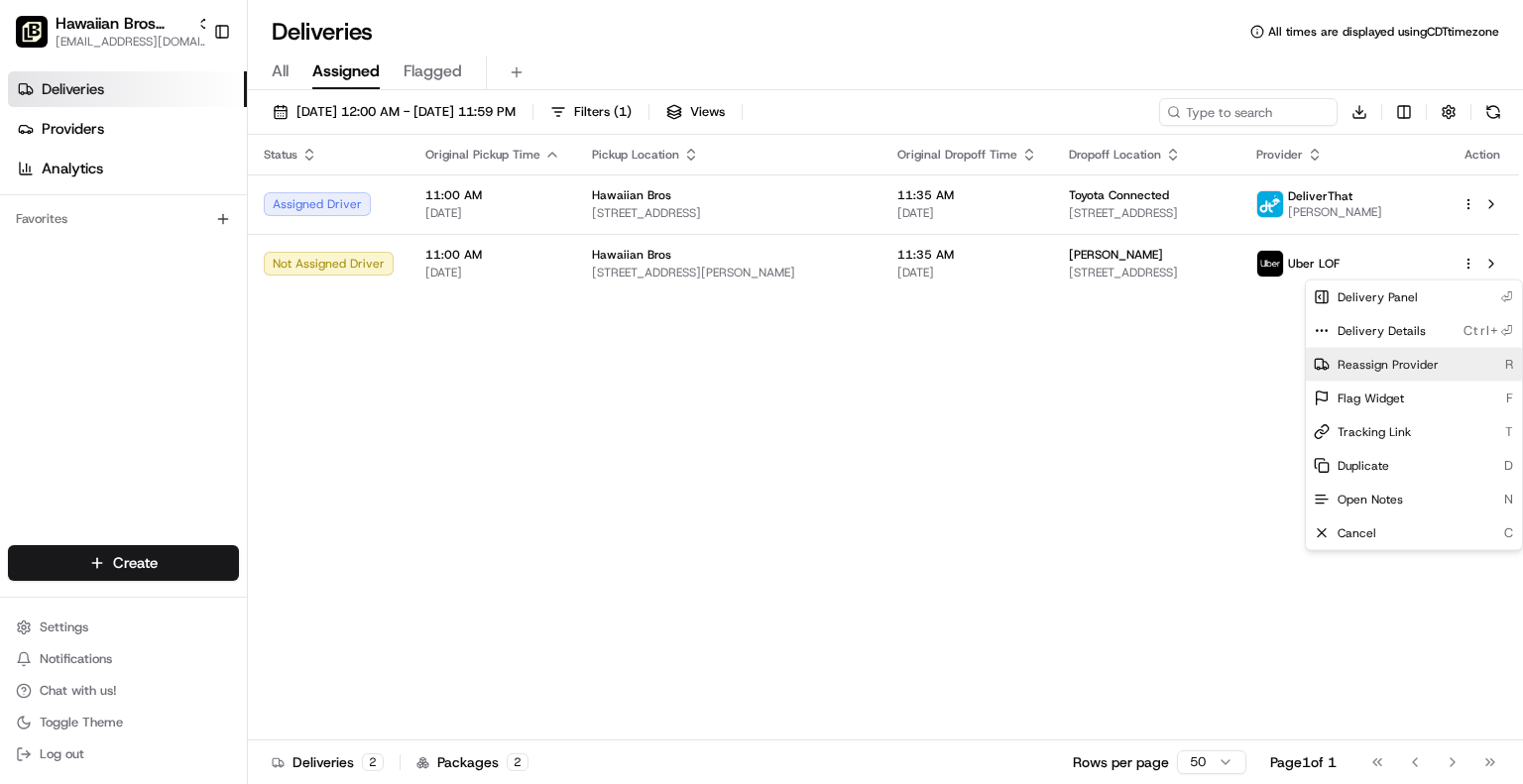 click on "Reassign Provider" at bounding box center [1388, 365] 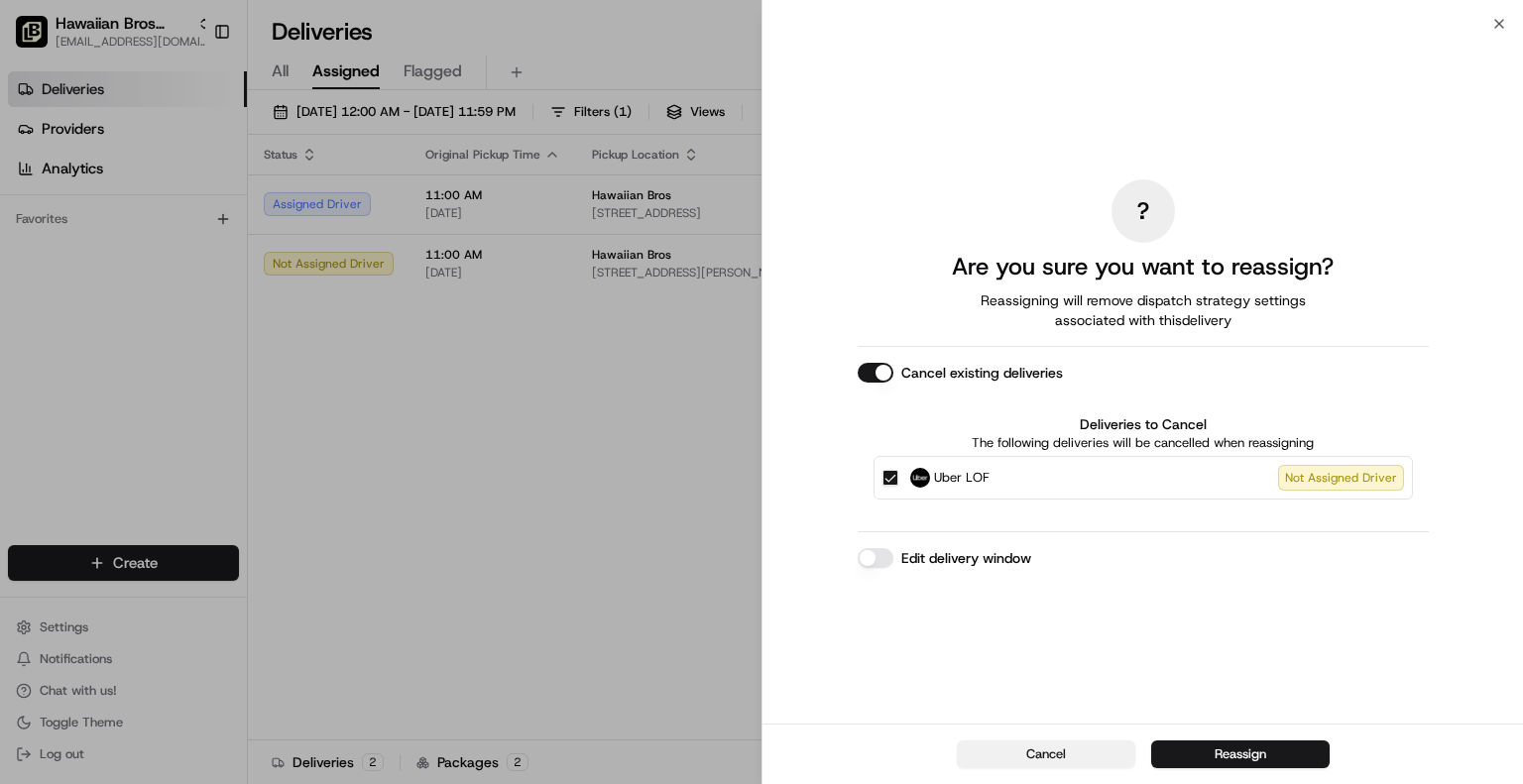 click on "Cancel" at bounding box center (1046, 754) 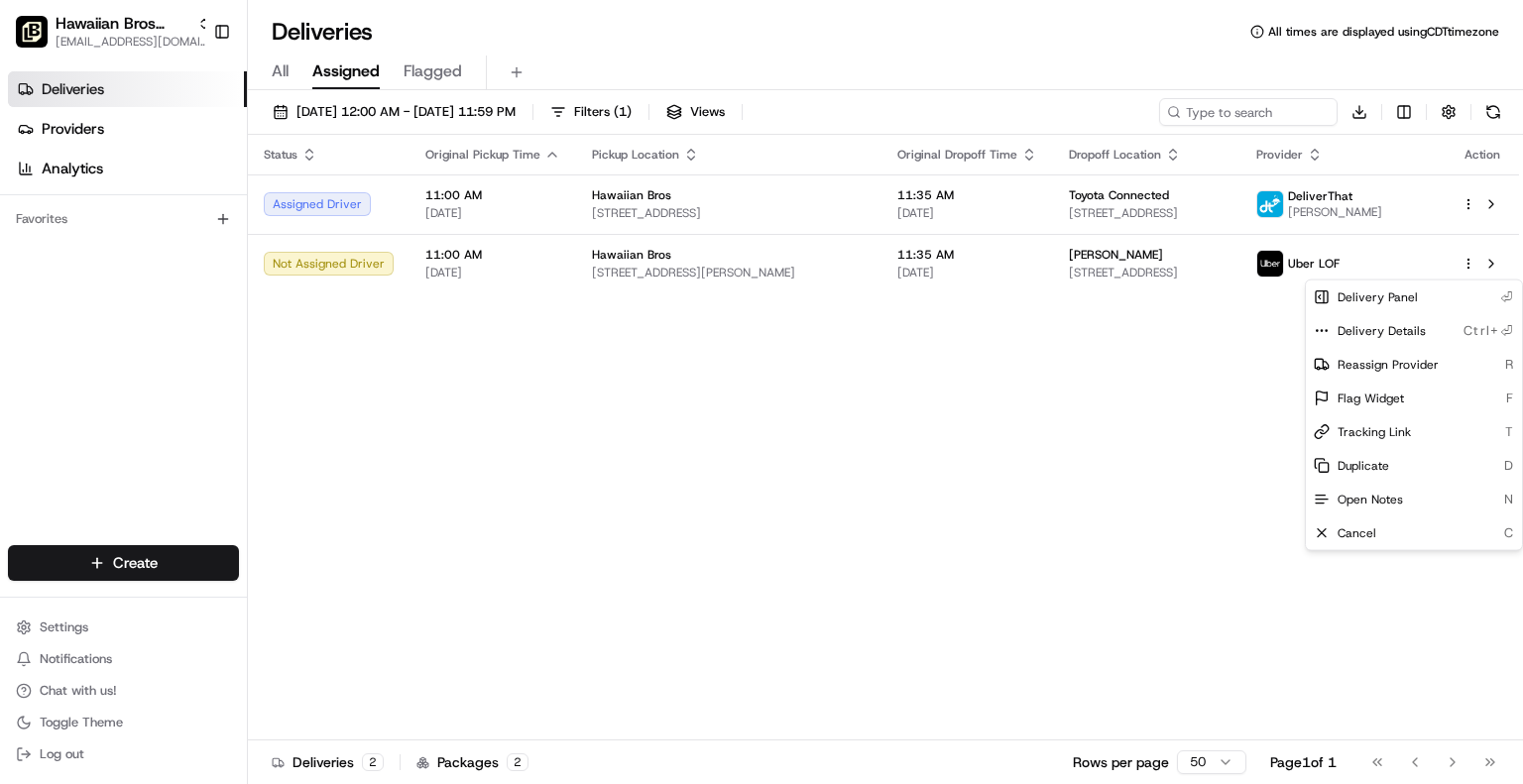 click on "Status Original Pickup Time Pickup Location Original Dropoff Time Dropoff Location Provider Action Assigned Driver 11:00 AM 07/14/2025 Hawaiian Bros 8820 FM 423, Frisco, TX 75036, USA 11:35 AM 07/14/2025 Toyota Connected 7300 Windrose Ave. #210, Plano, TX 75024, USA DeliverThat Mark Pincus Not Assigned Driver 11:00 AM 07/14/2025 Hawaiian Bros 4301 Kemp Blvd, Wichita Falls, TX 76308, USA 11:35 AM 07/14/2025 Chad Davis 4301 Maplewood Ave Ste A, Wichita Falls, TX 76308, USA Uber LOF" at bounding box center (883, 437) 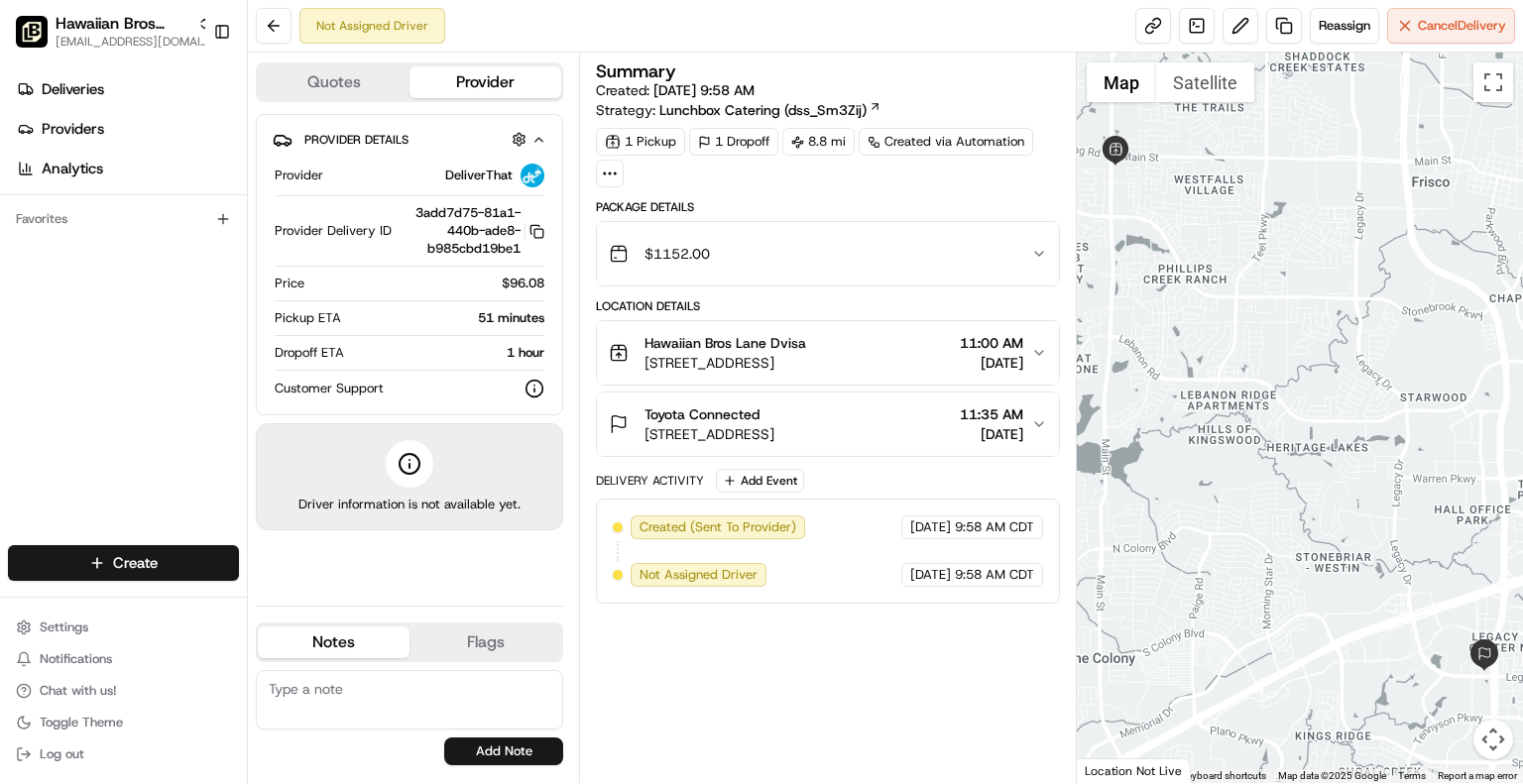 scroll, scrollTop: 0, scrollLeft: 0, axis: both 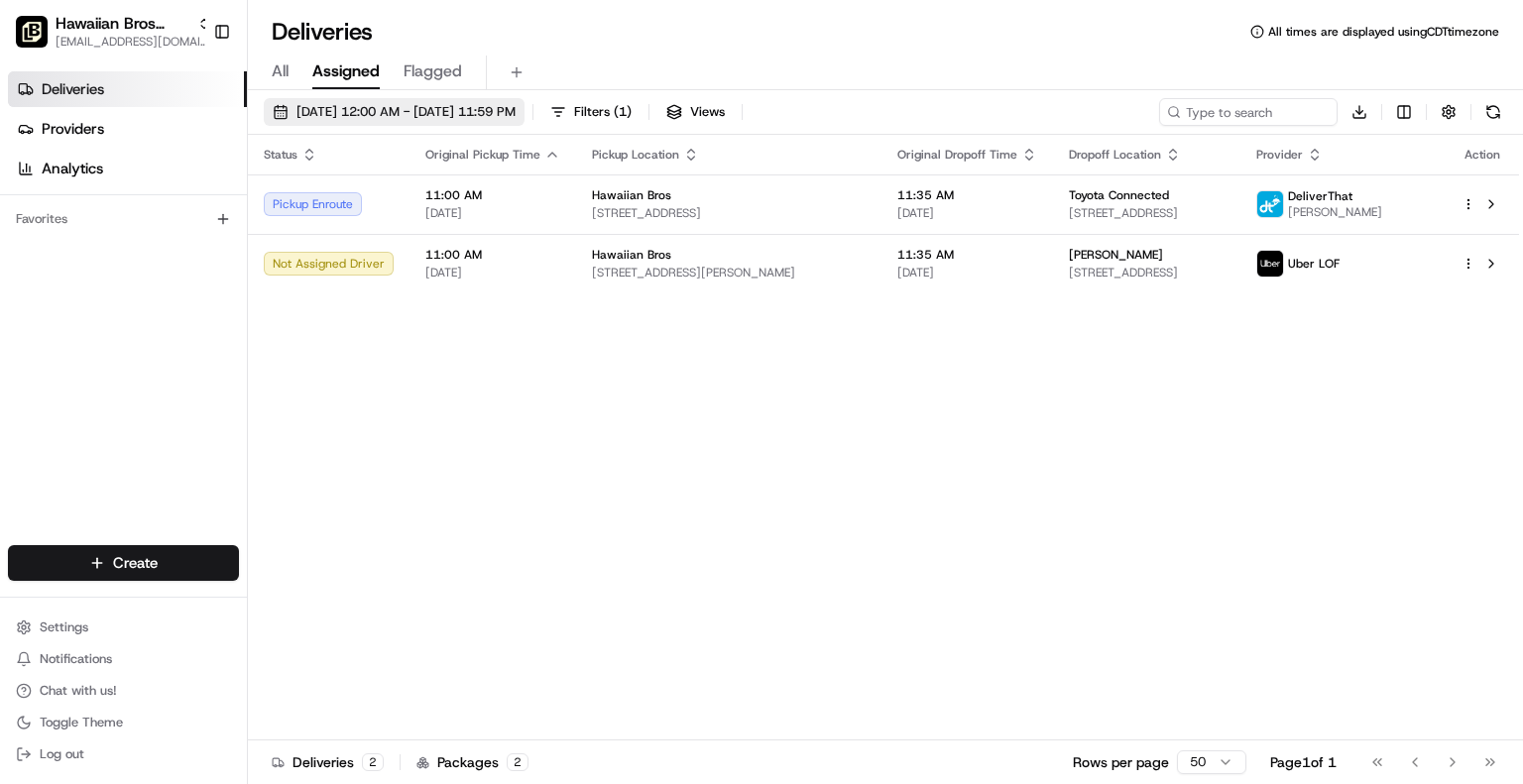 click on "[DATE] 12:00 AM - [DATE] 11:59 PM" at bounding box center (394, 112) 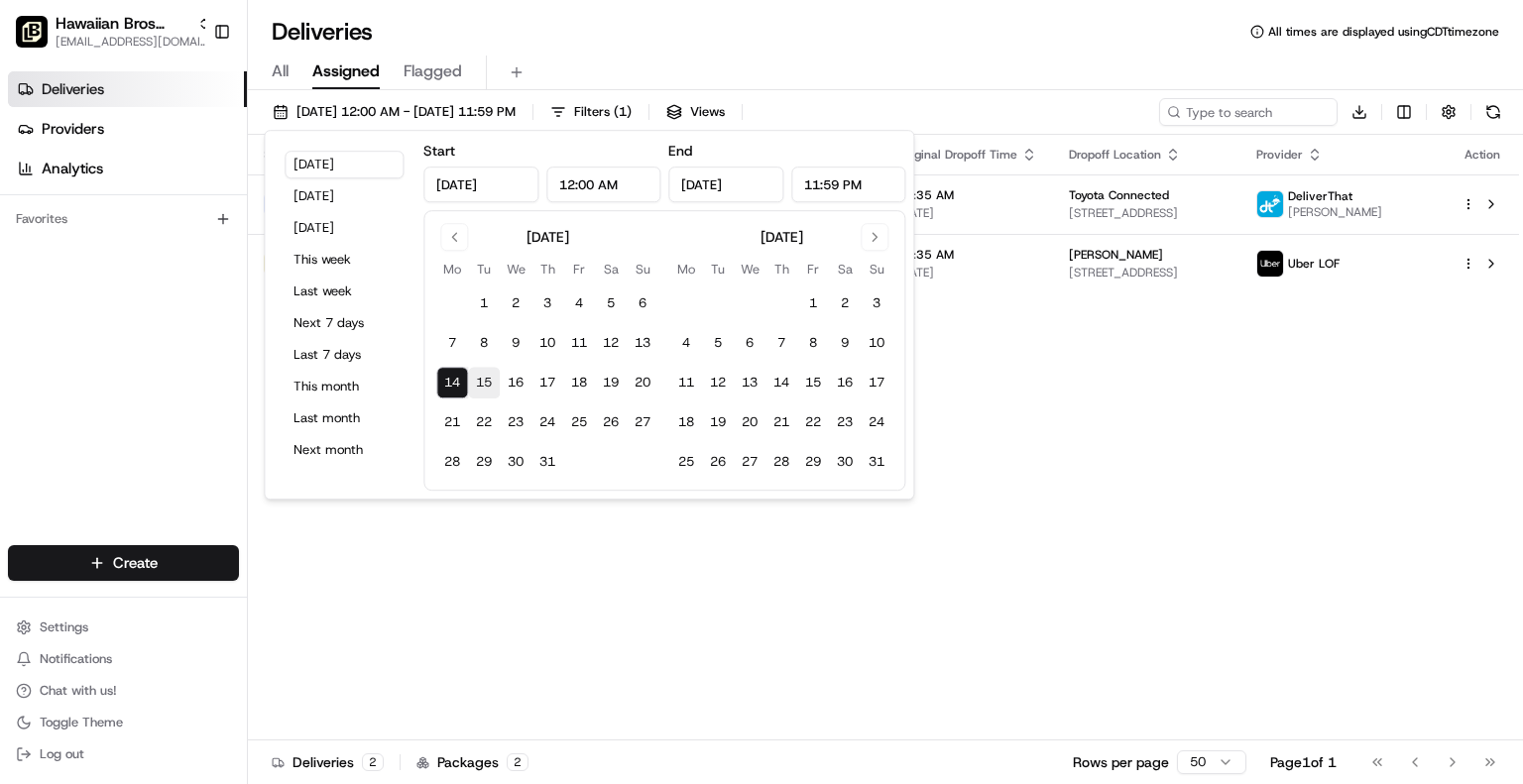 click on "15" at bounding box center [484, 383] 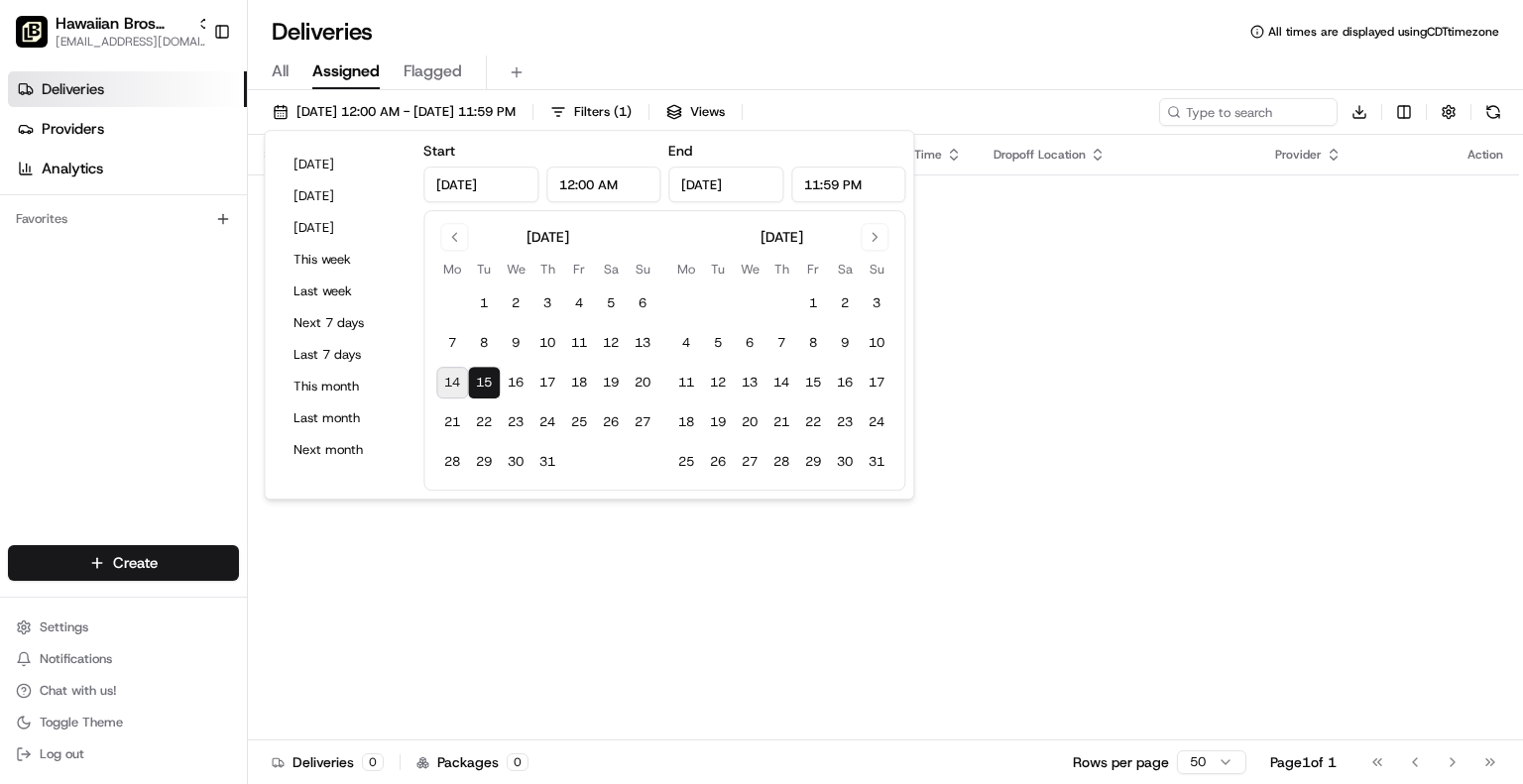 click on "Status Original Pickup Time Pickup Location Original Dropoff Time Dropoff Location Provider Action No results." at bounding box center [883, 437] 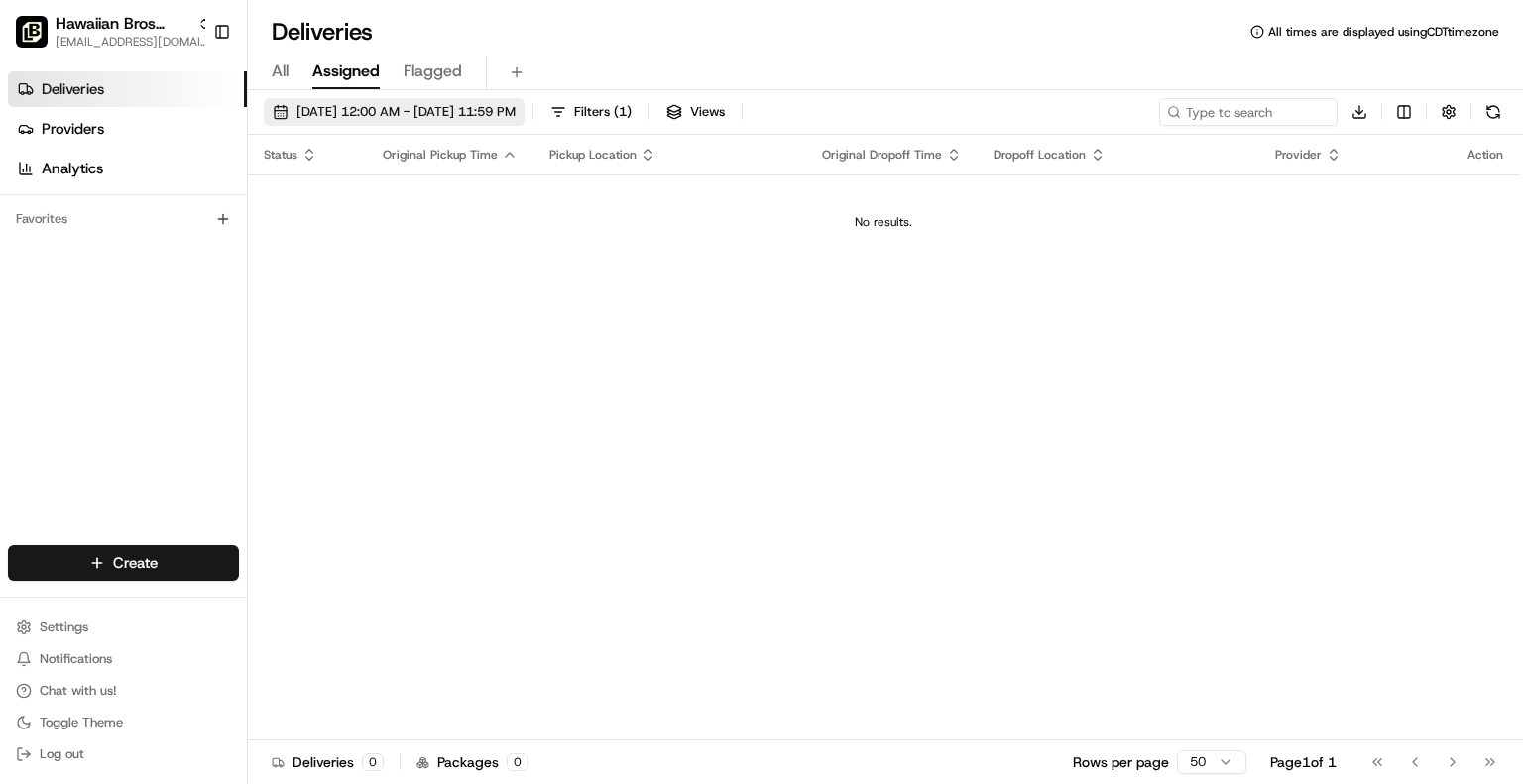 click on "07/15/2025 12:00 AM - 07/15/2025 11:59 PM" at bounding box center [394, 112] 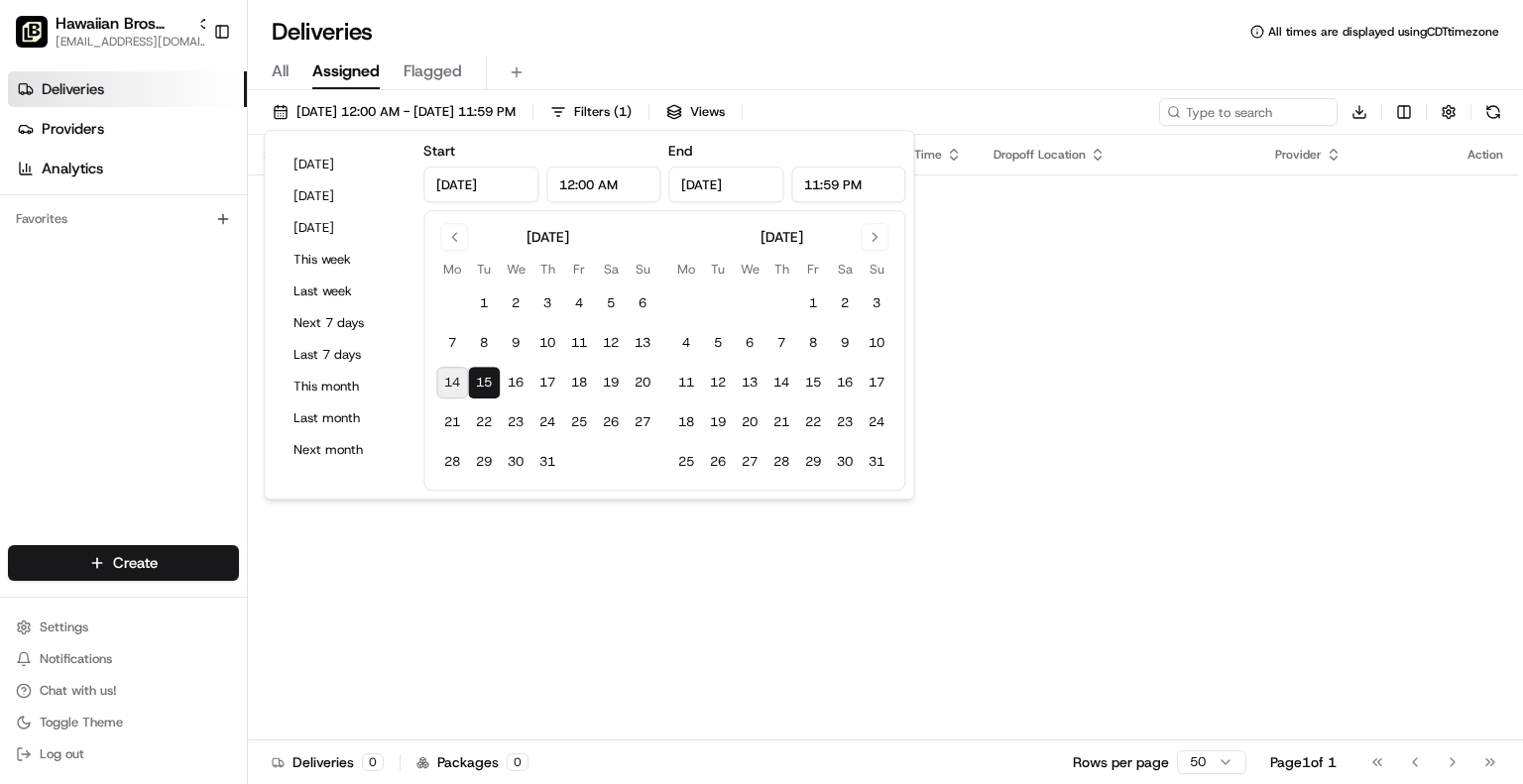 click on "14" at bounding box center [452, 383] 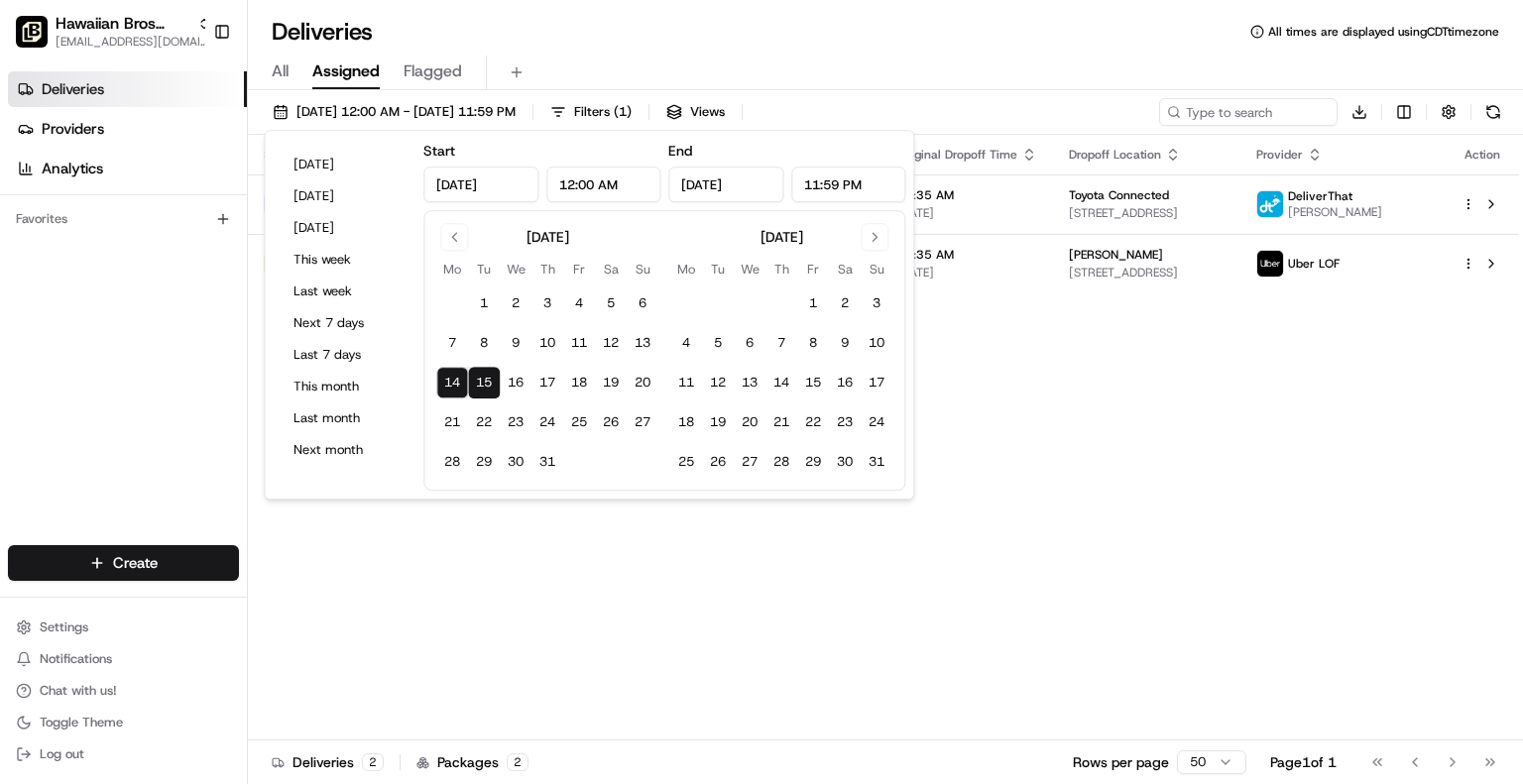 click on "Status Original Pickup Time Pickup Location Original Dropoff Time Dropoff Location Provider Action Pickup Enroute 11:00 AM 07/14/2025 Hawaiian Bros 8820 FM 423, Frisco, TX 75036, USA 11:35 AM 07/14/2025 Toyota Connected 7300 Windrose Ave. #210, Plano, TX 75024, USA DeliverThat Mark Pincus Not Assigned Driver 11:00 AM 07/14/2025 Hawaiian Bros 4301 Kemp Blvd, Wichita Falls, TX 76308, USA 11:35 AM 07/14/2025 Chad Davis 4301 Maplewood Ave Ste A, Wichita Falls, TX 76308, USA Uber LOF" at bounding box center [883, 437] 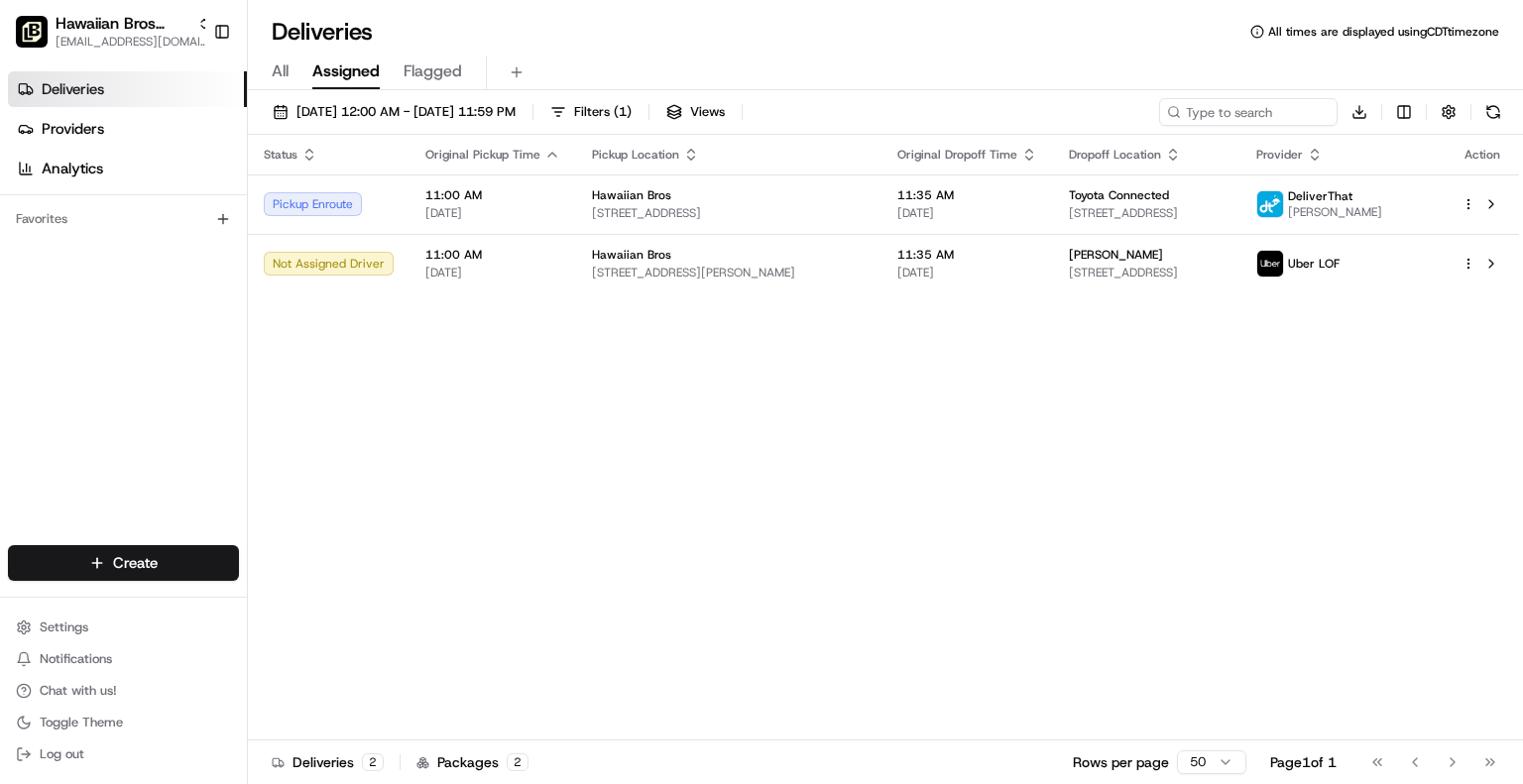 click on "Status Original Pickup Time Pickup Location Original Dropoff Time Dropoff Location Provider Action Pickup Enroute 11:00 AM 07/14/2025 Hawaiian Bros 8820 FM 423, Frisco, TX 75036, USA 11:35 AM 07/14/2025 Toyota Connected 7300 Windrose Ave. #210, Plano, TX 75024, USA DeliverThat Mark Pincus Not Assigned Driver 11:00 AM 07/14/2025 Hawaiian Bros 4301 Kemp Blvd, Wichita Falls, TX 76308, USA 11:35 AM 07/14/2025 Chad Davis 4301 Maplewood Ave Ste A, Wichita Falls, TX 76308, USA Uber LOF" at bounding box center (883, 437) 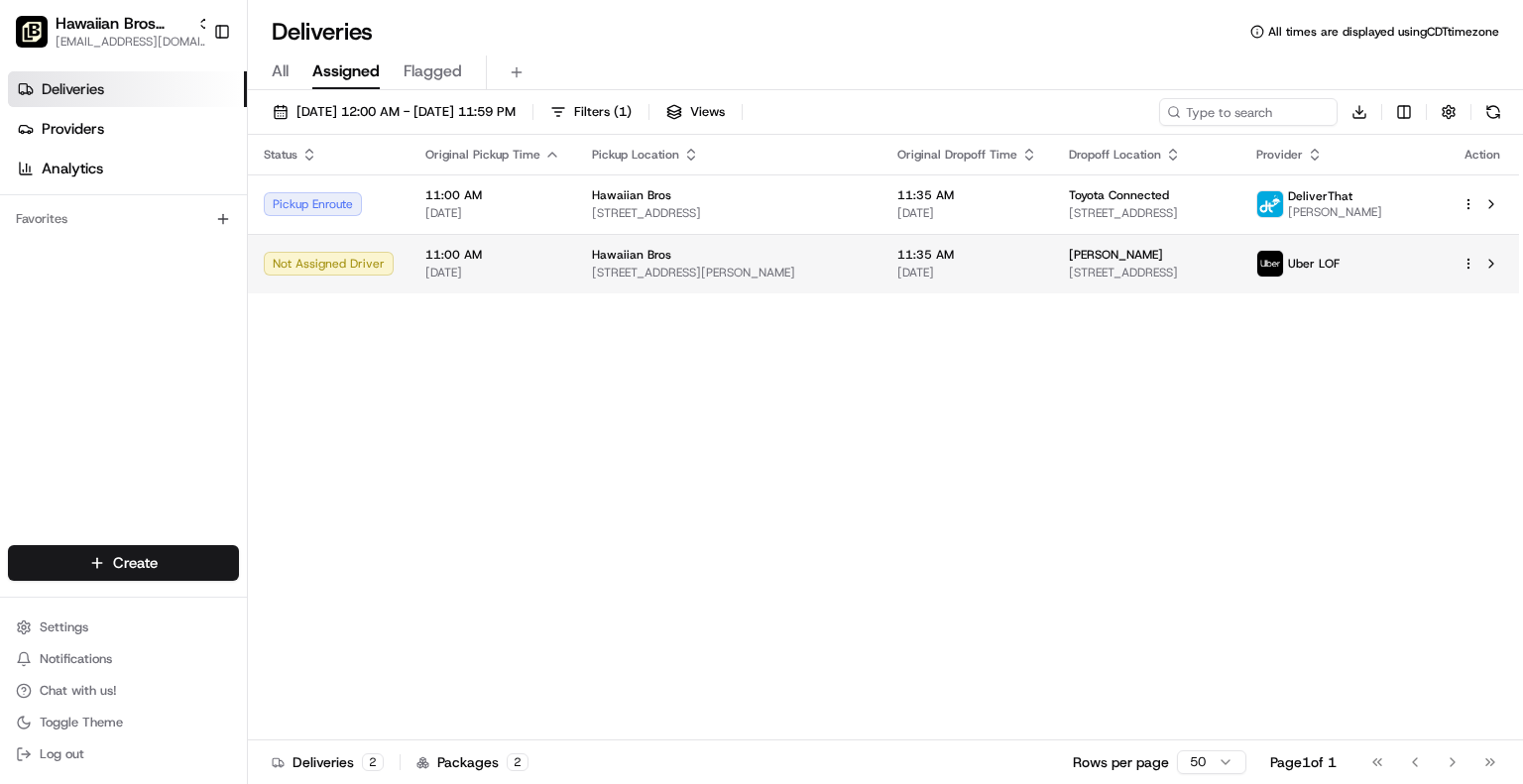 click on "Hawaiian Bros (Allen TX_Stacy) jbaxley@fr.hawaiianbros.com Toggle Sidebar Deliveries Providers Analytics Favorites Main Menu Members & Organization Organization Users Roles Preferences Customization Tracking Orchestration Automations Dispatch Strategy Locations Pickup Locations Dropoff Locations Billing Billing Refund Requests Integrations Notification Triggers Webhooks API Keys Request Logs Create Settings Notifications Chat with us! Toggle Theme Log out Deliveries All times are displayed using  CDT  timezone All Assigned Flagged 07/14/2025 12:00 AM - 07/15/2025 11:59 PM Filters ( 1 ) Views Download Status Original Pickup Time Pickup Location Original Dropoff Time Dropoff Location Provider Action Pickup Enroute 11:00 AM 07/14/2025 Hawaiian Bros 8820 FM 423, Frisco, TX 75036, USA 11:35 AM 07/14/2025 Toyota Connected 7300 Windrose Ave. #210, Plano, TX 75024, USA DeliverThat Mark Pincus Not Assigned Driver 11:00 AM 07/14/2025 Hawaiian Bros 4301 Kemp Blvd, Wichita Falls, TX 76308, USA 11:35 AM 2" at bounding box center (762, 392) 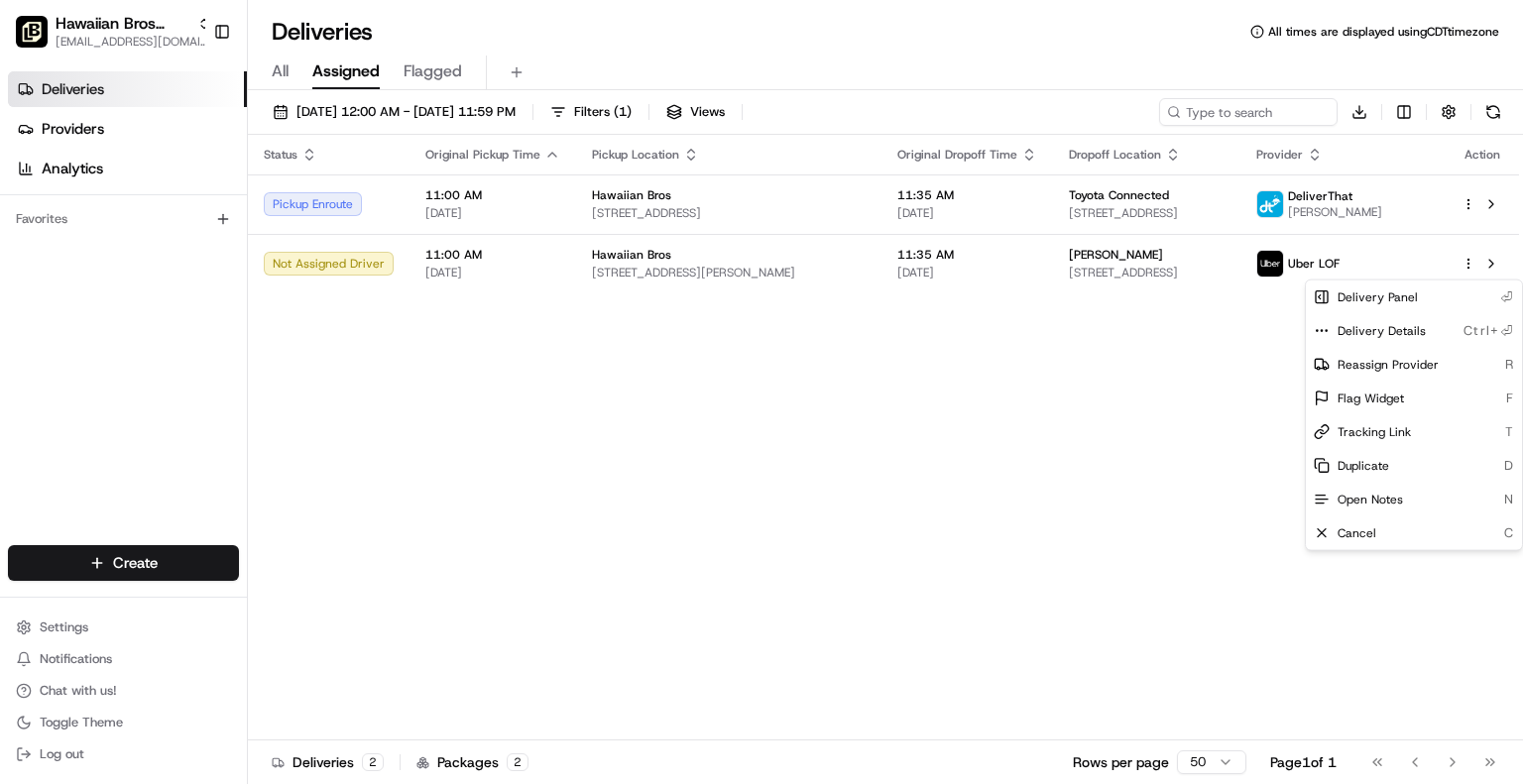 click on "Hawaiian Bros (Allen TX_Stacy) jbaxley@fr.hawaiianbros.com Toggle Sidebar Deliveries Providers Analytics Favorites Main Menu Members & Organization Organization Users Roles Preferences Customization Tracking Orchestration Automations Dispatch Strategy Locations Pickup Locations Dropoff Locations Billing Billing Refund Requests Integrations Notification Triggers Webhooks API Keys Request Logs Create Settings Notifications Chat with us! Toggle Theme Log out Deliveries All times are displayed using  CDT  timezone All Assigned Flagged 07/14/2025 12:00 AM - 07/15/2025 11:59 PM Filters ( 1 ) Views Download Status Original Pickup Time Pickup Location Original Dropoff Time Dropoff Location Provider Action Pickup Enroute 11:00 AM 07/14/2025 Hawaiian Bros 8820 FM 423, Frisco, TX 75036, USA 11:35 AM 07/14/2025 Toyota Connected 7300 Windrose Ave. #210, Plano, TX 75024, USA DeliverThat Mark Pincus Not Assigned Driver 11:00 AM 07/14/2025 Hawaiian Bros 4301 Kemp Blvd, Wichita Falls, TX 76308, USA 11:35 AM 2" at bounding box center (762, 392) 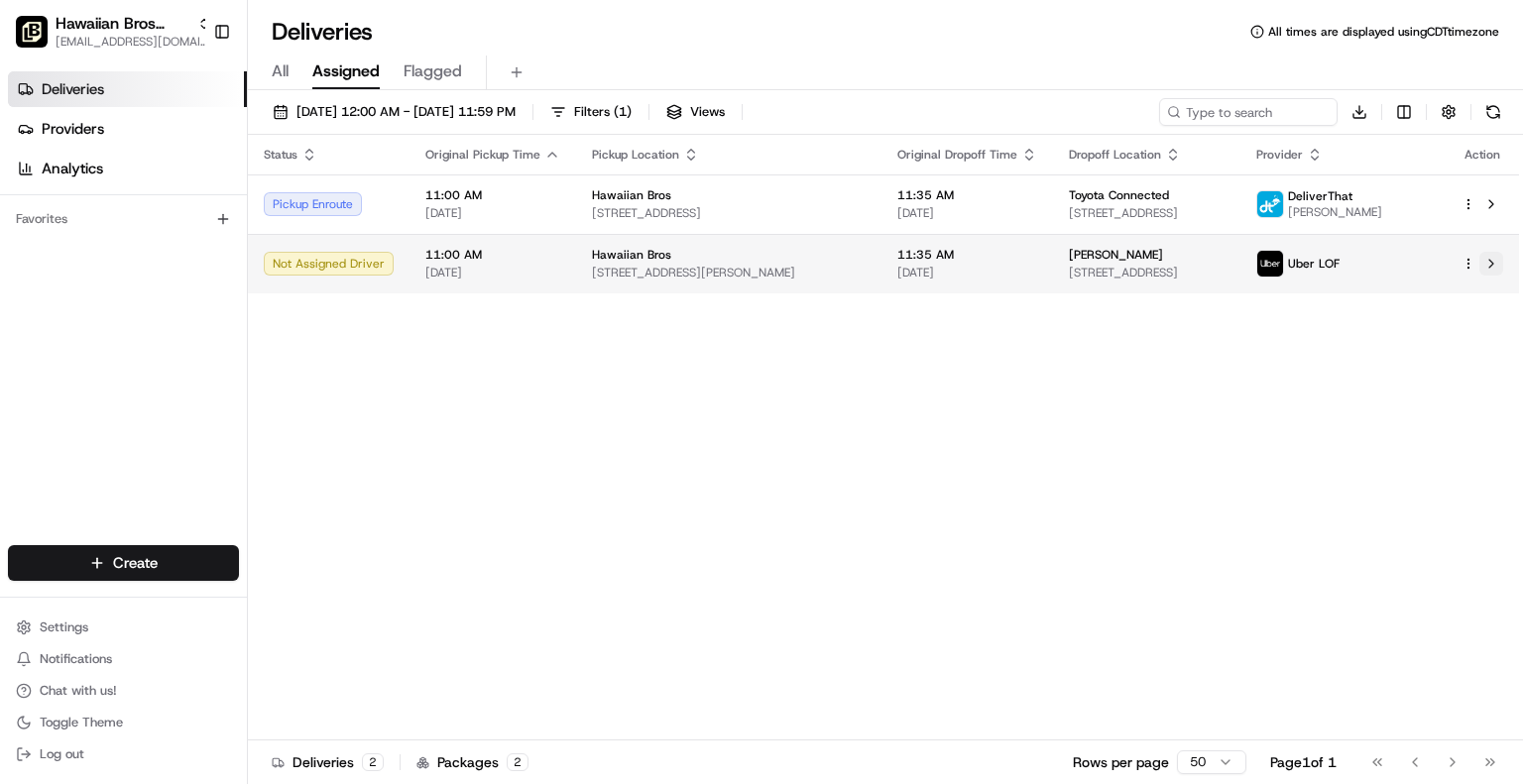 click at bounding box center (1491, 264) 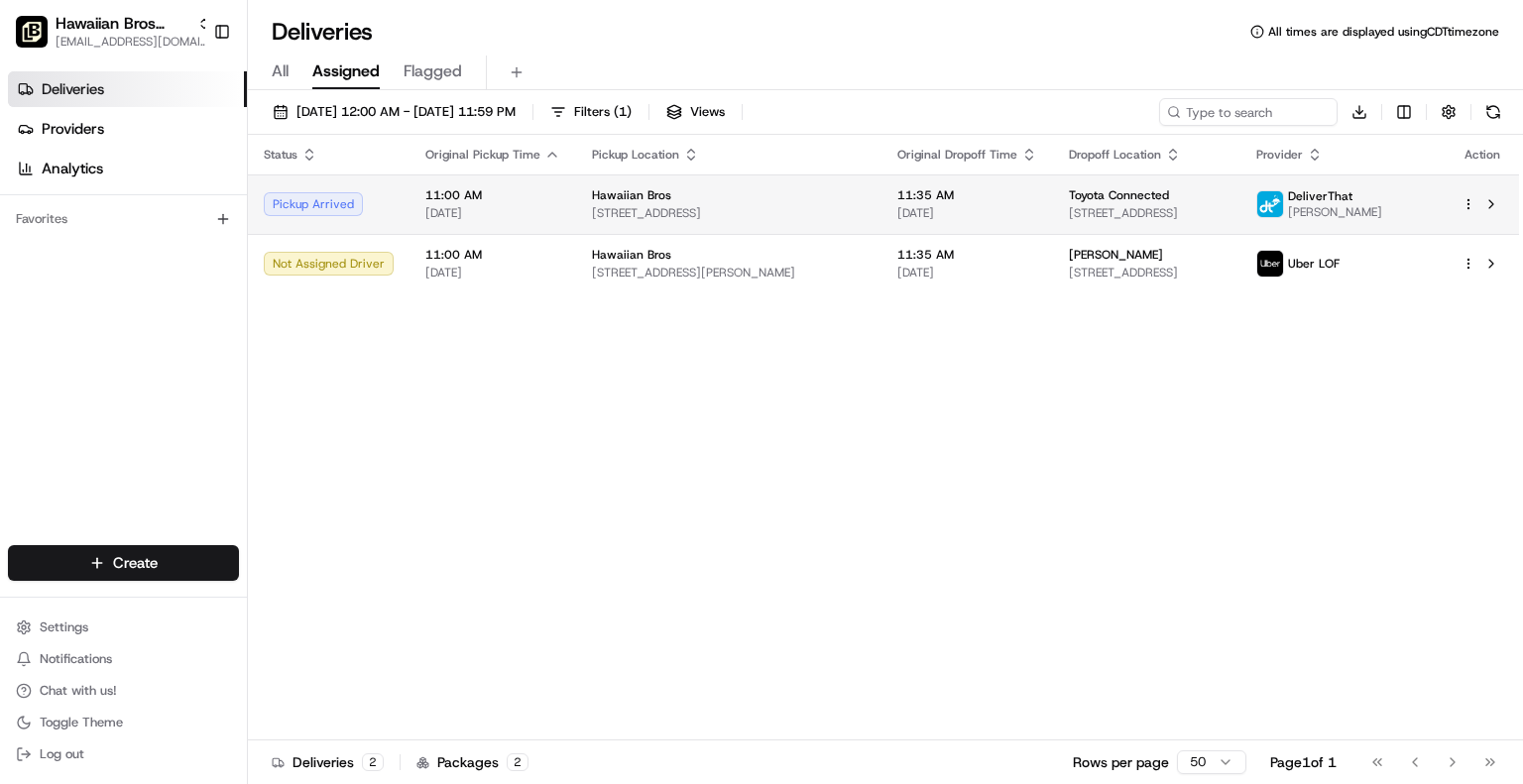 click on "Hawaiian Bros (Allen TX_Stacy) jbaxley@fr.hawaiianbros.com Toggle Sidebar Deliveries Providers Analytics Favorites Main Menu Members & Organization Organization Users Roles Preferences Customization Tracking Orchestration Automations Dispatch Strategy Locations Pickup Locations Dropoff Locations Billing Billing Refund Requests Integrations Notification Triggers Webhooks API Keys Request Logs Create Settings Notifications Chat with us! Toggle Theme Log out Deliveries All times are displayed using  CDT  timezone All Assigned Flagged 07/14/2025 12:00 AM - 07/15/2025 11:59 PM Filters ( 1 ) Views Download Status Original Pickup Time Pickup Location Original Dropoff Time Dropoff Location Provider Action Pickup Arrived 11:00 AM 07/14/2025 Hawaiian Bros 8820 FM 423, Frisco, TX 75036, USA 11:35 AM 07/14/2025 Toyota Connected 7300 Windrose Ave. #210, Plano, TX 75024, USA DeliverThat Mark Pincus Not Assigned Driver 11:00 AM 07/14/2025 Hawaiian Bros 4301 Kemp Blvd, Wichita Falls, TX 76308, USA 11:35 AM 2" at bounding box center [762, 392] 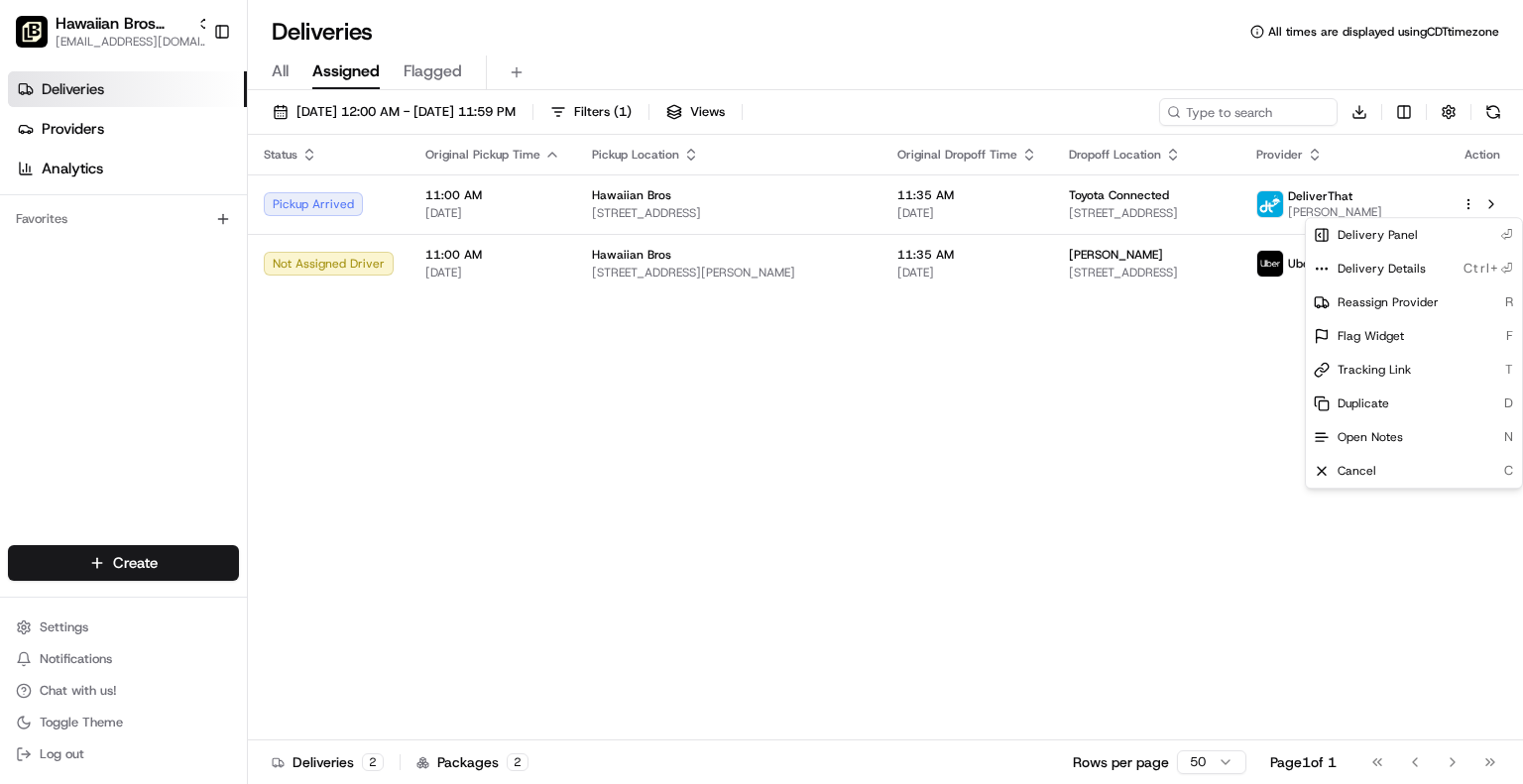 click on "Hawaiian Bros (Allen TX_Stacy) jbaxley@fr.hawaiianbros.com Toggle Sidebar Deliveries Providers Analytics Favorites Main Menu Members & Organization Organization Users Roles Preferences Customization Tracking Orchestration Automations Dispatch Strategy Locations Pickup Locations Dropoff Locations Billing Billing Refund Requests Integrations Notification Triggers Webhooks API Keys Request Logs Create Settings Notifications Chat with us! Toggle Theme Log out Deliveries All times are displayed using  CDT  timezone All Assigned Flagged 07/14/2025 12:00 AM - 07/15/2025 11:59 PM Filters ( 1 ) Views Download Status Original Pickup Time Pickup Location Original Dropoff Time Dropoff Location Provider Action Pickup Arrived 11:00 AM 07/14/2025 Hawaiian Bros 8820 FM 423, Frisco, TX 75036, USA 11:35 AM 07/14/2025 Toyota Connected 7300 Windrose Ave. #210, Plano, TX 75024, USA DeliverThat Mark Pincus Not Assigned Driver 11:00 AM 07/14/2025 Hawaiian Bros 4301 Kemp Blvd, Wichita Falls, TX 76308, USA 11:35 AM 2" at bounding box center [762, 392] 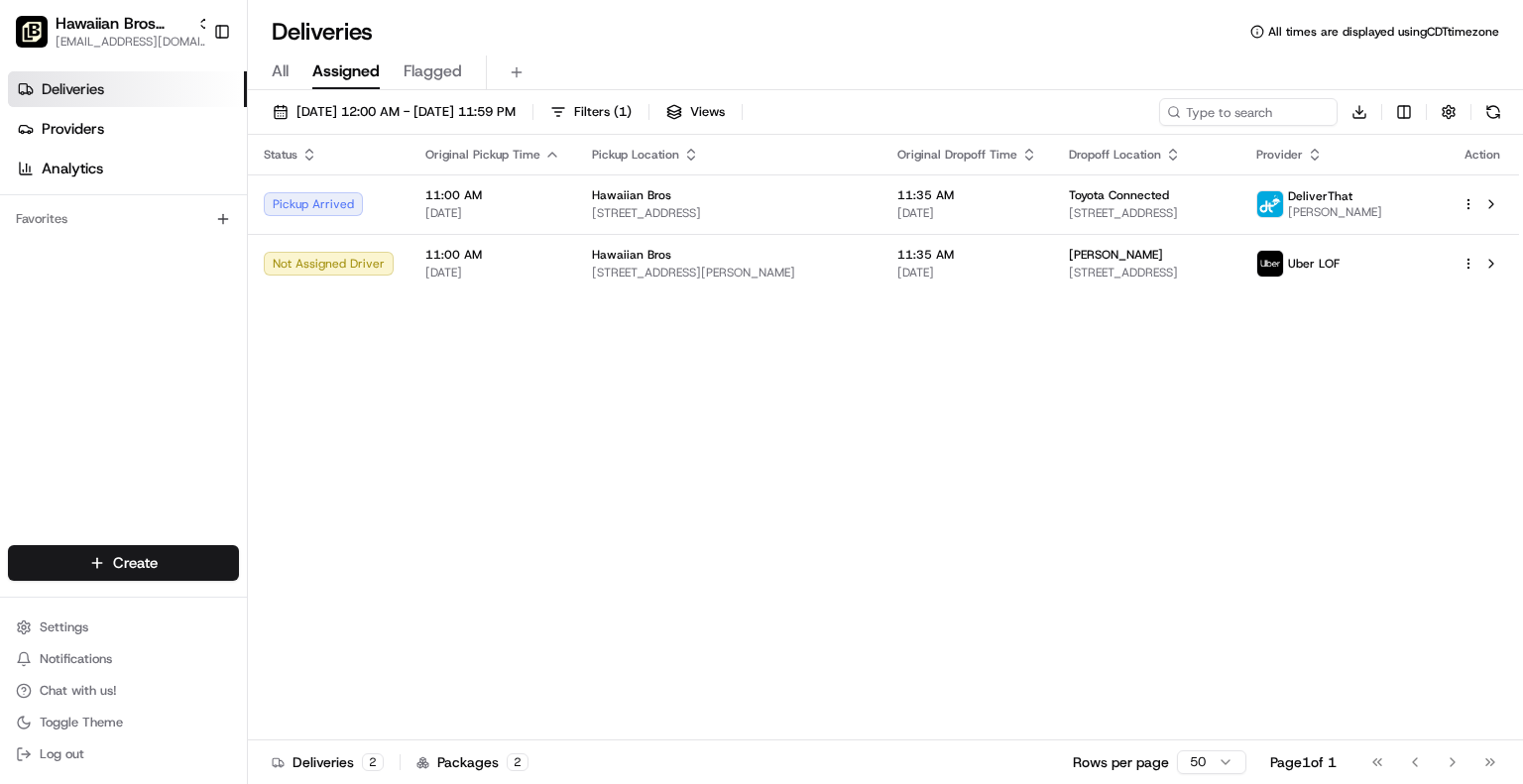 click on "Hawaiian Bros (Allen TX_Stacy) jbaxley@fr.hawaiianbros.com Toggle Sidebar Deliveries Providers Analytics Favorites Main Menu Members & Organization Organization Users Roles Preferences Customization Tracking Orchestration Automations Dispatch Strategy Locations Pickup Locations Dropoff Locations Billing Billing Refund Requests Integrations Notification Triggers Webhooks API Keys Request Logs Create Settings Notifications Chat with us! Toggle Theme Log out Deliveries All times are displayed using  CDT  timezone All Assigned Flagged 07/14/2025 12:00 AM - 07/15/2025 11:59 PM Filters ( 1 ) Views Download Status Original Pickup Time Pickup Location Original Dropoff Time Dropoff Location Provider Action Pickup Arrived 11:00 AM 07/14/2025 Hawaiian Bros 8820 FM 423, Frisco, TX 75036, USA 11:35 AM 07/14/2025 Toyota Connected 7300 Windrose Ave. #210, Plano, TX 75024, USA DeliverThat Mark Pincus Not Assigned Driver 11:00 AM 07/14/2025 Hawaiian Bros 4301 Kemp Blvd, Wichita Falls, TX 76308, USA 11:35 AM 2" at bounding box center [762, 392] 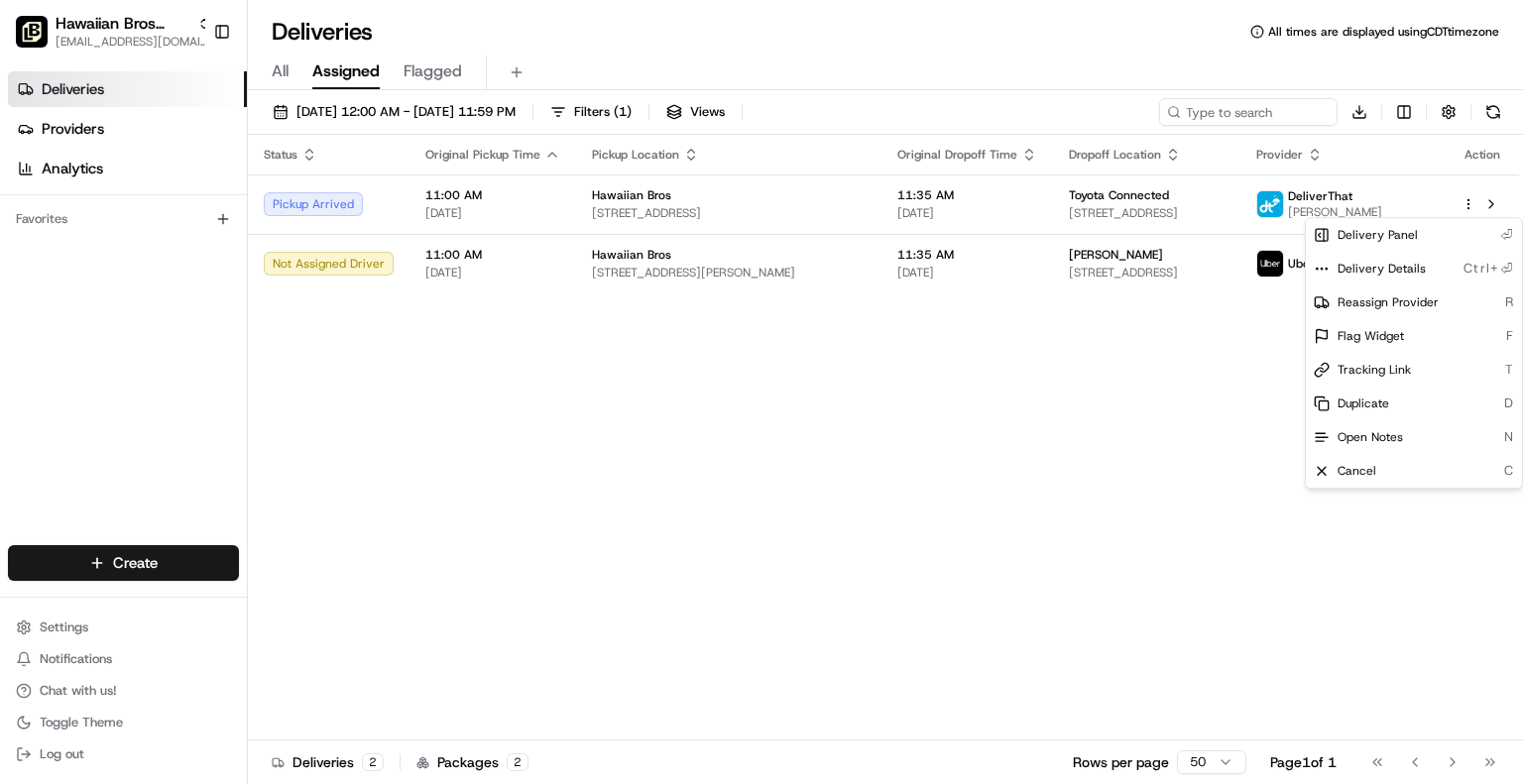 click on "Hawaiian Bros (Allen TX_Stacy) jbaxley@fr.hawaiianbros.com Toggle Sidebar Deliveries Providers Analytics Favorites Main Menu Members & Organization Organization Users Roles Preferences Customization Tracking Orchestration Automations Dispatch Strategy Locations Pickup Locations Dropoff Locations Billing Billing Refund Requests Integrations Notification Triggers Webhooks API Keys Request Logs Create Settings Notifications Chat with us! Toggle Theme Log out Deliveries All times are displayed using  CDT  timezone All Assigned Flagged 07/14/2025 12:00 AM - 07/15/2025 11:59 PM Filters ( 1 ) Views Download Status Original Pickup Time Pickup Location Original Dropoff Time Dropoff Location Provider Action Pickup Arrived 11:00 AM 07/14/2025 Hawaiian Bros 8820 FM 423, Frisco, TX 75036, USA 11:35 AM 07/14/2025 Toyota Connected 7300 Windrose Ave. #210, Plano, TX 75024, USA DeliverThat Mark Pincus Not Assigned Driver 11:00 AM 07/14/2025 Hawaiian Bros 4301 Kemp Blvd, Wichita Falls, TX 76308, USA 11:35 AM 2" at bounding box center [762, 392] 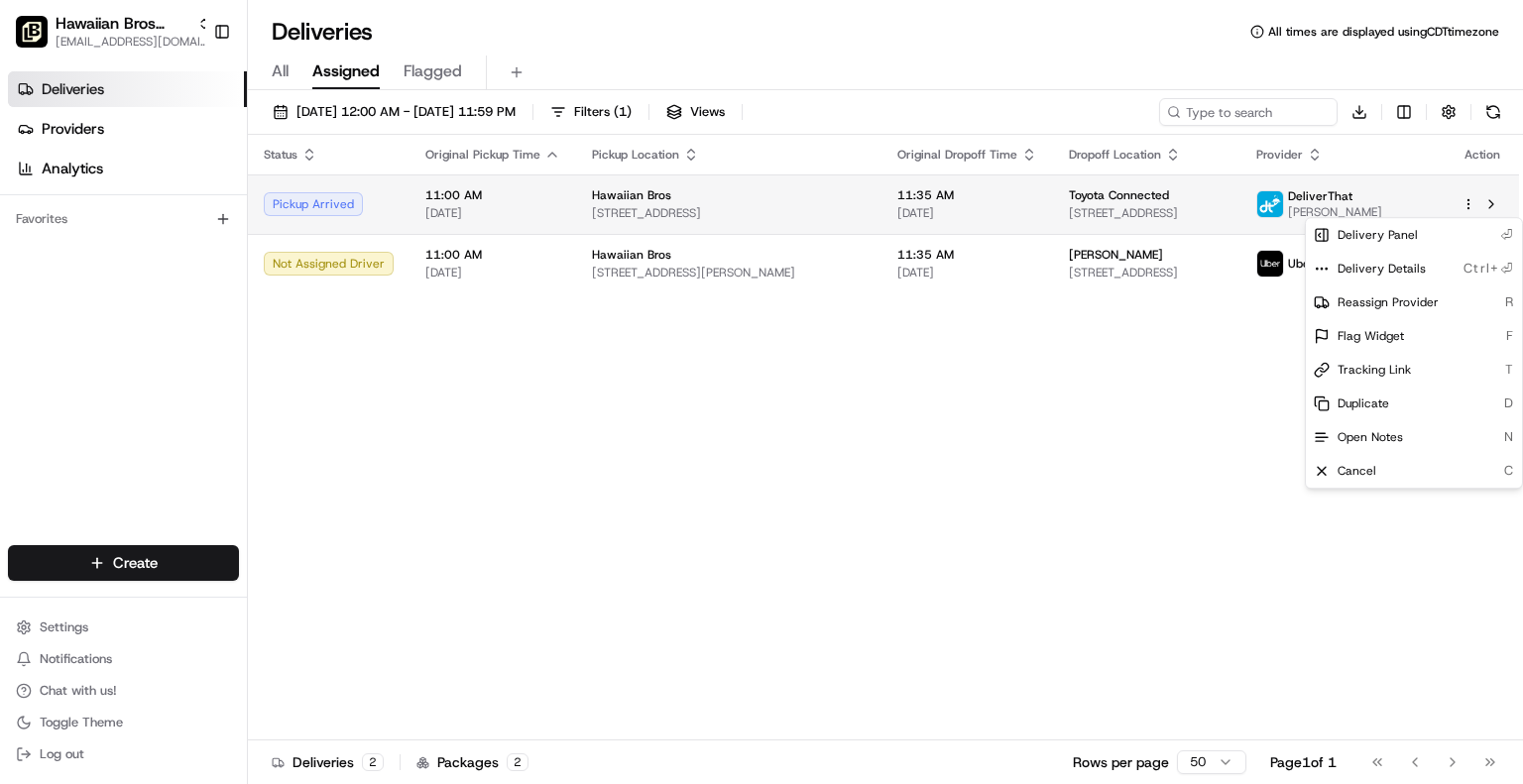 click on "Hawaiian Bros (Allen TX_Stacy) jbaxley@fr.hawaiianbros.com Toggle Sidebar Deliveries Providers Analytics Favorites Main Menu Members & Organization Organization Users Roles Preferences Customization Tracking Orchestration Automations Dispatch Strategy Locations Pickup Locations Dropoff Locations Billing Billing Refund Requests Integrations Notification Triggers Webhooks API Keys Request Logs Create Settings Notifications Chat with us! Toggle Theme Log out Deliveries All times are displayed using  CDT  timezone All Assigned Flagged 07/14/2025 12:00 AM - 07/15/2025 11:59 PM Filters ( 1 ) Views Download Status Original Pickup Time Pickup Location Original Dropoff Time Dropoff Location Provider Action Pickup Arrived 11:00 AM 07/14/2025 Hawaiian Bros 8820 FM 423, Frisco, TX 75036, USA 11:35 AM 07/14/2025 Toyota Connected 7300 Windrose Ave. #210, Plano, TX 75024, USA DeliverThat Mark Pincus Not Assigned Driver 11:00 AM 07/14/2025 Hawaiian Bros 4301 Kemp Blvd, Wichita Falls, TX 76308, USA 11:35 AM 2" at bounding box center (762, 392) 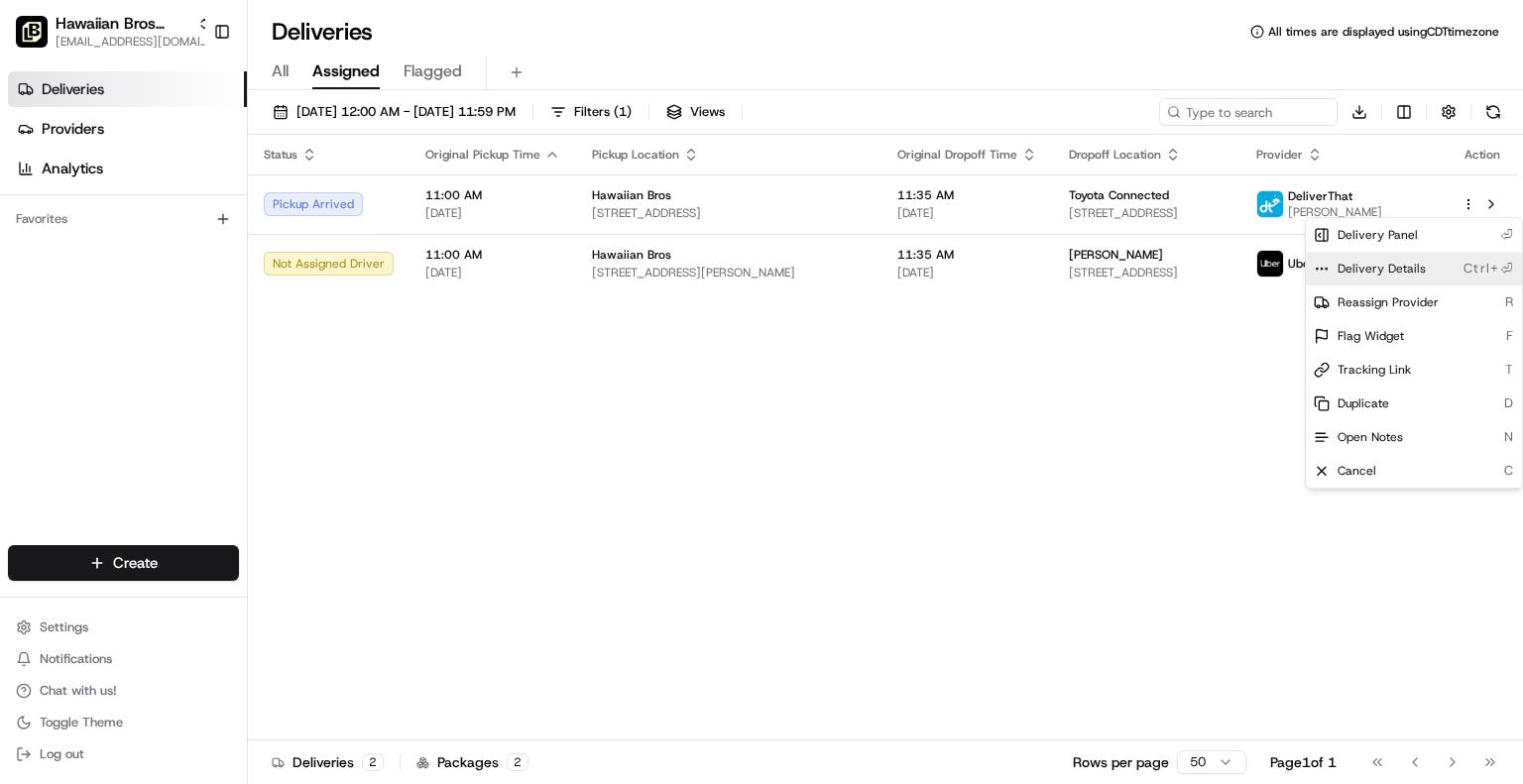 click on "Delivery Details" at bounding box center (1381, 269) 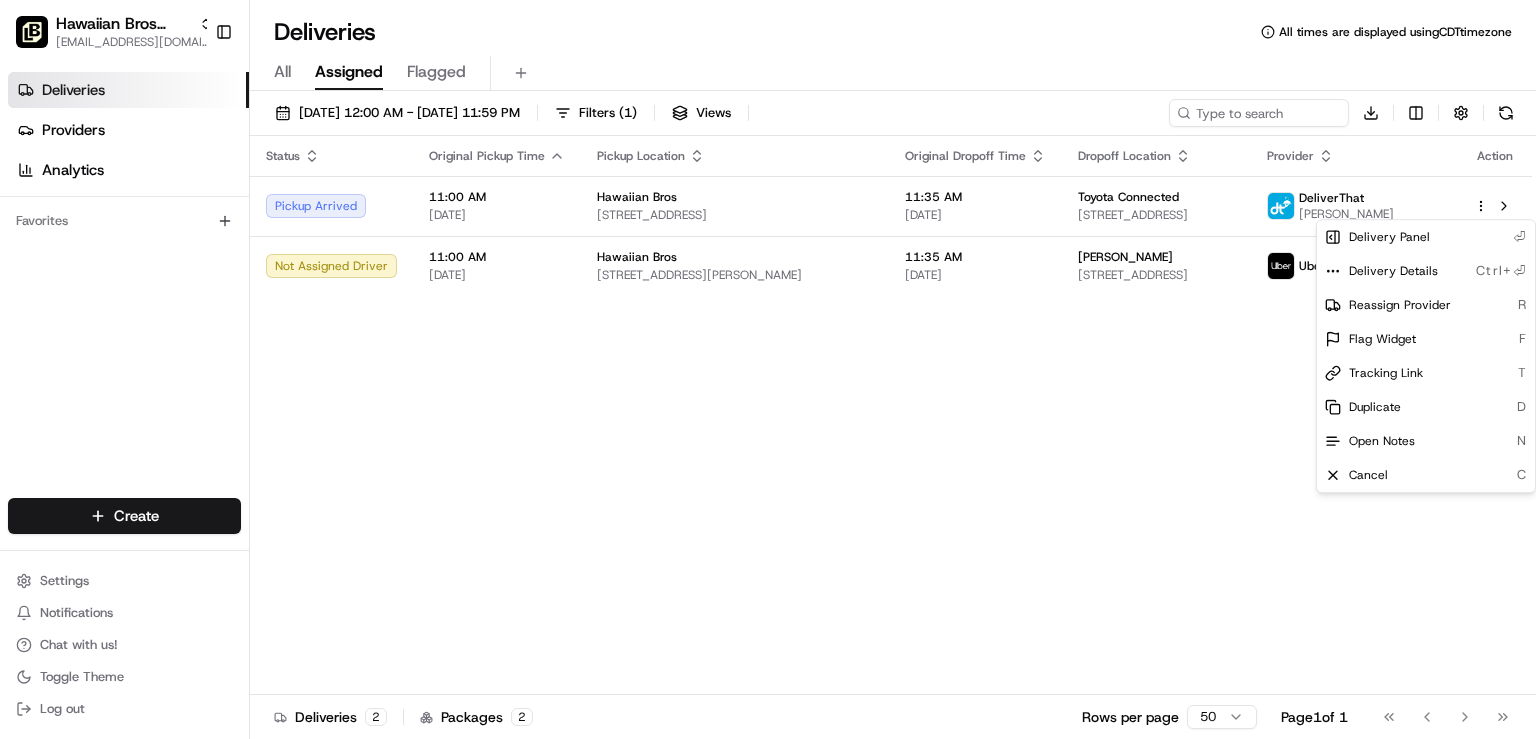 click on "Hawaiian Bros (Allen TX_Stacy) jbaxley@fr.hawaiianbros.com Toggle Sidebar Deliveries Providers Analytics Favorites Main Menu Members & Organization Organization Users Roles Preferences Customization Tracking Orchestration Automations Dispatch Strategy Locations Pickup Locations Dropoff Locations Billing Billing Refund Requests Integrations Notification Triggers Webhooks API Keys Request Logs Create Settings Notifications Chat with us! Toggle Theme Log out Deliveries All times are displayed using  CDT  timezone All Assigned Flagged 07/14/2025 12:00 AM - 07/15/2025 11:59 PM Filters ( 1 ) Views Download Status Original Pickup Time Pickup Location Original Dropoff Time Dropoff Location Provider Action Pickup Arrived 11:00 AM 07/14/2025 Hawaiian Bros 8820 FM 423, Frisco, TX 75036, USA 11:35 AM 07/14/2025 Toyota Connected 7300 Windrose Ave. #210, Plano, TX 75024, USA DeliverThat Mark Pincus Not Assigned Driver 11:00 AM 07/14/2025 Hawaiian Bros 4301 Kemp Blvd, Wichita Falls, TX 76308, USA 11:35 AM 2" at bounding box center [768, 369] 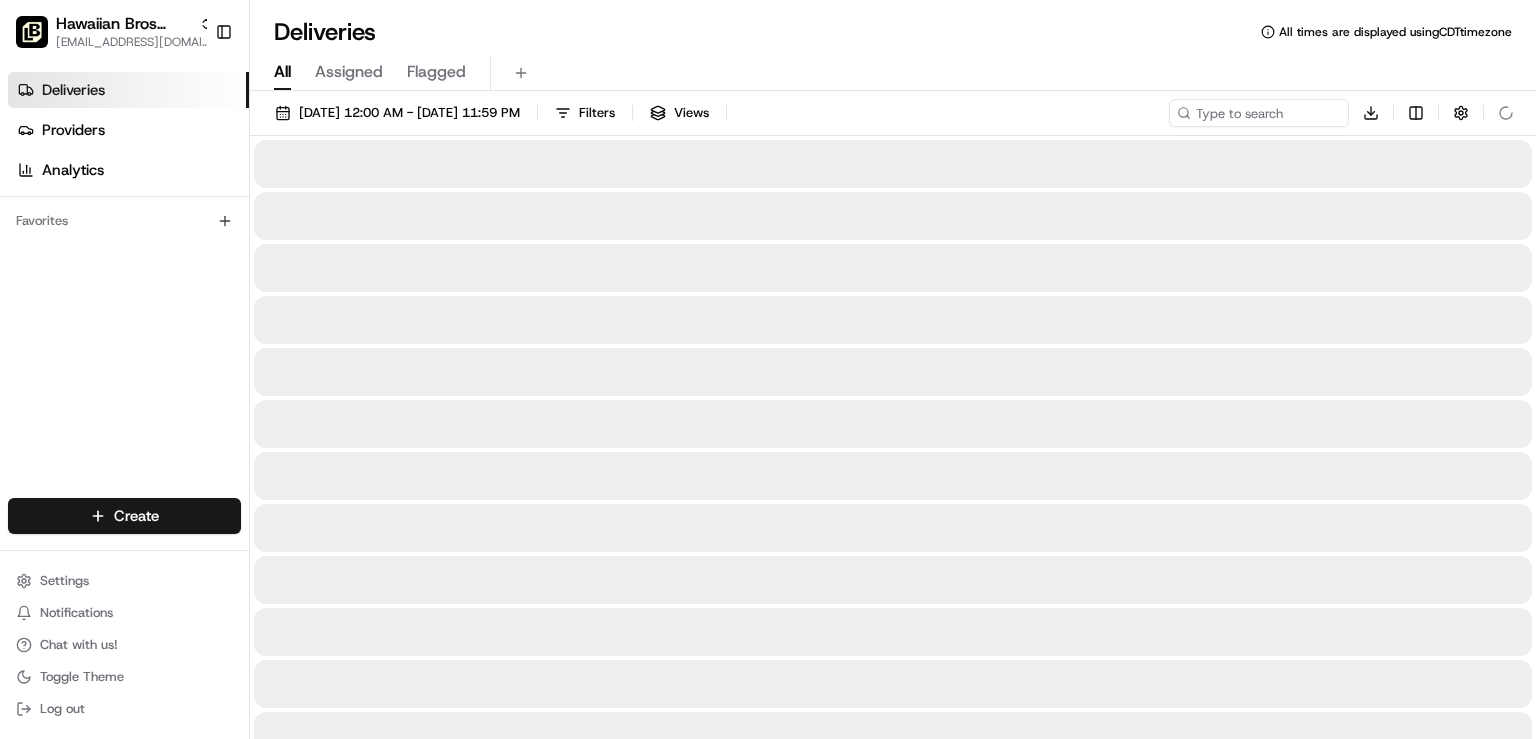 click on "All" at bounding box center (282, 72) 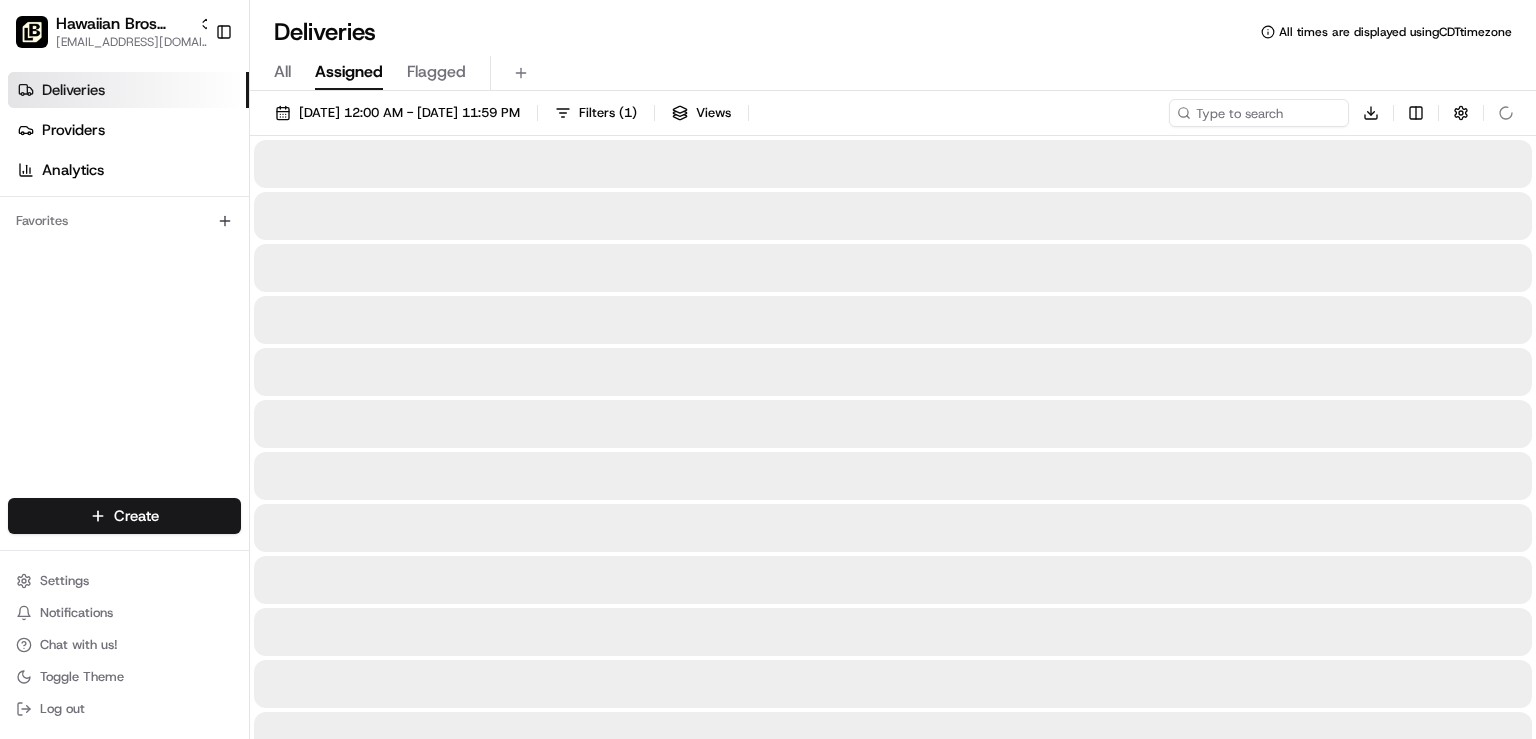 click on "Assigned" at bounding box center [349, 72] 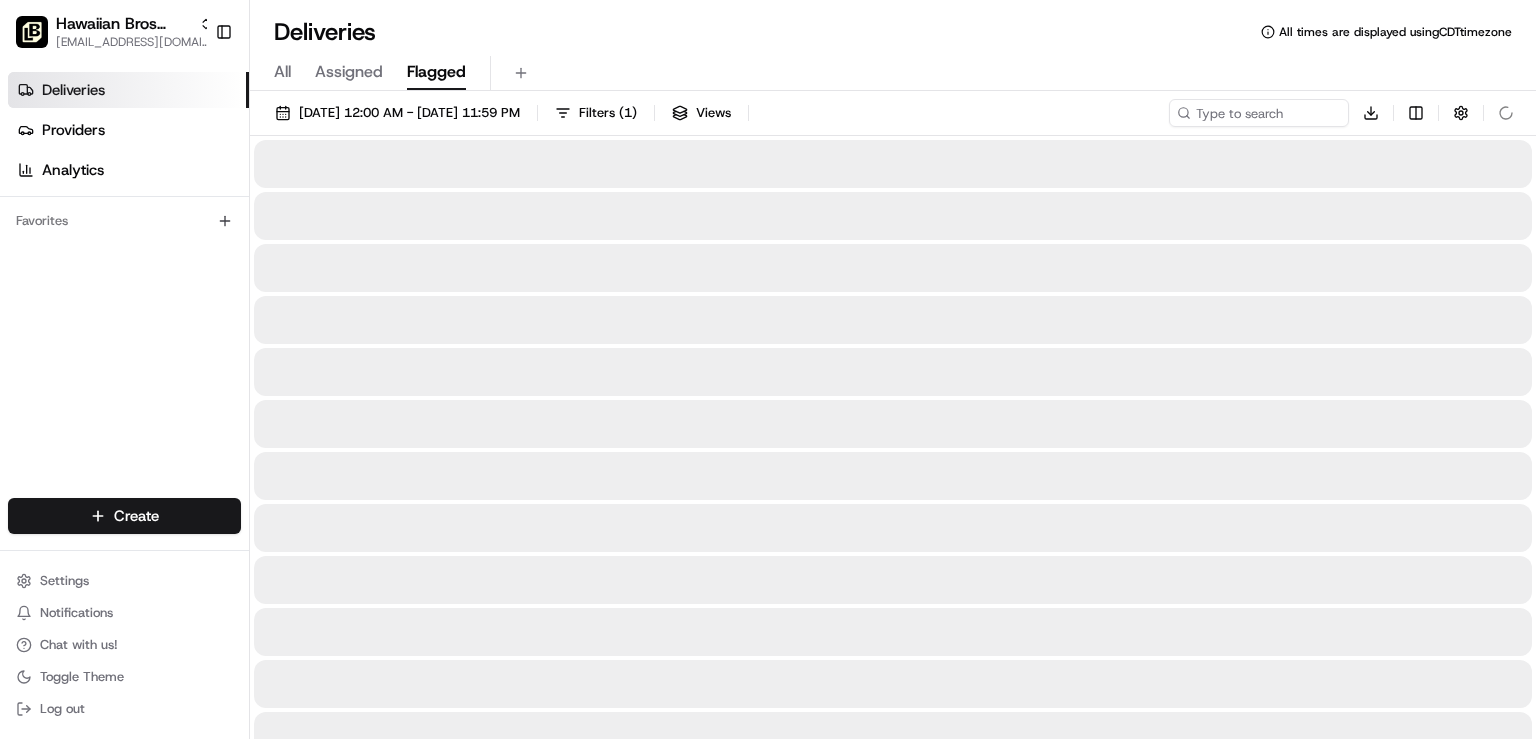 click on "Flagged" at bounding box center [436, 72] 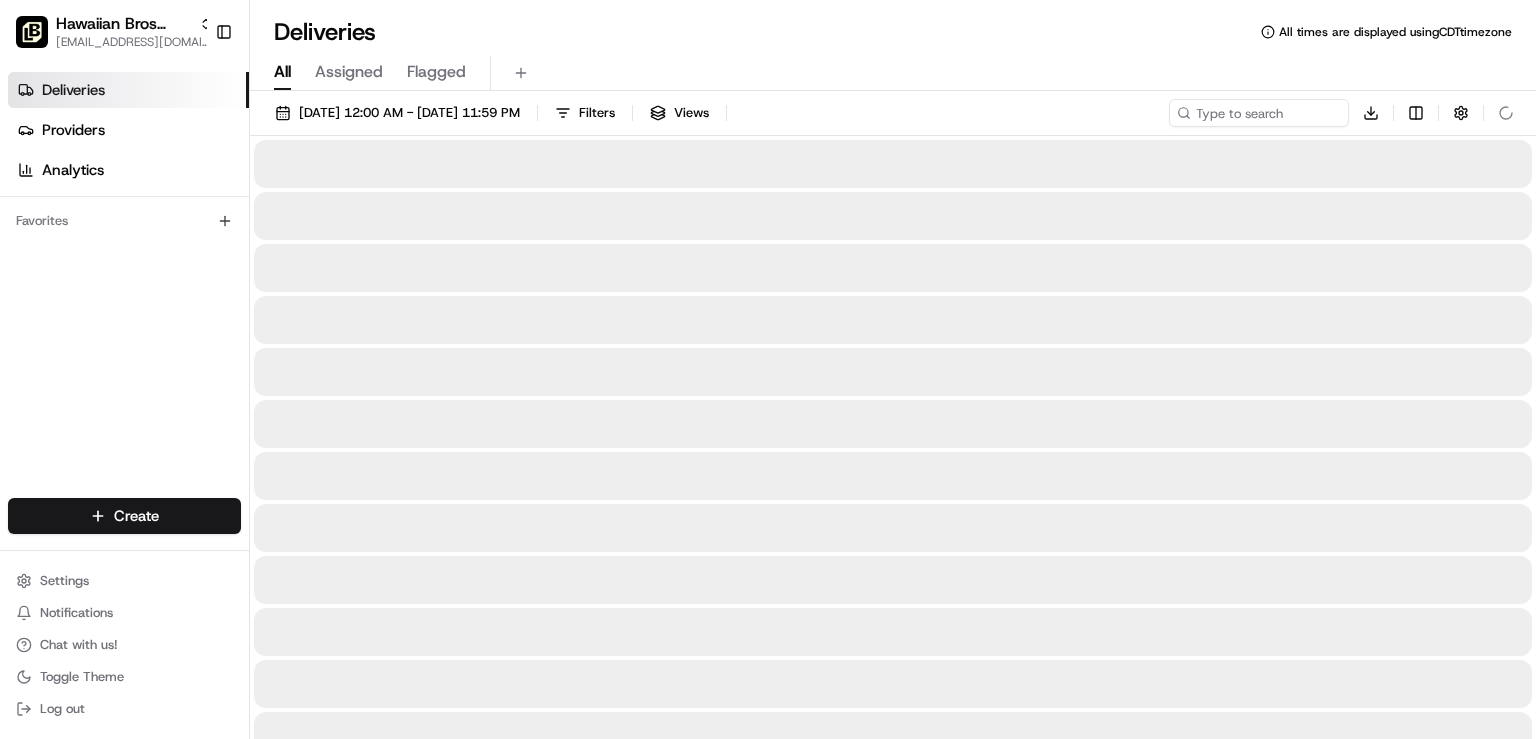 click on "All" at bounding box center (282, 72) 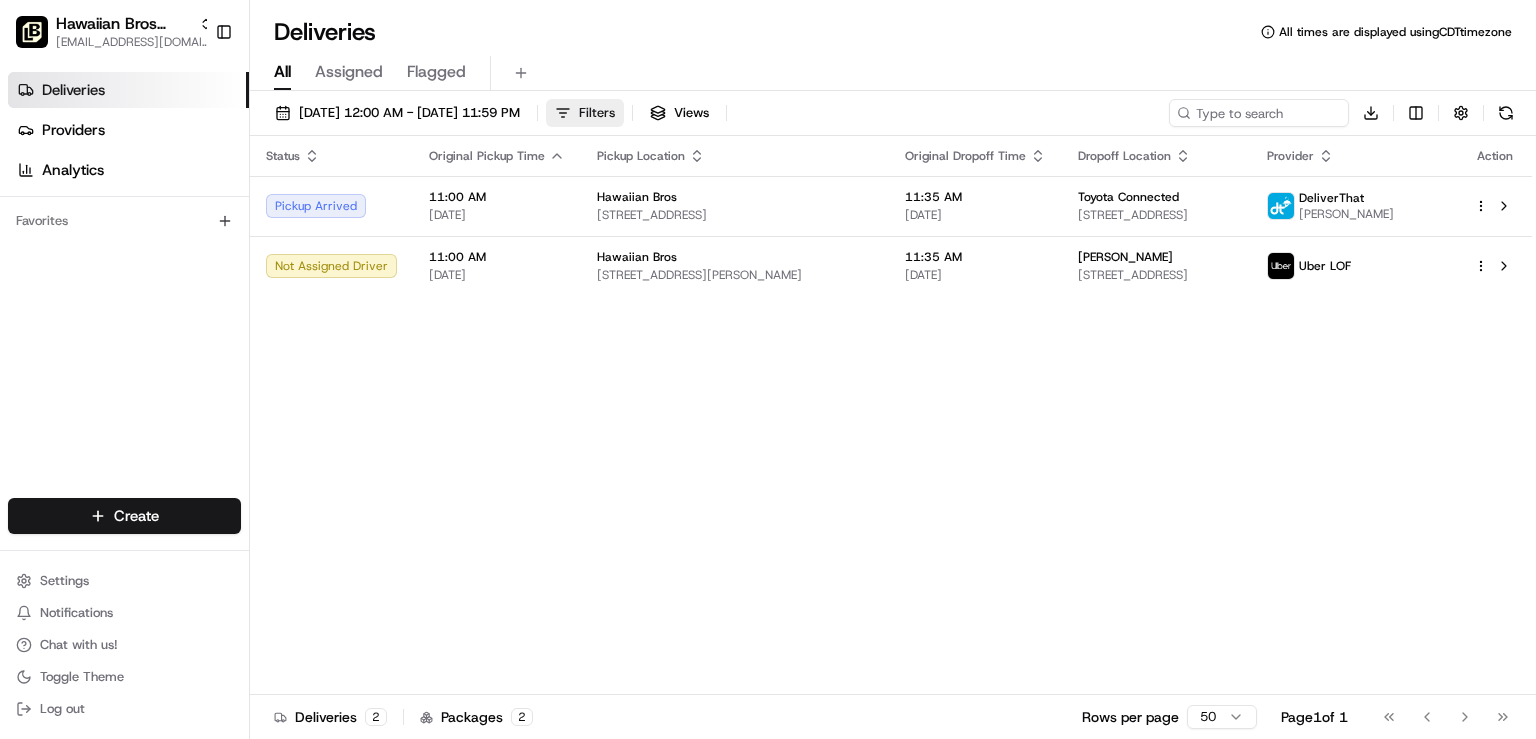click on "Filters" at bounding box center [585, 113] 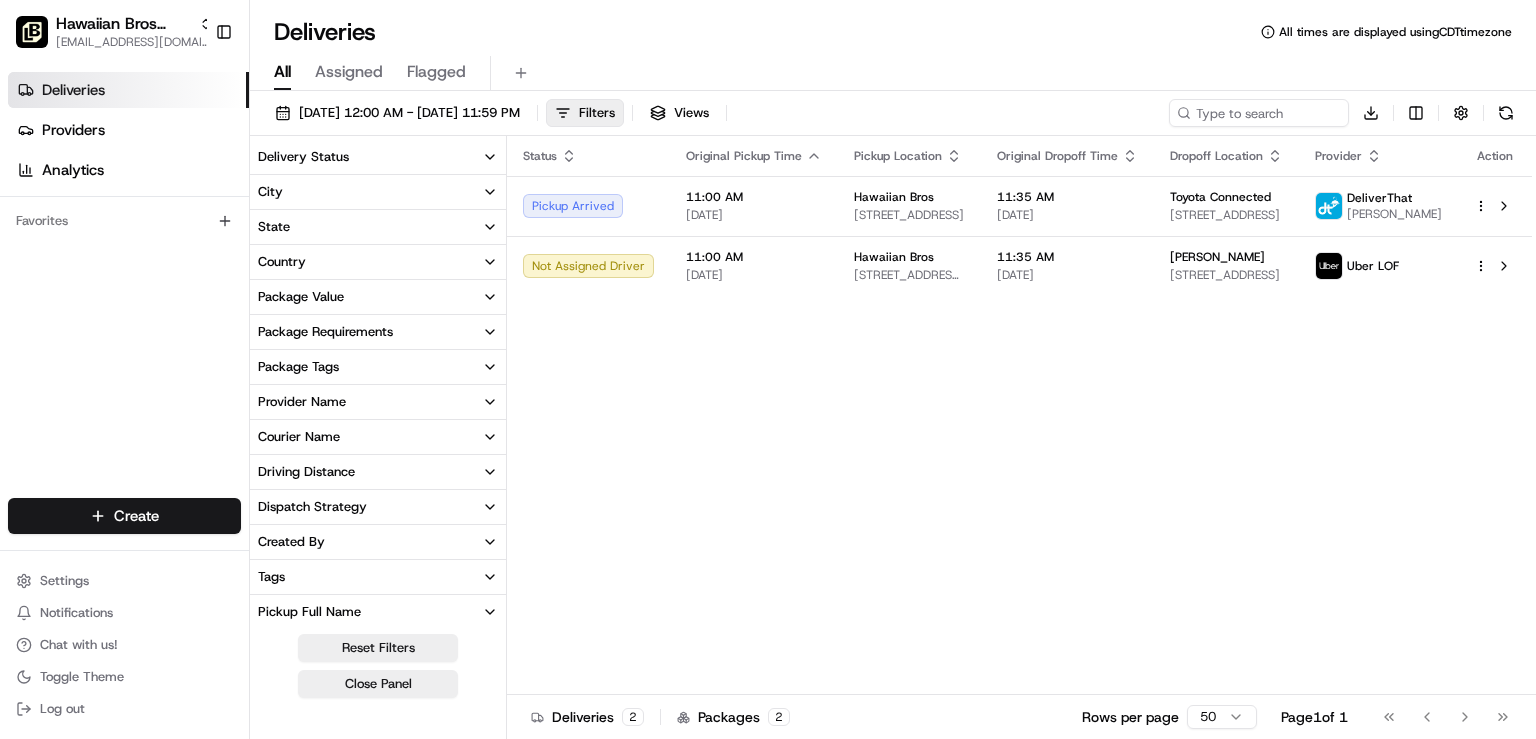 click on "Status Original Pickup Time Pickup Location Original Dropoff Time Dropoff Location Provider Action Pickup Arrived 11:00 AM 07/14/2025 Hawaiian Bros 8820 FM 423, Frisco, TX 75036, USA 11:35 AM 07/14/2025 Toyota Connected 7300 Windrose Ave. #210, Plano, TX 75024, USA DeliverThat Mark Pincus Not Assigned Driver 11:00 AM 07/14/2025 Hawaiian Bros 4301 Kemp Blvd, Wichita Falls, TX 76308, USA 11:35 AM 07/14/2025 Chad Davis 4301 Maplewood Ave Ste A, Wichita Falls, TX 76308, USA Uber LOF" at bounding box center [1019, 415] 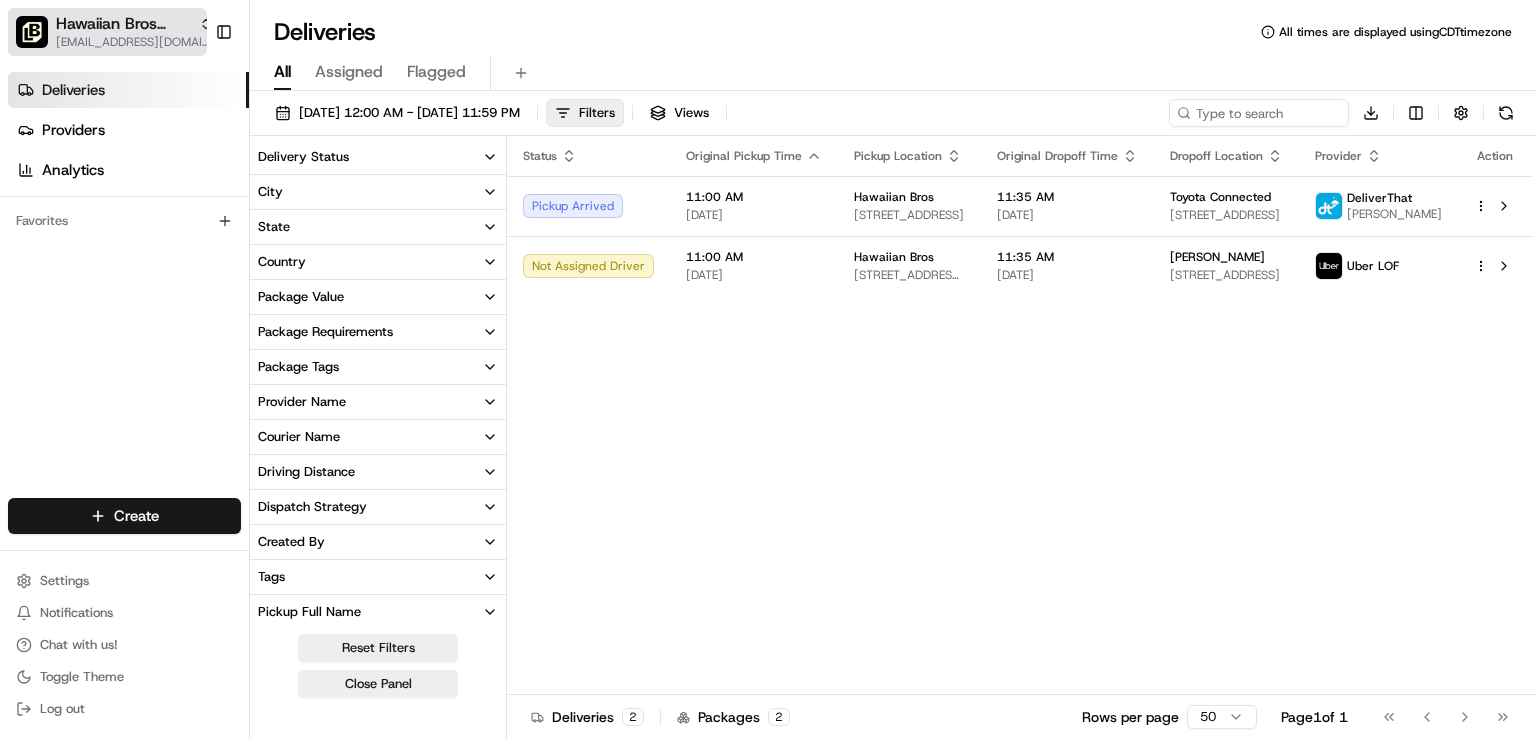 click on "[EMAIL_ADDRESS][DOMAIN_NAME]" at bounding box center (134, 42) 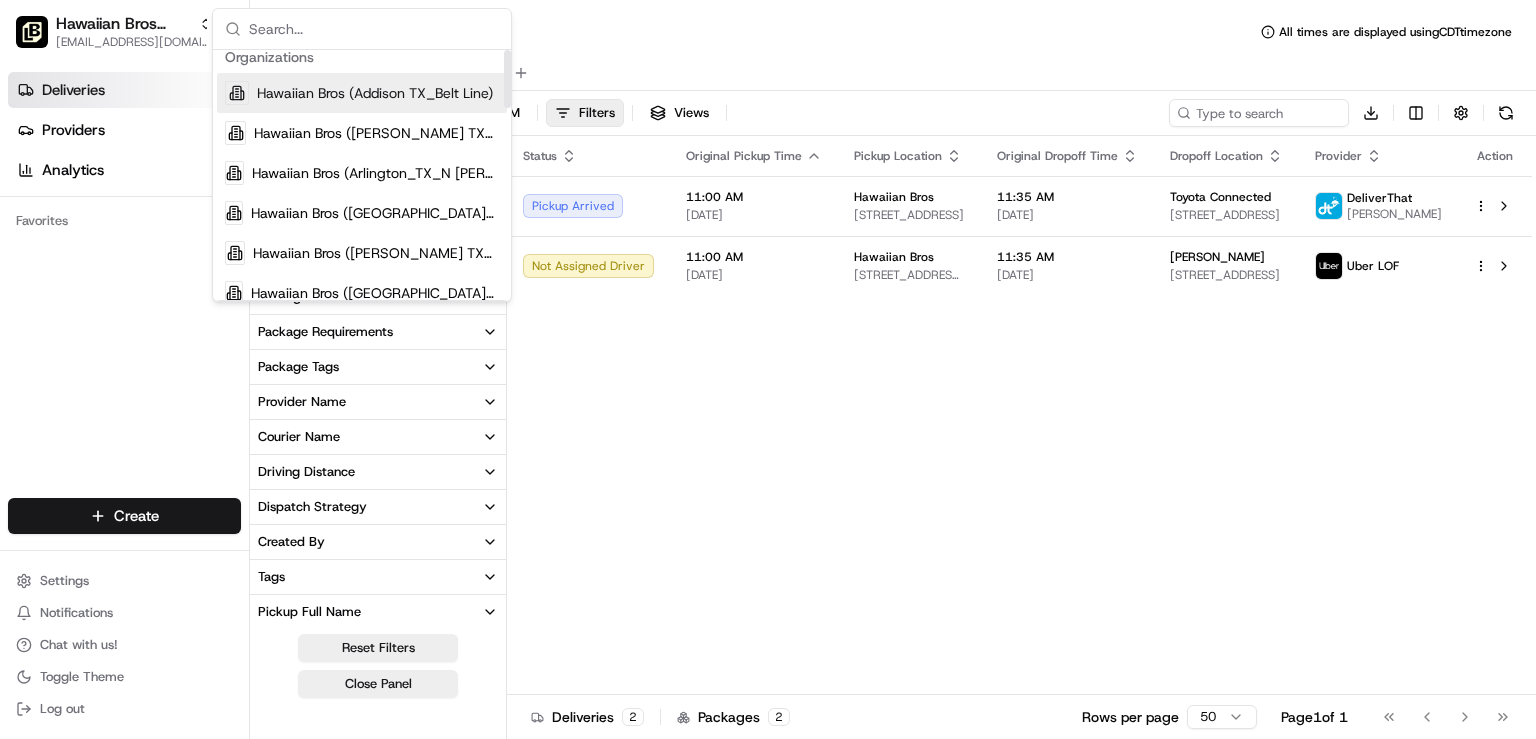 scroll, scrollTop: 0, scrollLeft: 0, axis: both 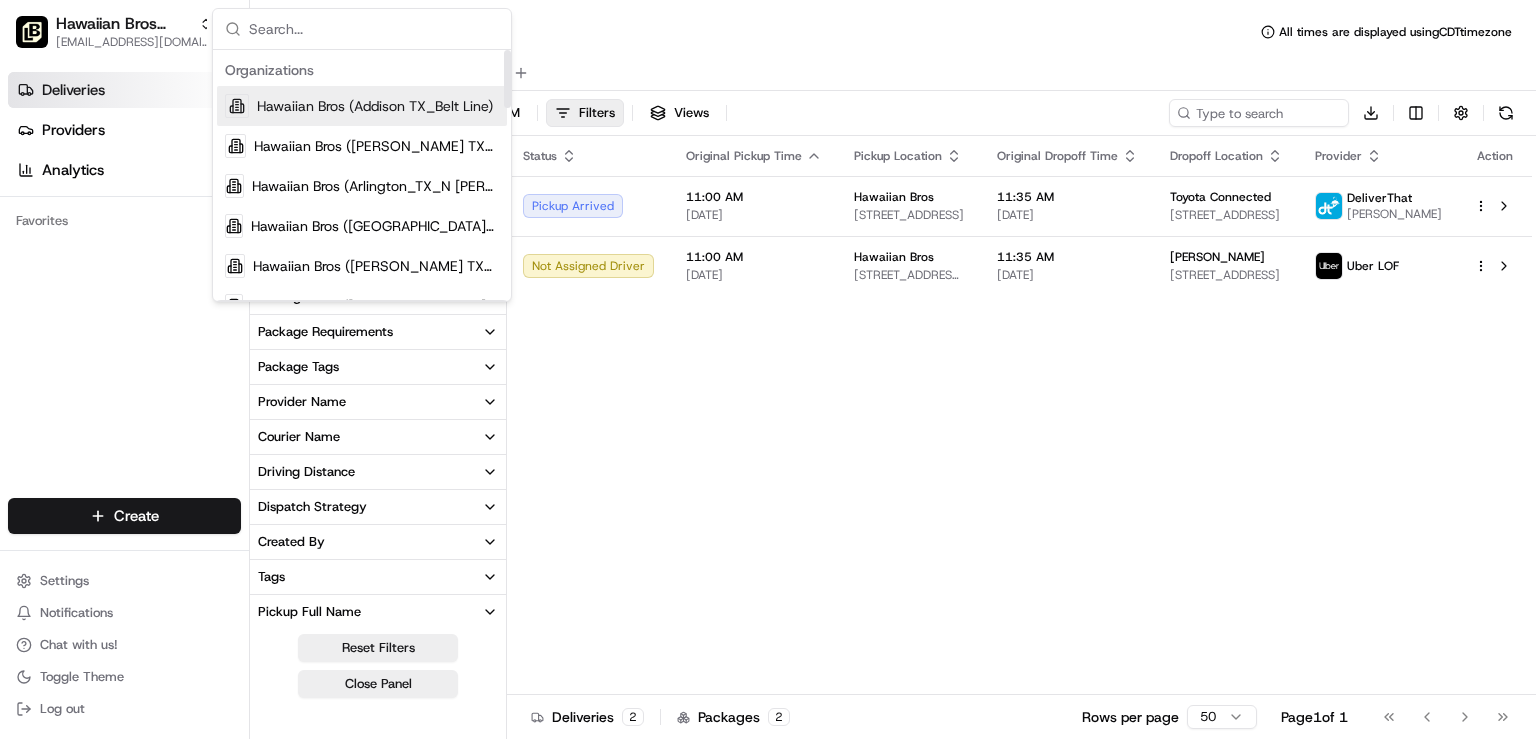drag, startPoint x: 504, startPoint y: 93, endPoint x: 499, endPoint y: 82, distance: 12.083046 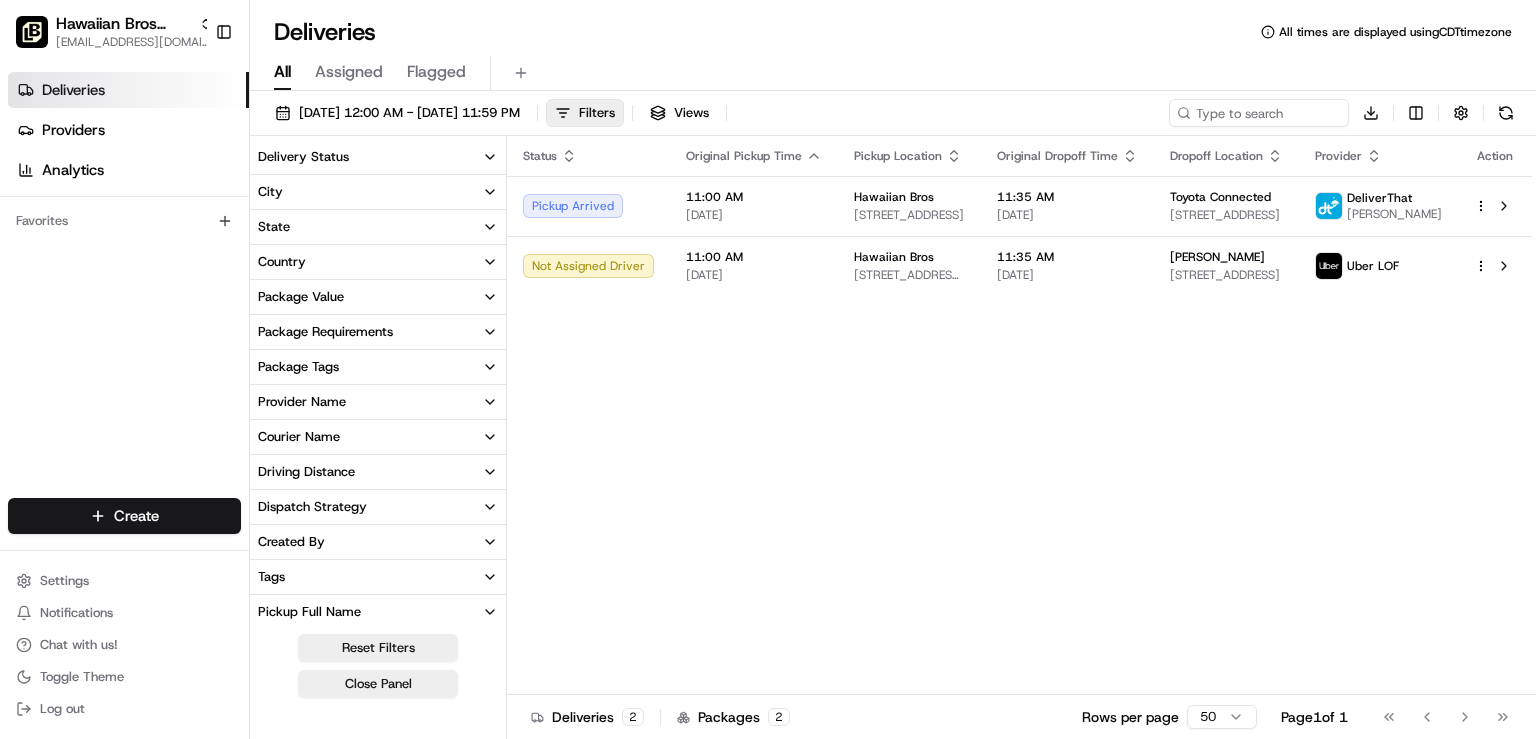 click on "All Assigned Flagged" at bounding box center (893, 69) 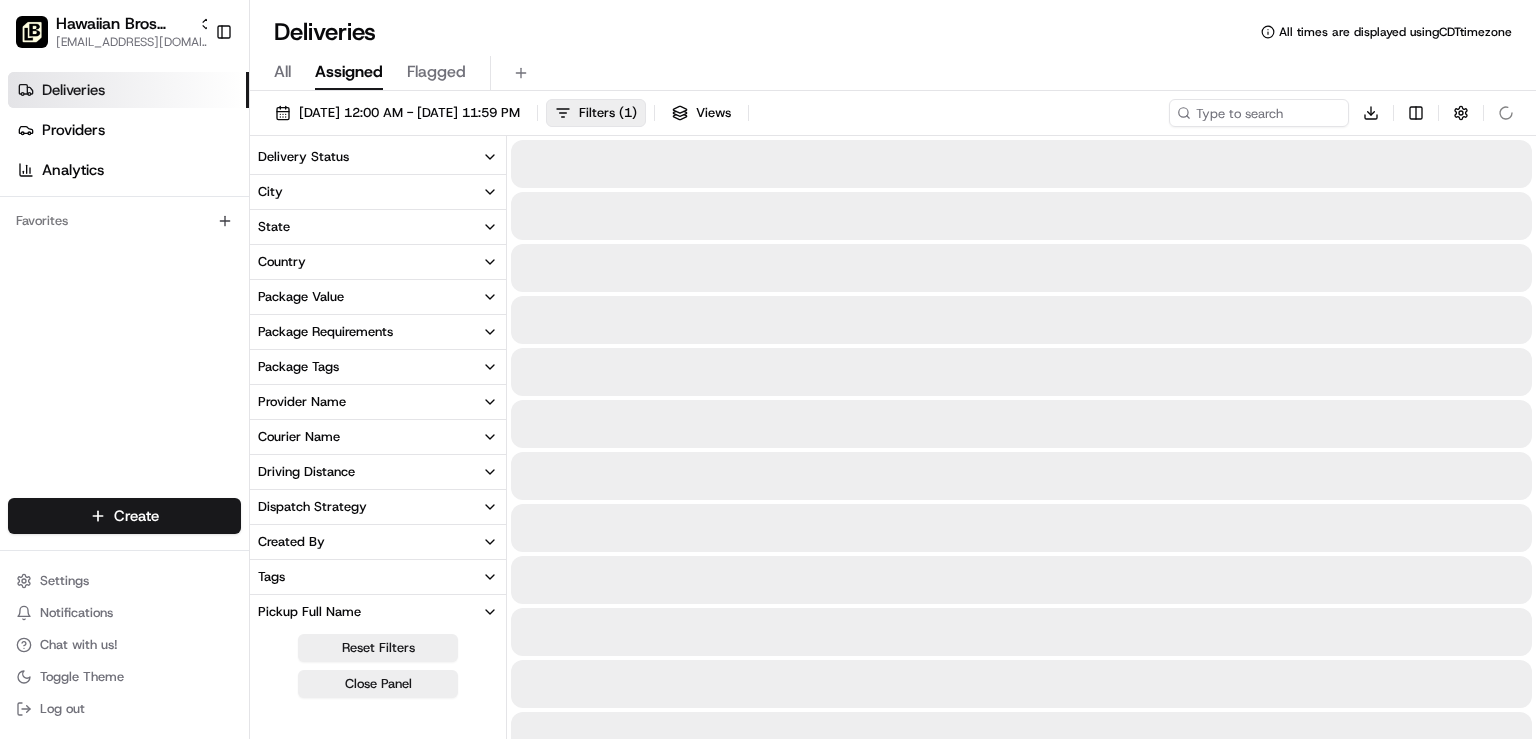 click on "Assigned" at bounding box center [349, 72] 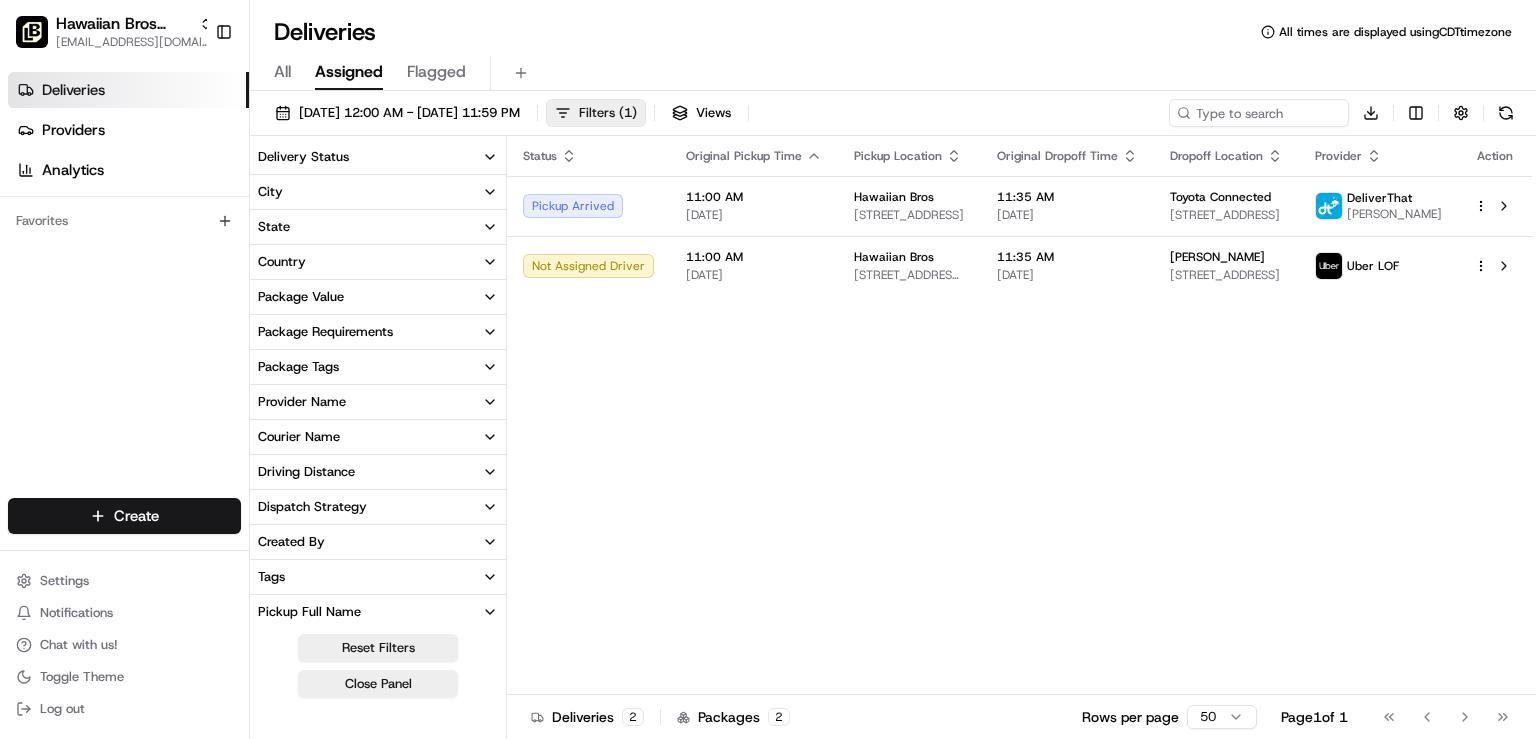 click on "( 1 )" at bounding box center (628, 113) 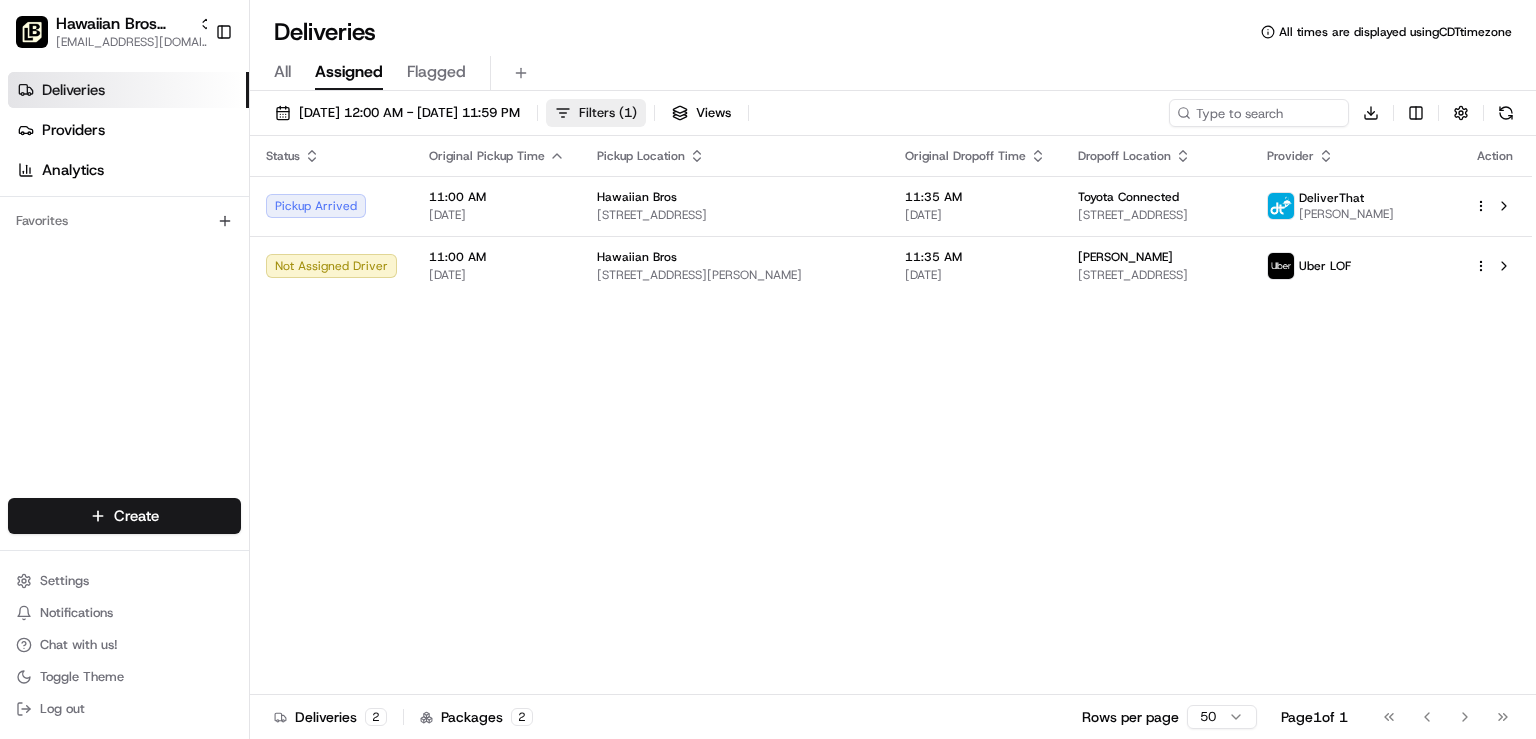 click on "( 1 )" at bounding box center [628, 113] 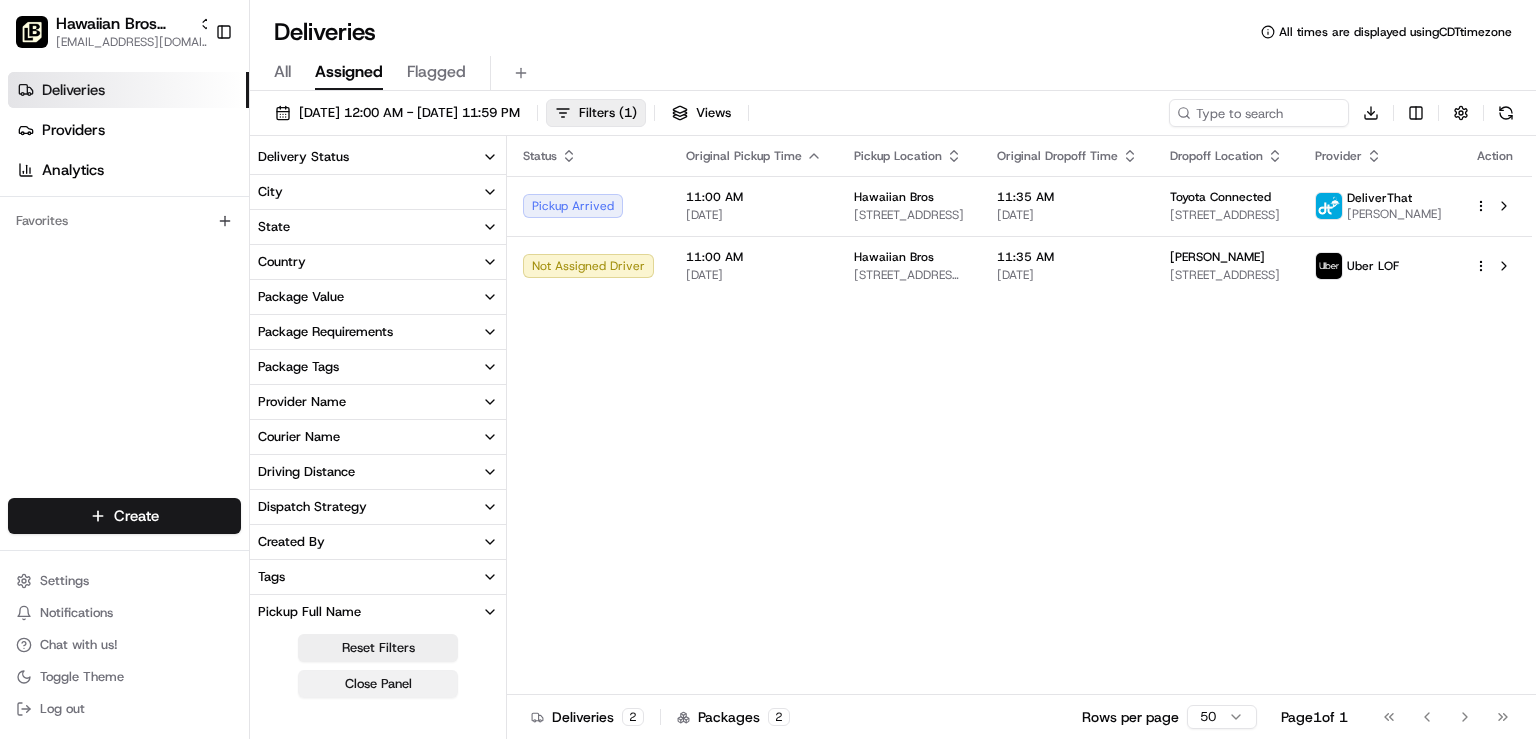 click on "Close Panel" at bounding box center [378, 684] 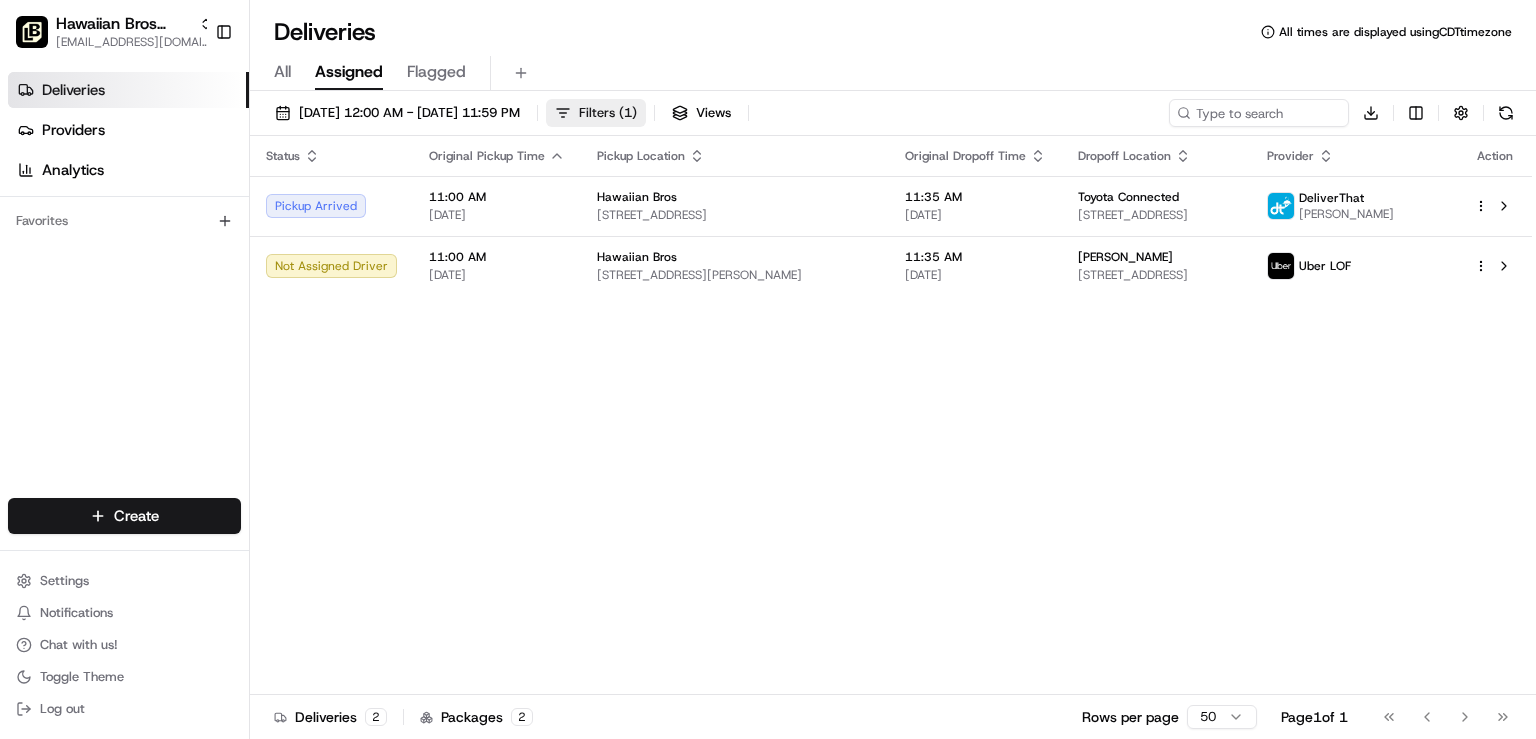 click on "Filters ( 1 )" at bounding box center [608, 113] 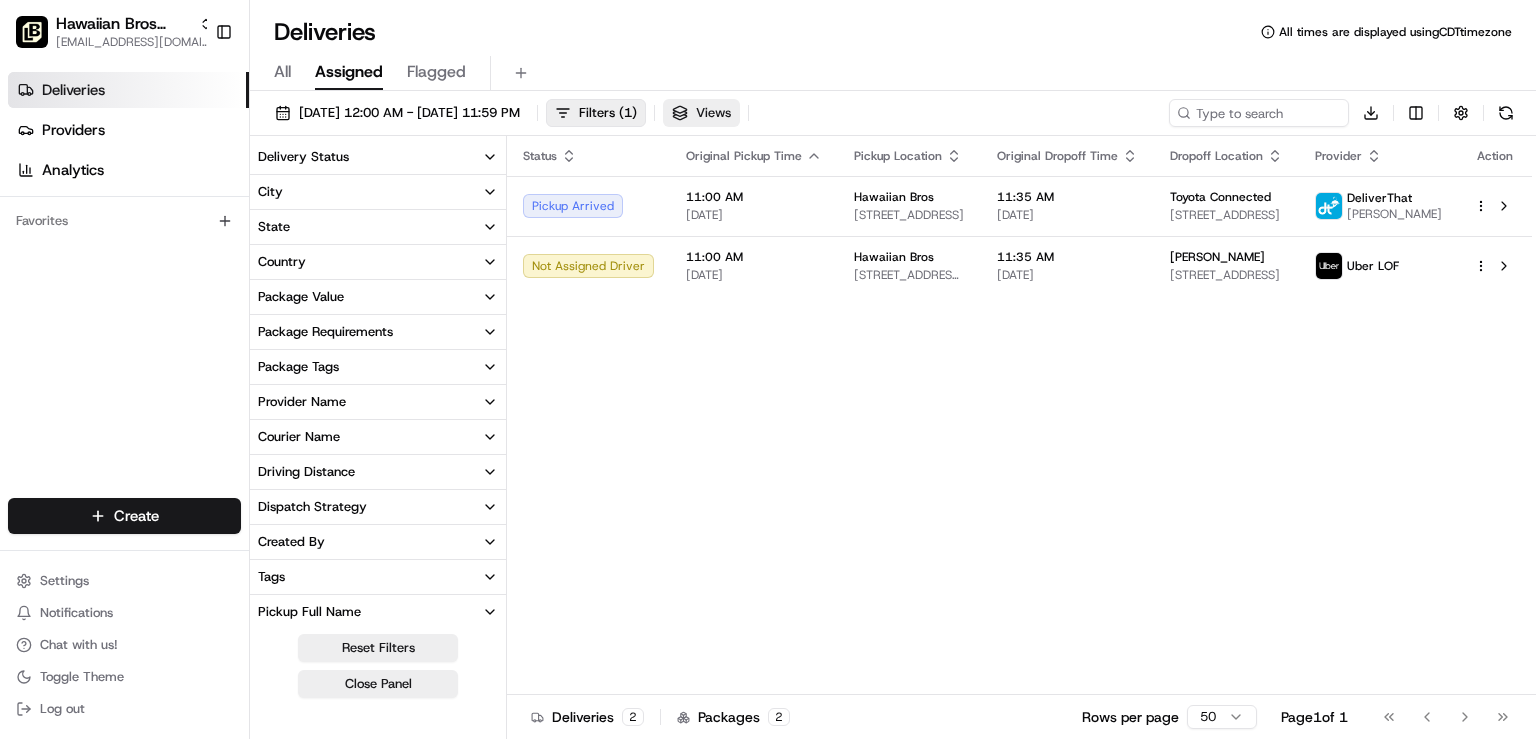 click on "Views" at bounding box center (713, 113) 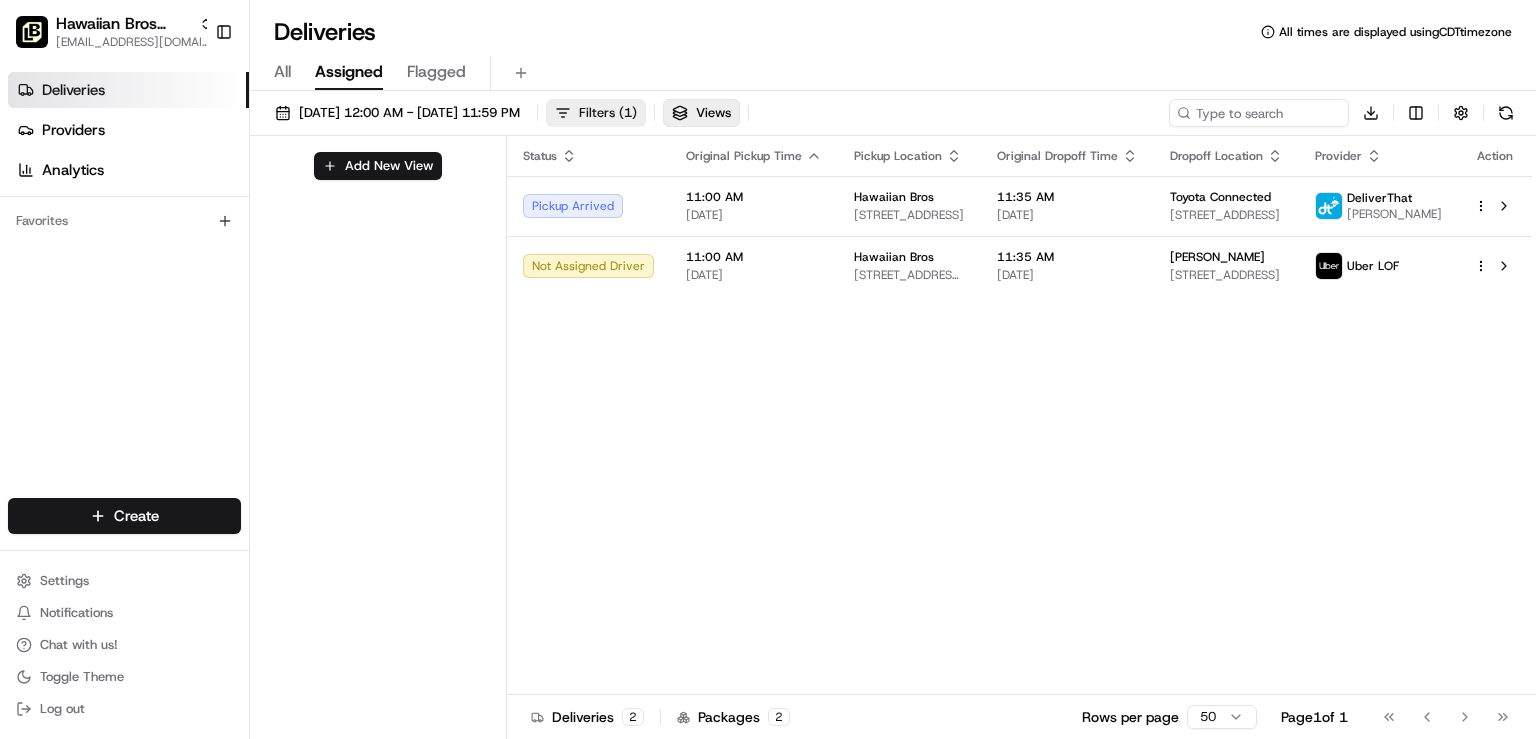 click on "( 1 )" at bounding box center (628, 113) 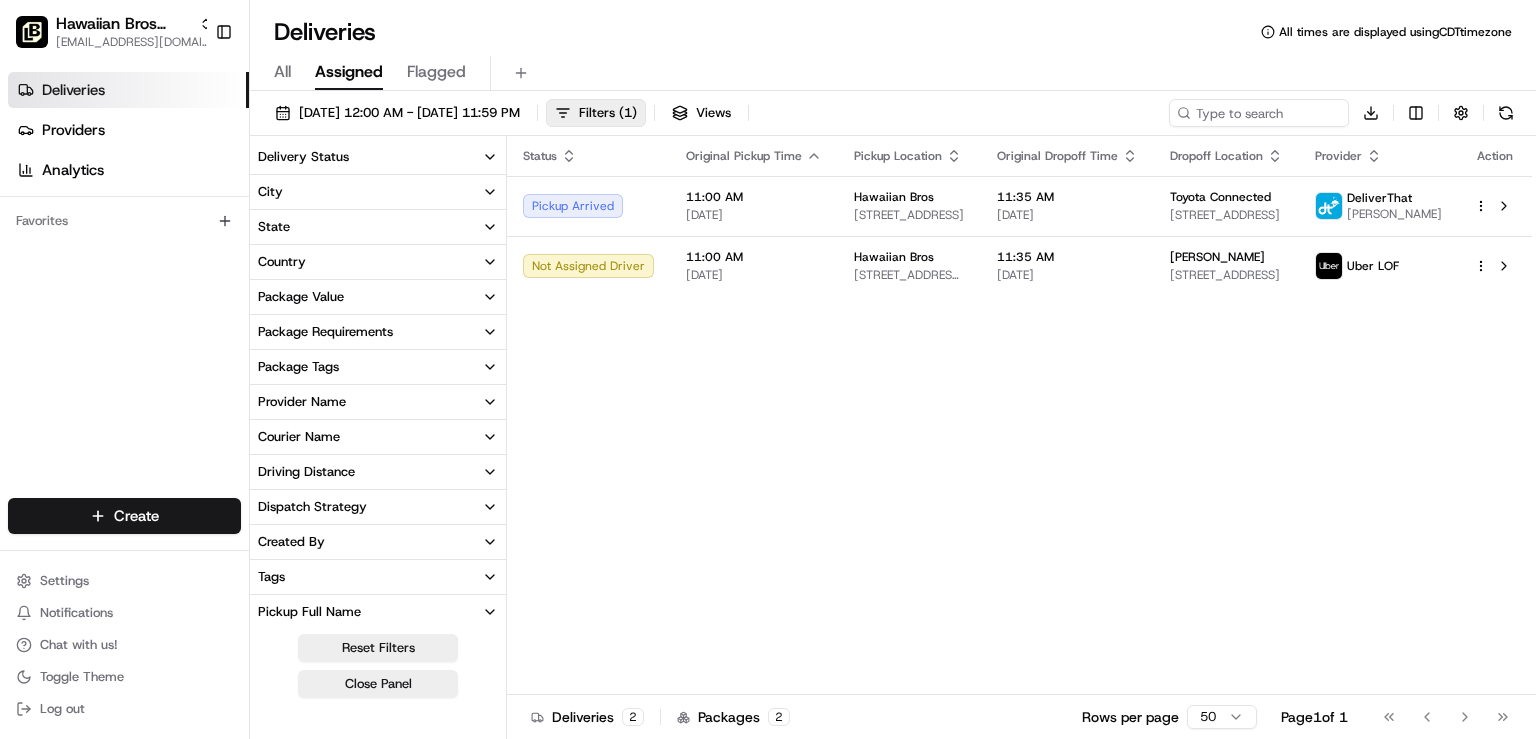 click on "Delivery Status" at bounding box center [378, 157] 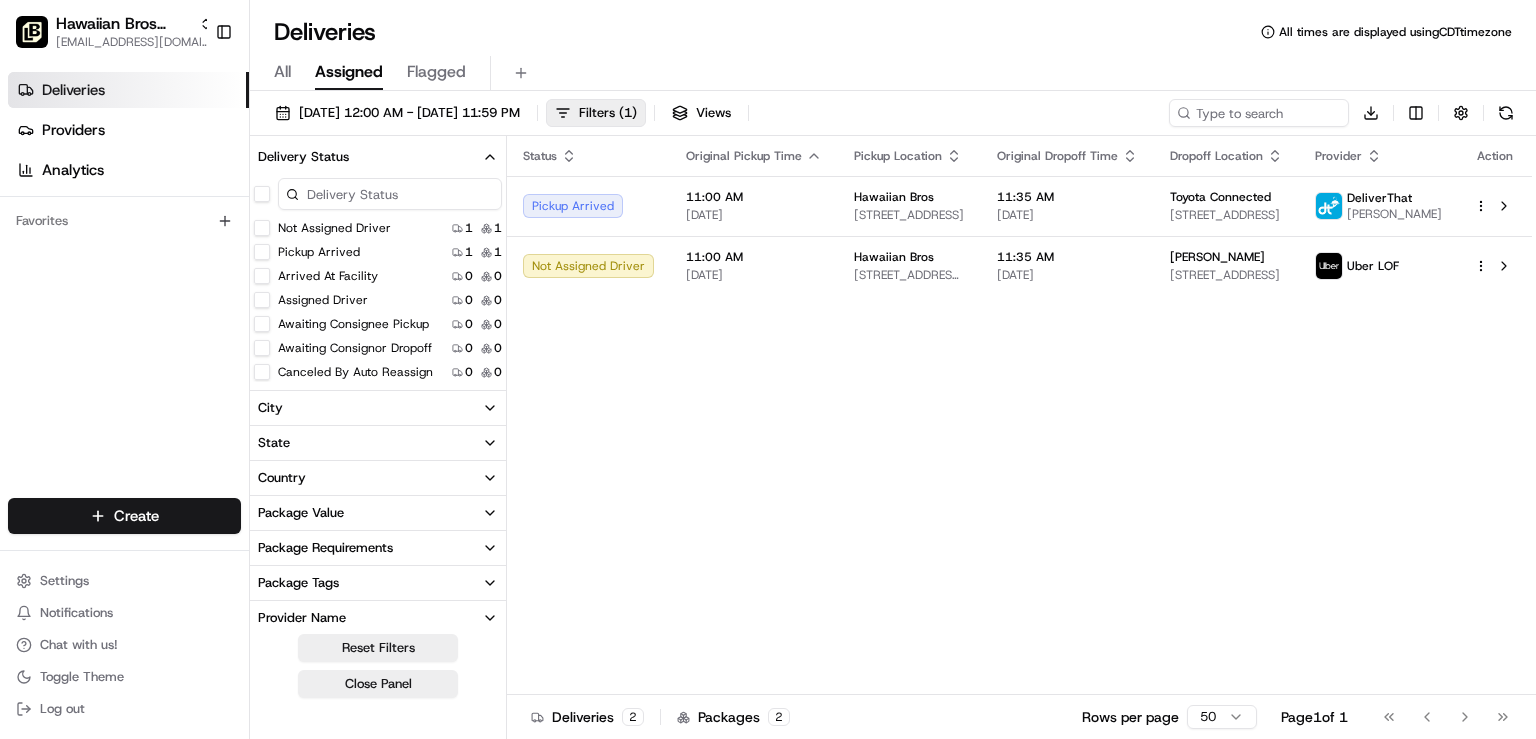 click 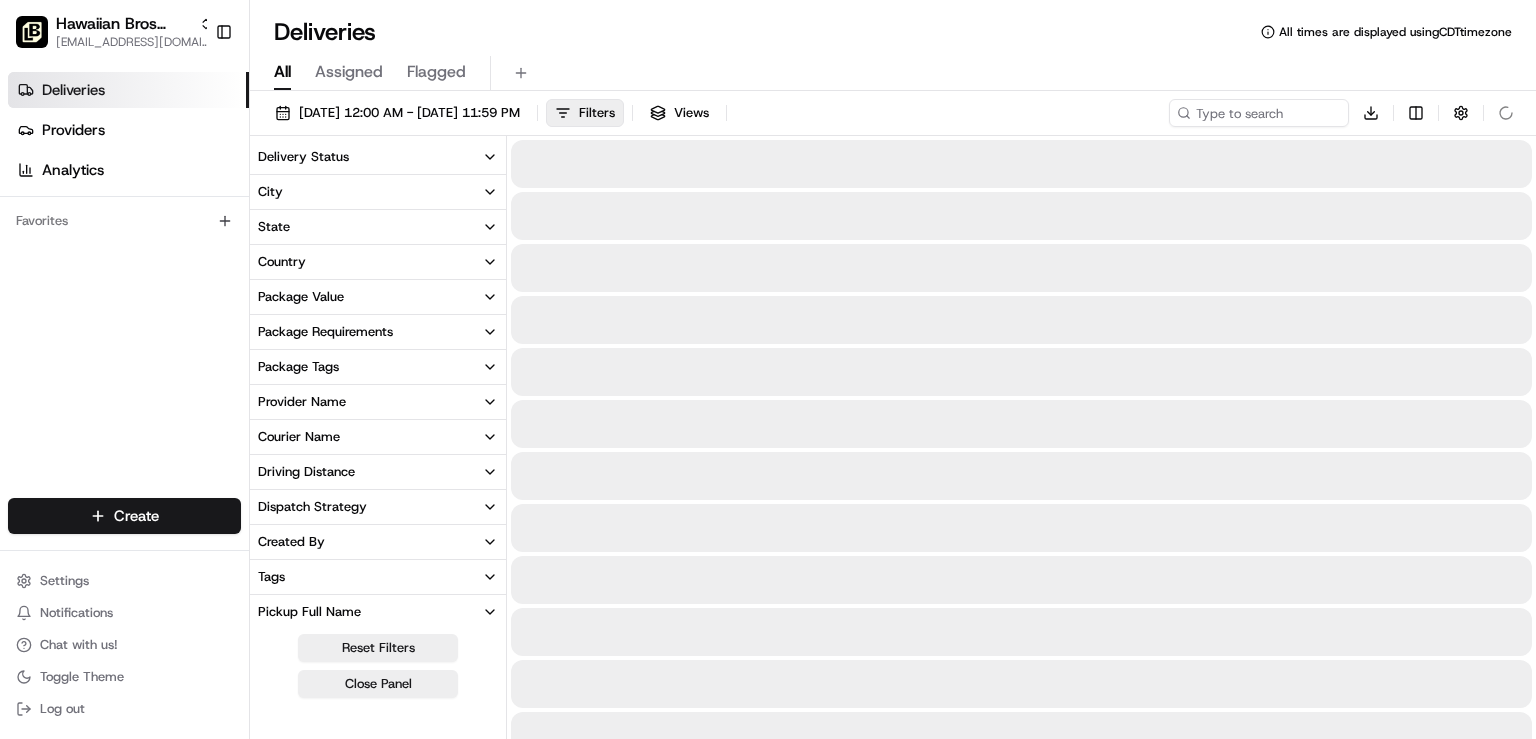 click on "All" at bounding box center [282, 72] 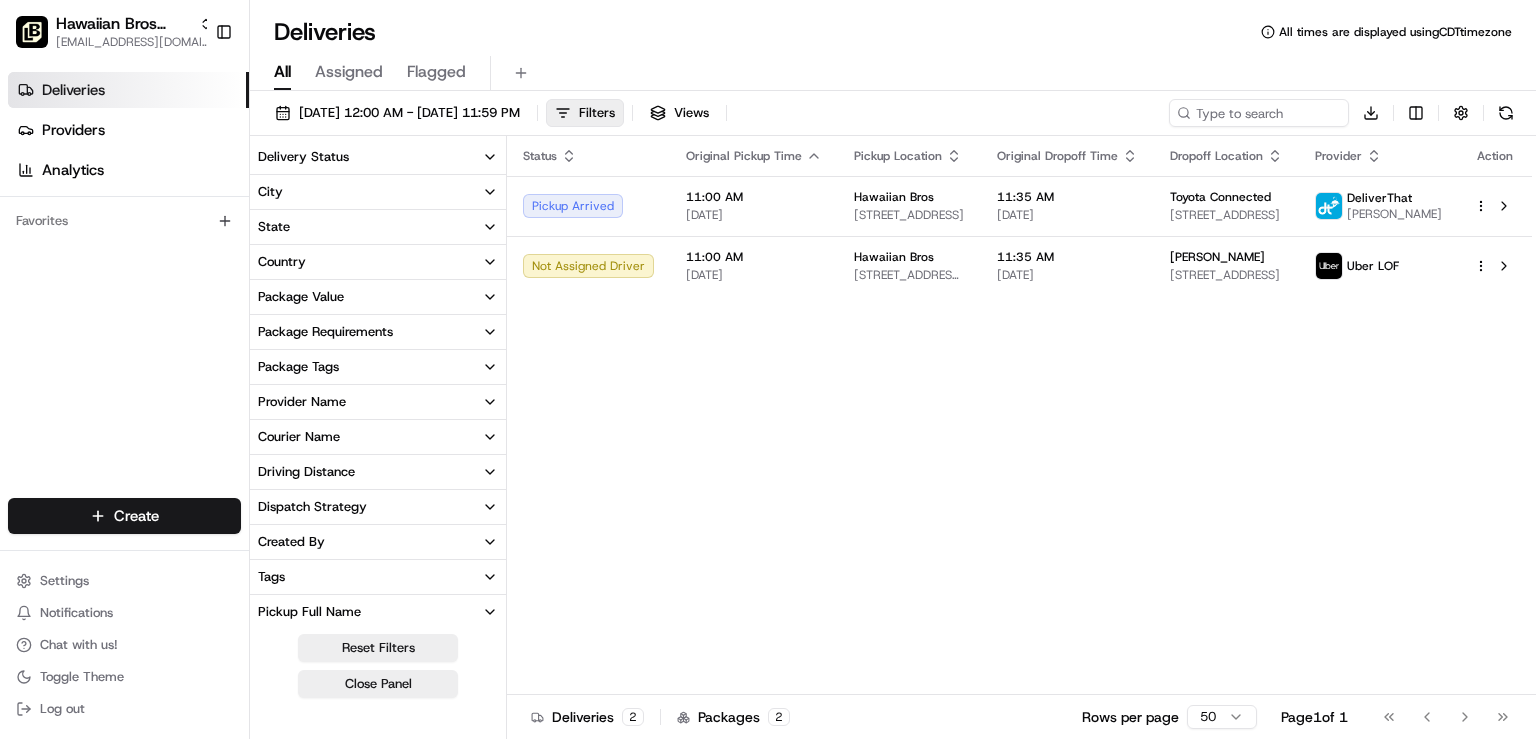 click on "Status Original Pickup Time Pickup Location Original Dropoff Time Dropoff Location Provider Action Pickup Arrived 11:00 AM 07/14/2025 Hawaiian Bros 8820 FM 423, Frisco, TX 75036, USA 11:35 AM 07/14/2025 Toyota Connected 7300 Windrose Ave. #210, Plano, TX 75024, USA DeliverThat Mark Pincus Not Assigned Driver 11:00 AM 07/14/2025 Hawaiian Bros 4301 Kemp Blvd, Wichita Falls, TX 76308, USA 11:35 AM 07/14/2025 Chad Davis 4301 Maplewood Ave Ste A, Wichita Falls, TX 76308, USA Uber LOF" at bounding box center (1019, 415) 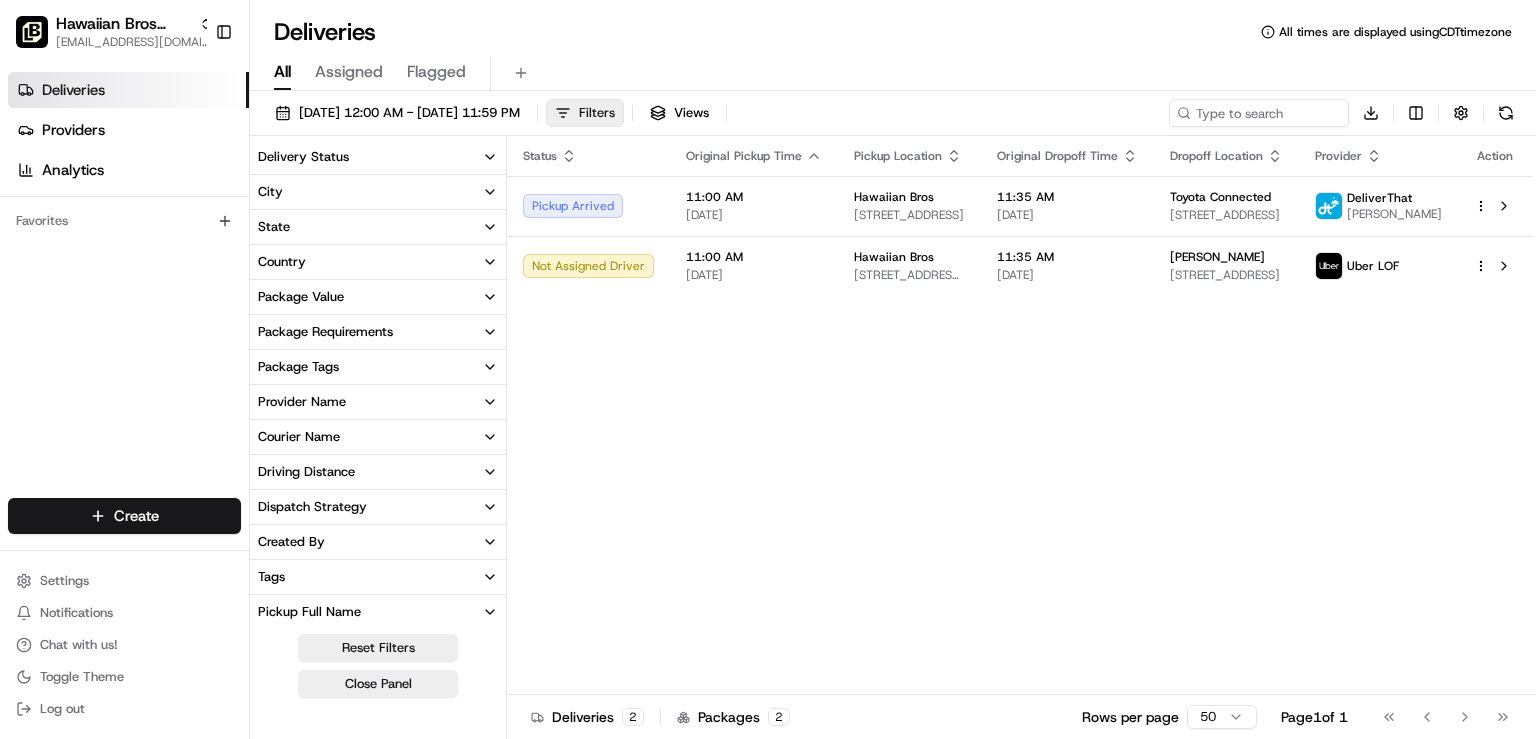 click on "Filters" at bounding box center (597, 113) 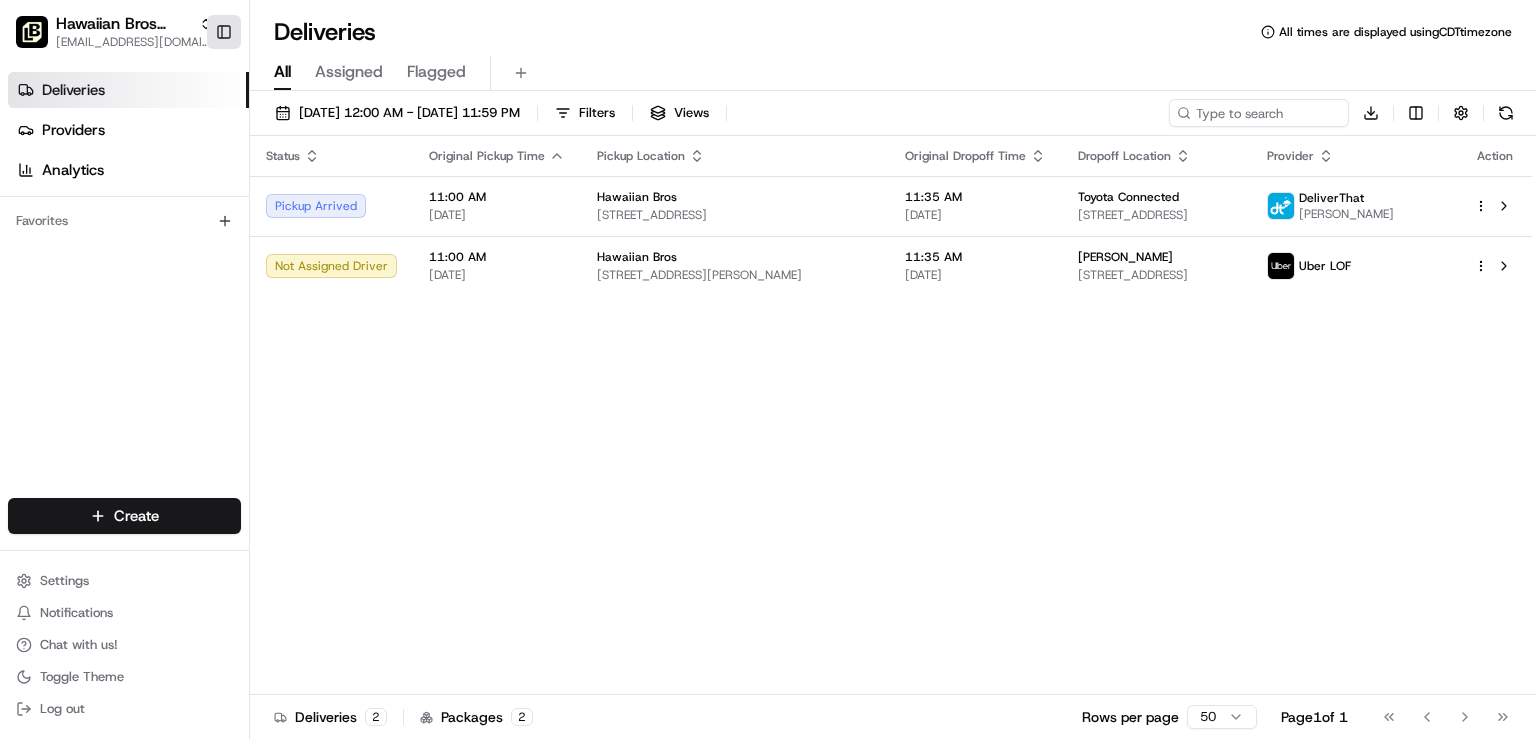 click on "Toggle Sidebar" at bounding box center (224, 32) 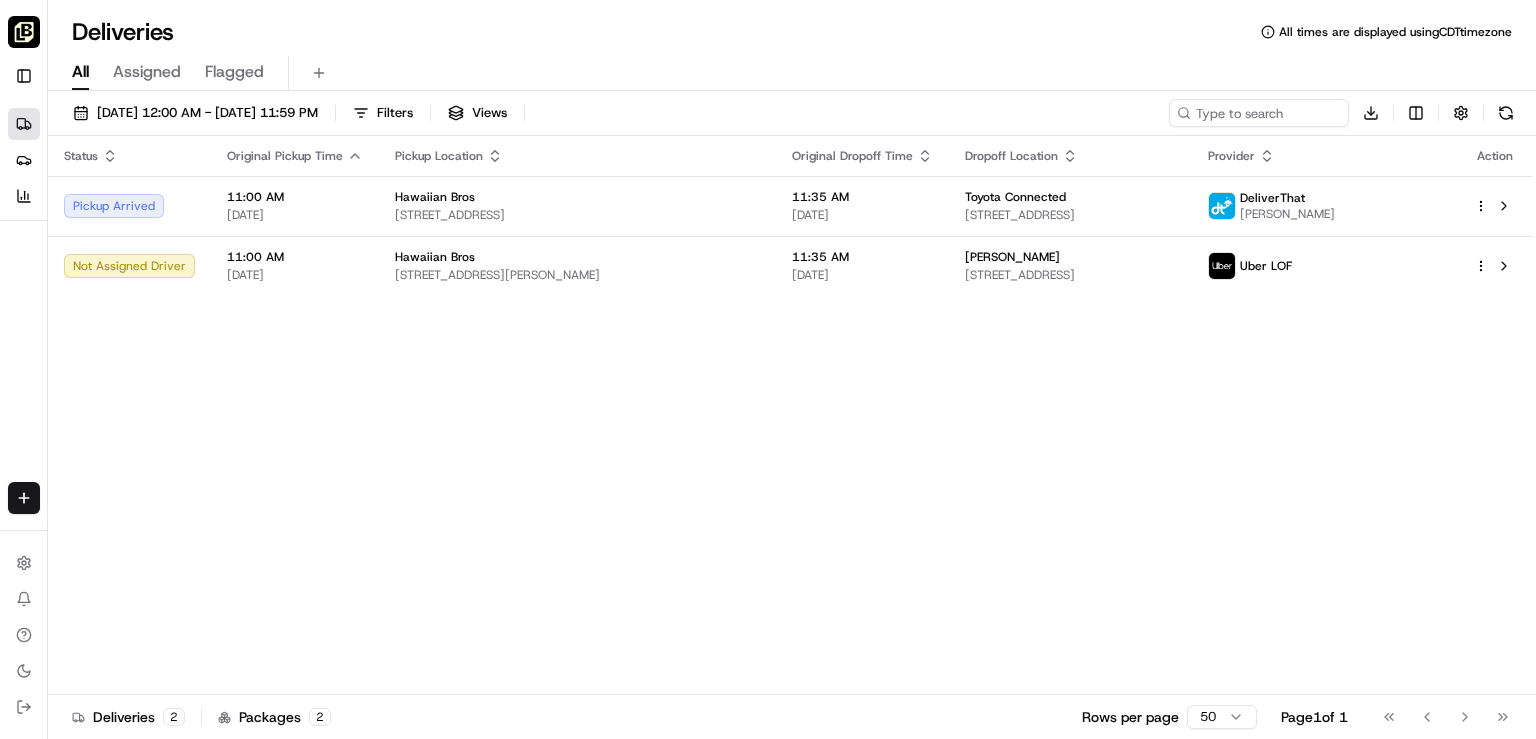 click at bounding box center [24, 32] 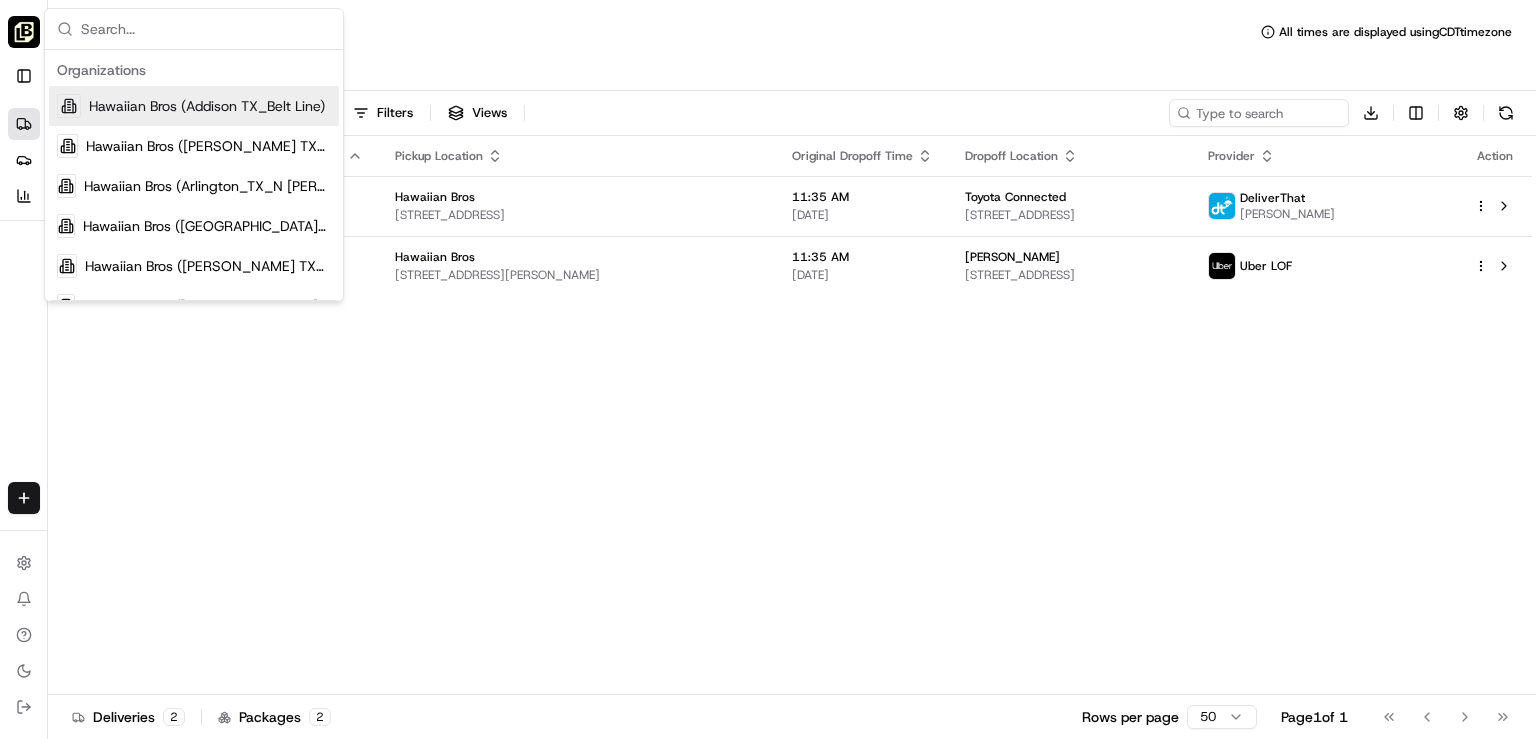 click at bounding box center (24, 32) 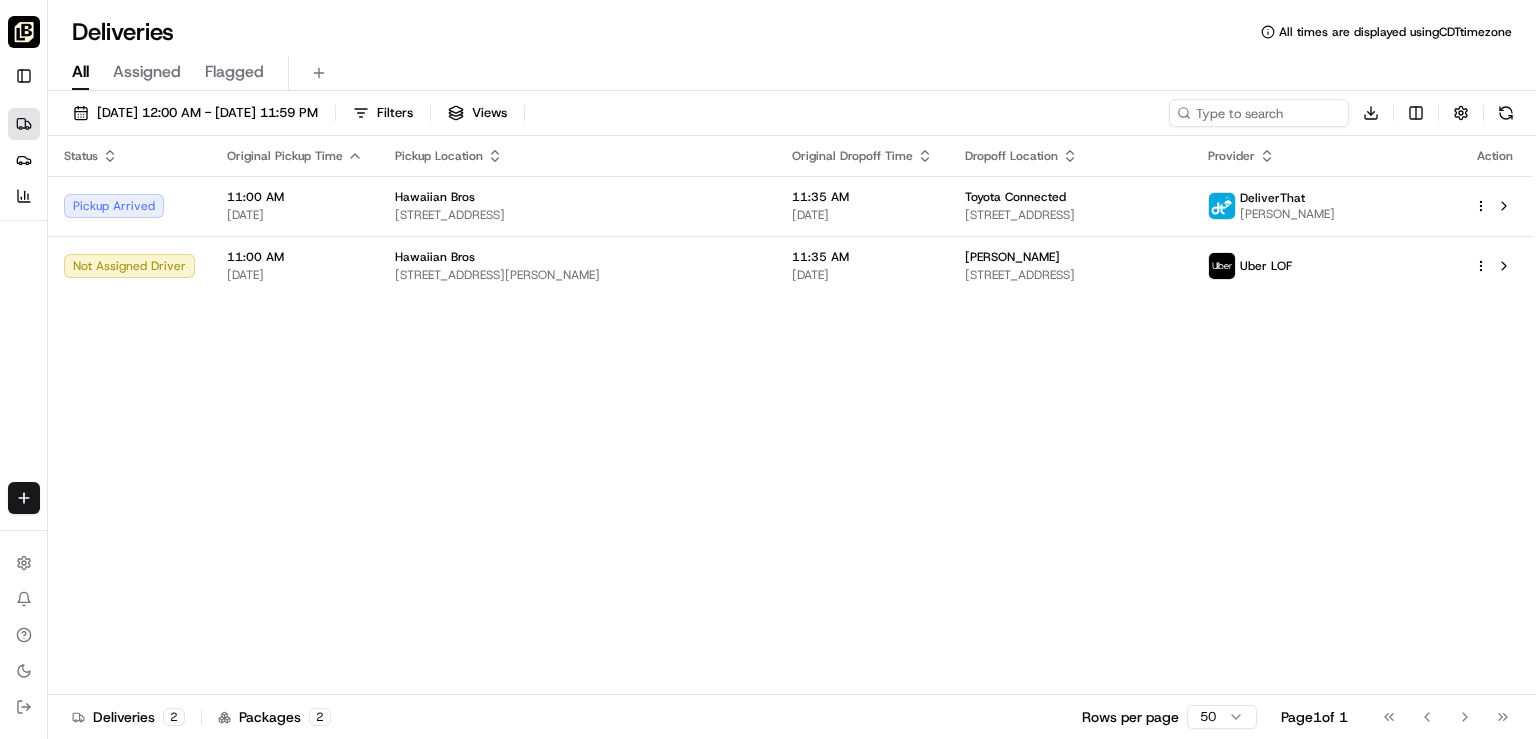 click at bounding box center [24, 32] 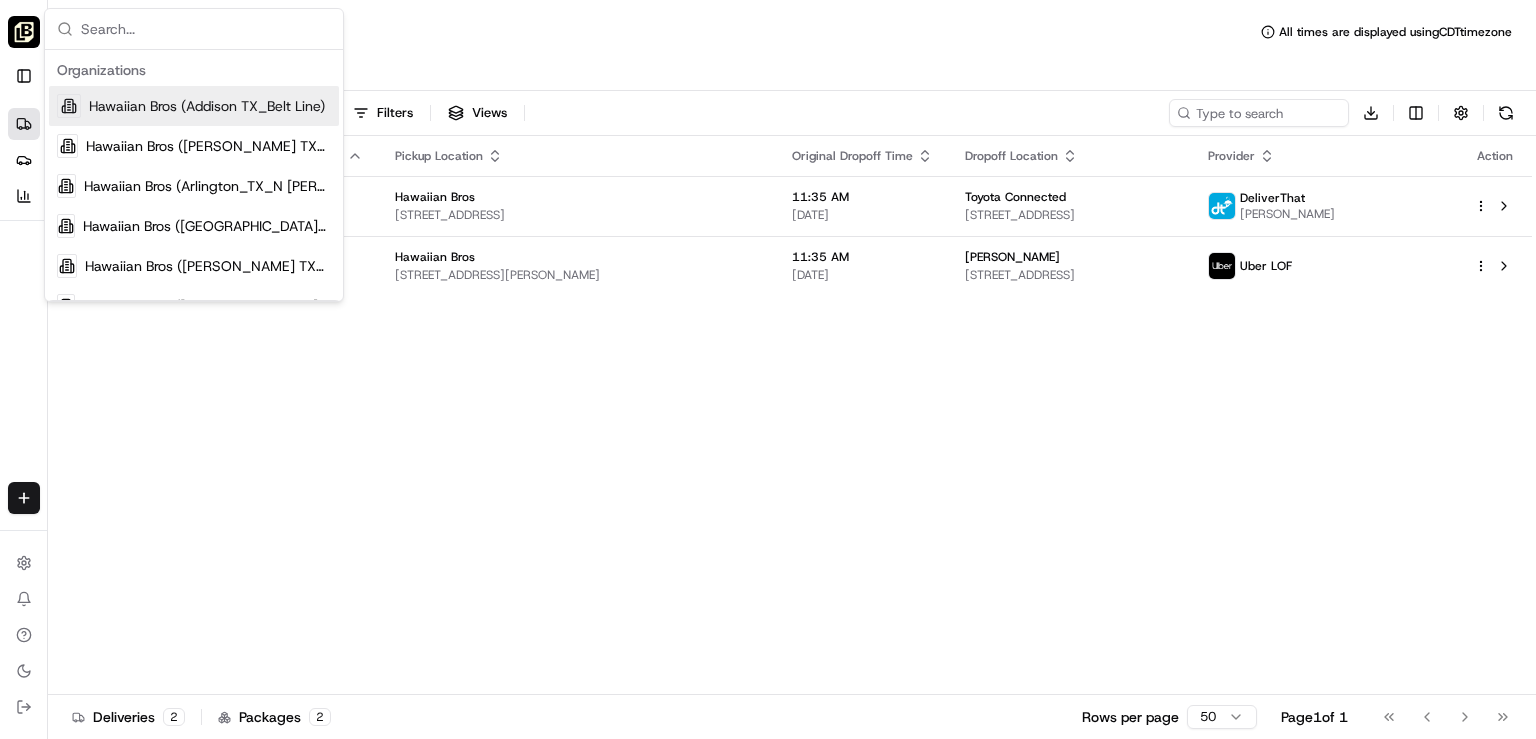 click at bounding box center (24, 32) 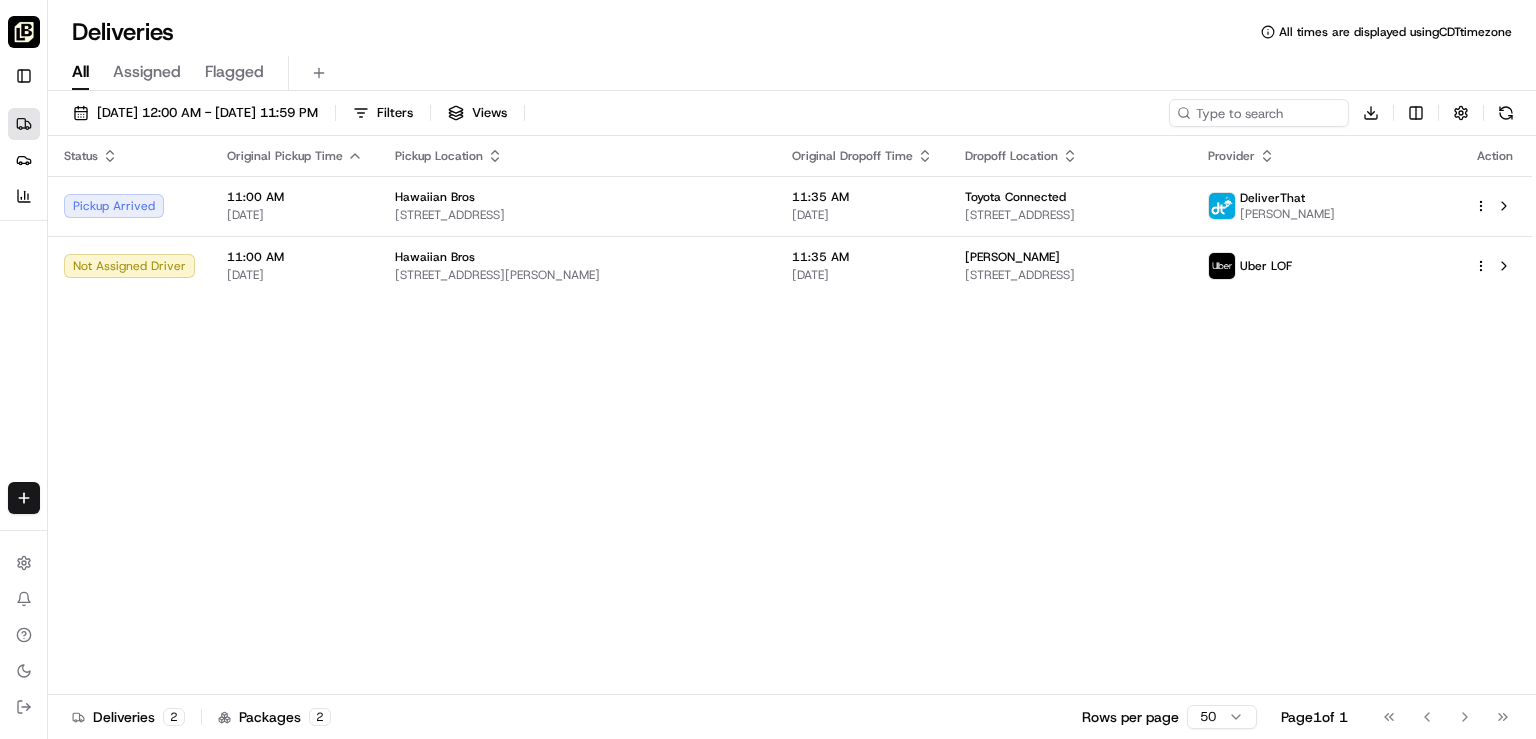 click on "All" at bounding box center [80, 72] 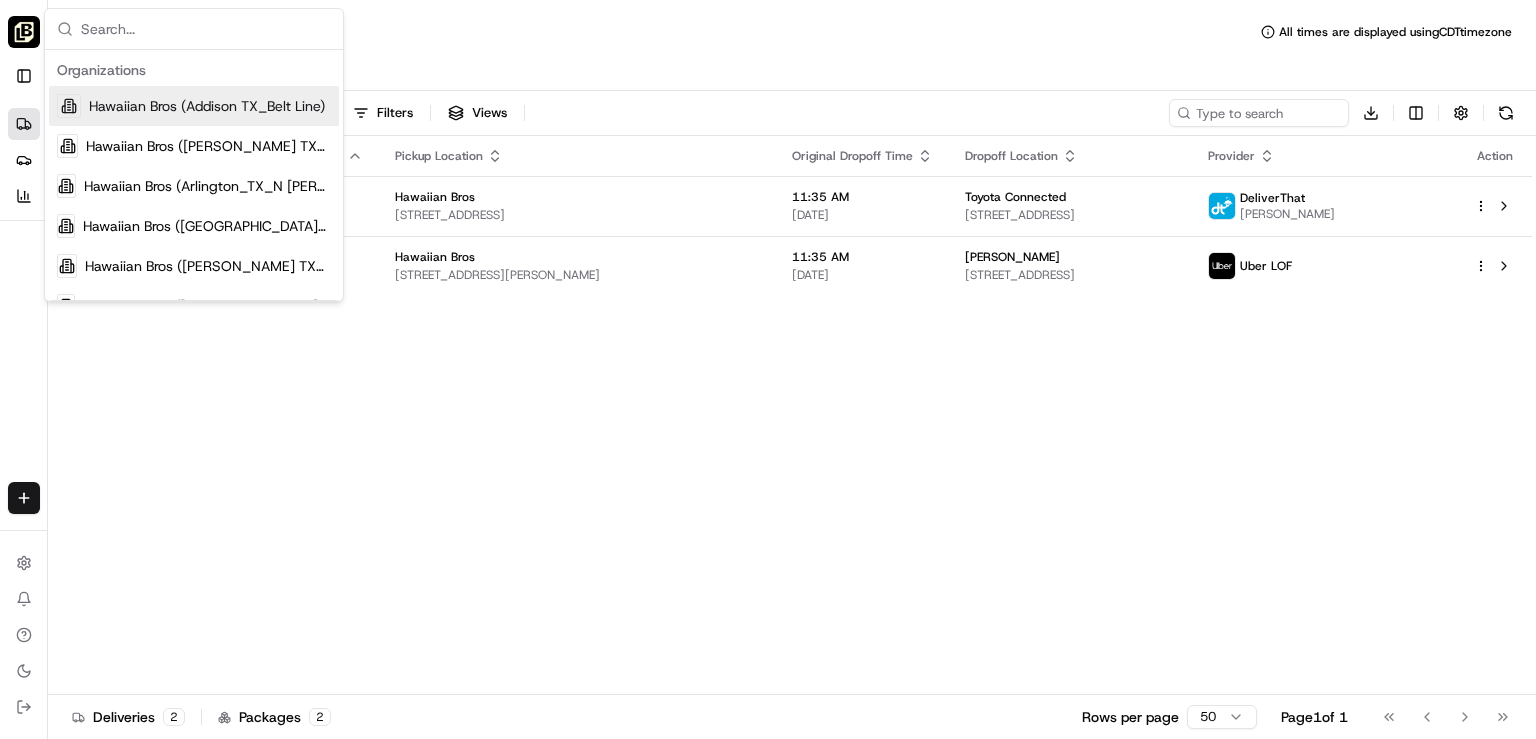 drag, startPoint x: 16, startPoint y: 28, endPoint x: 153, endPoint y: 379, distance: 376.78906 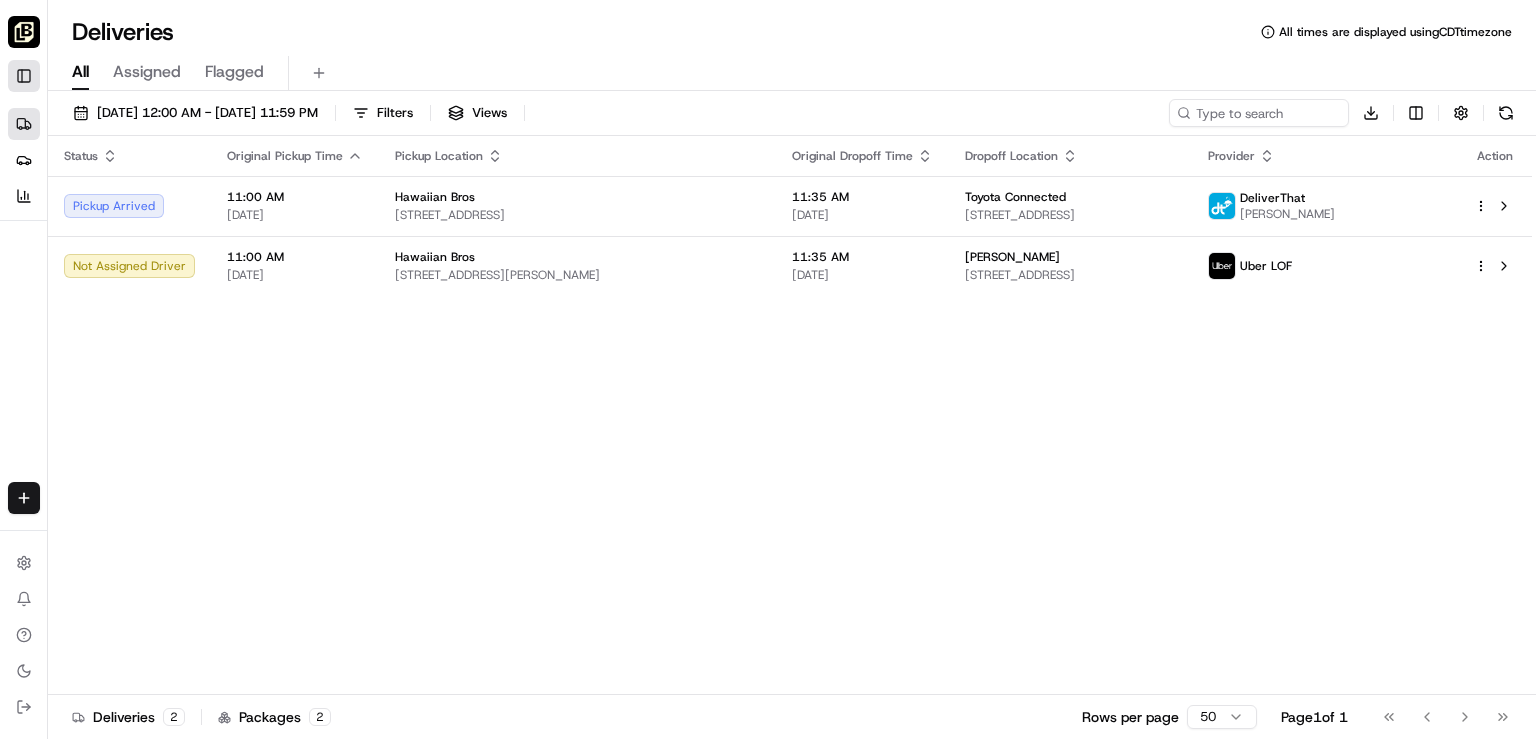 click on "Toggle Sidebar" at bounding box center (24, 76) 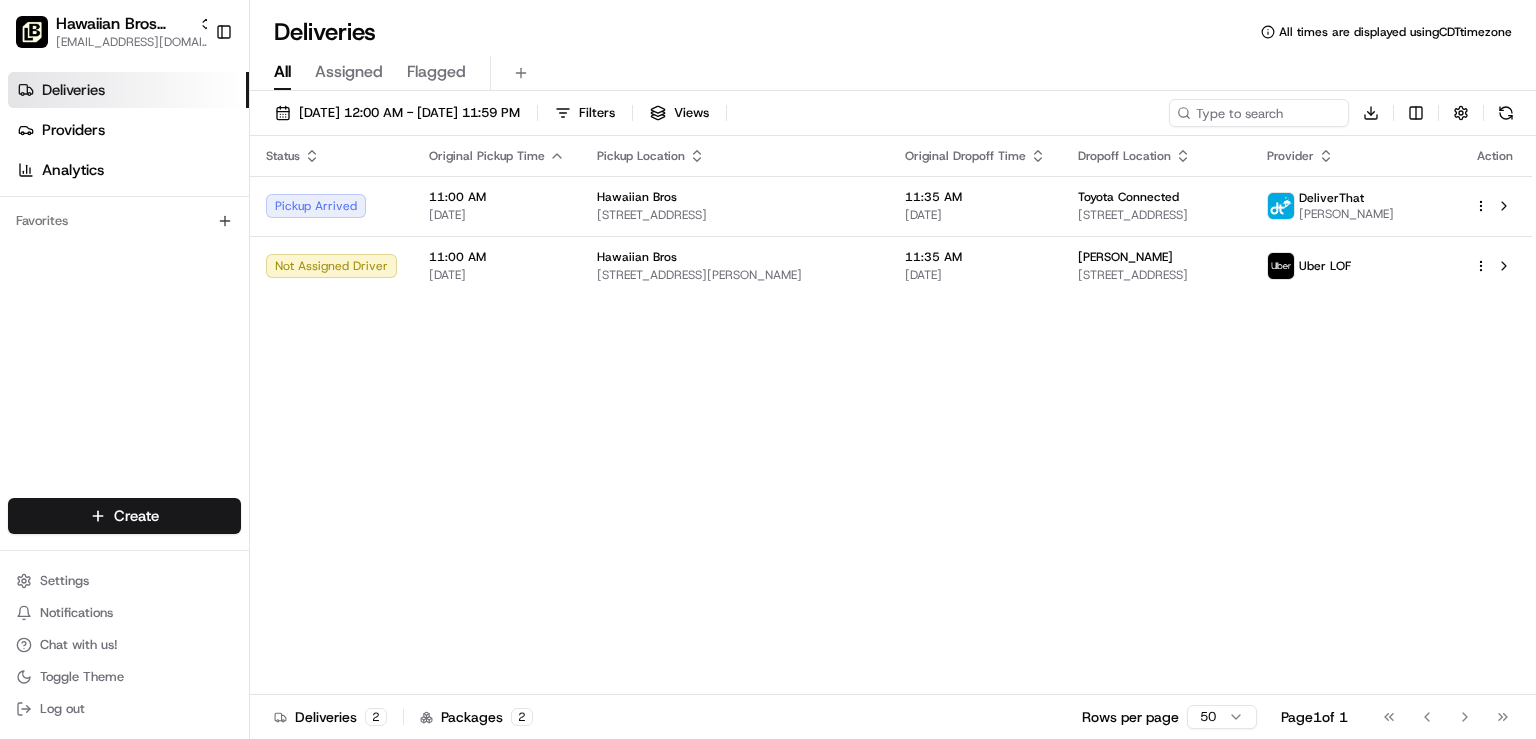 click on "Status Original Pickup Time Pickup Location Original Dropoff Time Dropoff Location Provider Action Pickup Arrived 11:00 AM 07/14/2025 Hawaiian Bros 8820 FM 423, Frisco, TX 75036, USA 11:35 AM 07/14/2025 Toyota Connected 7300 Windrose Ave. #210, Plano, TX 75024, USA DeliverThat Mark Pincus Not Assigned Driver 11:00 AM 07/14/2025 Hawaiian Bros 4301 Kemp Blvd, Wichita Falls, TX 76308, USA 11:35 AM 07/14/2025 Chad Davis 4301 Maplewood Ave Ste A, Wichita Falls, TX 76308, USA Uber LOF" at bounding box center [891, 415] 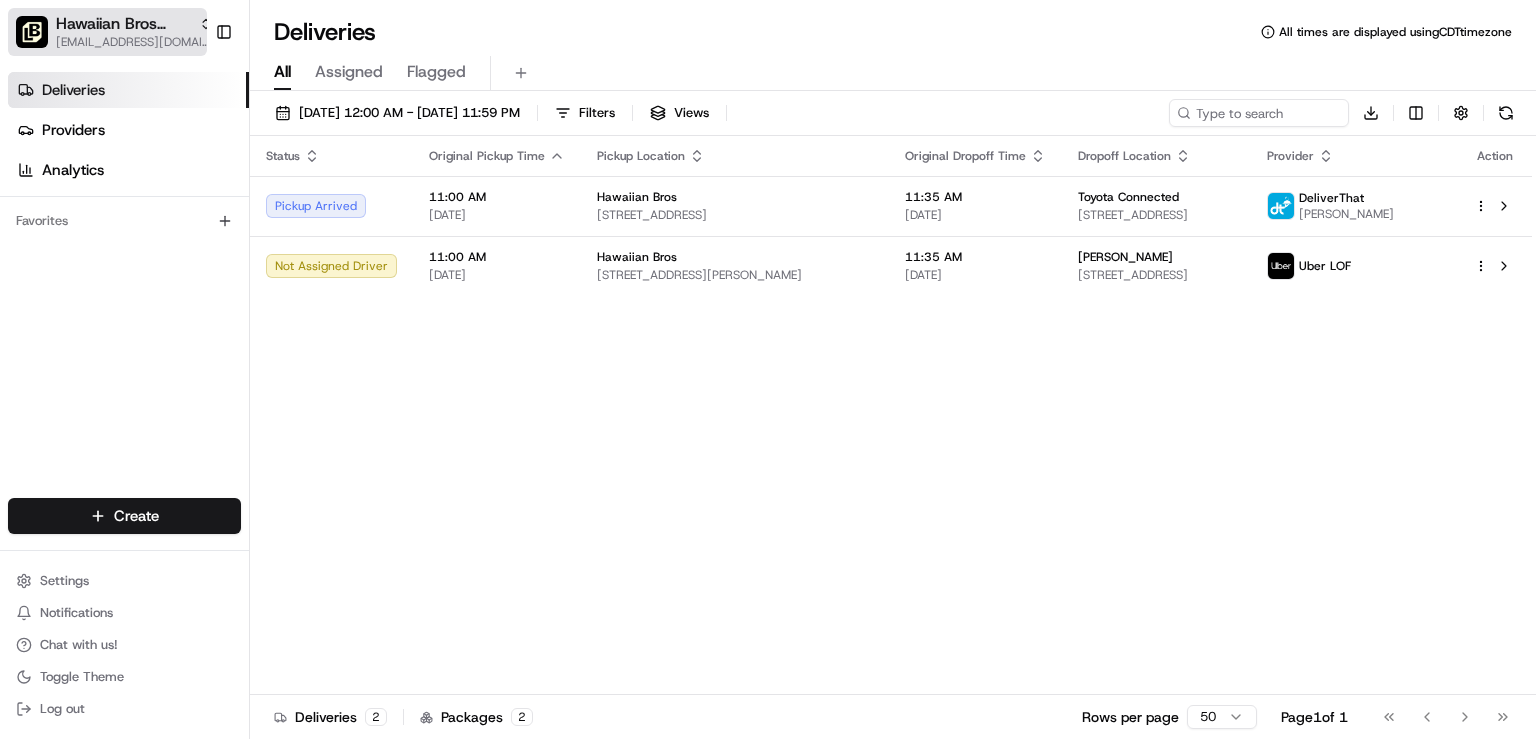click on "Hawaiian Bros ([PERSON_NAME] TX_Stacy)" at bounding box center (134, 24) 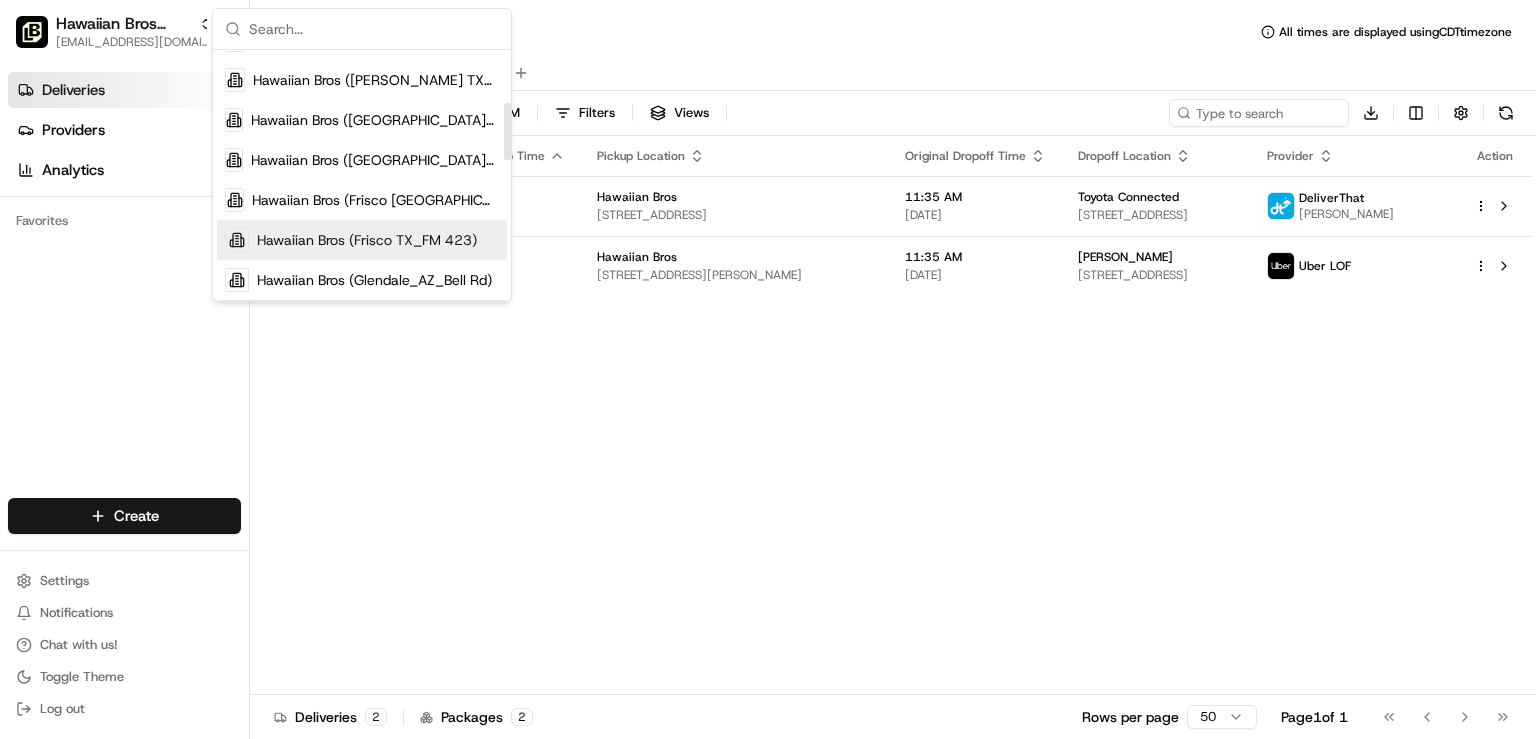 scroll, scrollTop: 226, scrollLeft: 0, axis: vertical 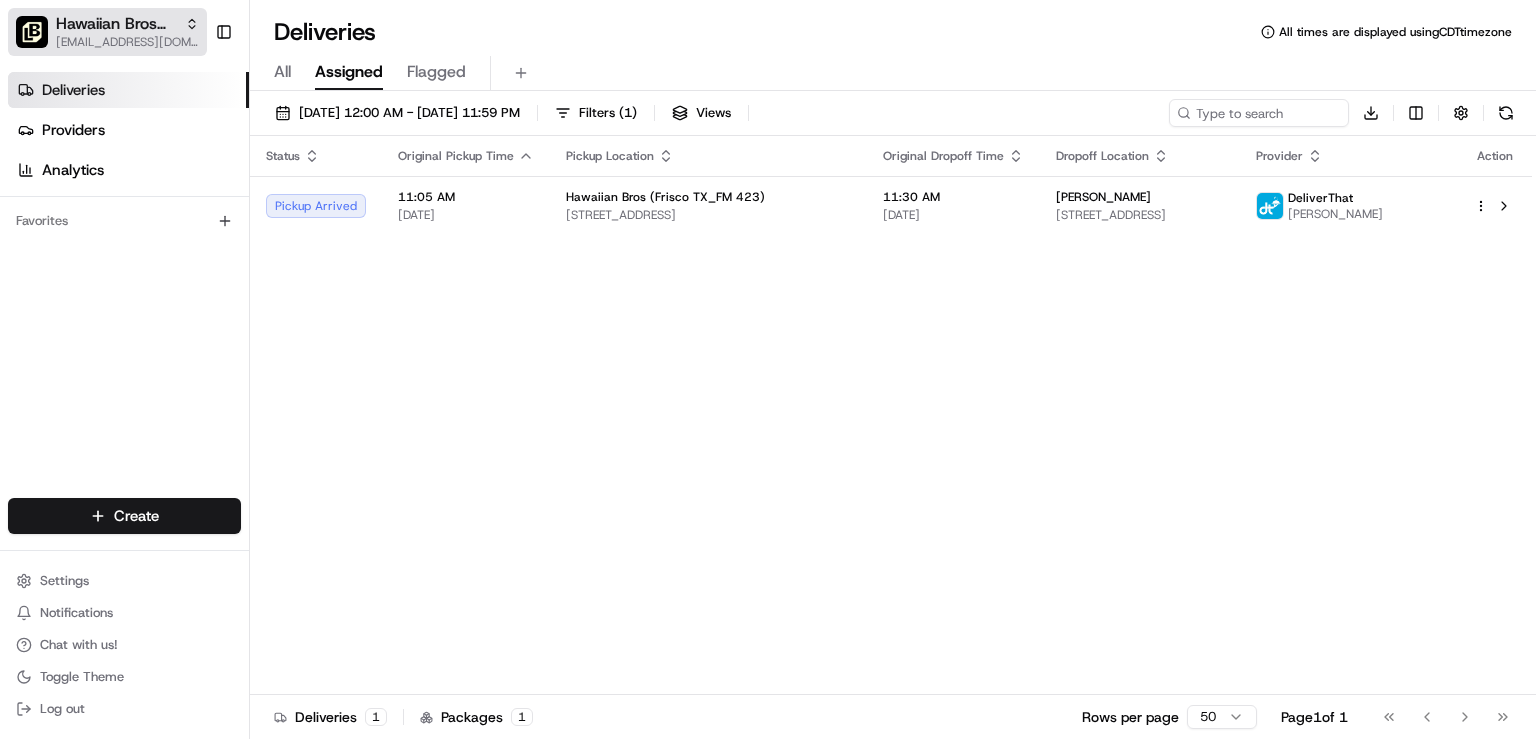 click 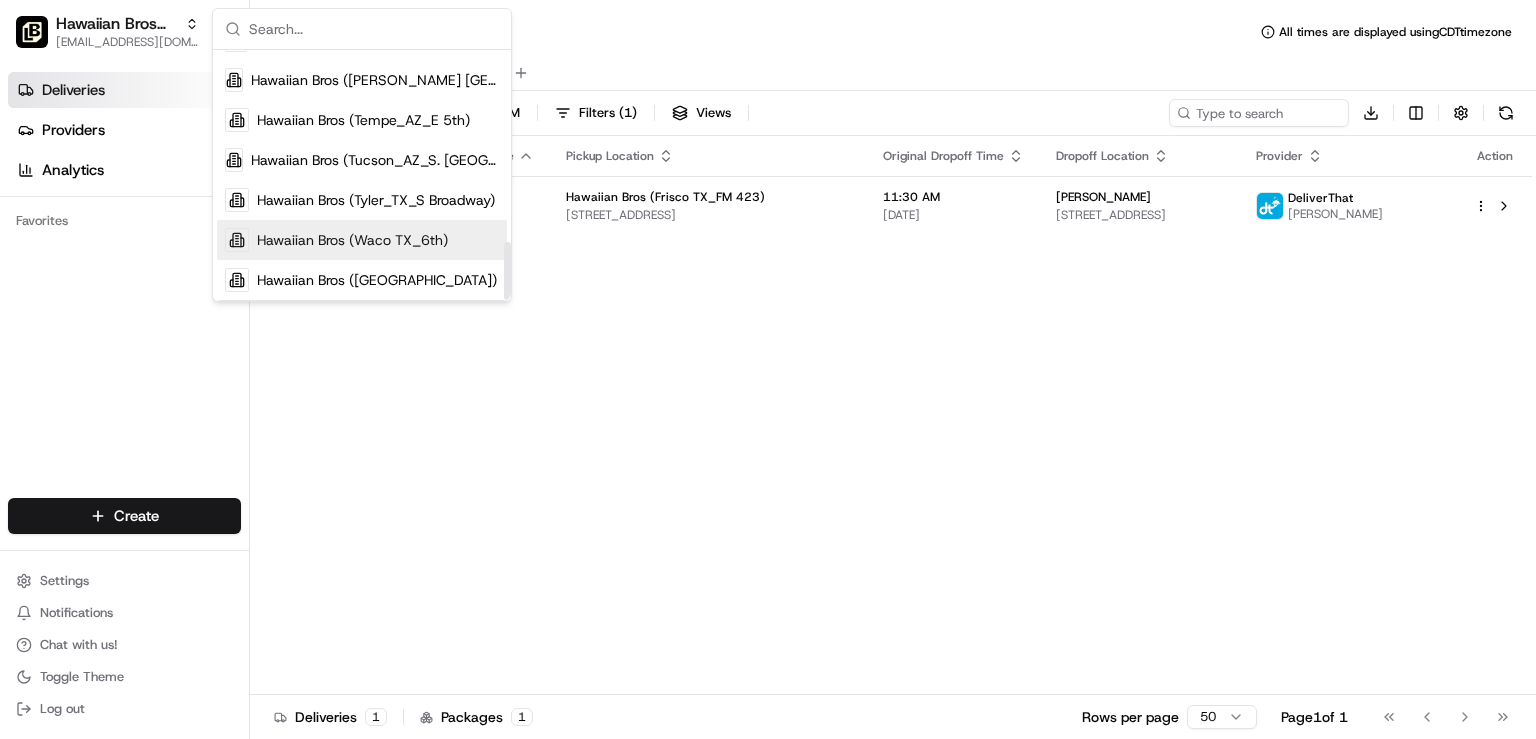 scroll, scrollTop: 829, scrollLeft: 0, axis: vertical 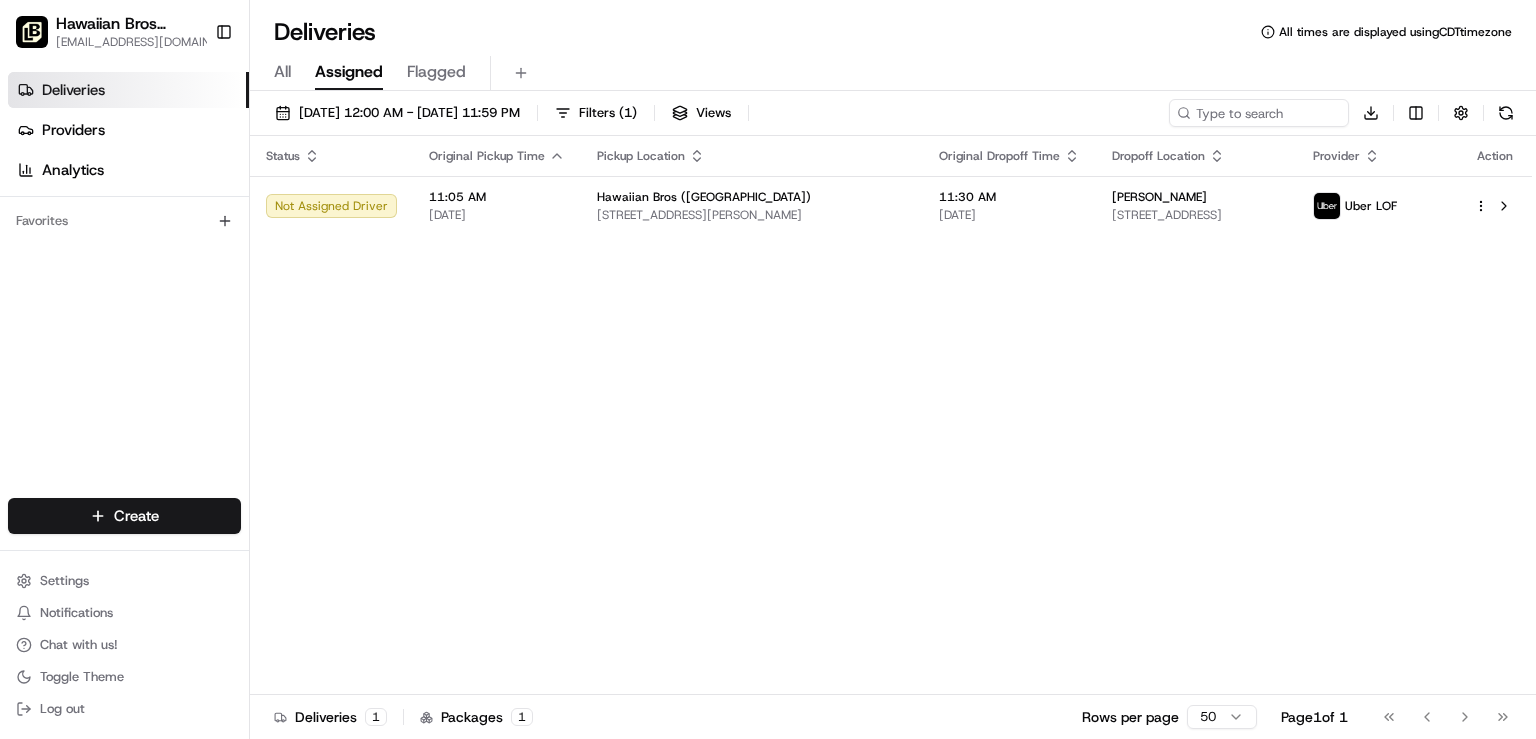 click on "All" at bounding box center [282, 72] 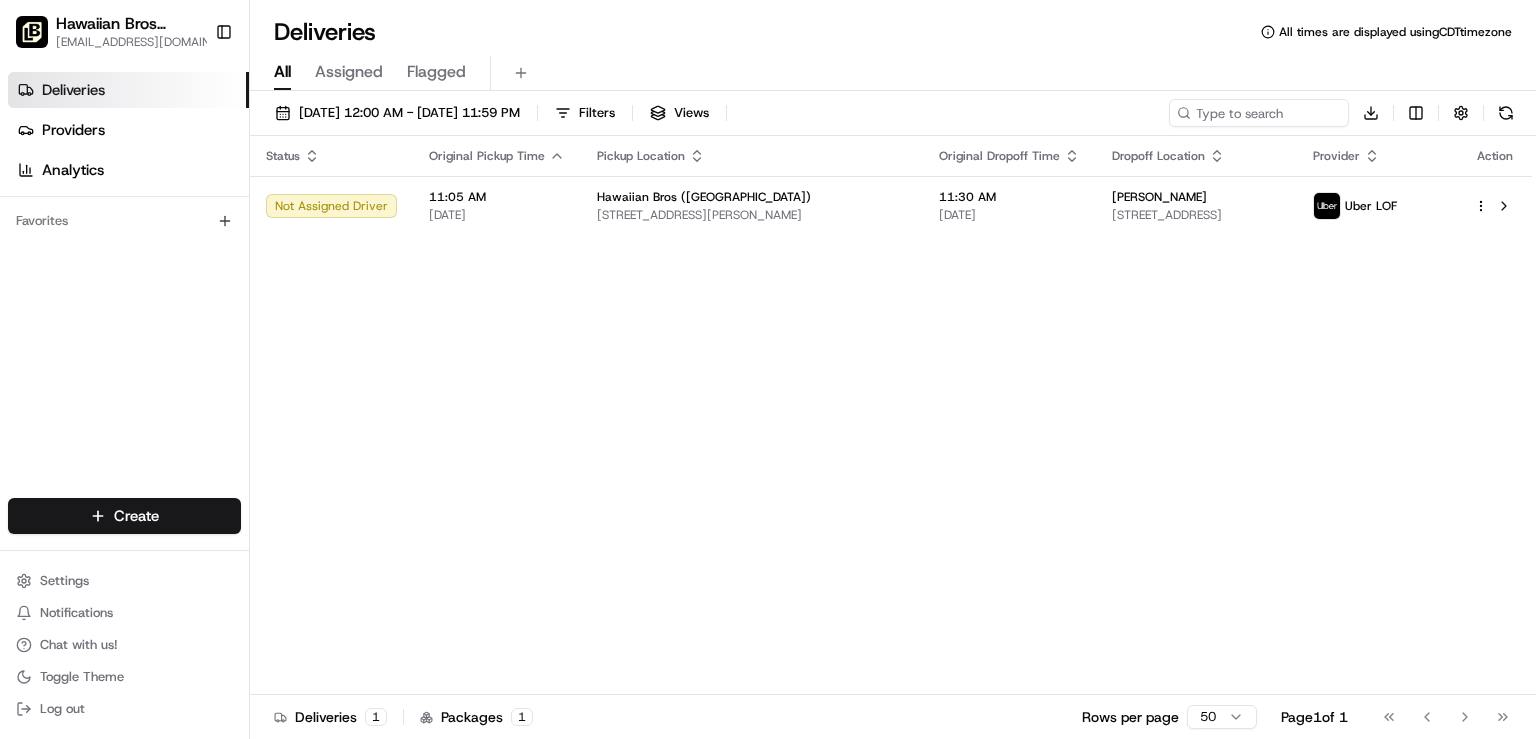 click on "Assigned" at bounding box center [349, 72] 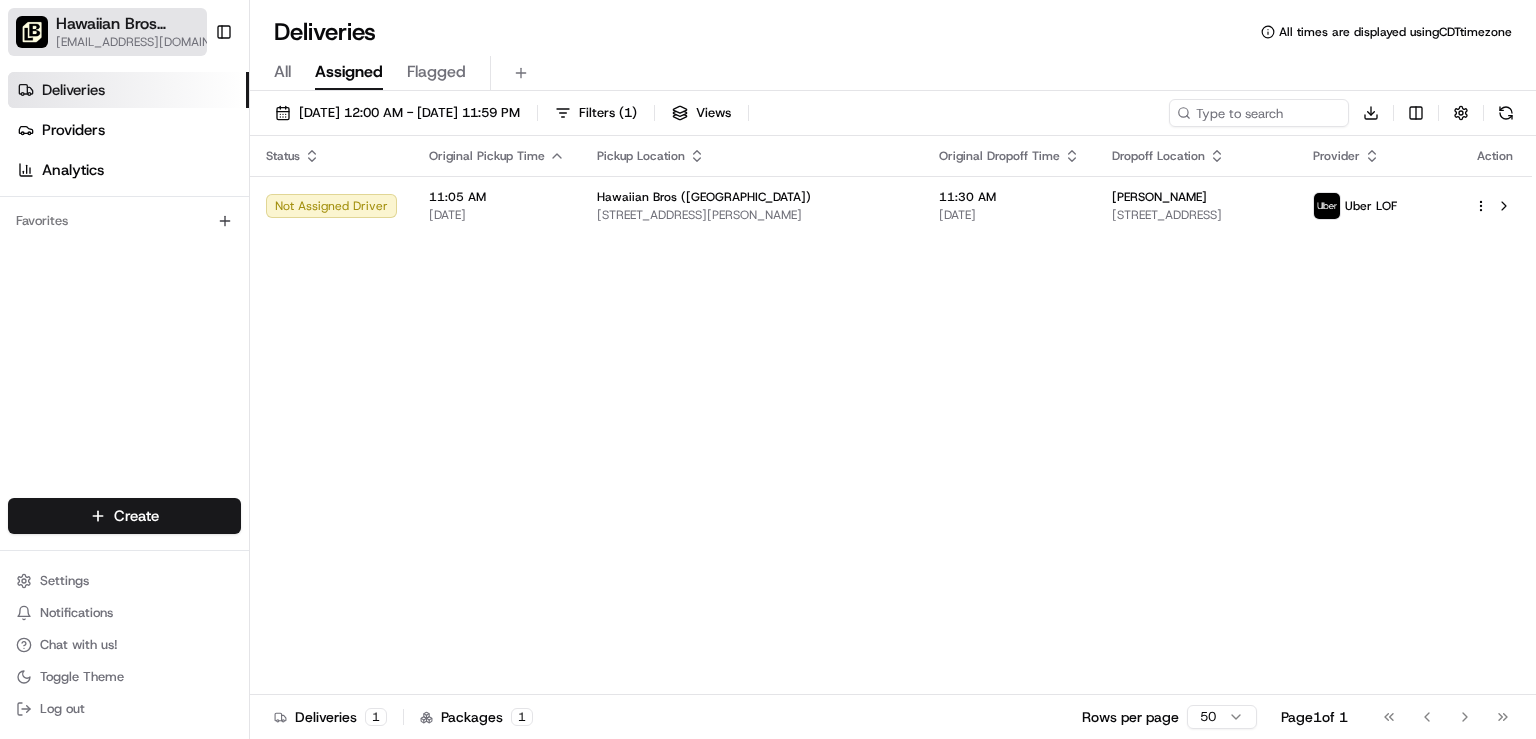 click on "Hawaiian Bros (Wichita Falls_TX_Kemp)" at bounding box center (143, 24) 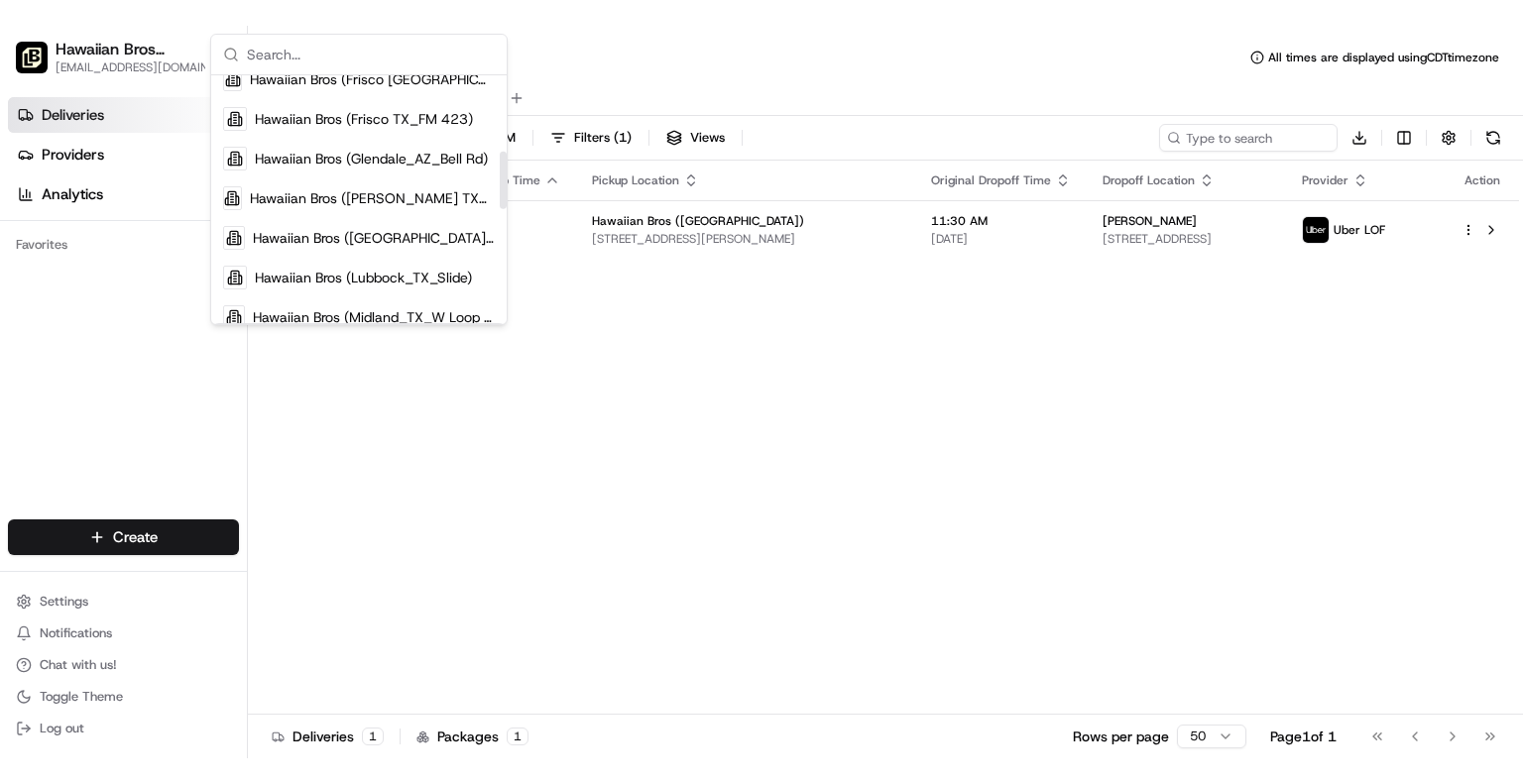 scroll, scrollTop: 0, scrollLeft: 0, axis: both 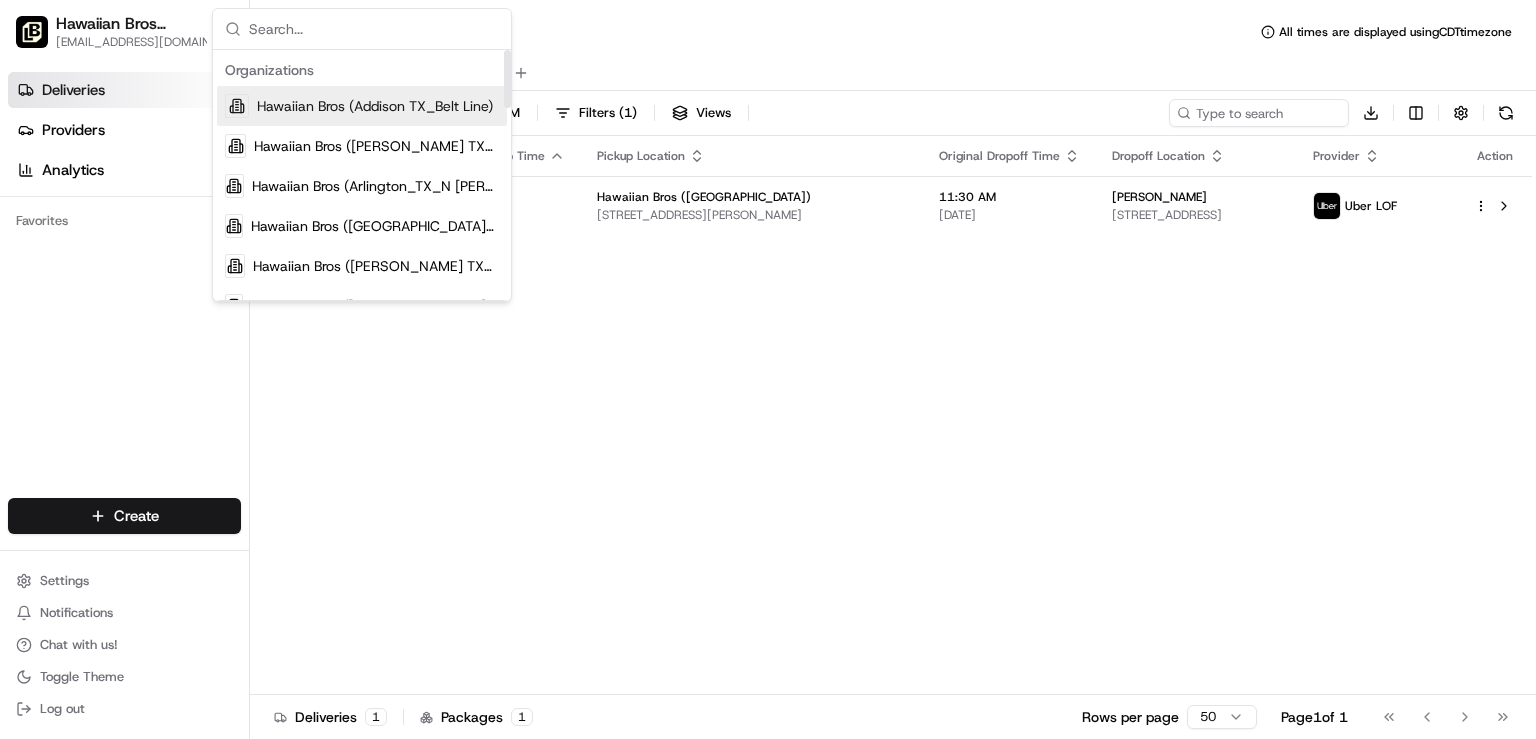 drag, startPoint x: 504, startPoint y: 101, endPoint x: 472, endPoint y: 91, distance: 33.526108 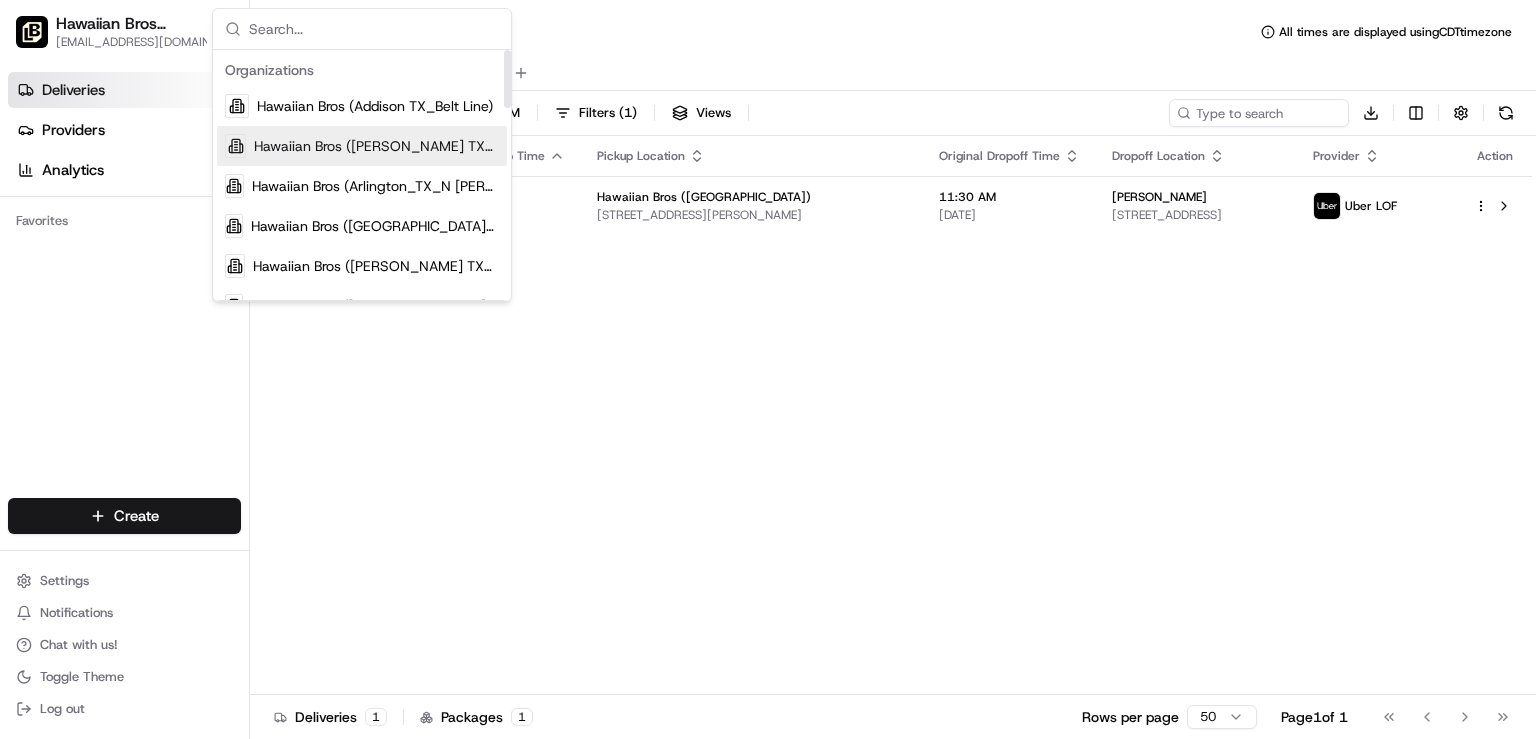 click on "Hawaiian Bros (Allen TX_Stacy)" at bounding box center [376, 146] 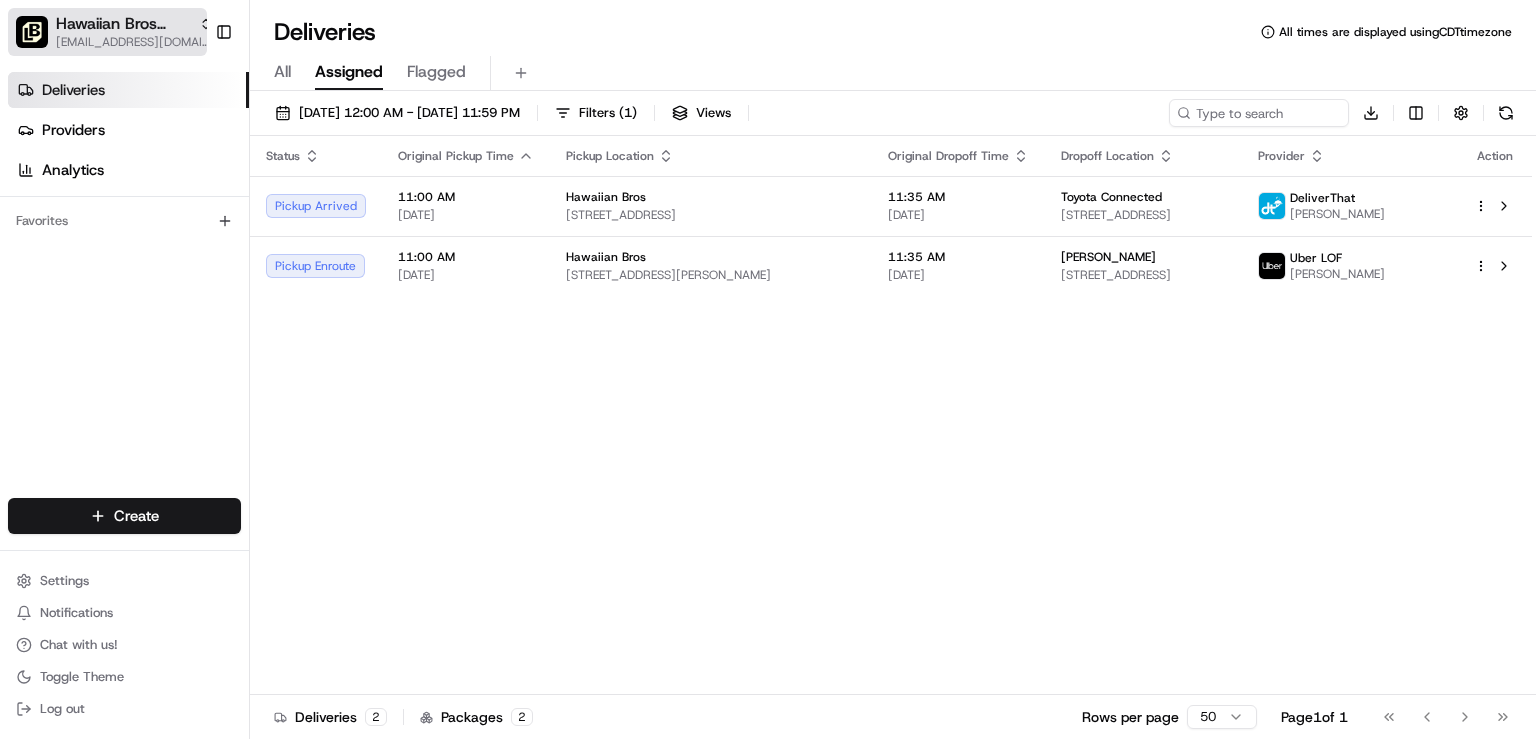 click on "[EMAIL_ADDRESS][DOMAIN_NAME]" at bounding box center (134, 42) 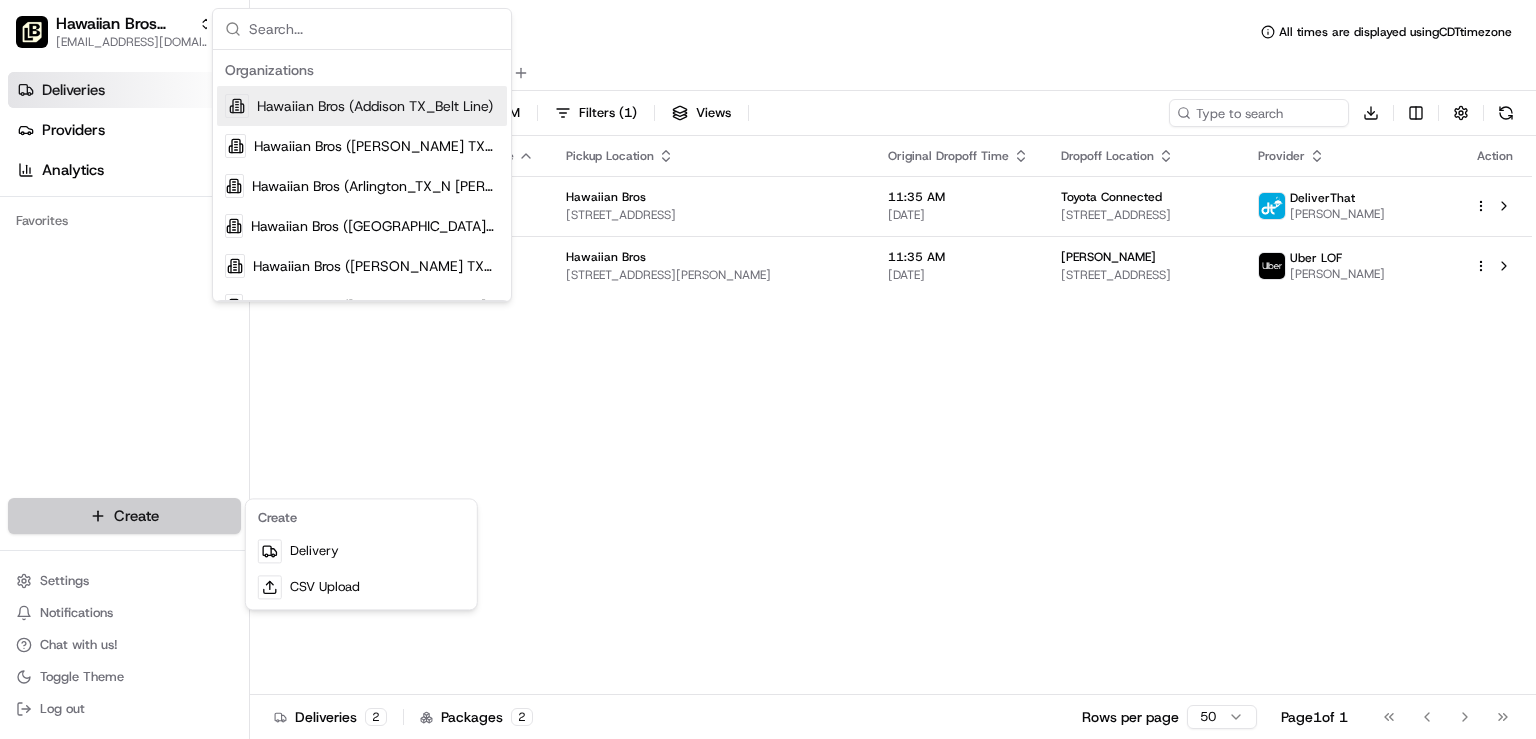 click on "Hawaiian Bros (Allen TX_Stacy) jbaxley@fr.hawaiianbros.com Toggle Sidebar Deliveries Providers Analytics Favorites Main Menu Members & Organization Organization Users Roles Preferences Customization Tracking Orchestration Automations Dispatch Strategy Locations Pickup Locations Dropoff Locations Billing Billing Refund Requests Integrations Notification Triggers Webhooks API Keys Request Logs Create Settings Notifications Chat with us! Toggle Theme Log out Deliveries All times are displayed using  CDT  timezone All Assigned Flagged 07/14/2025 12:00 AM - 07/15/2025 11:59 PM Filters ( 1 ) Views Download Status Original Pickup Time Pickup Location Original Dropoff Time Dropoff Location Provider Action Pickup Arrived 11:00 AM 07/14/2025 Hawaiian Bros 8820 FM 423, Frisco, TX 75036, USA 11:35 AM 07/14/2025 Toyota Connected 7300 Windrose Ave. #210, Plano, TX 75024, USA DeliverThat Mark Pincus Pickup Enroute 11:00 AM 07/14/2025 Hawaiian Bros 4301 Kemp Blvd, Wichita Falls, TX 76308, USA 11:35 AM Carl G." at bounding box center [768, 369] 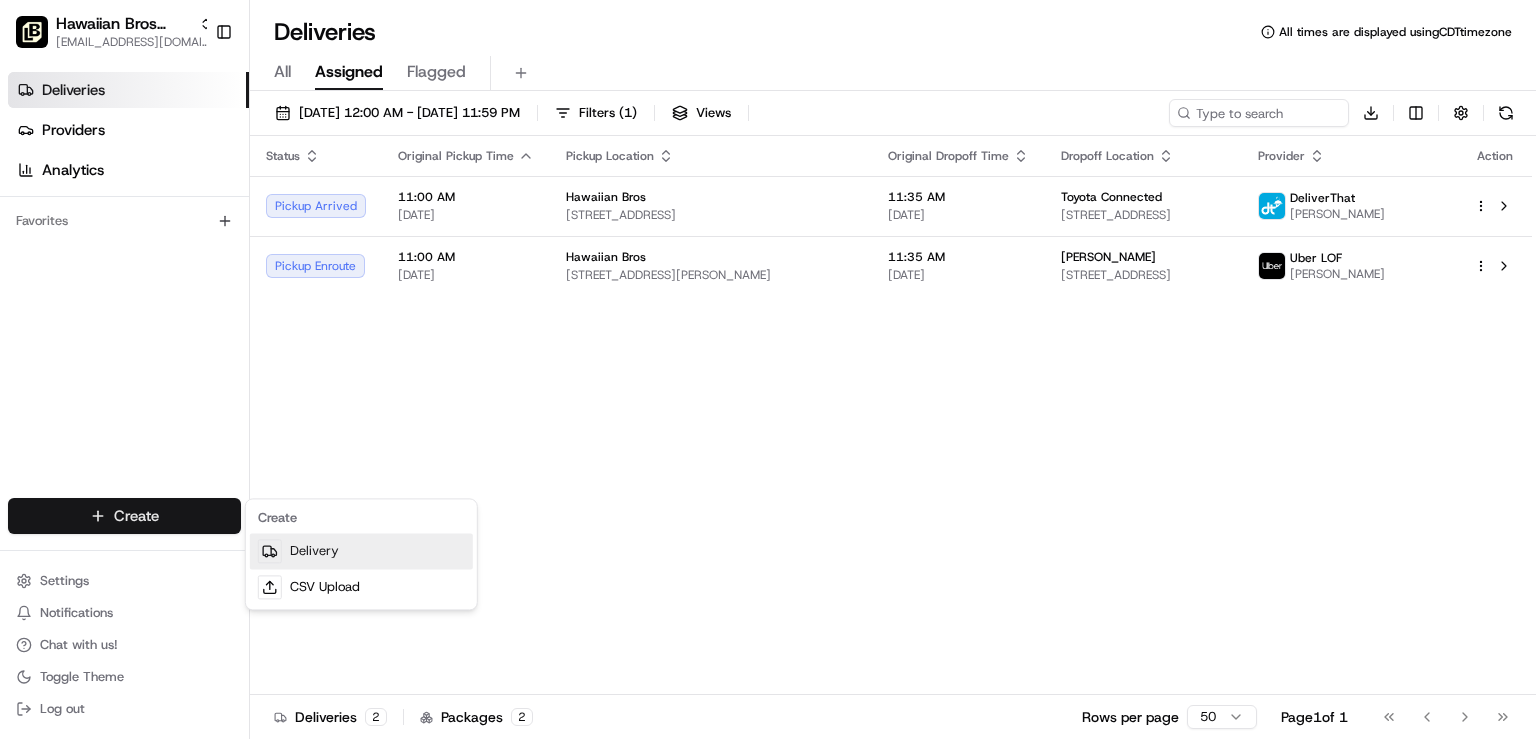 click on "Delivery" at bounding box center [361, 551] 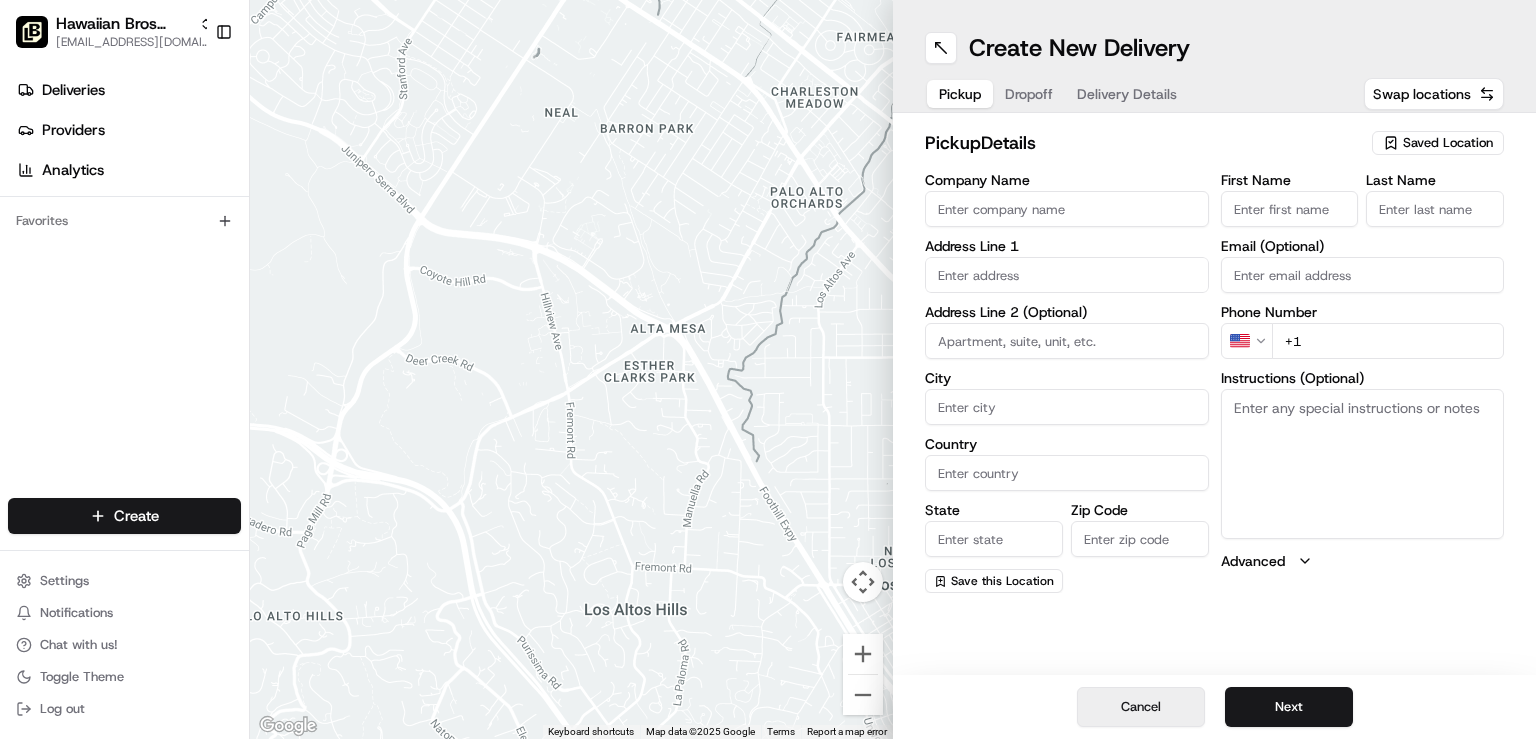 click on "Cancel" at bounding box center (1141, 707) 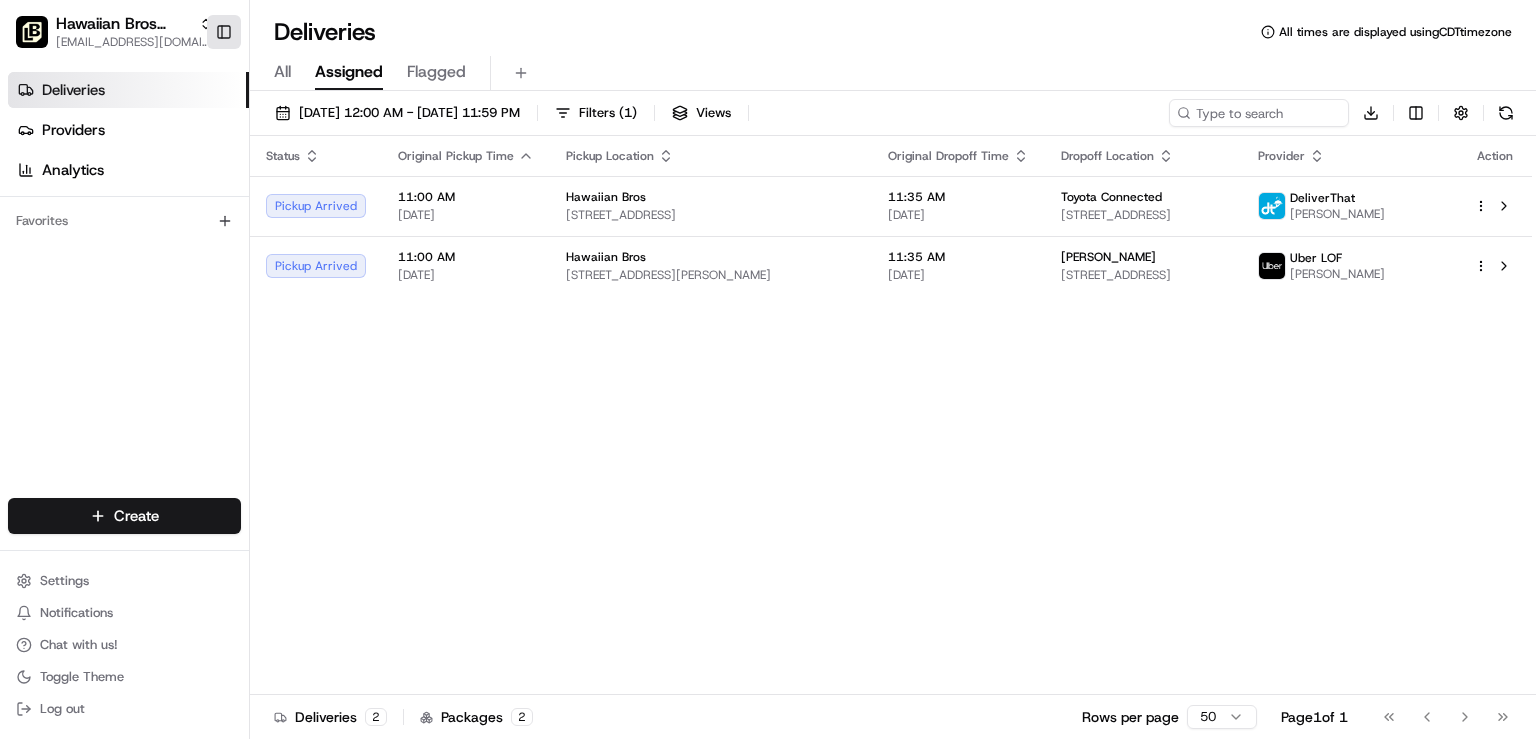 click on "Toggle Sidebar" at bounding box center (224, 32) 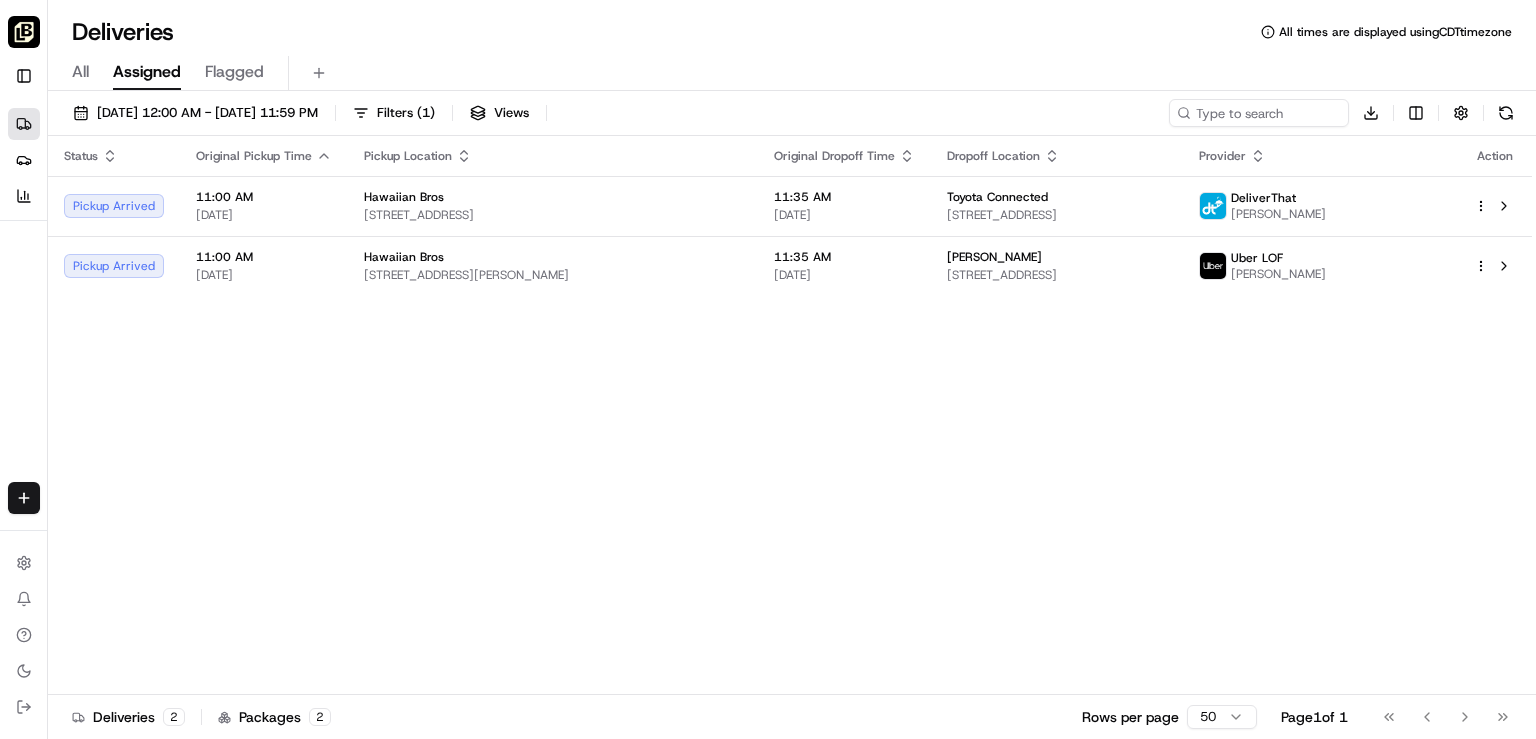 click at bounding box center [24, 32] 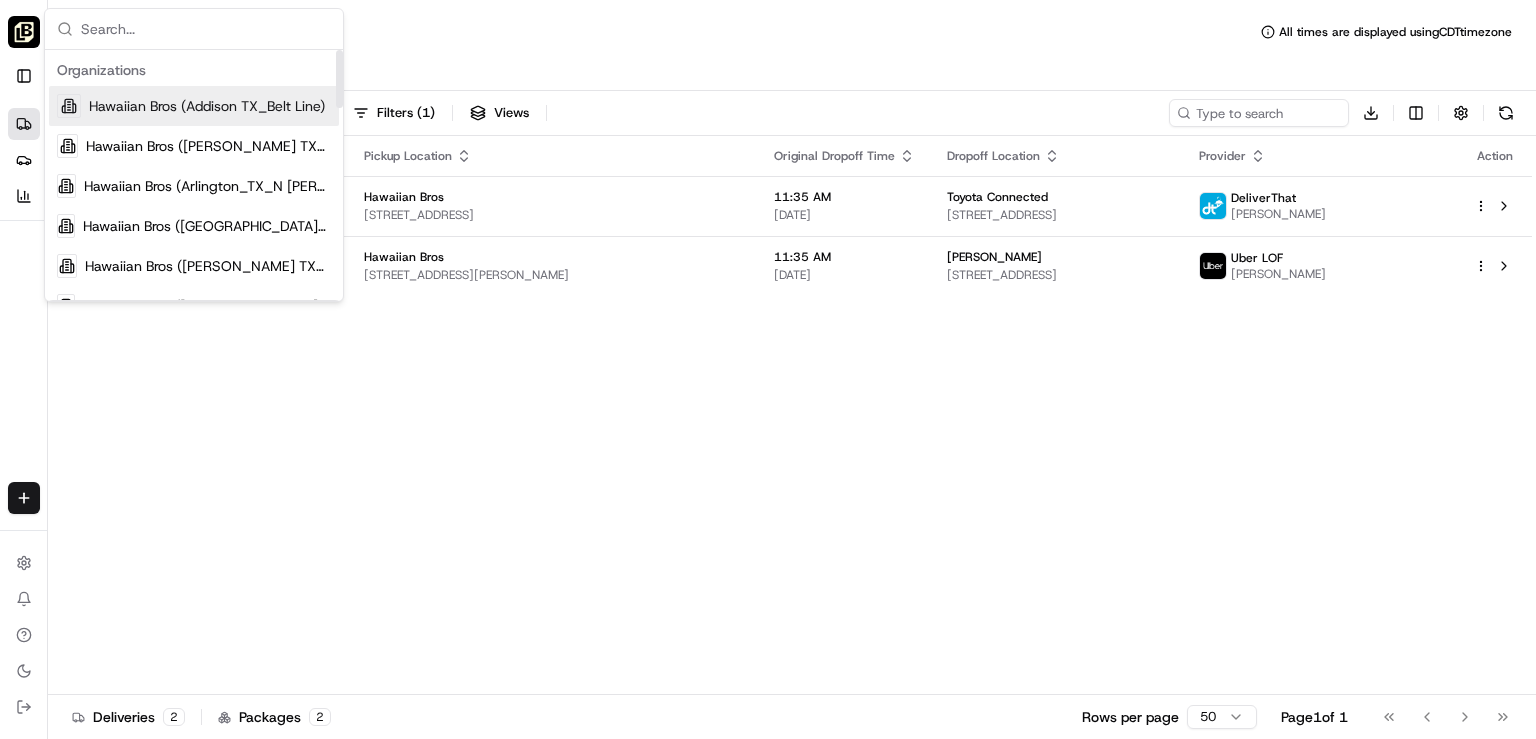 click at bounding box center (24, 32) 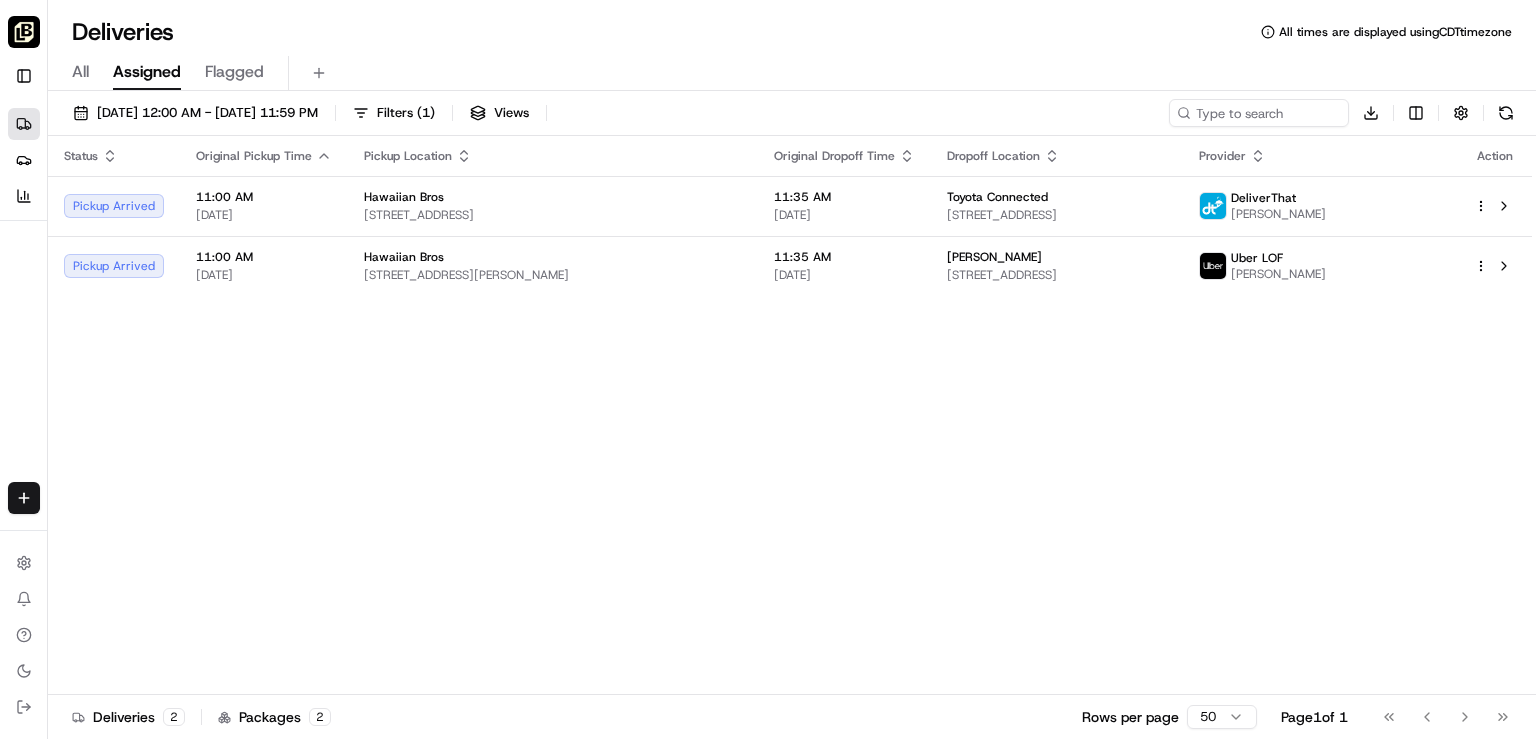 click on "All" at bounding box center [80, 73] 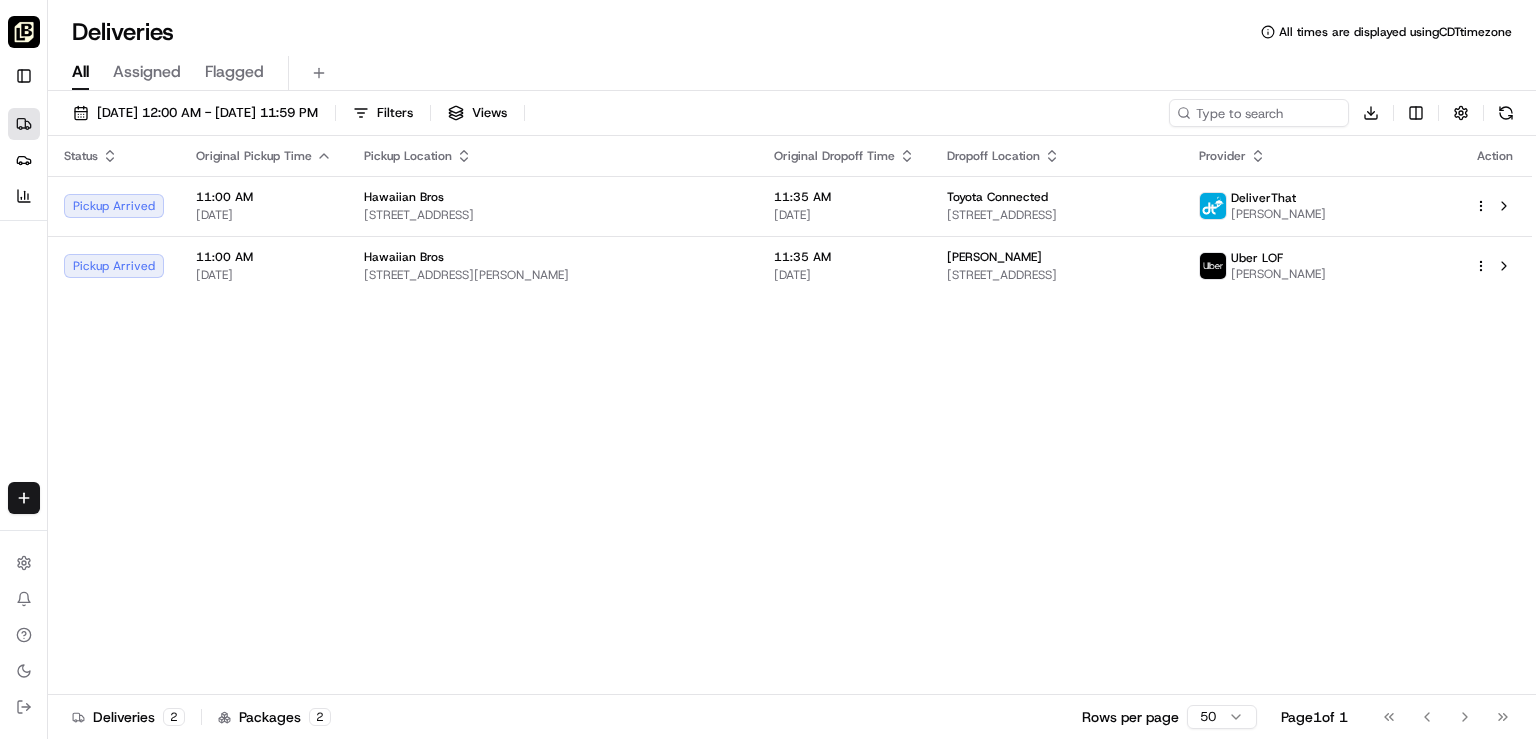 click at bounding box center (24, 32) 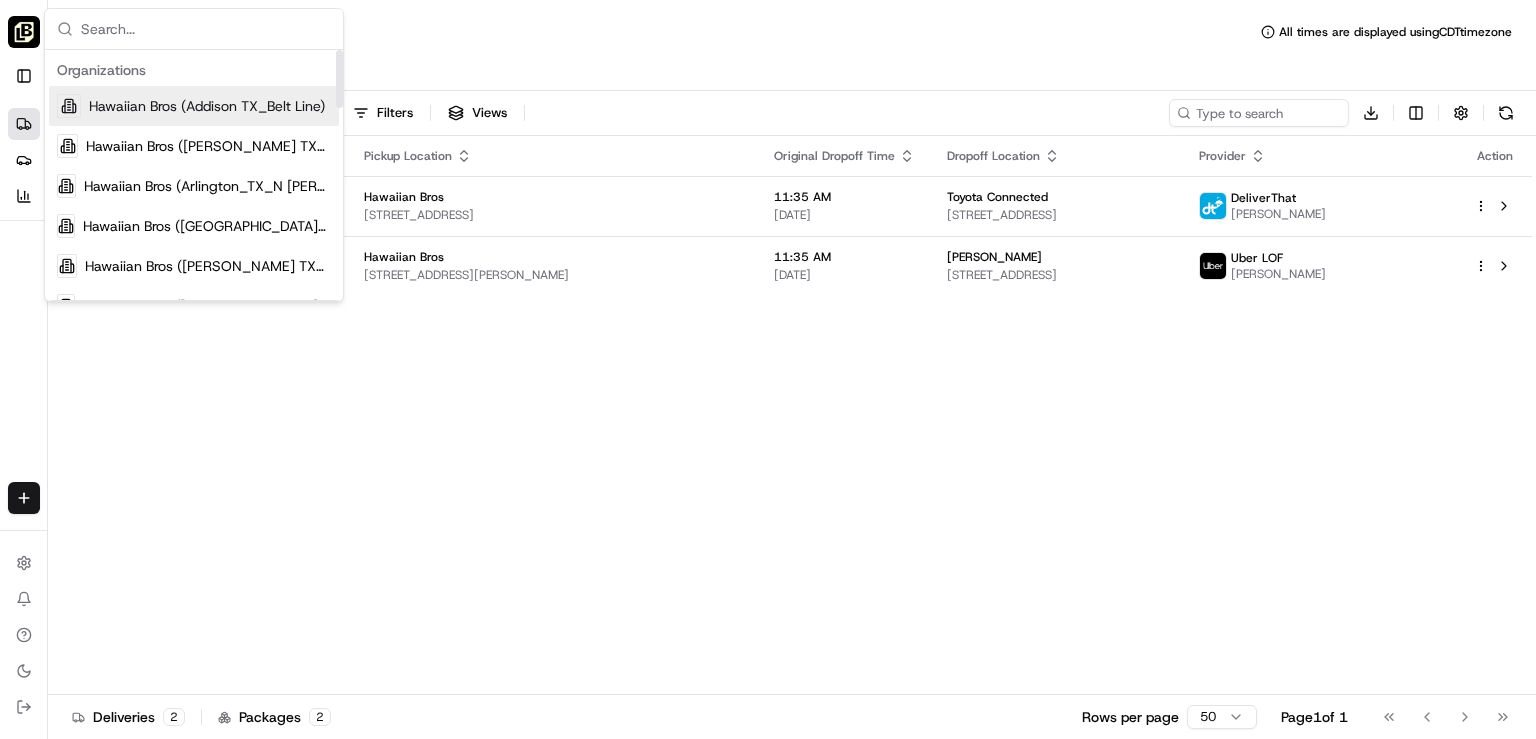 click on "Hawaiian Bros (Allen TX_Stacy) jbaxley@fr.hawaiianbros.com Toggle Sidebar" at bounding box center (23, 50) 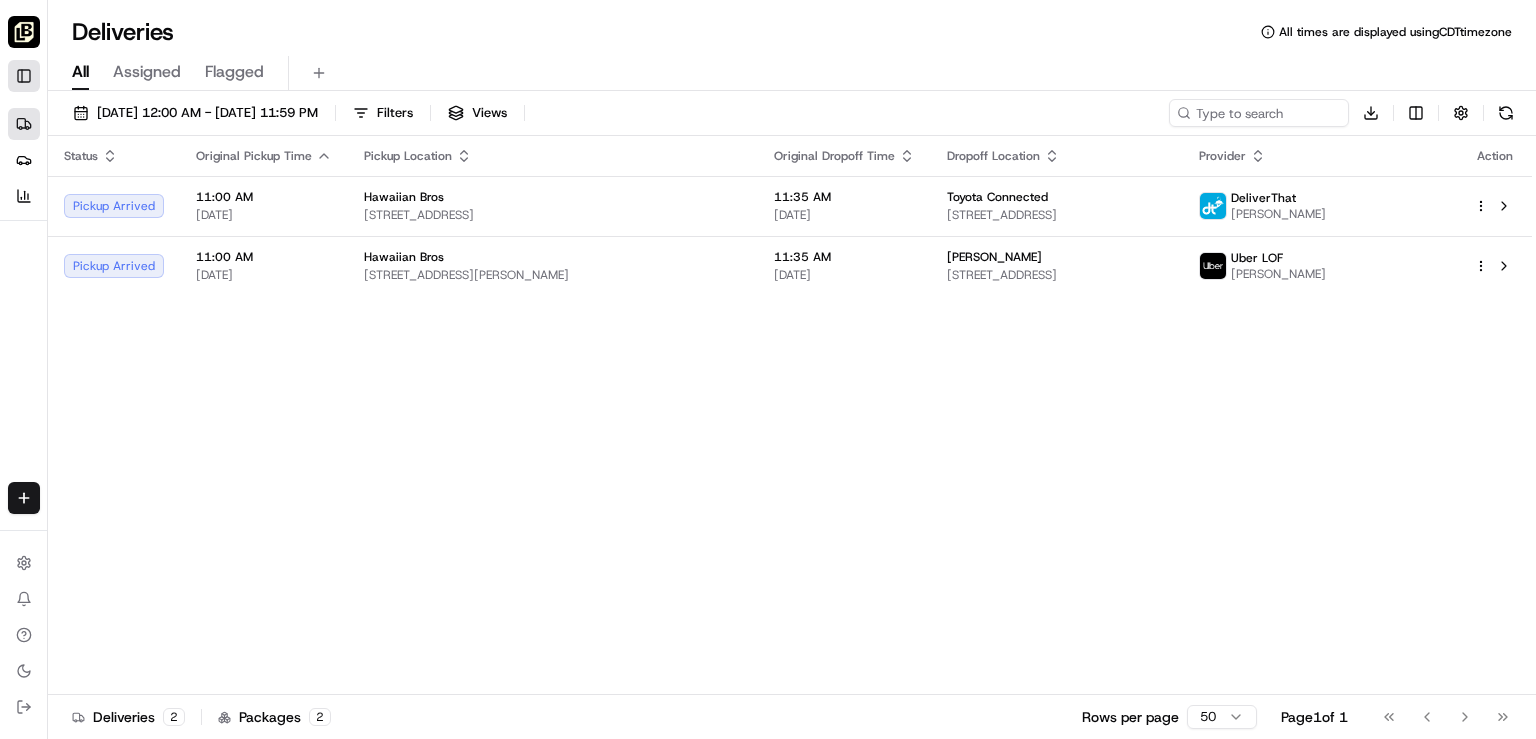 click on "Toggle Sidebar" at bounding box center [24, 76] 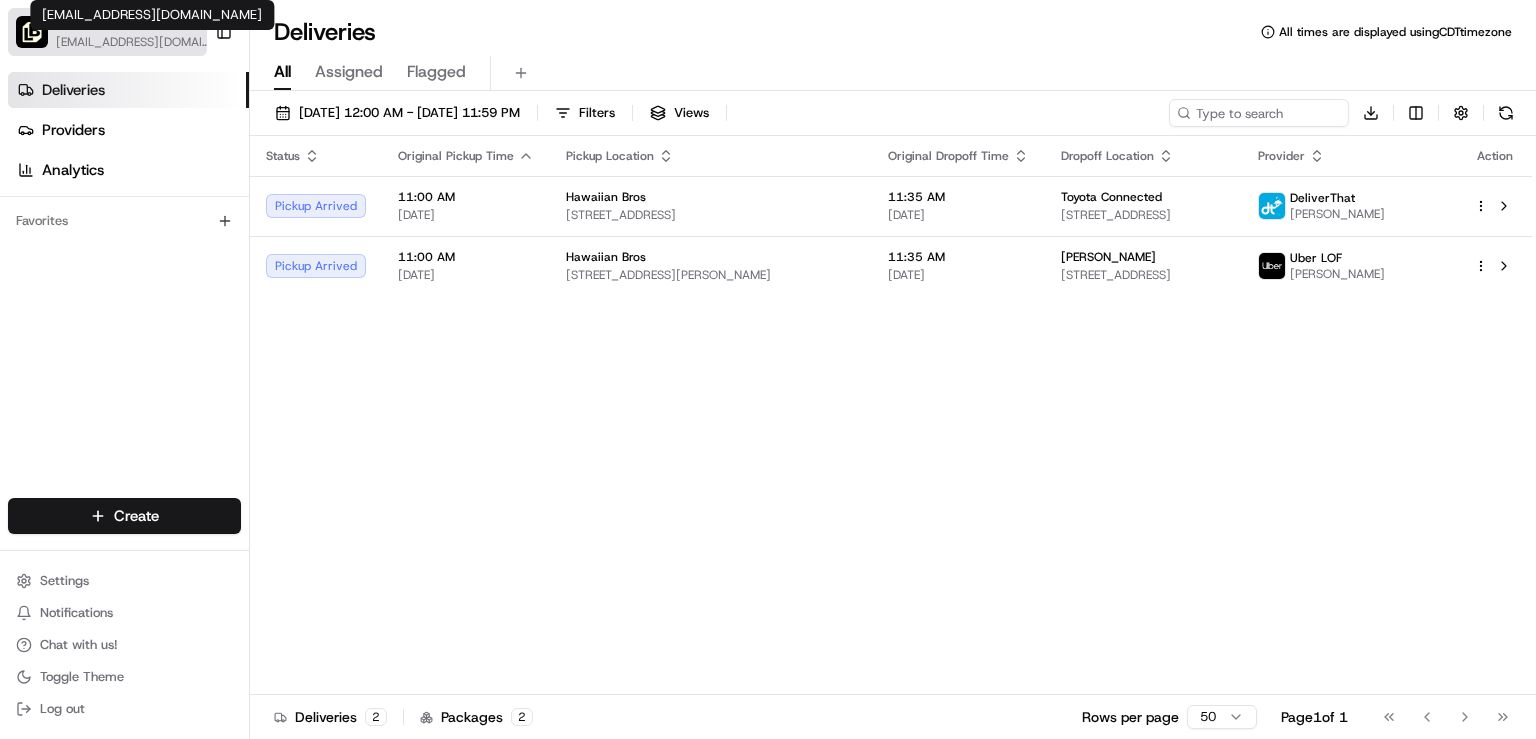 click on "[EMAIL_ADDRESS][DOMAIN_NAME]" at bounding box center [134, 42] 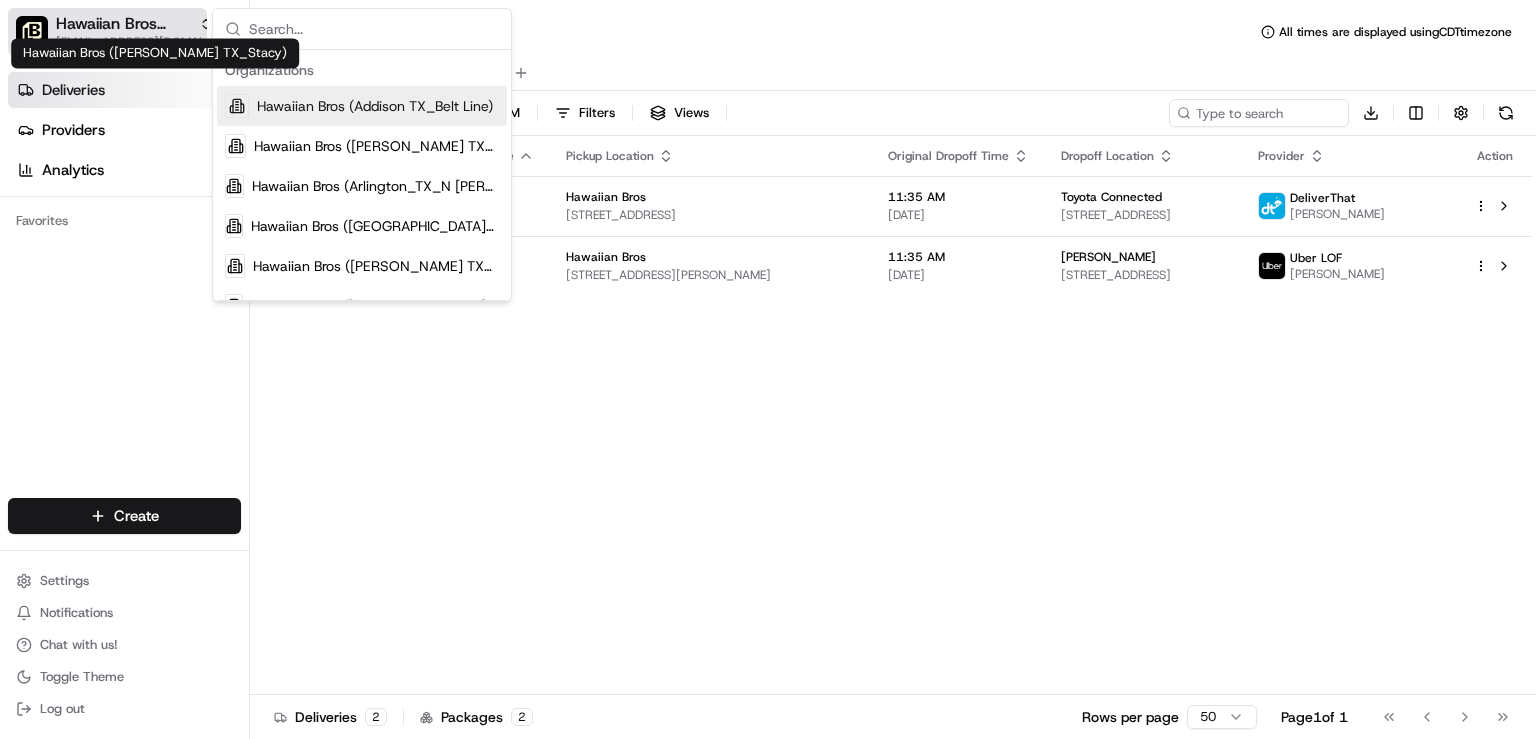 click on "Hawaiian Bros (Allen TX_Stacy)" at bounding box center (123, 24) 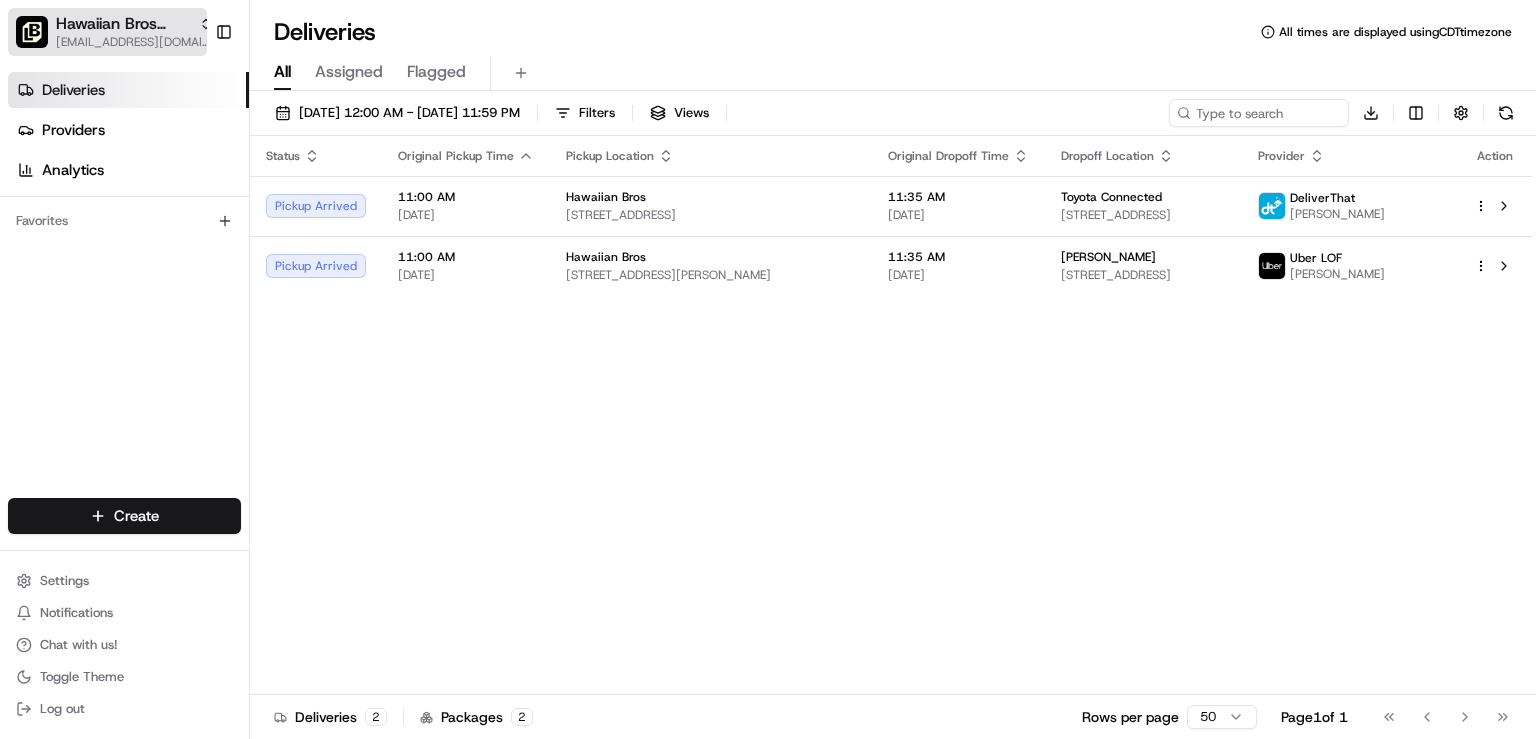 click on "[EMAIL_ADDRESS][DOMAIN_NAME]" at bounding box center (134, 42) 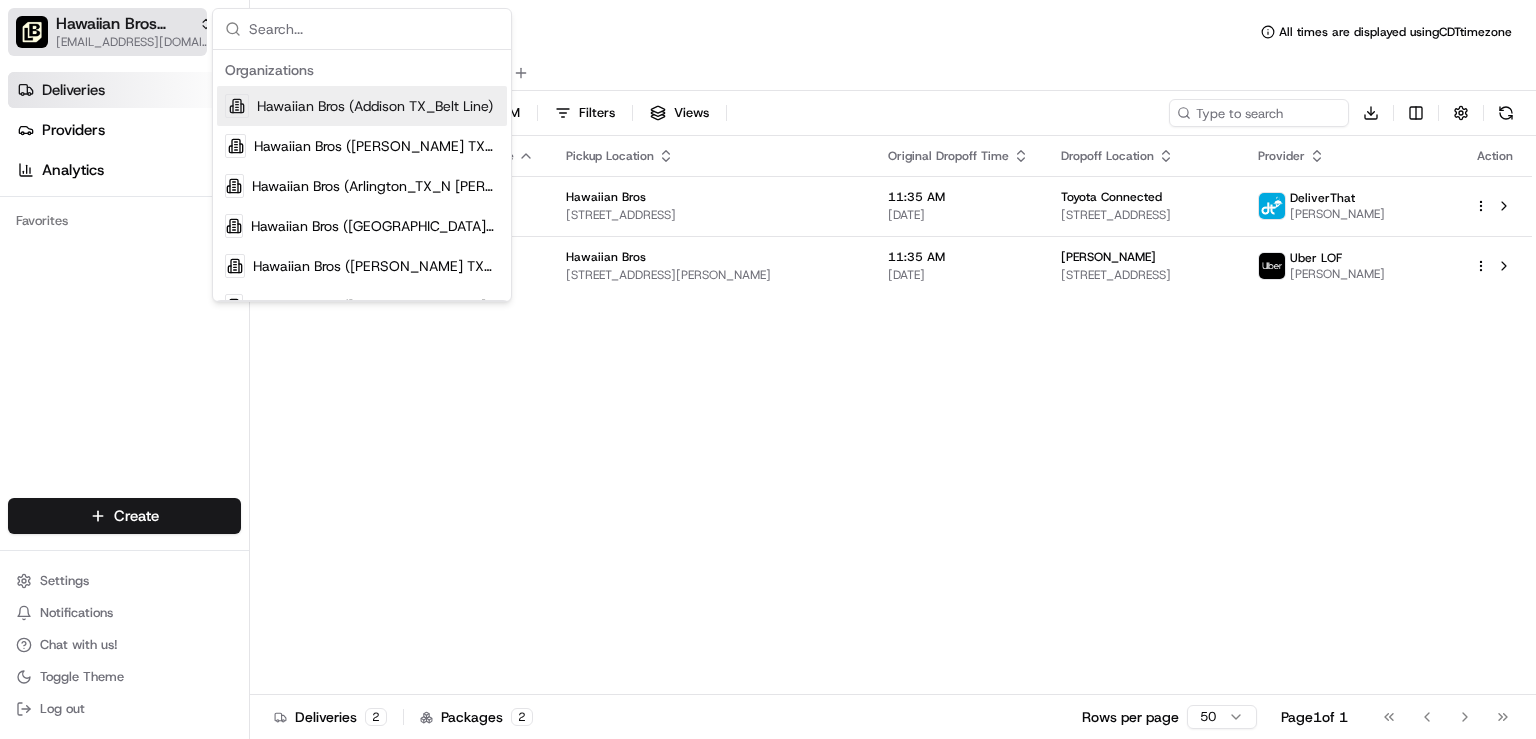 click on "Hawaiian Bros ([PERSON_NAME] TX_Stacy)" at bounding box center [123, 24] 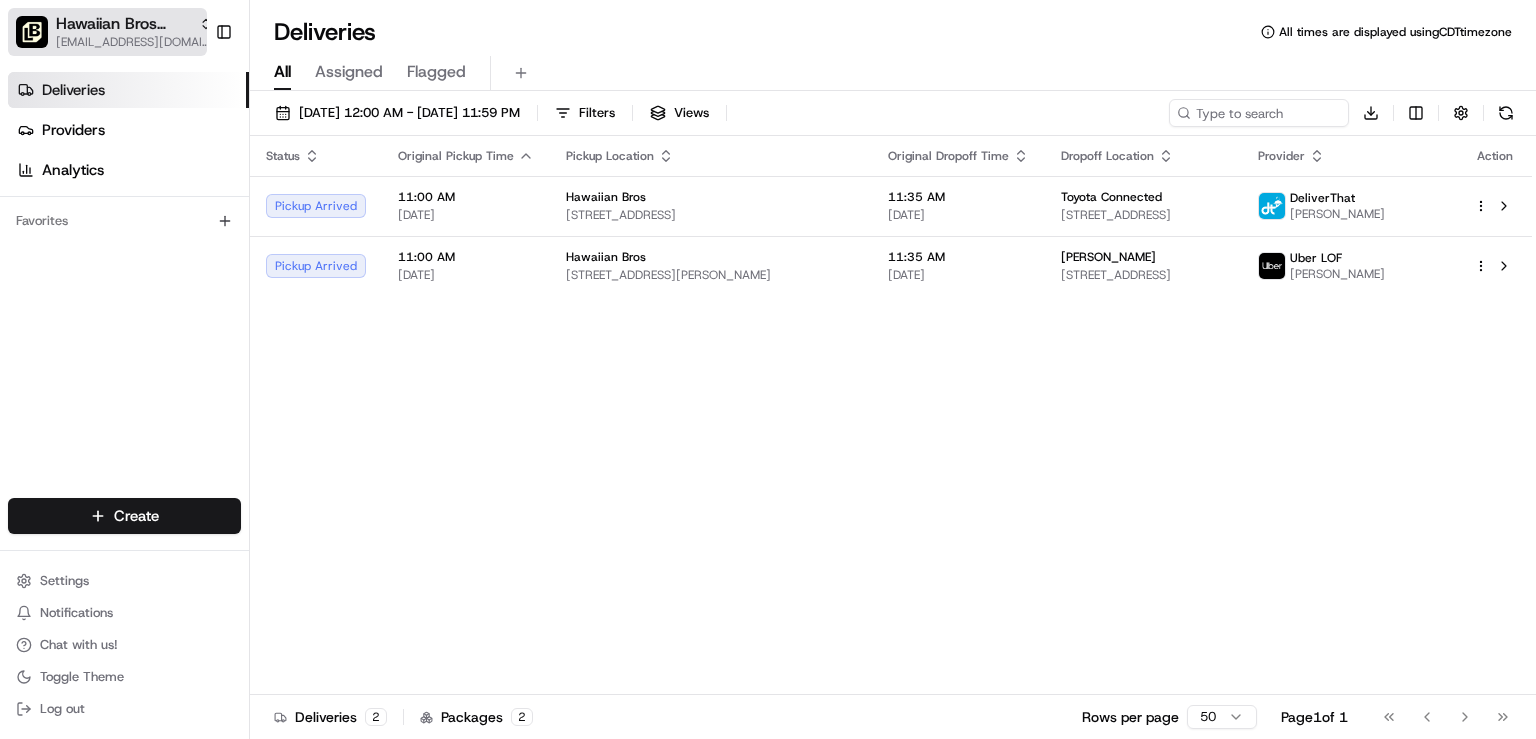 click at bounding box center (32, 32) 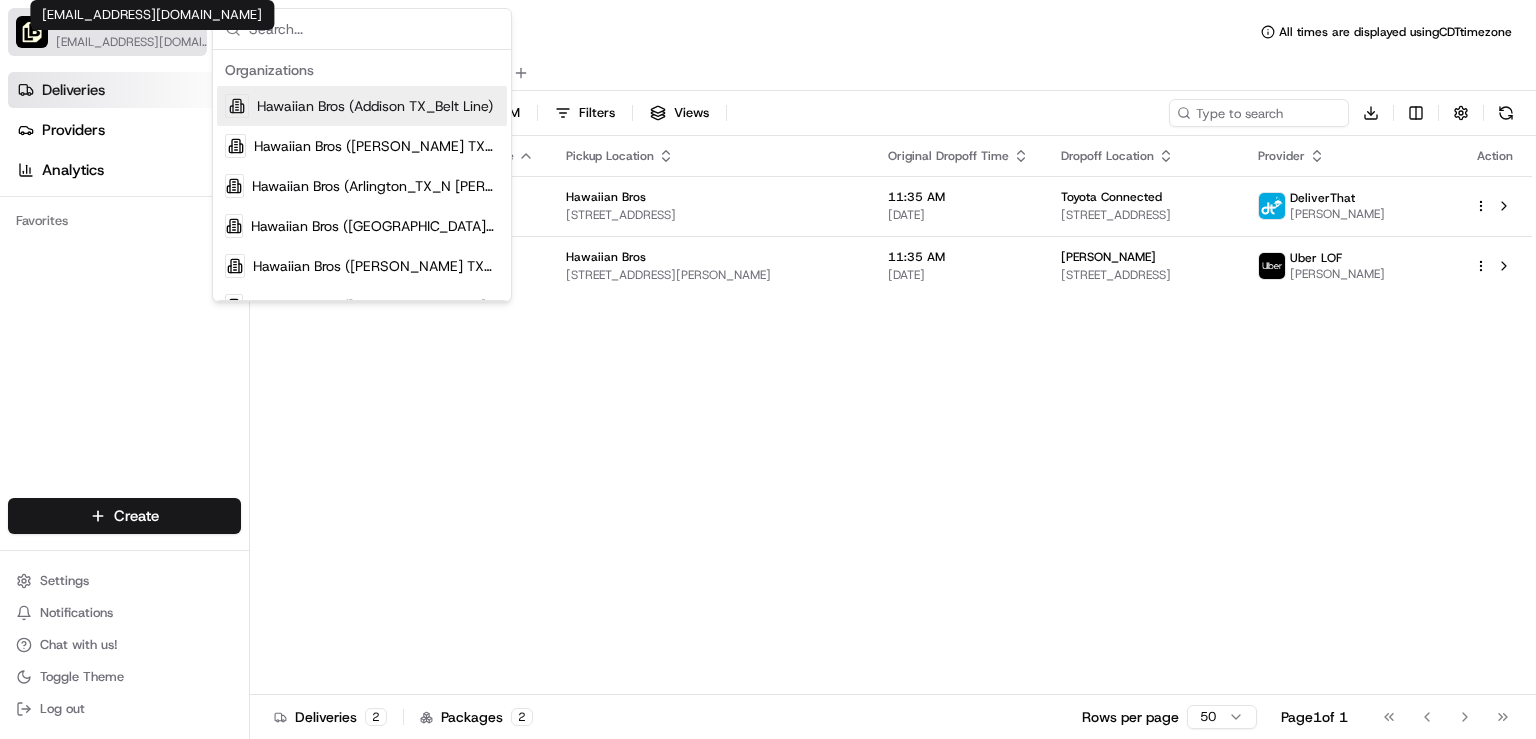click on "[EMAIL_ADDRESS][DOMAIN_NAME]" at bounding box center (134, 42) 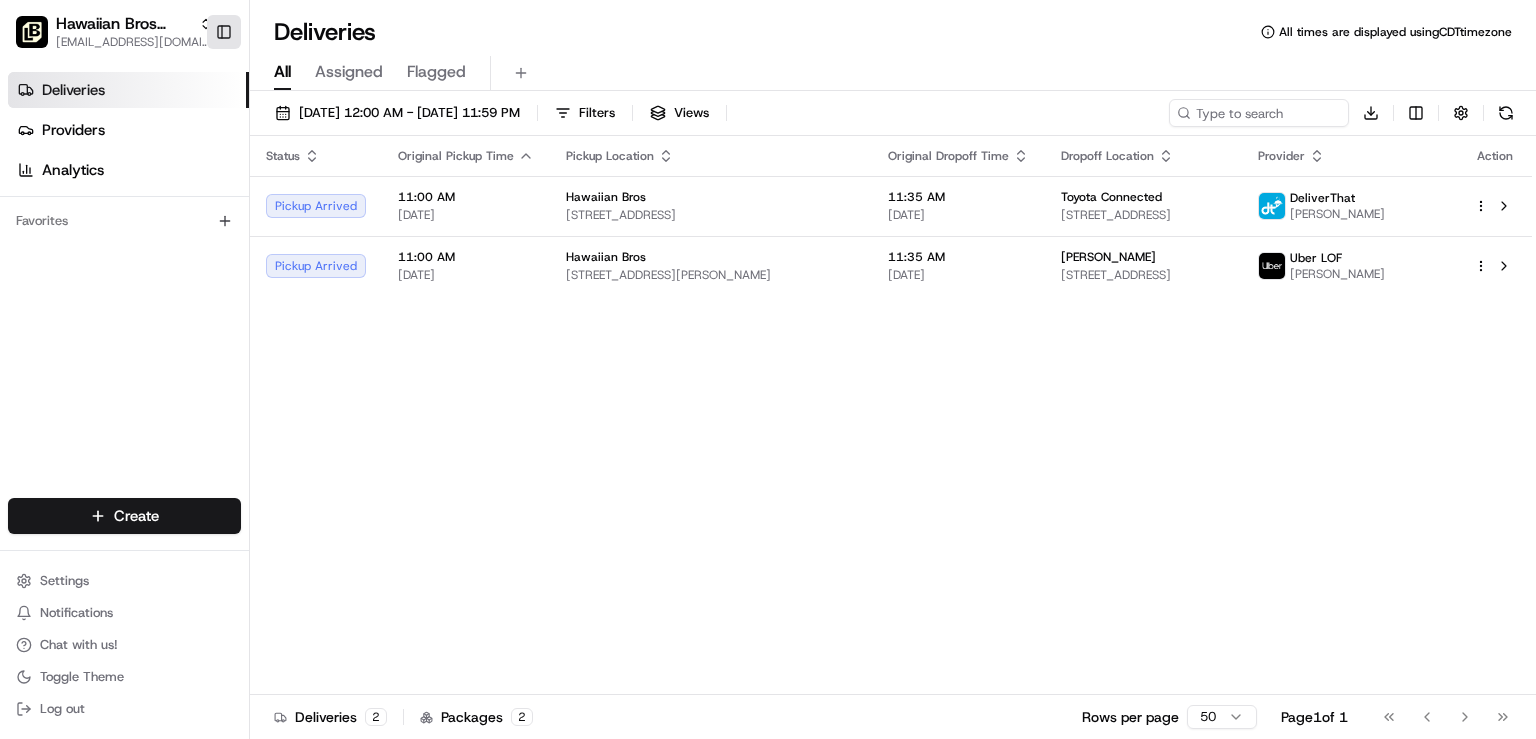 click on "Toggle Sidebar" at bounding box center [224, 32] 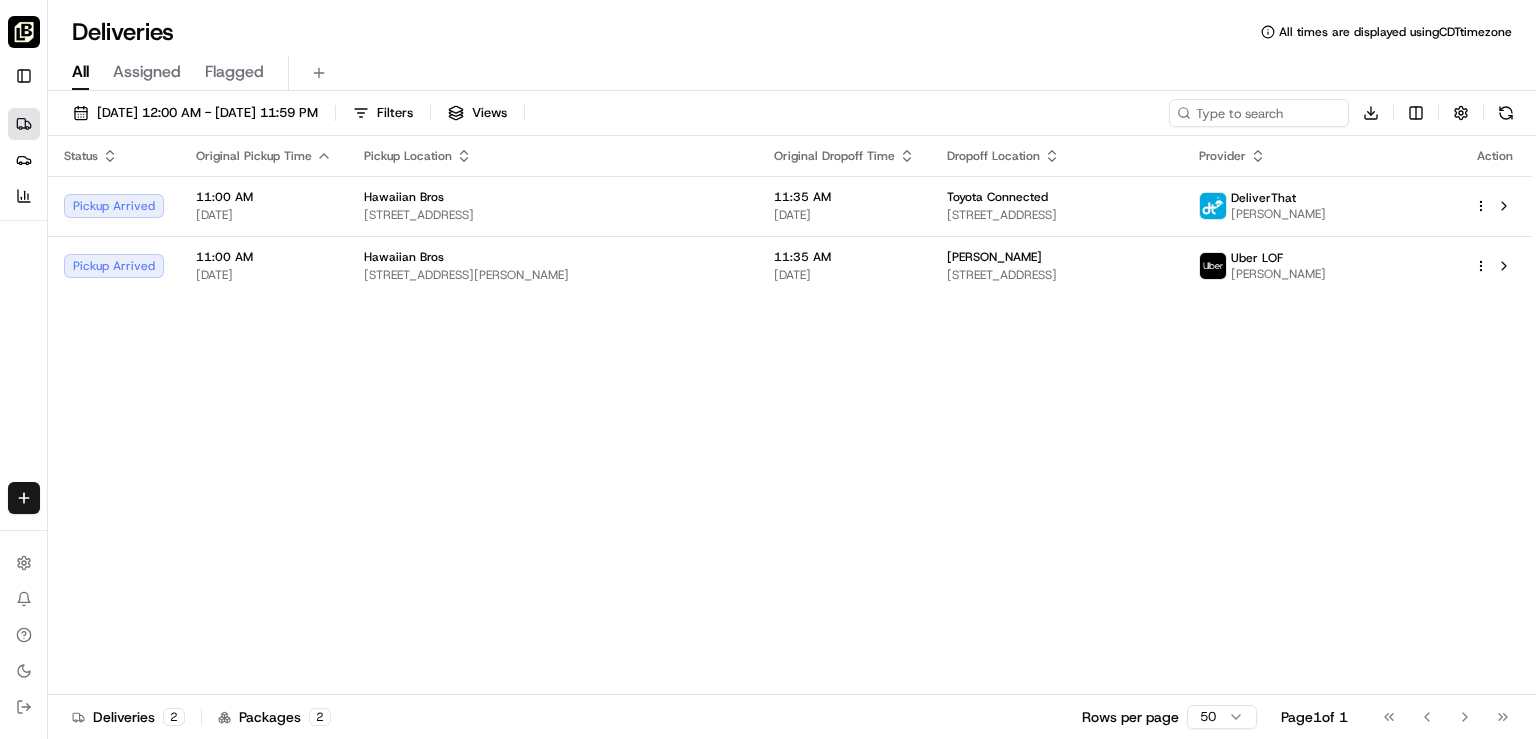 click at bounding box center [24, 32] 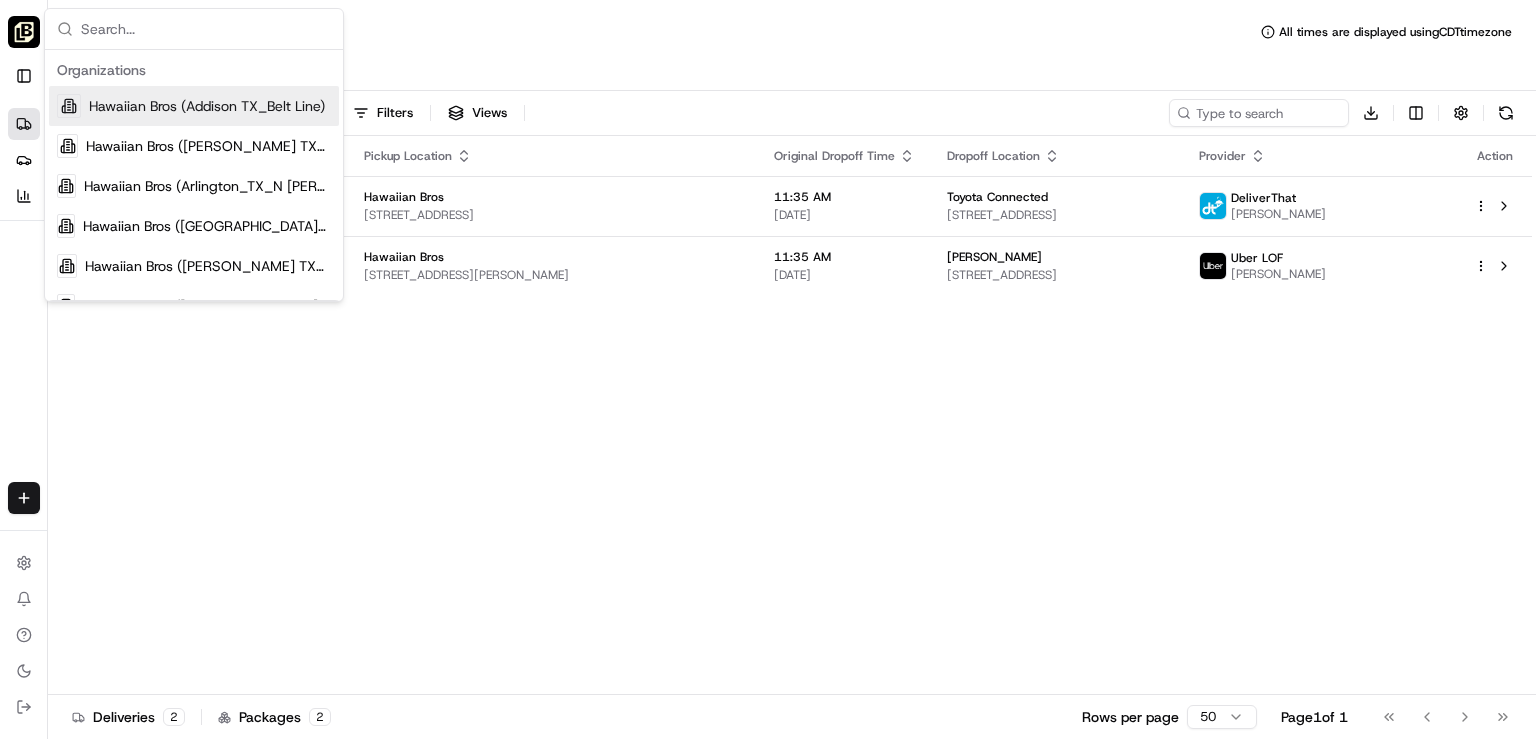 click on "Hawaiian Bros (Allen TX_Stacy) jbaxley@fr.hawaiianbros.com Toggle Sidebar" at bounding box center [23, 50] 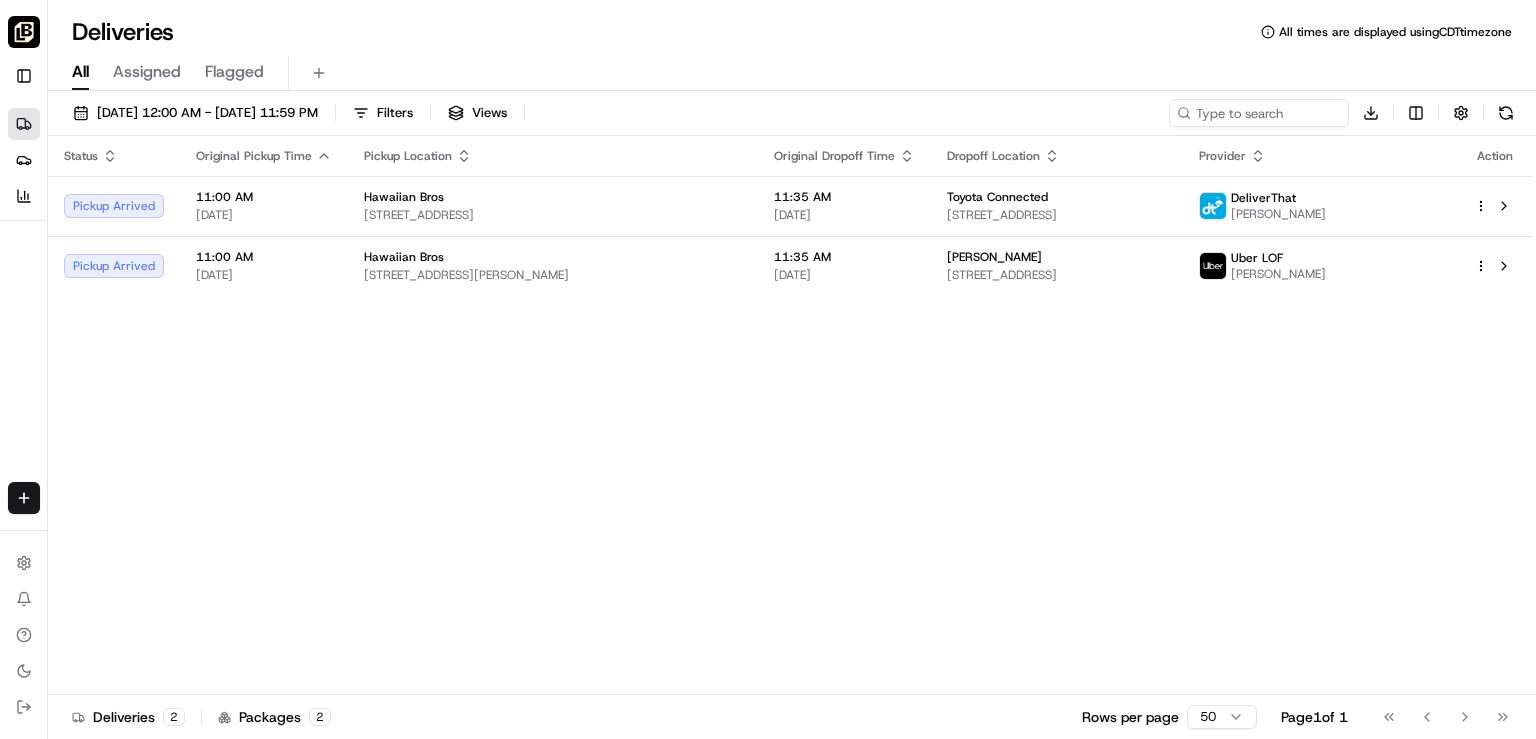 click on "Hawaiian Bros (Allen TX_Stacy) jbaxley@fr.hawaiianbros.com Toggle Sidebar" at bounding box center [23, 50] 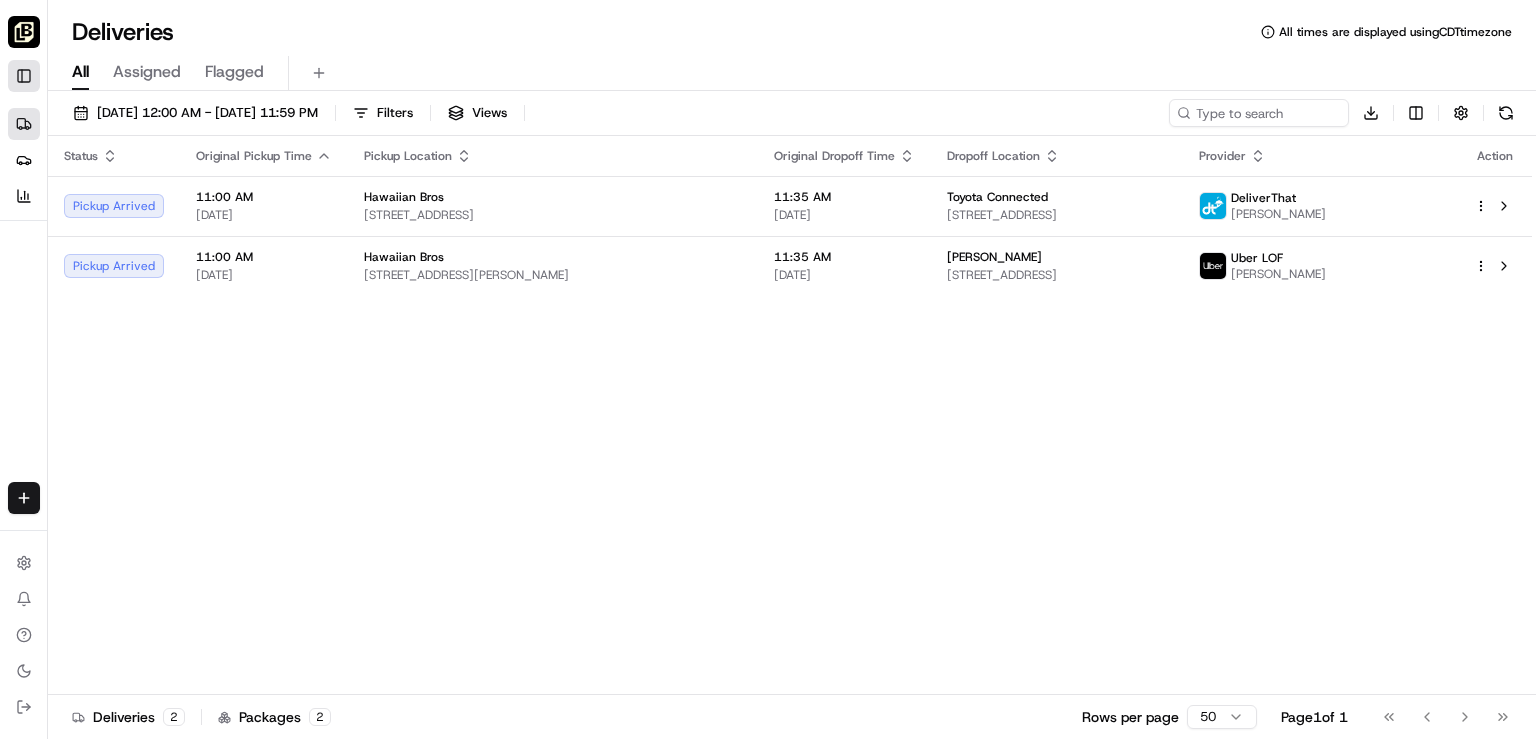 click on "Toggle Sidebar" at bounding box center (24, 76) 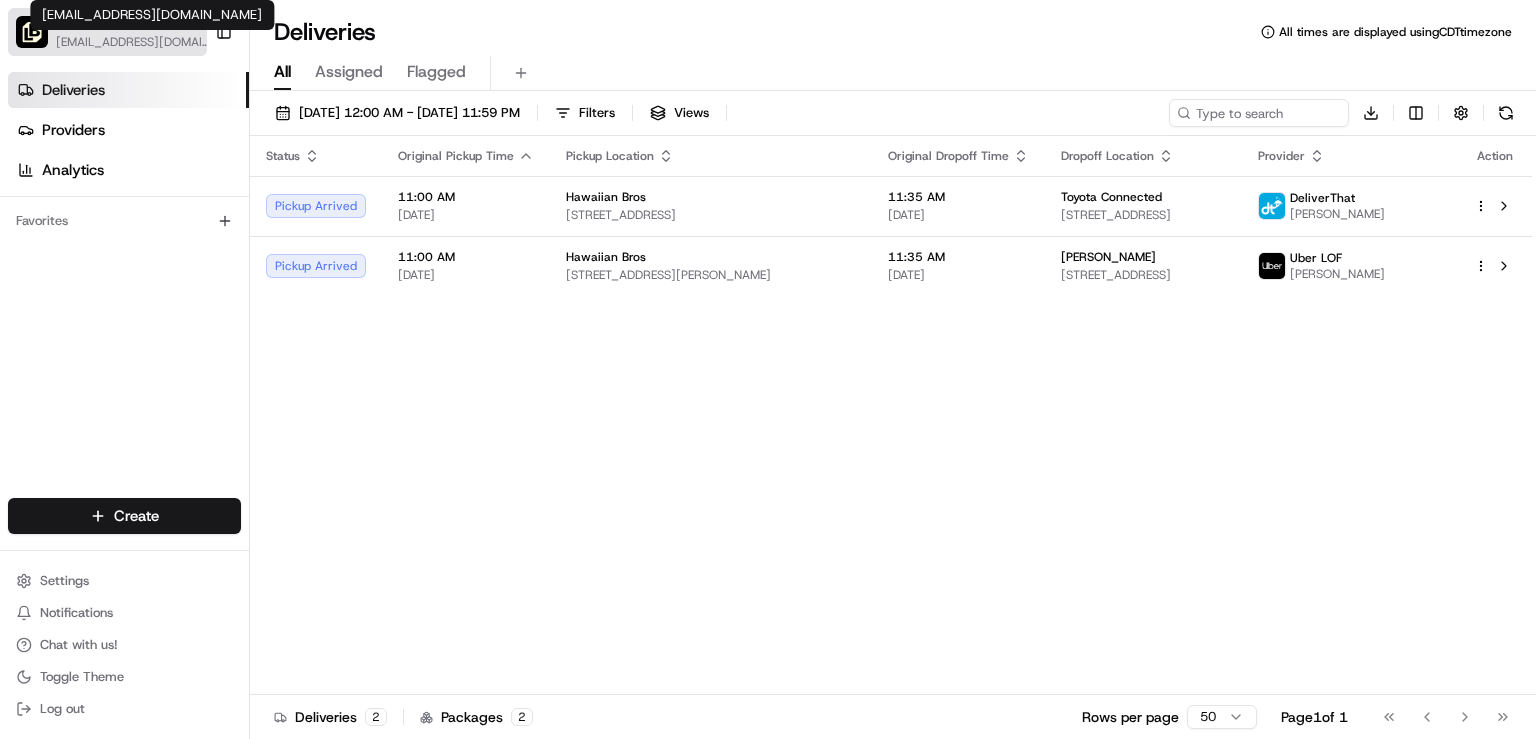 click on "jbaxley@fr.hawaiianbros.com" at bounding box center [134, 42] 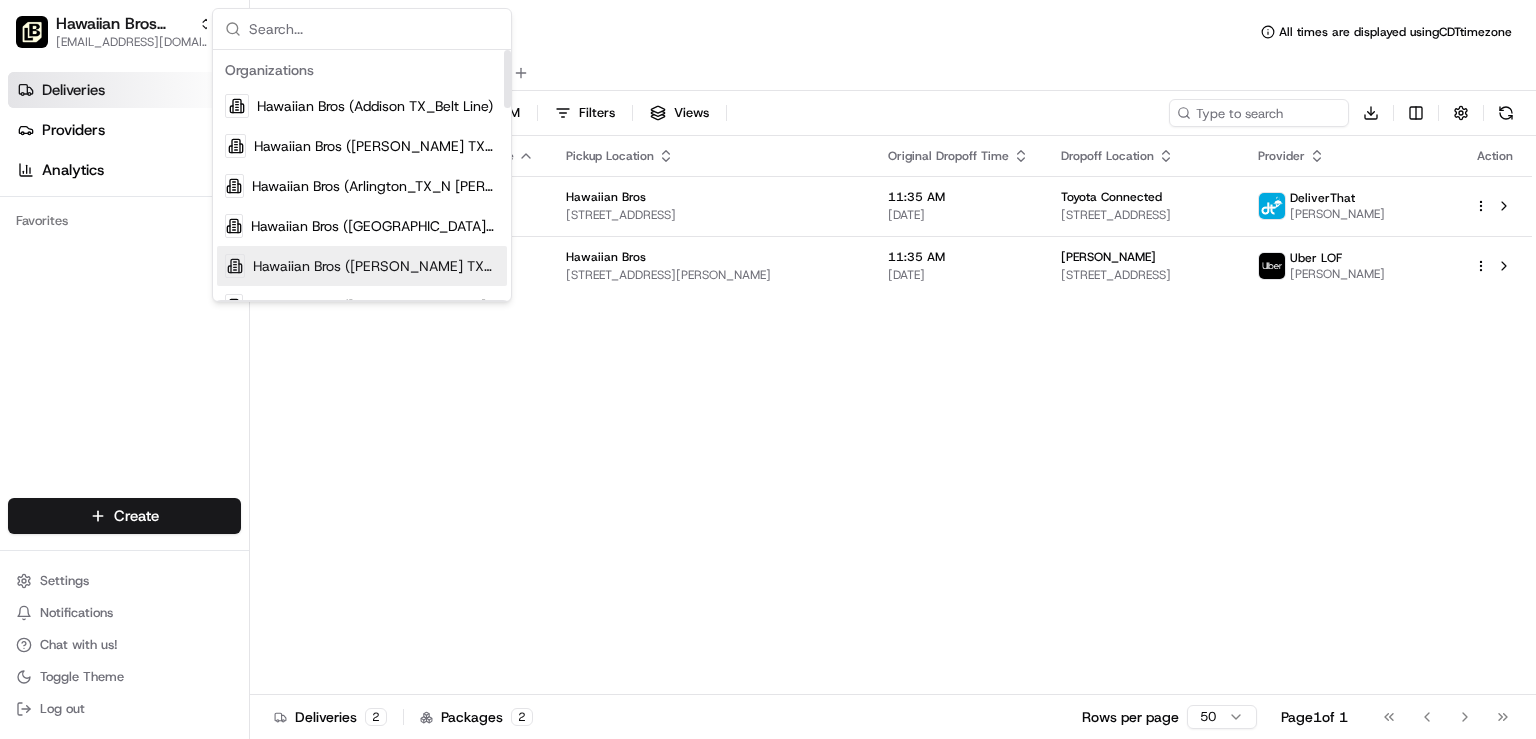 click on "Deliveries Providers Analytics Favorites" at bounding box center [124, 289] 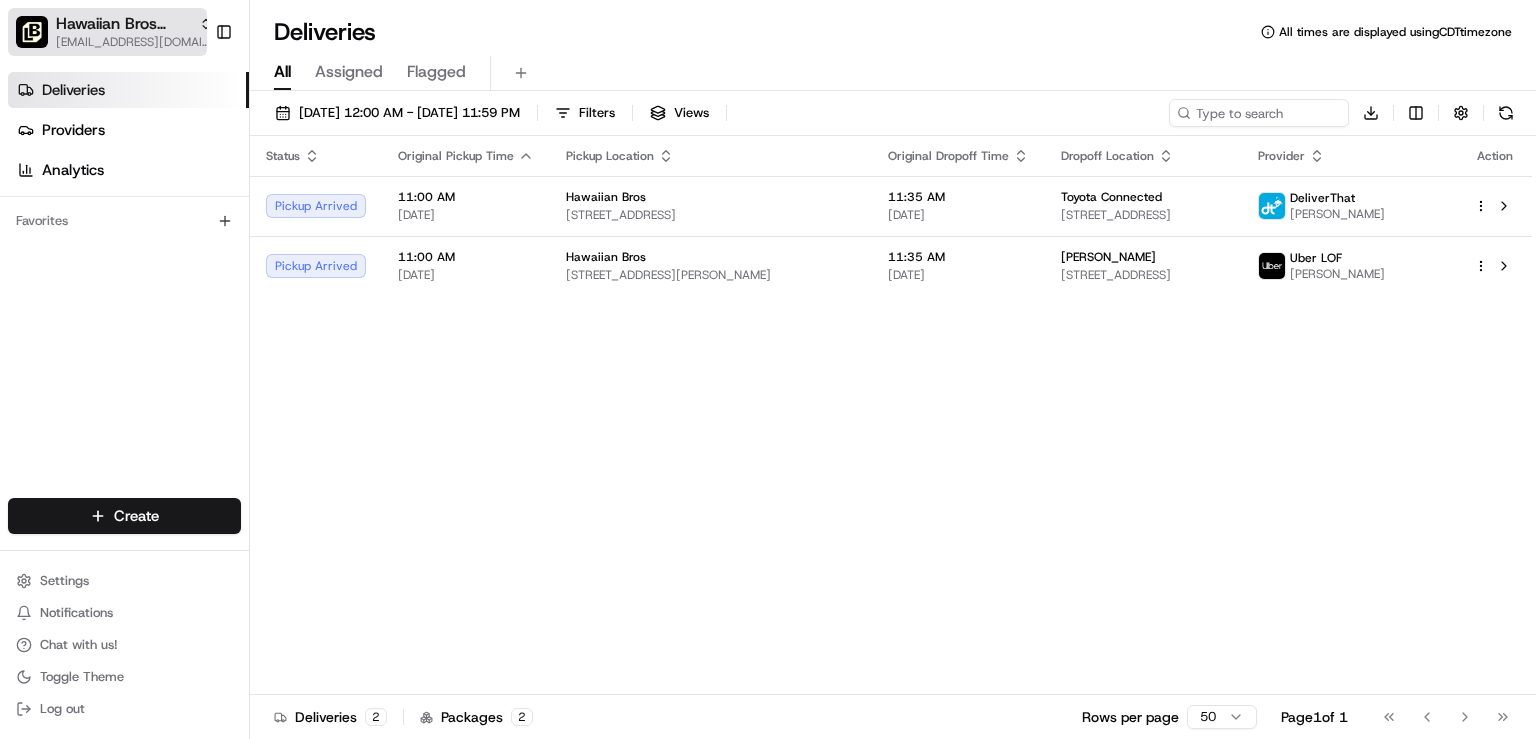 click on "jbaxley@fr.hawaiianbros.com" at bounding box center (134, 42) 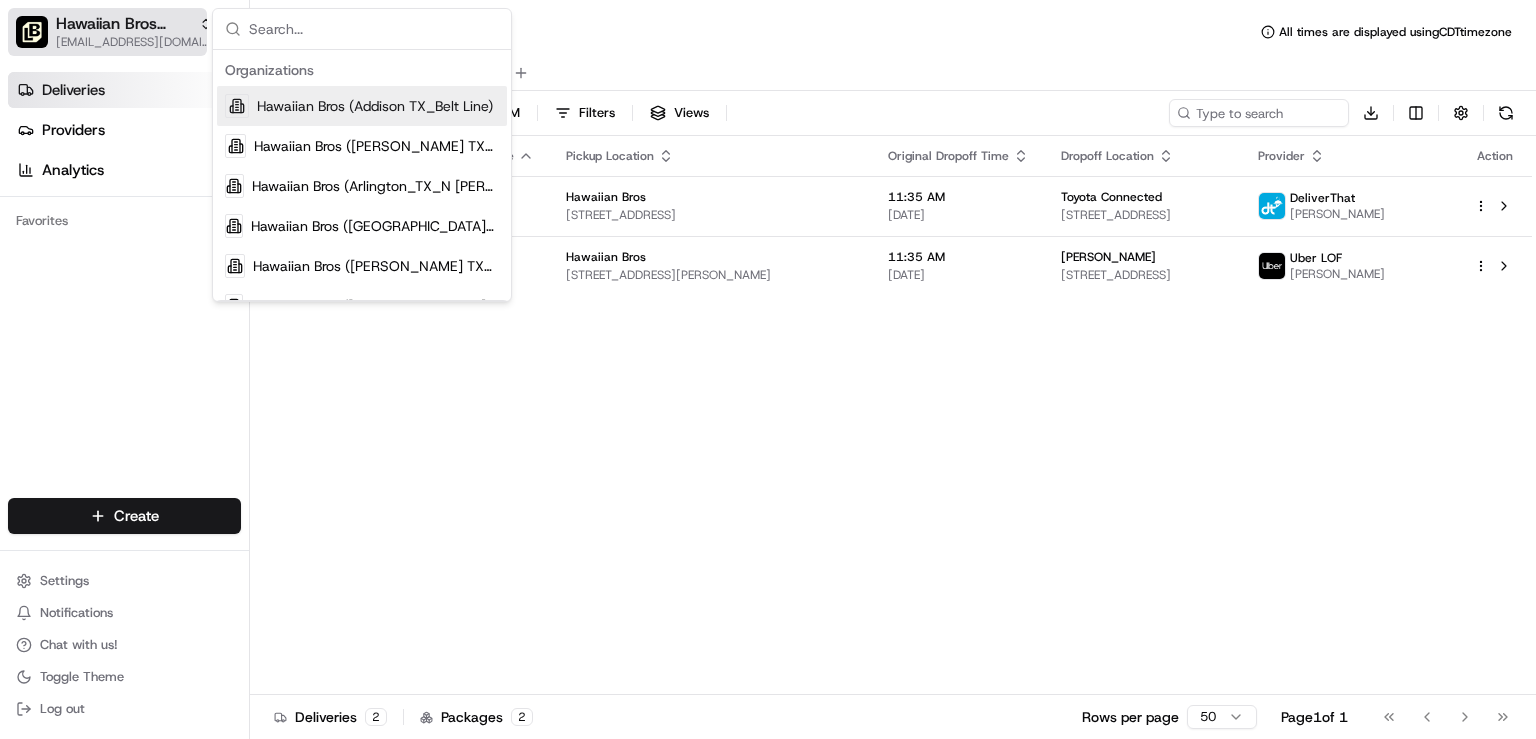 click on "jbaxley@fr.hawaiianbros.com" at bounding box center [134, 42] 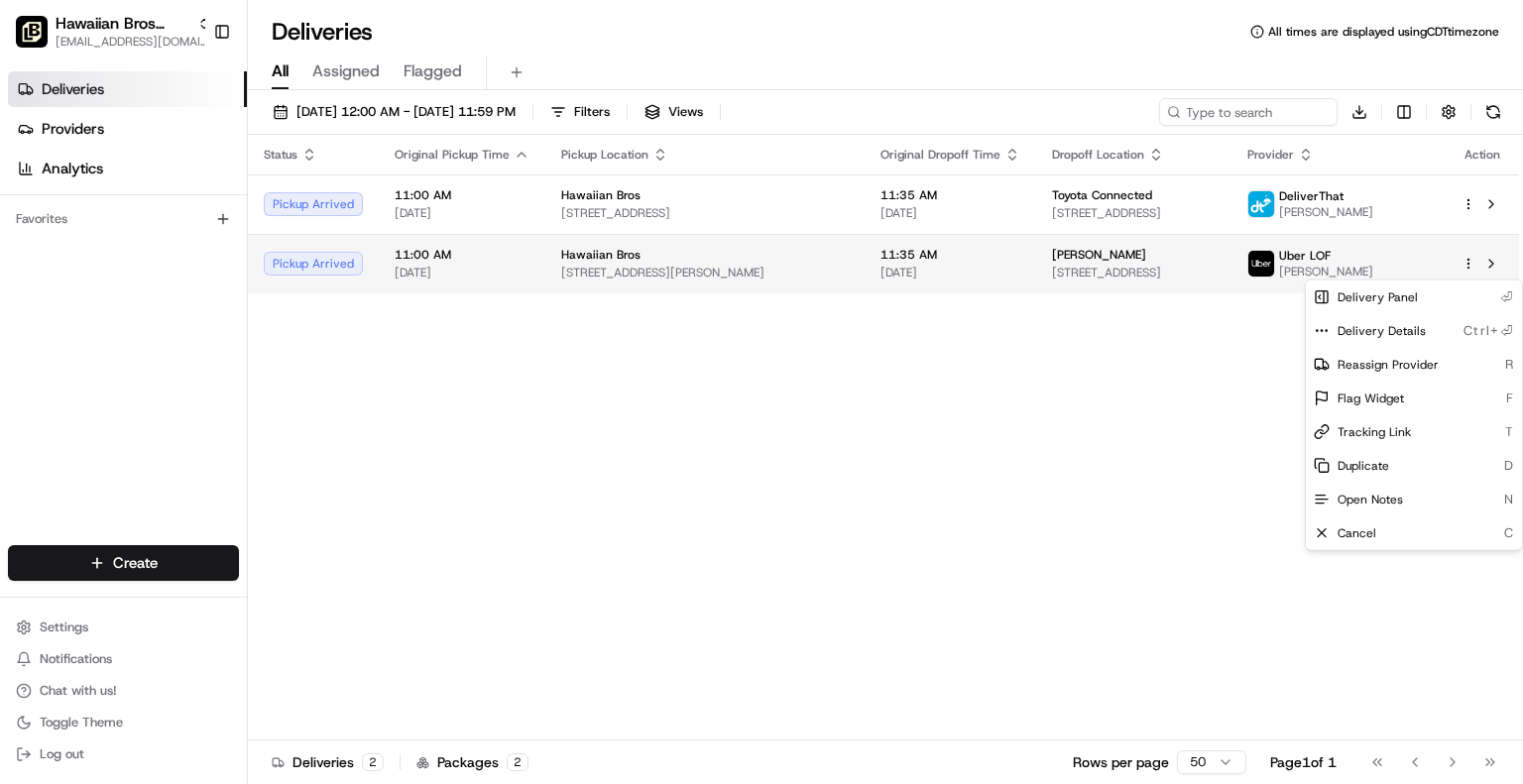 click on "Hawaiian Bros (Allen TX_Stacy) jbaxley@fr.hawaiianbros.com Toggle Sidebar Deliveries Providers Analytics Favorites Main Menu Members & Organization Organization Users Roles Preferences Customization Tracking Orchestration Automations Dispatch Strategy Locations Pickup Locations Dropoff Locations Billing Billing Refund Requests Integrations Notification Triggers Webhooks API Keys Request Logs Create Settings Notifications Chat with us! Toggle Theme Log out Deliveries All times are displayed using  CDT  timezone All Assigned Flagged 07/14/2025 12:00 AM - 07/15/2025 11:59 PM Filters Views Download Status Original Pickup Time Pickup Location Original Dropoff Time Dropoff Location Provider Action Pickup Arrived 11:00 AM 07/14/2025 Hawaiian Bros 8820 FM 423, Frisco, TX 75036, USA 11:35 AM 07/14/2025 Toyota Connected 7300 Windrose Ave. #210, Plano, TX 75024, USA DeliverThat Mark Pincus Pickup Arrived 11:00 AM 07/14/2025 Hawaiian Bros 4301 Kemp Blvd, Wichita Falls, TX 76308, USA 11:35 AM 07/14/2025 2" at bounding box center [762, 392] 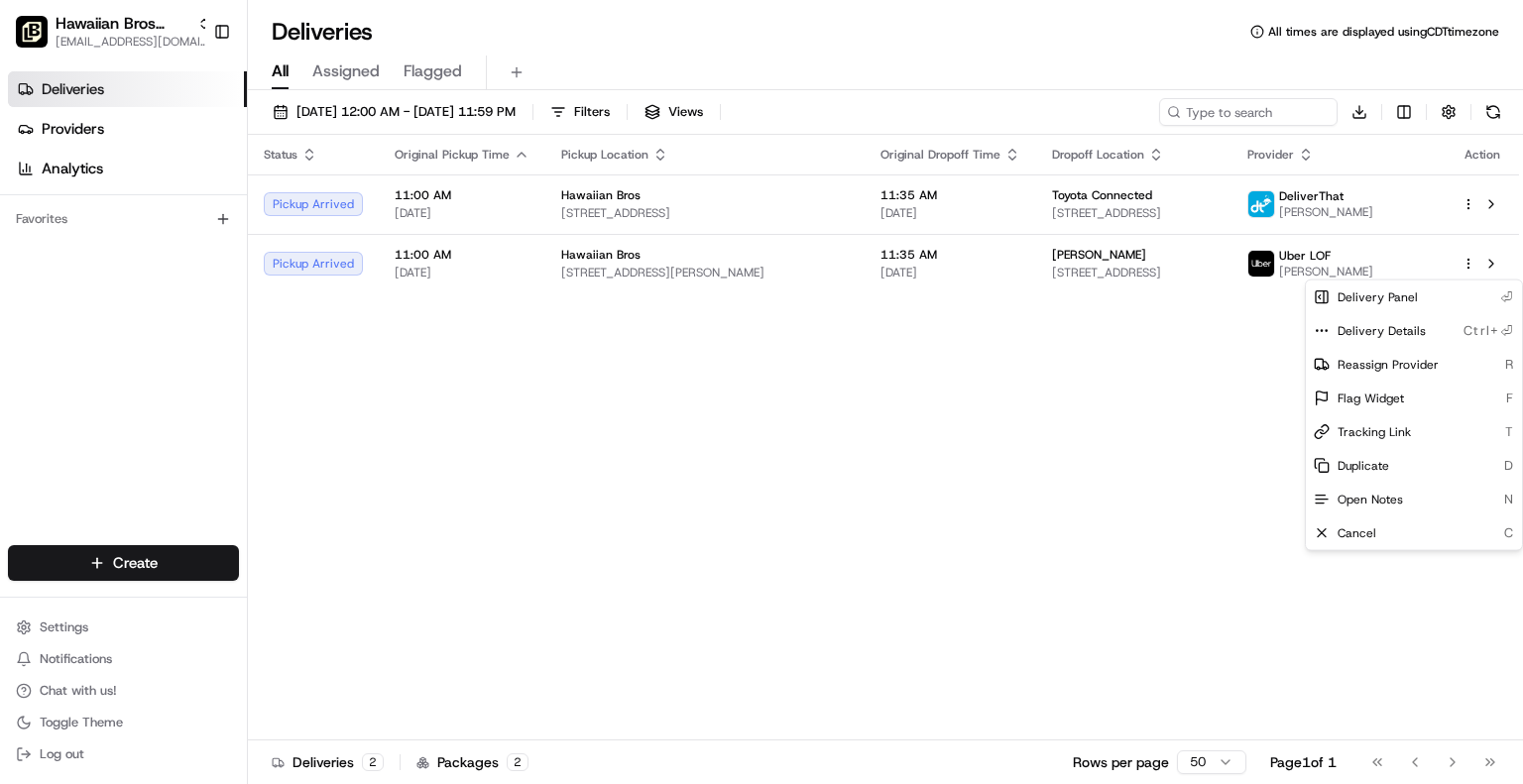 click on "Hawaiian Bros (Allen TX_Stacy) jbaxley@fr.hawaiianbros.com Toggle Sidebar Deliveries Providers Analytics Favorites Main Menu Members & Organization Organization Users Roles Preferences Customization Tracking Orchestration Automations Dispatch Strategy Locations Pickup Locations Dropoff Locations Billing Billing Refund Requests Integrations Notification Triggers Webhooks API Keys Request Logs Create Settings Notifications Chat with us! Toggle Theme Log out Deliveries All times are displayed using  CDT  timezone All Assigned Flagged 07/14/2025 12:00 AM - 07/15/2025 11:59 PM Filters Views Download Status Original Pickup Time Pickup Location Original Dropoff Time Dropoff Location Provider Action Pickup Arrived 11:00 AM 07/14/2025 Hawaiian Bros 8820 FM 423, Frisco, TX 75036, USA 11:35 AM 07/14/2025 Toyota Connected 7300 Windrose Ave. #210, Plano, TX 75024, USA DeliverThat Mark Pincus Pickup Arrived 11:00 AM 07/14/2025 Hawaiian Bros 4301 Kemp Blvd, Wichita Falls, TX 76308, USA 11:35 AM 07/14/2025 2" at bounding box center (762, 392) 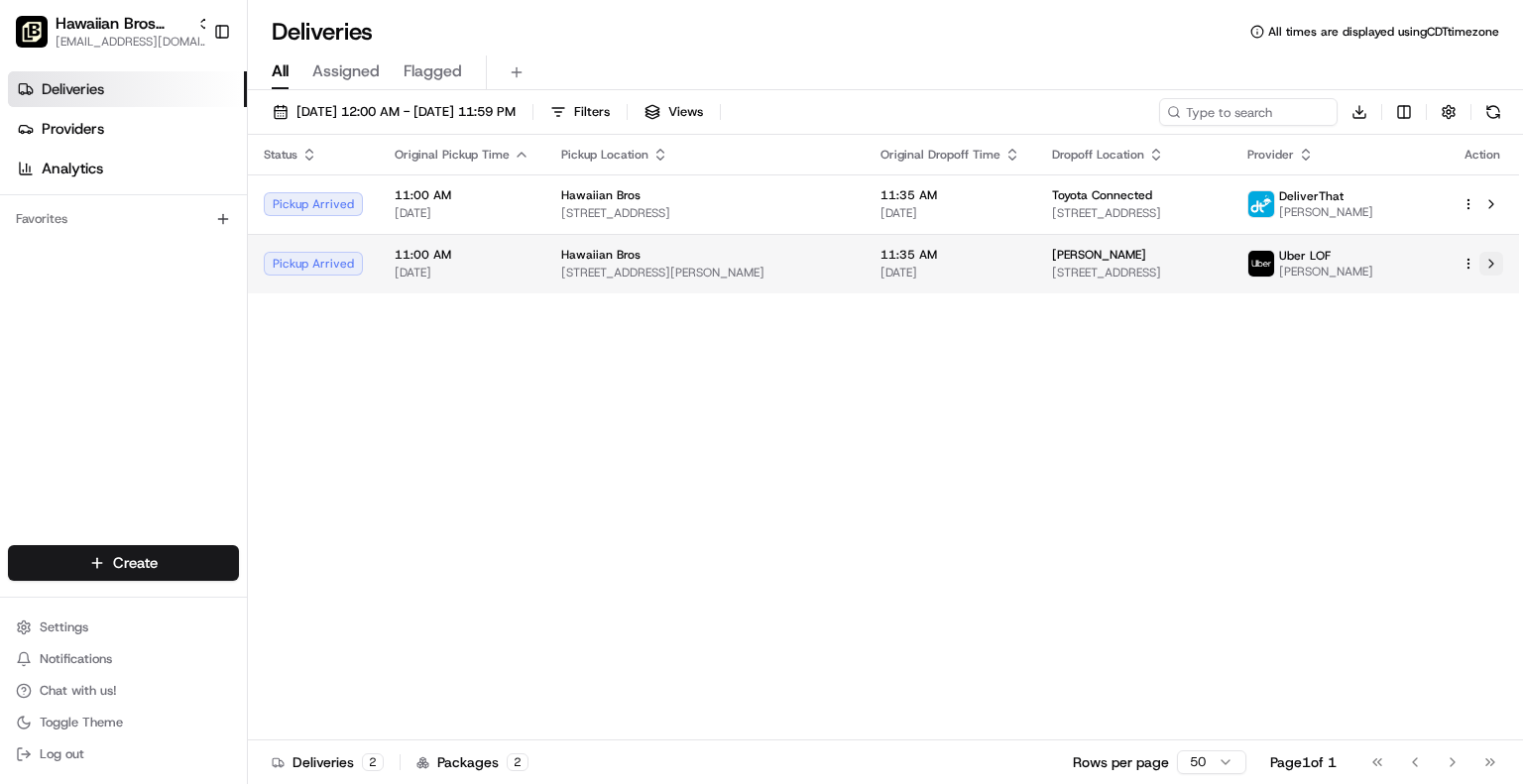 click at bounding box center [1491, 264] 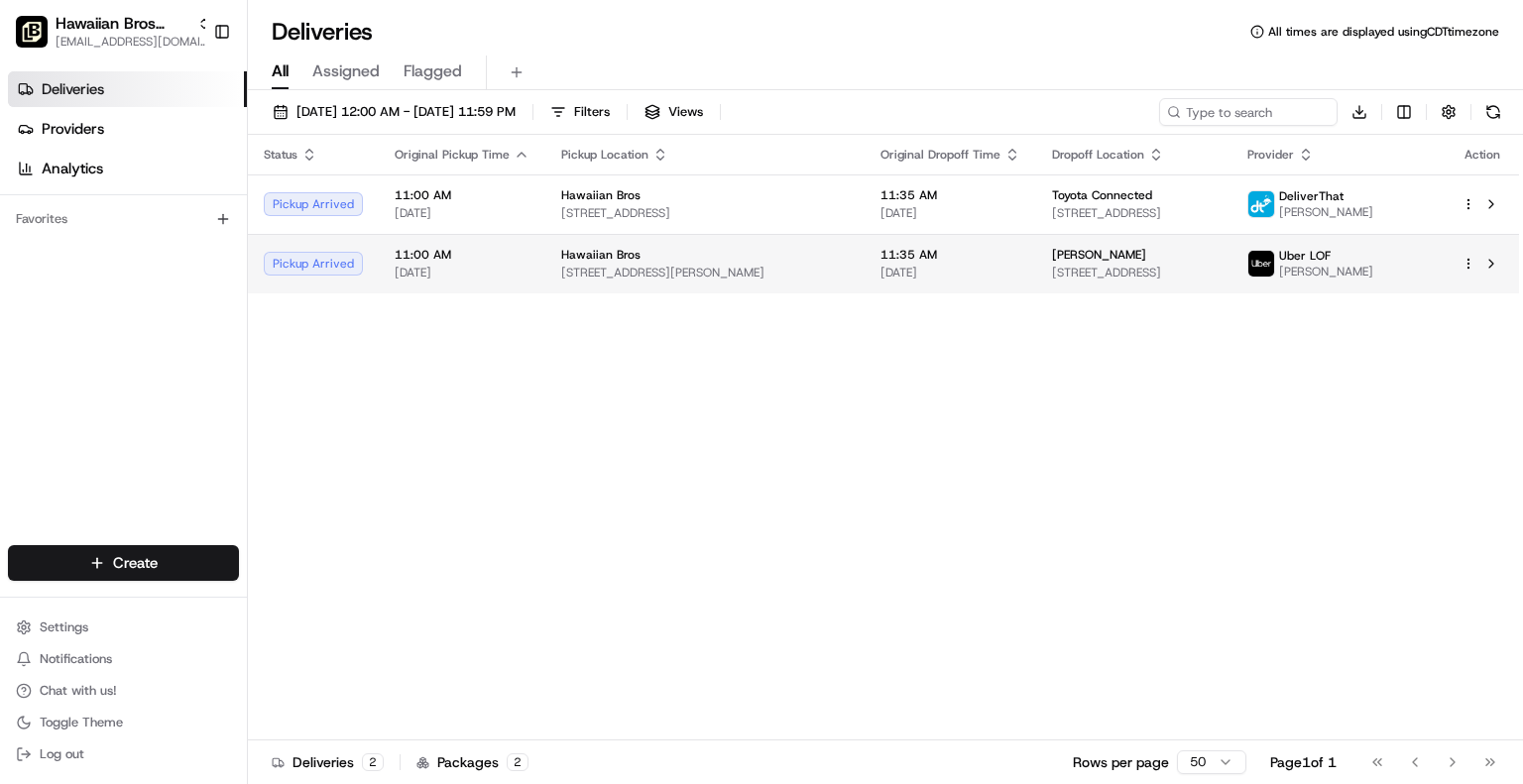 click on "Hawaiian Bros (Allen TX_Stacy) jbaxley@fr.hawaiianbros.com Toggle Sidebar Deliveries Providers Analytics Favorites Main Menu Members & Organization Organization Users Roles Preferences Customization Tracking Orchestration Automations Dispatch Strategy Locations Pickup Locations Dropoff Locations Billing Billing Refund Requests Integrations Notification Triggers Webhooks API Keys Request Logs Create Settings Notifications Chat with us! Toggle Theme Log out Deliveries All times are displayed using  CDT  timezone All Assigned Flagged 07/14/2025 12:00 AM - 07/15/2025 11:59 PM Filters Views Download Status Original Pickup Time Pickup Location Original Dropoff Time Dropoff Location Provider Action Pickup Arrived 11:00 AM 07/14/2025 Hawaiian Bros 8820 FM 423, Frisco, TX 75036, USA 11:35 AM 07/14/2025 Toyota Connected 7300 Windrose Ave. #210, Plano, TX 75024, USA DeliverThat Mark Pincus Pickup Arrived 11:00 AM 07/14/2025 Hawaiian Bros 4301 Kemp Blvd, Wichita Falls, TX 76308, USA 11:35 AM 07/14/2025 2" at bounding box center [762, 392] 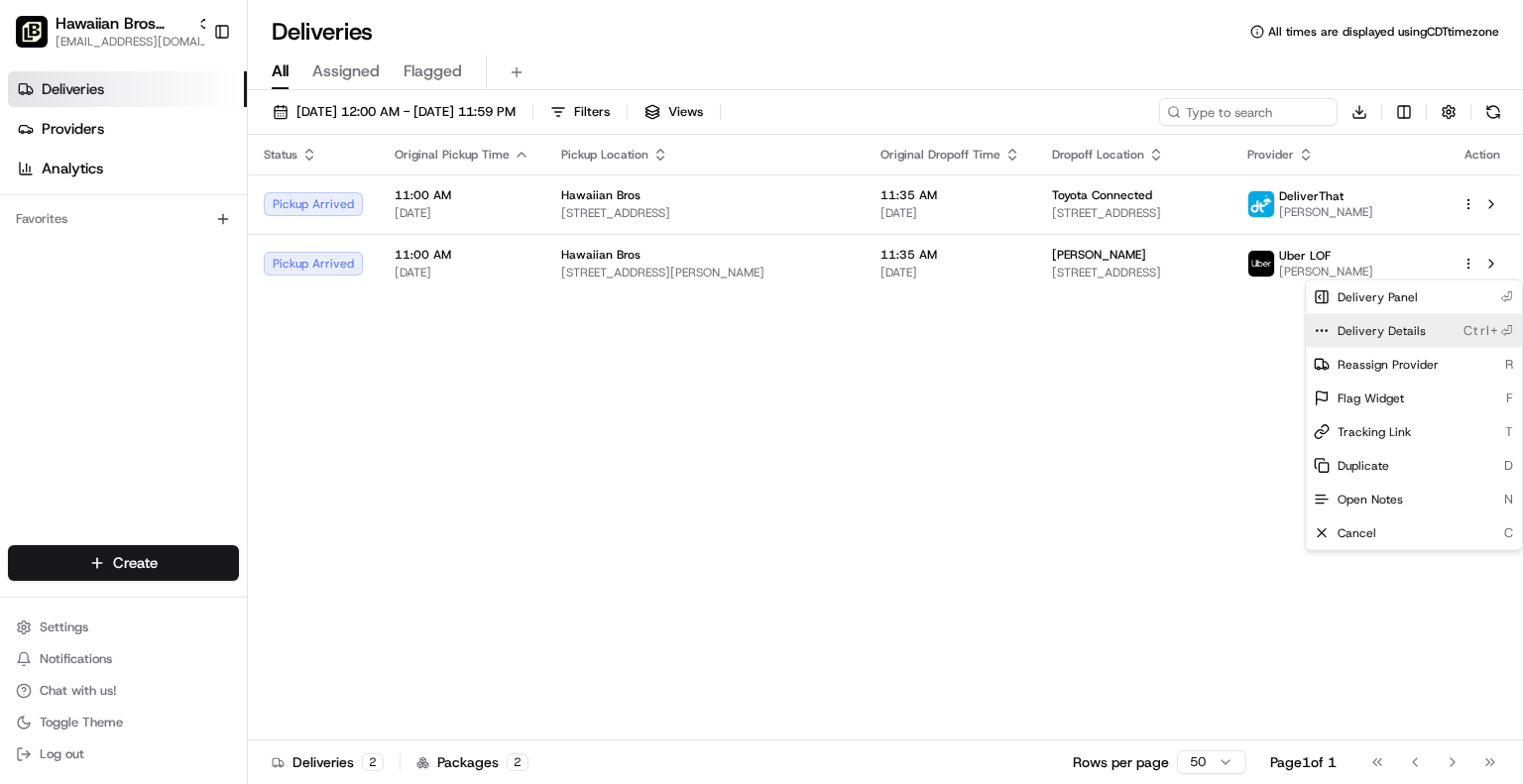click on "Delivery Details" at bounding box center (1381, 331) 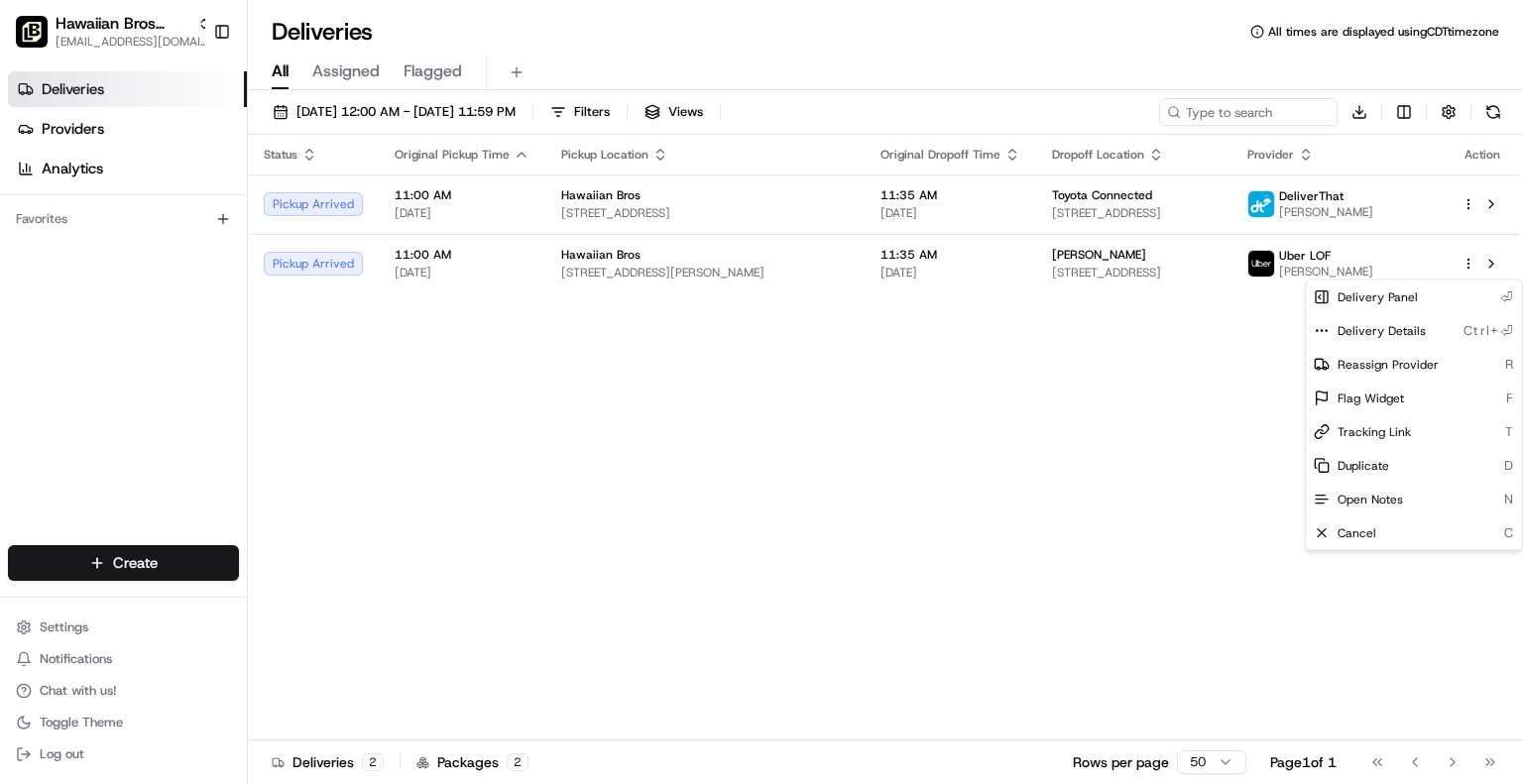 click on "Hawaiian Bros (Allen TX_Stacy) jbaxley@fr.hawaiianbros.com Toggle Sidebar Deliveries Providers Analytics Favorites Main Menu Members & Organization Organization Users Roles Preferences Customization Tracking Orchestration Automations Dispatch Strategy Locations Pickup Locations Dropoff Locations Billing Billing Refund Requests Integrations Notification Triggers Webhooks API Keys Request Logs Create Settings Notifications Chat with us! Toggle Theme Log out Deliveries All times are displayed using  CDT  timezone All Assigned Flagged 07/14/2025 12:00 AM - 07/15/2025 11:59 PM Filters Views Download Status Original Pickup Time Pickup Location Original Dropoff Time Dropoff Location Provider Action Pickup Arrived 11:00 AM 07/14/2025 Hawaiian Bros 8820 FM 423, Frisco, TX 75036, USA 11:35 AM 07/14/2025 Toyota Connected 7300 Windrose Ave. #210, Plano, TX 75024, USA DeliverThat Mark Pincus Pickup Arrived 11:00 AM 07/14/2025 Hawaiian Bros 4301 Kemp Blvd, Wichita Falls, TX 76308, USA 11:35 AM 07/14/2025 2" at bounding box center (762, 392) 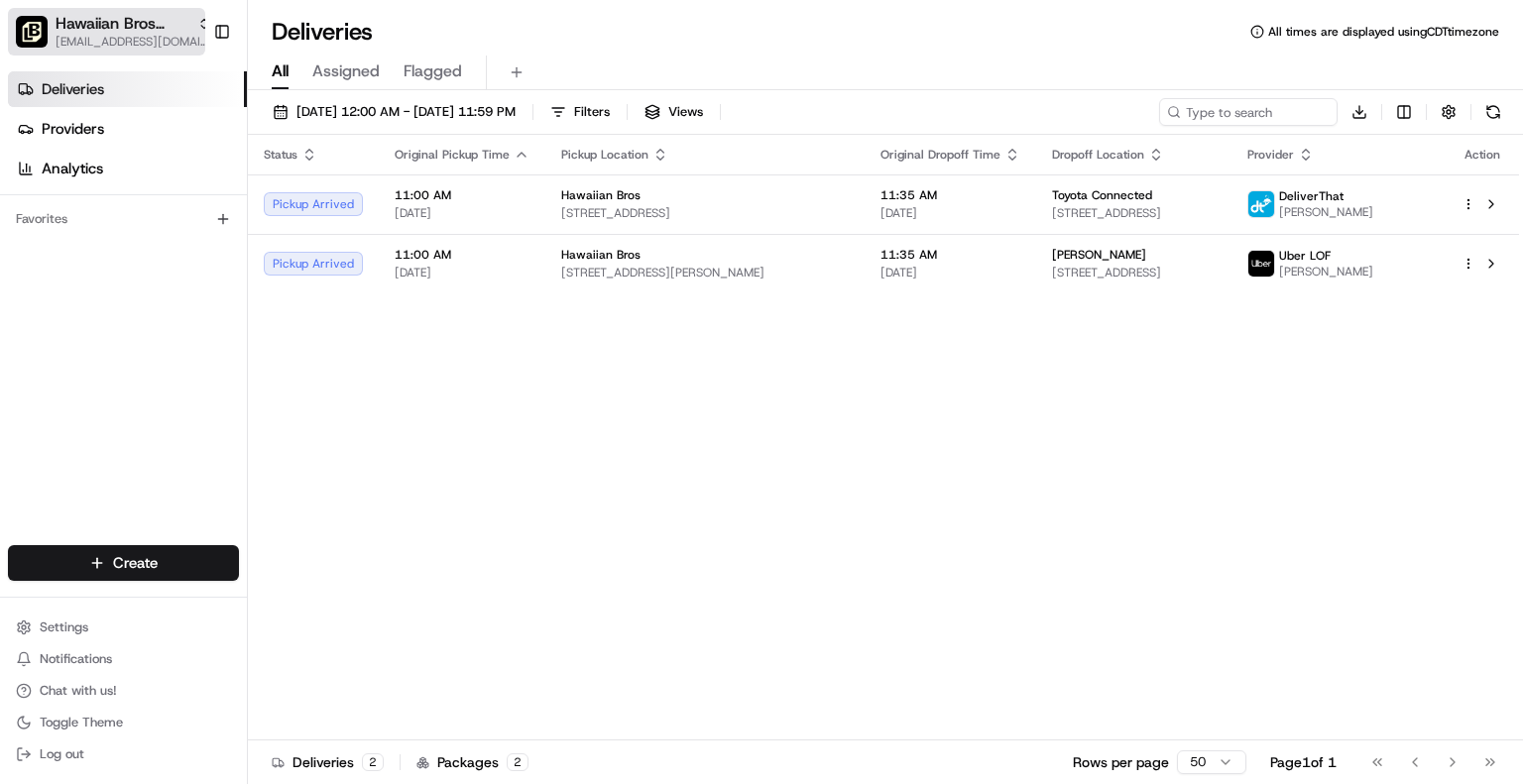click 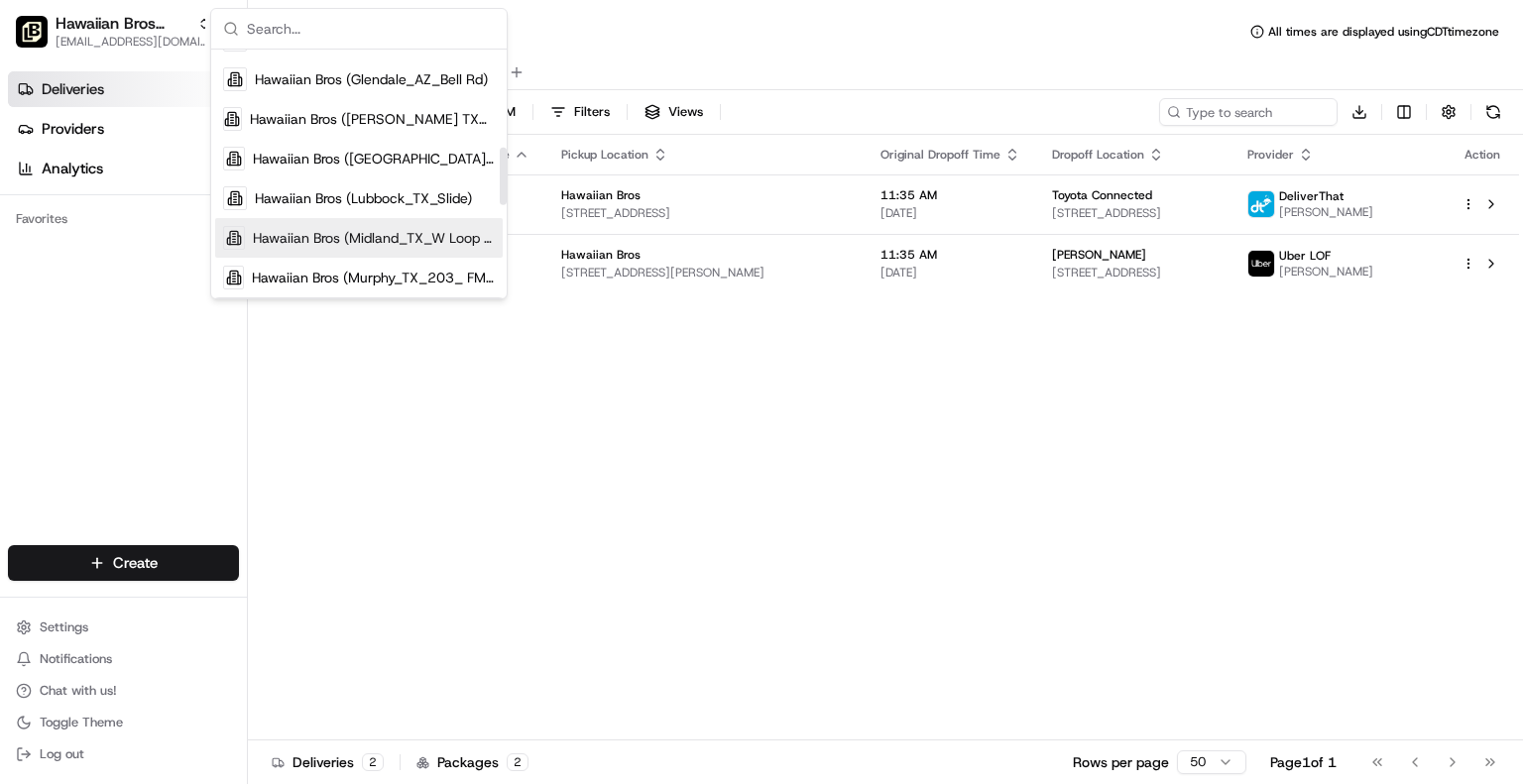 scroll, scrollTop: 422, scrollLeft: 0, axis: vertical 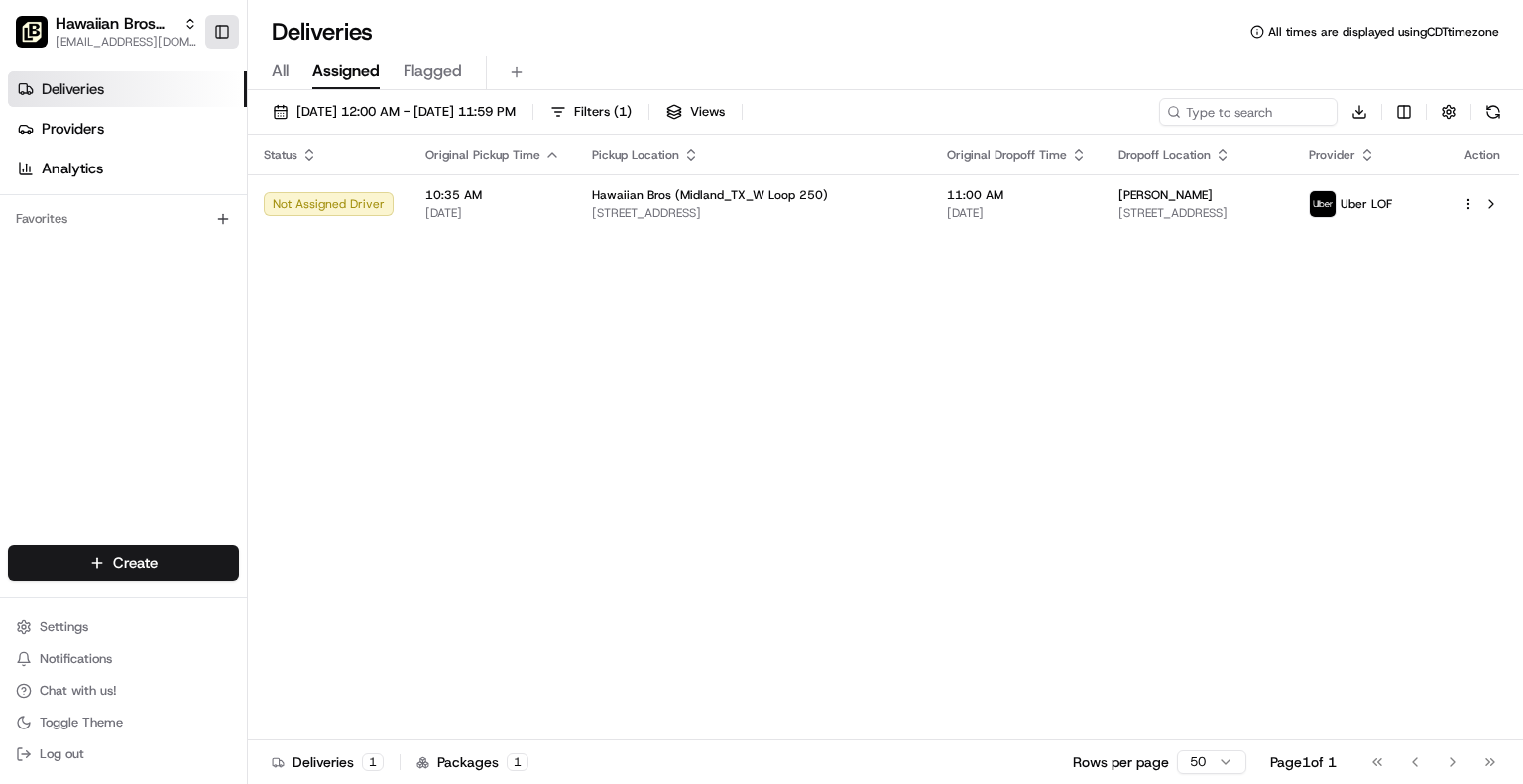 click on "Toggle Sidebar" at bounding box center [222, 32] 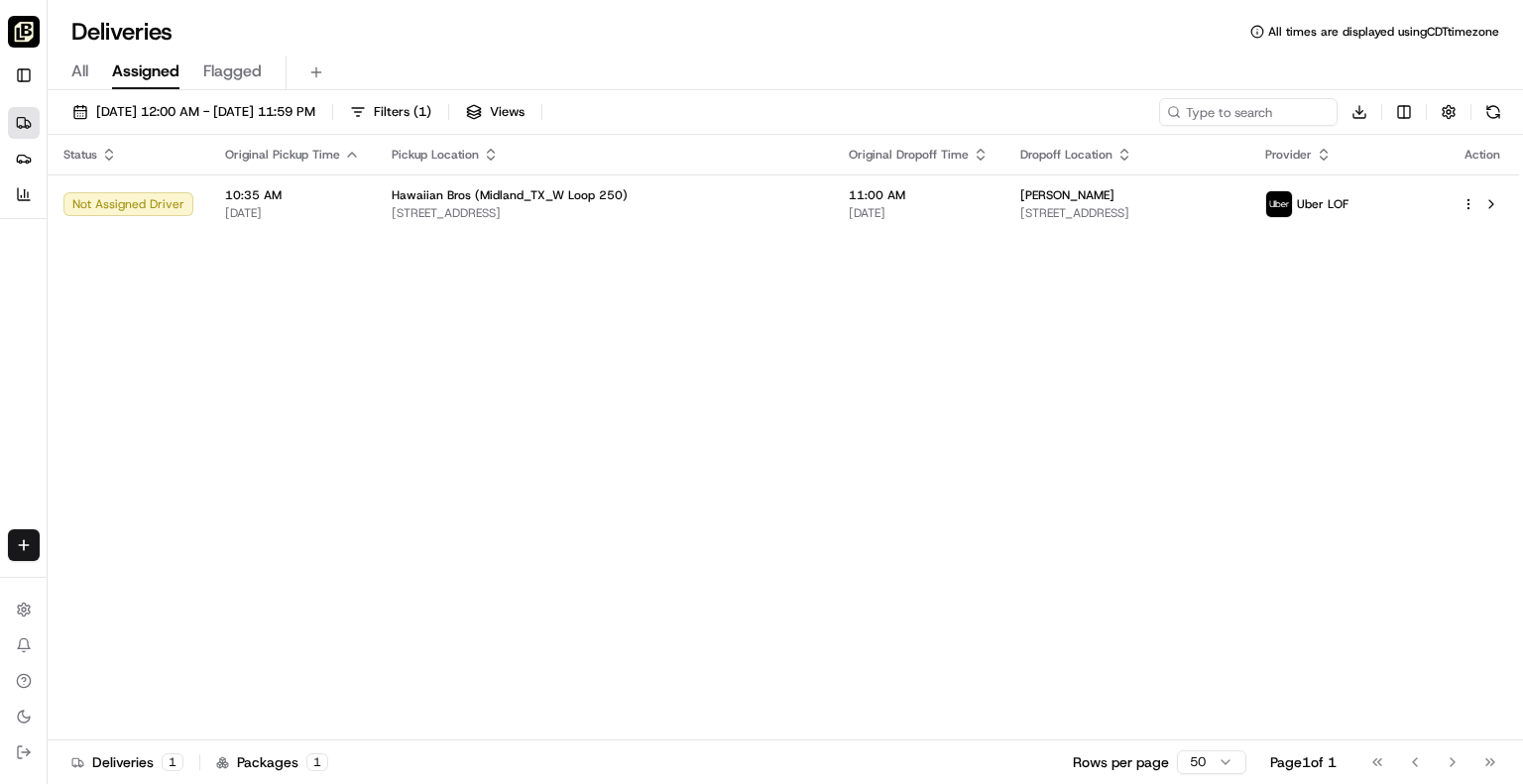 click at bounding box center [24, 32] 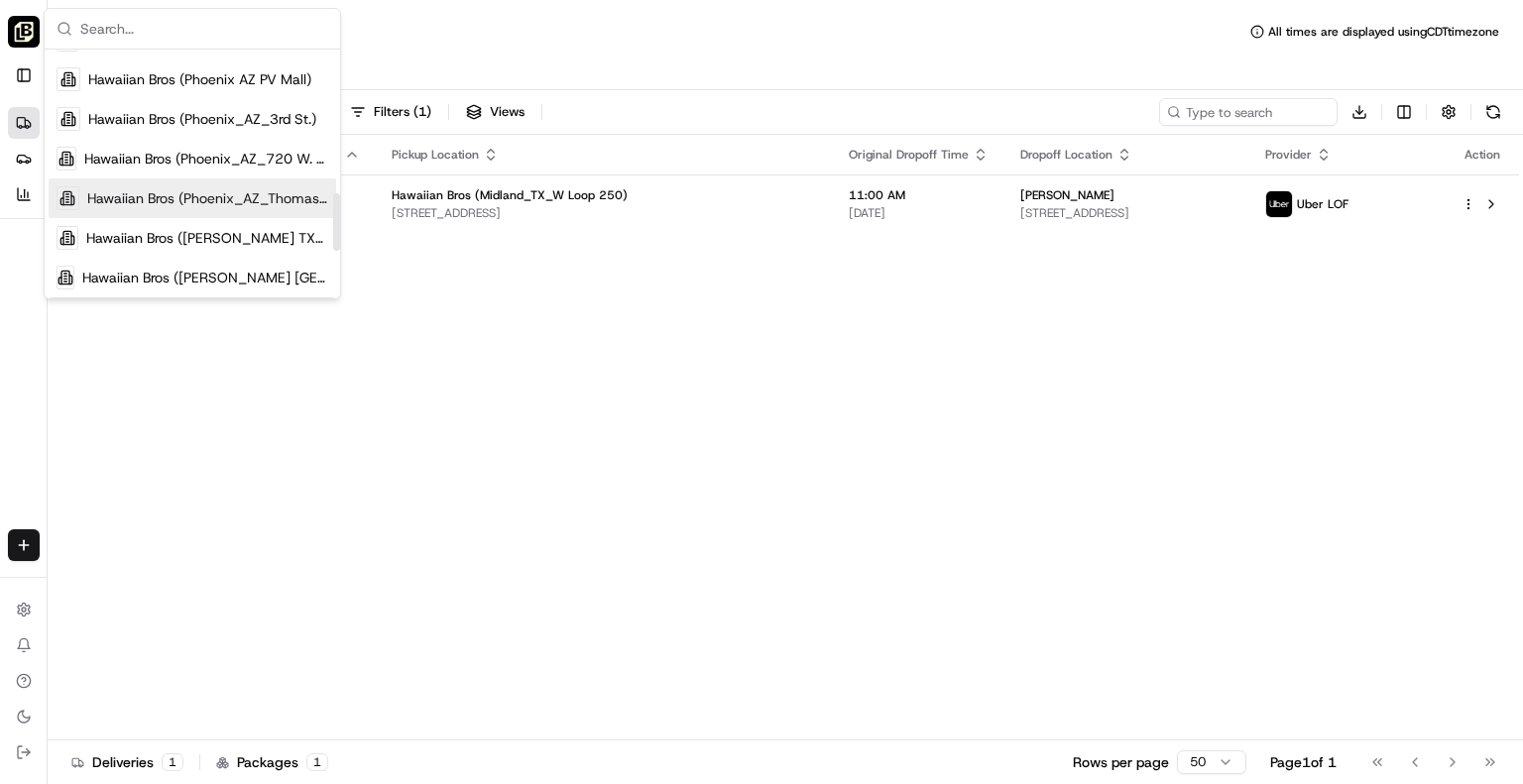 scroll, scrollTop: 660, scrollLeft: 0, axis: vertical 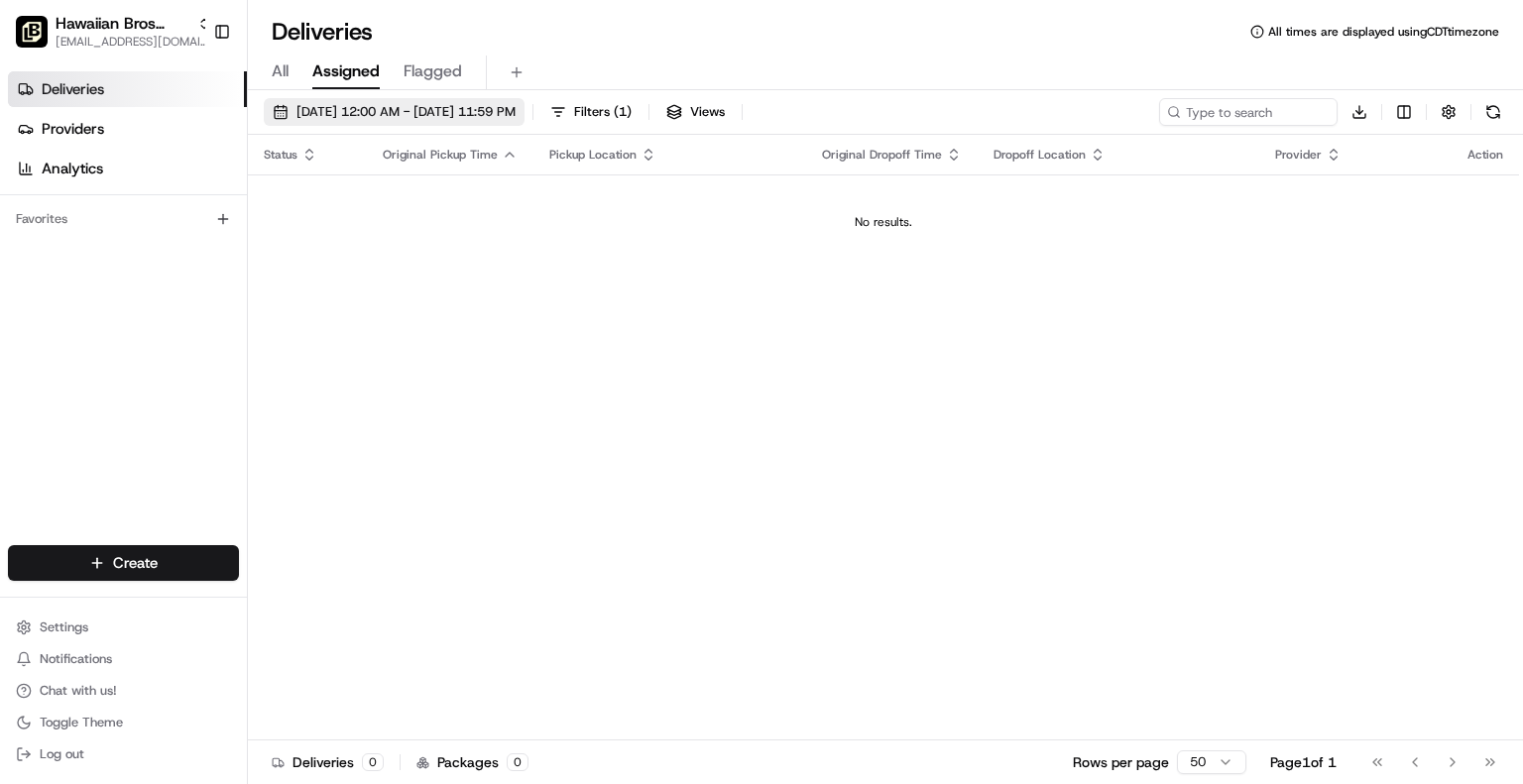 click on "07/14/2025 12:00 AM - 07/15/2025 11:59 PM" at bounding box center [406, 112] 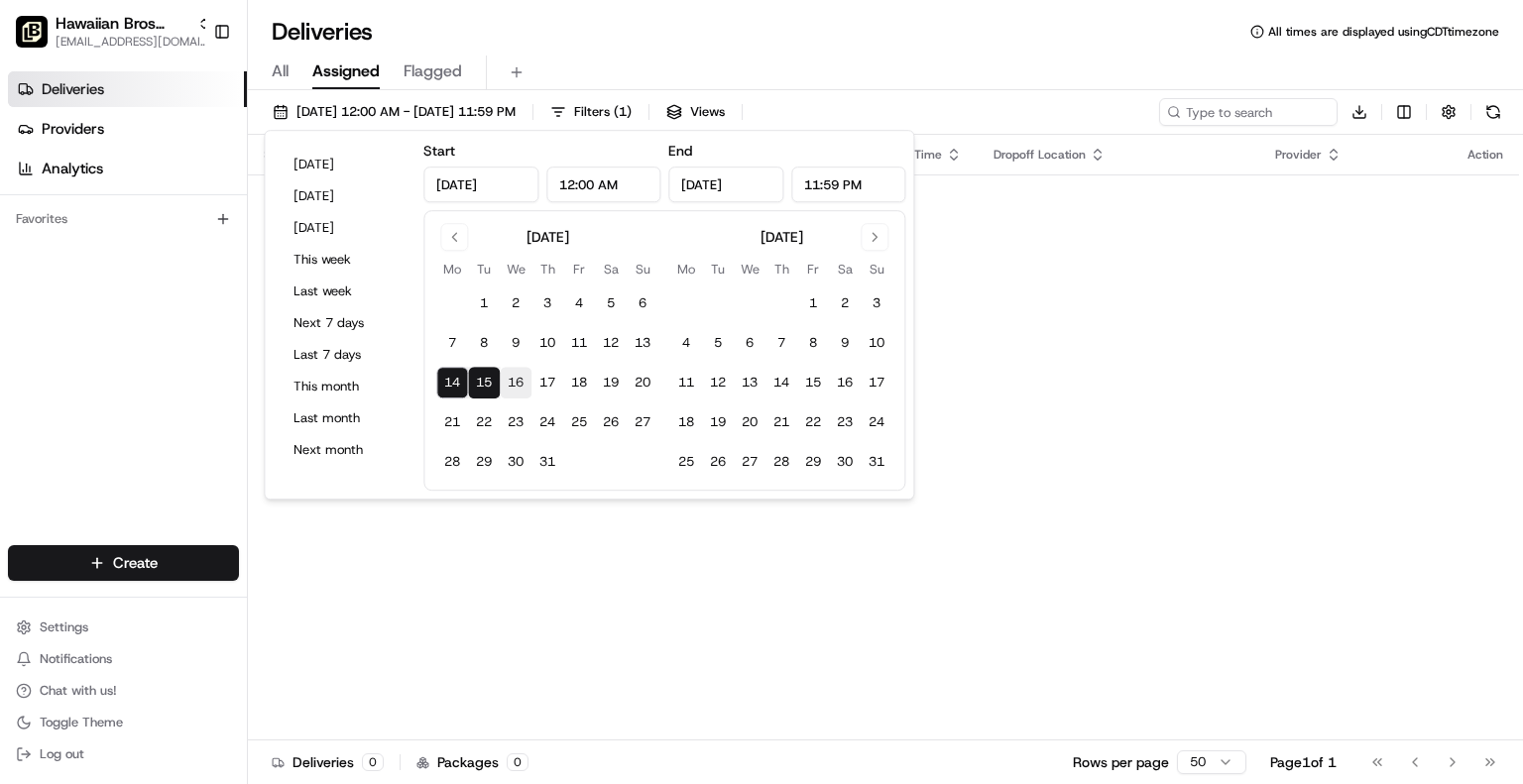 click on "16" at bounding box center (516, 383) 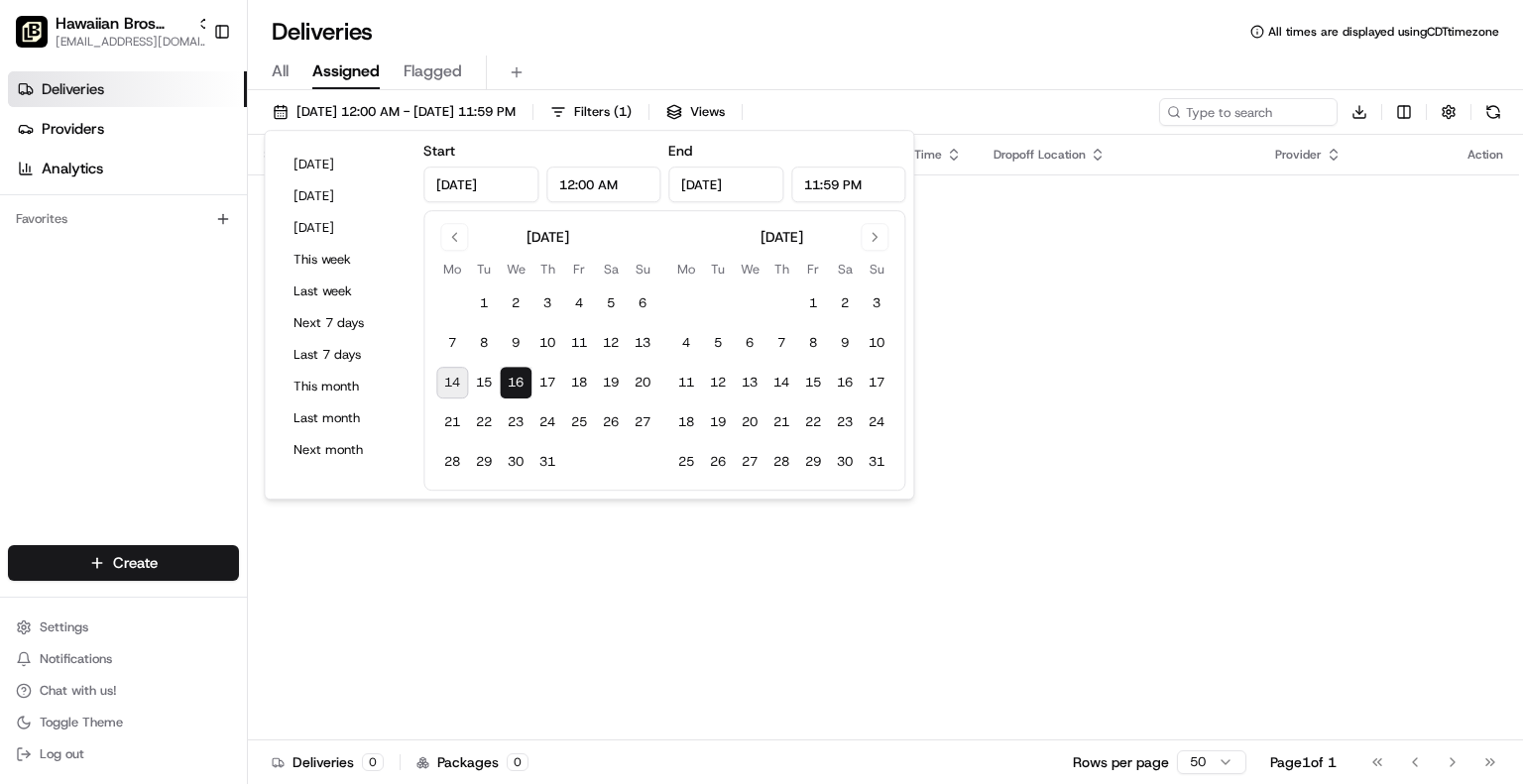 click on "Status Original Pickup Time Pickup Location Original Dropoff Time Dropoff Location Provider Action No results." at bounding box center [883, 437] 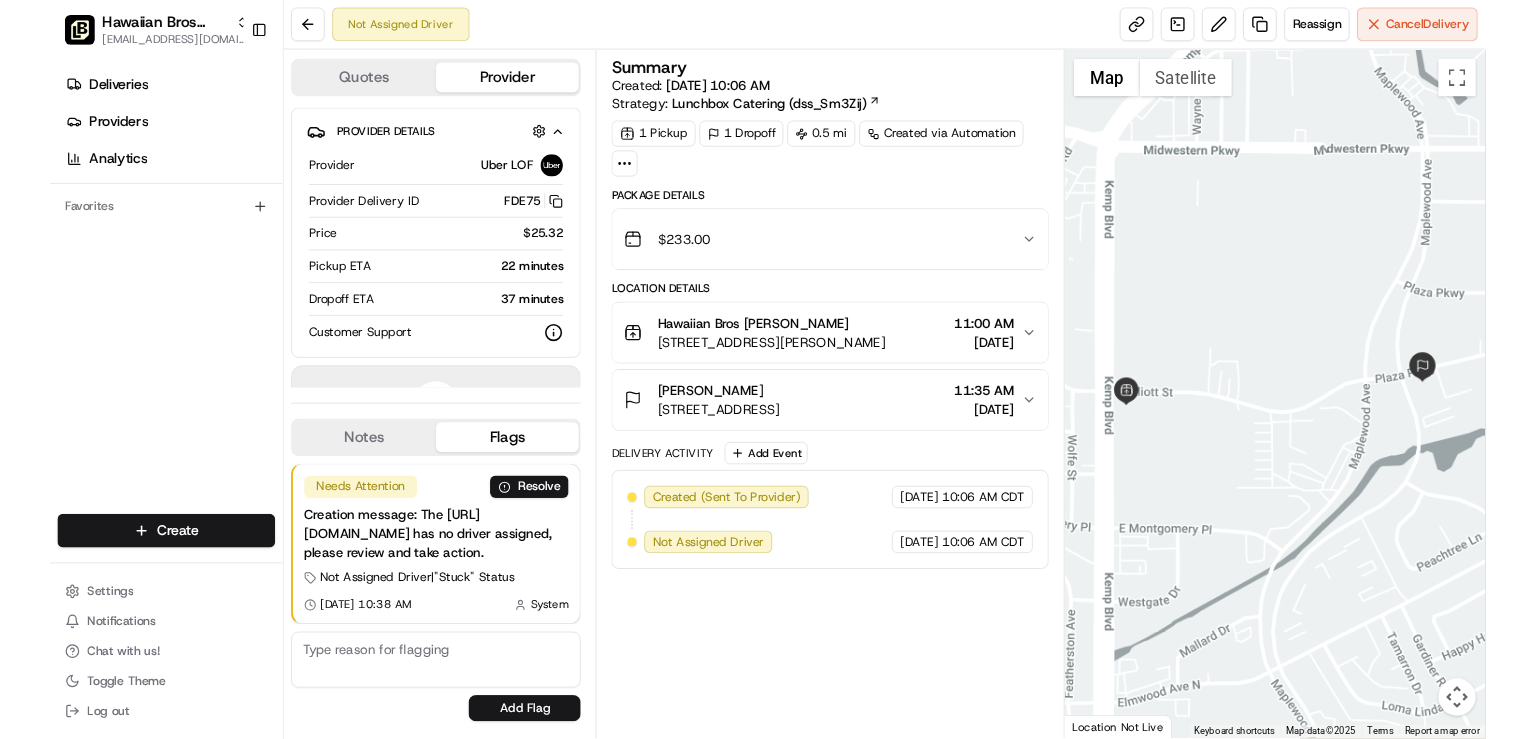 scroll, scrollTop: 0, scrollLeft: 0, axis: both 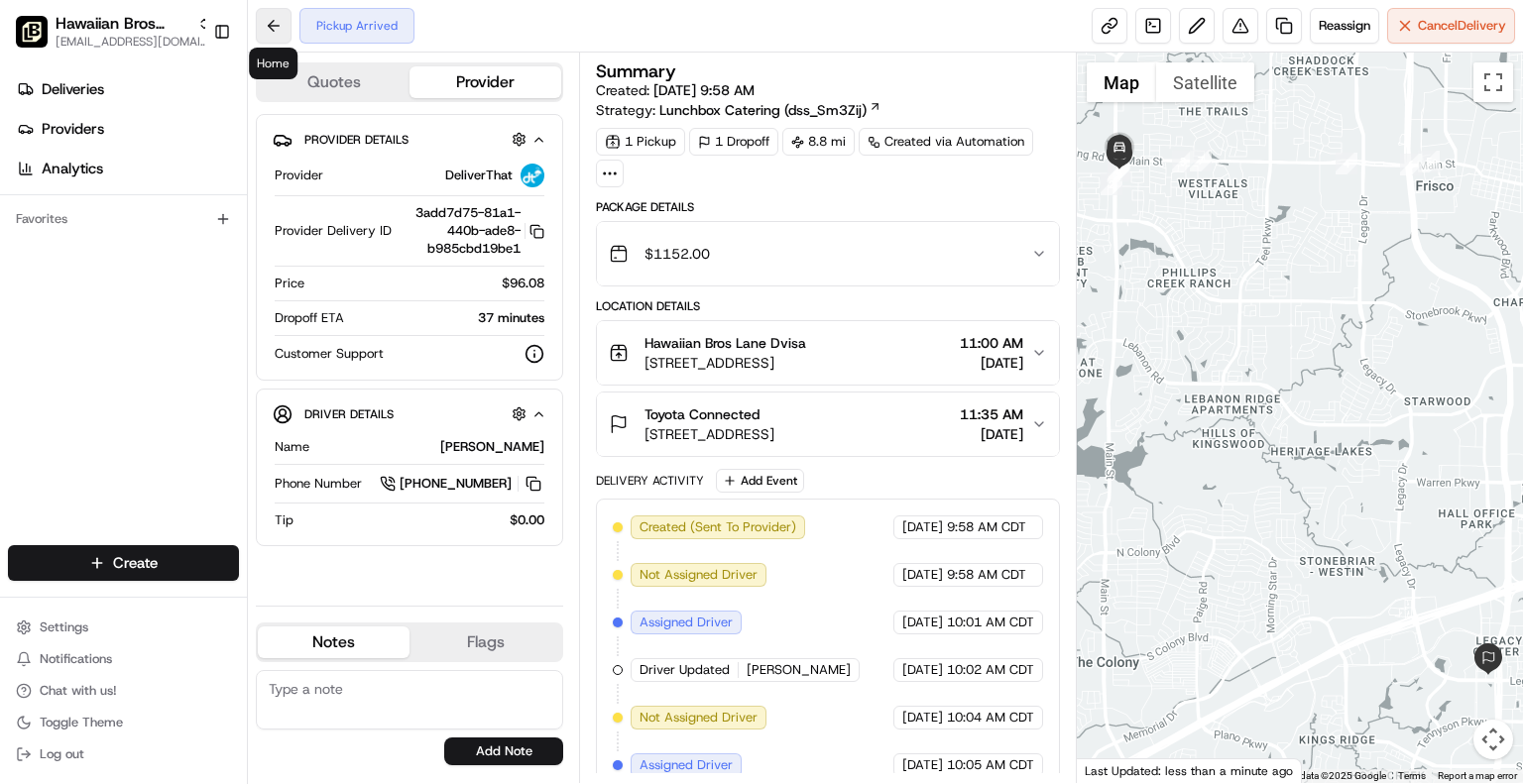 click at bounding box center (274, 26) 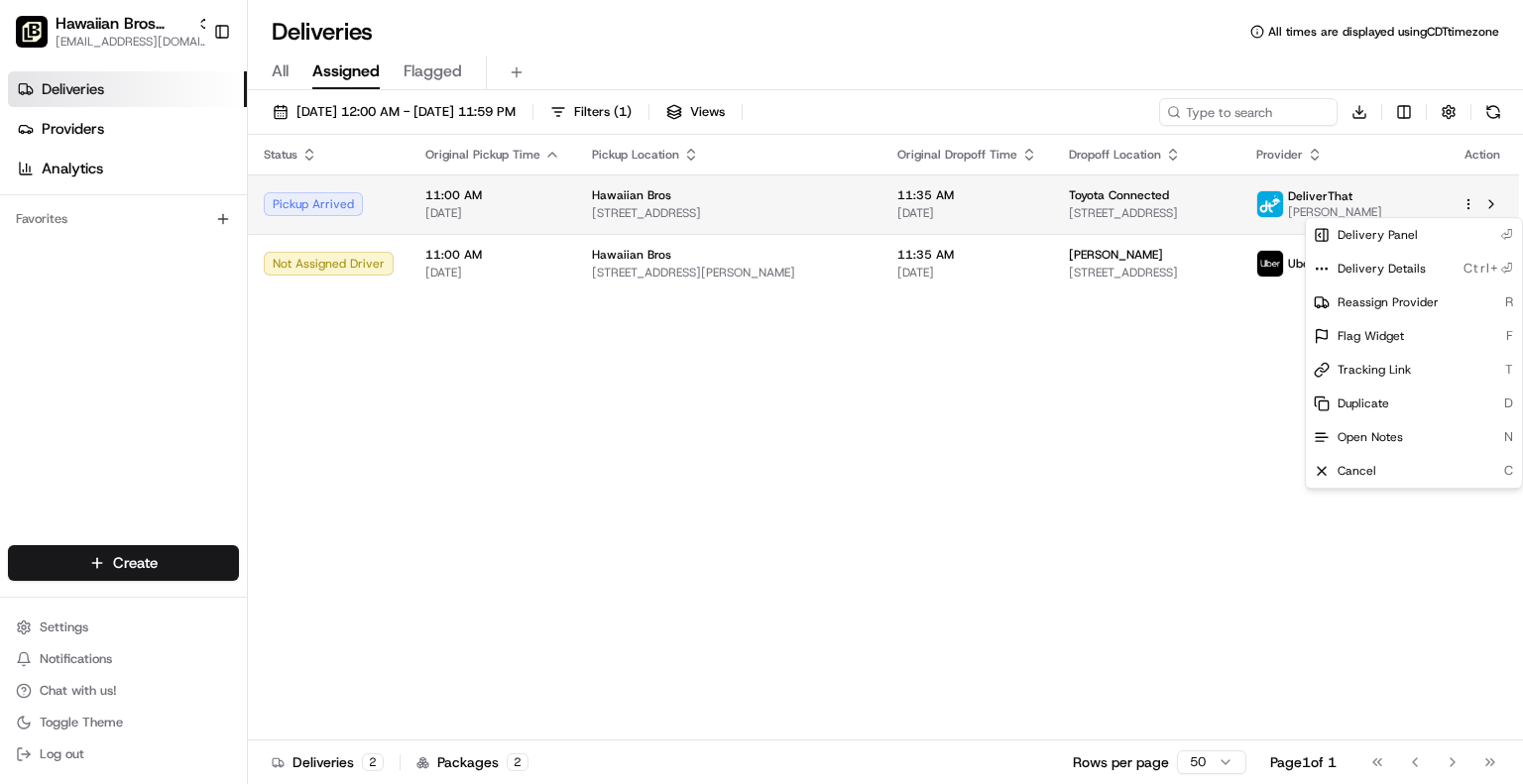 click on "Hawaiian Bros ([PERSON_NAME] TX_Stacy) [EMAIL_ADDRESS][DOMAIN_NAME] Toggle Sidebar Deliveries Providers Analytics Favorites Main Menu Members & Organization Organization Users Roles Preferences Customization Tracking Orchestration Automations Dispatch Strategy Locations Pickup Locations Dropoff Locations Billing Billing Refund Requests Integrations Notification Triggers Webhooks API Keys Request Logs Create Settings Notifications Chat with us! Toggle Theme Log out Deliveries All times are displayed using  CDT  timezone All Assigned Flagged [DATE] 12:00 AM - [DATE] 11:59 PM Filters ( 1 ) Views Download Status Original Pickup Time Pickup Location Original Dropoff Time Dropoff Location Provider Action Pickup Arrived 11:00 AM [DATE] Hawaiian Bros 8820 FM [GEOGRAPHIC_DATA], [GEOGRAPHIC_DATA] 11:35 AM [DATE] Toyota Connected [STREET_ADDRESS] DeliverThat [PERSON_NAME] Not Assigned Driver 11:00 AM [DATE] Hawaiian Bros [STREET_ADDRESS][PERSON_NAME] 11:35 AM 2" at bounding box center [762, 392] 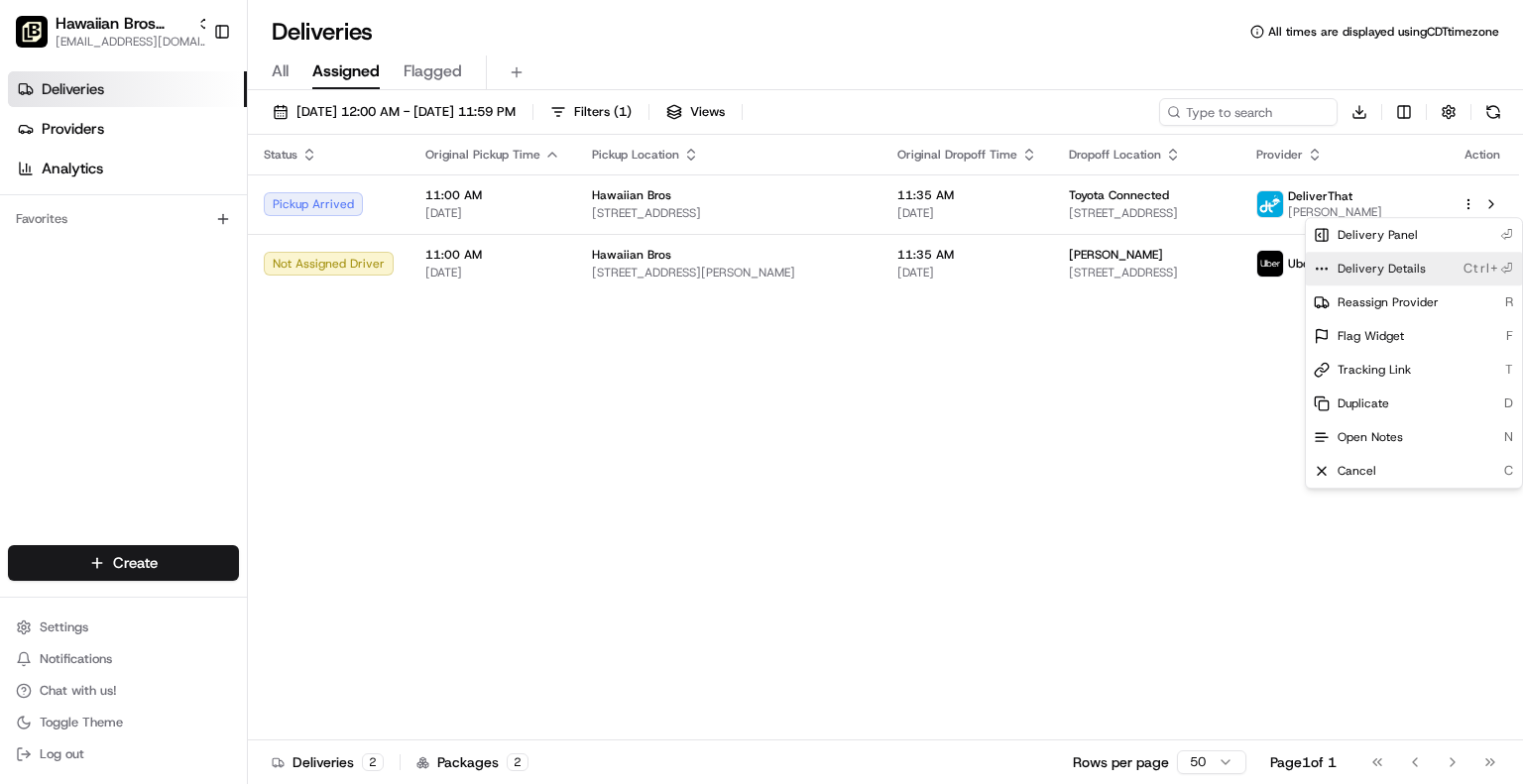 click on "Delivery Details" at bounding box center (1381, 269) 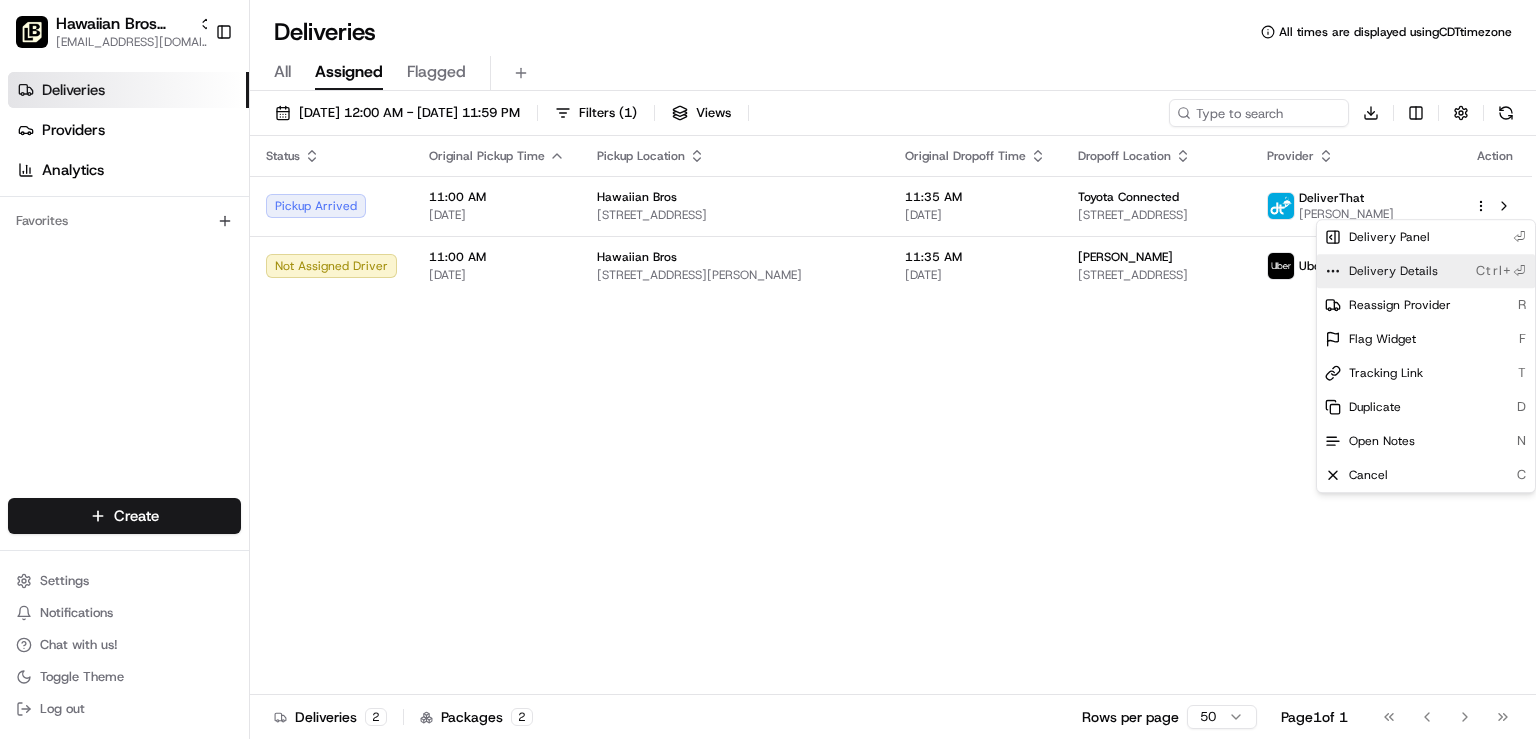 click on "Delivery Details" at bounding box center (1393, 271) 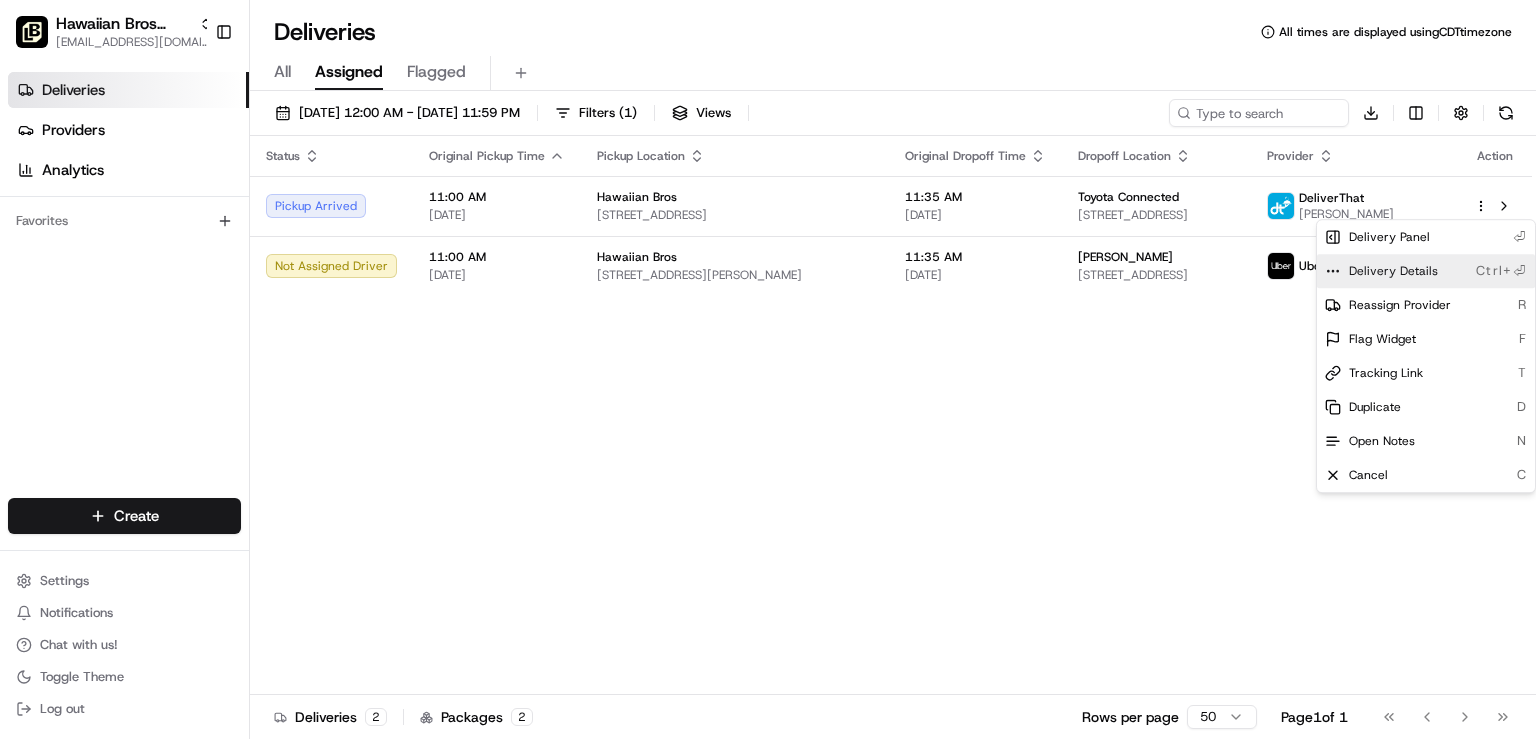 click on "Delivery Details" at bounding box center [1393, 271] 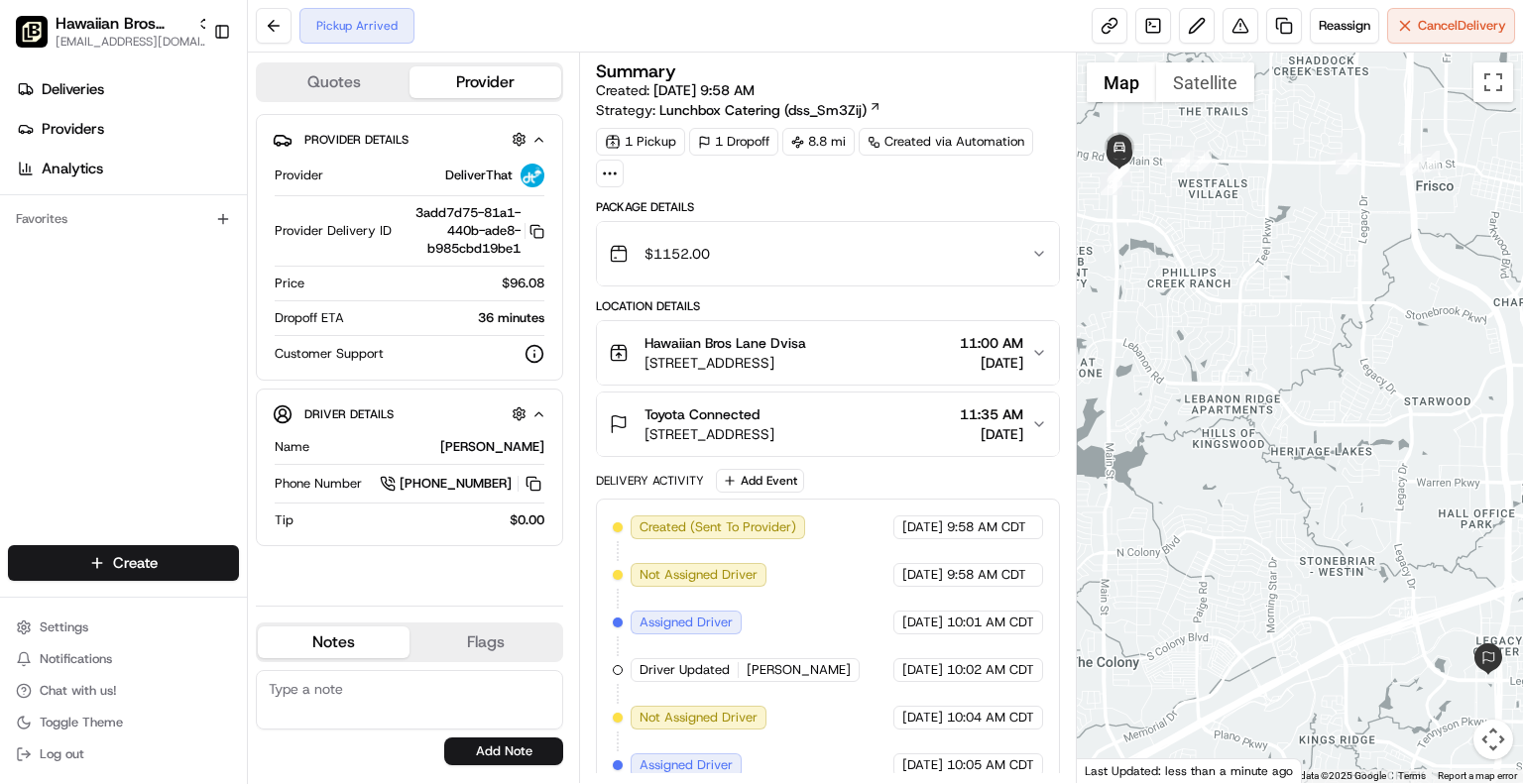 scroll, scrollTop: 0, scrollLeft: 0, axis: both 